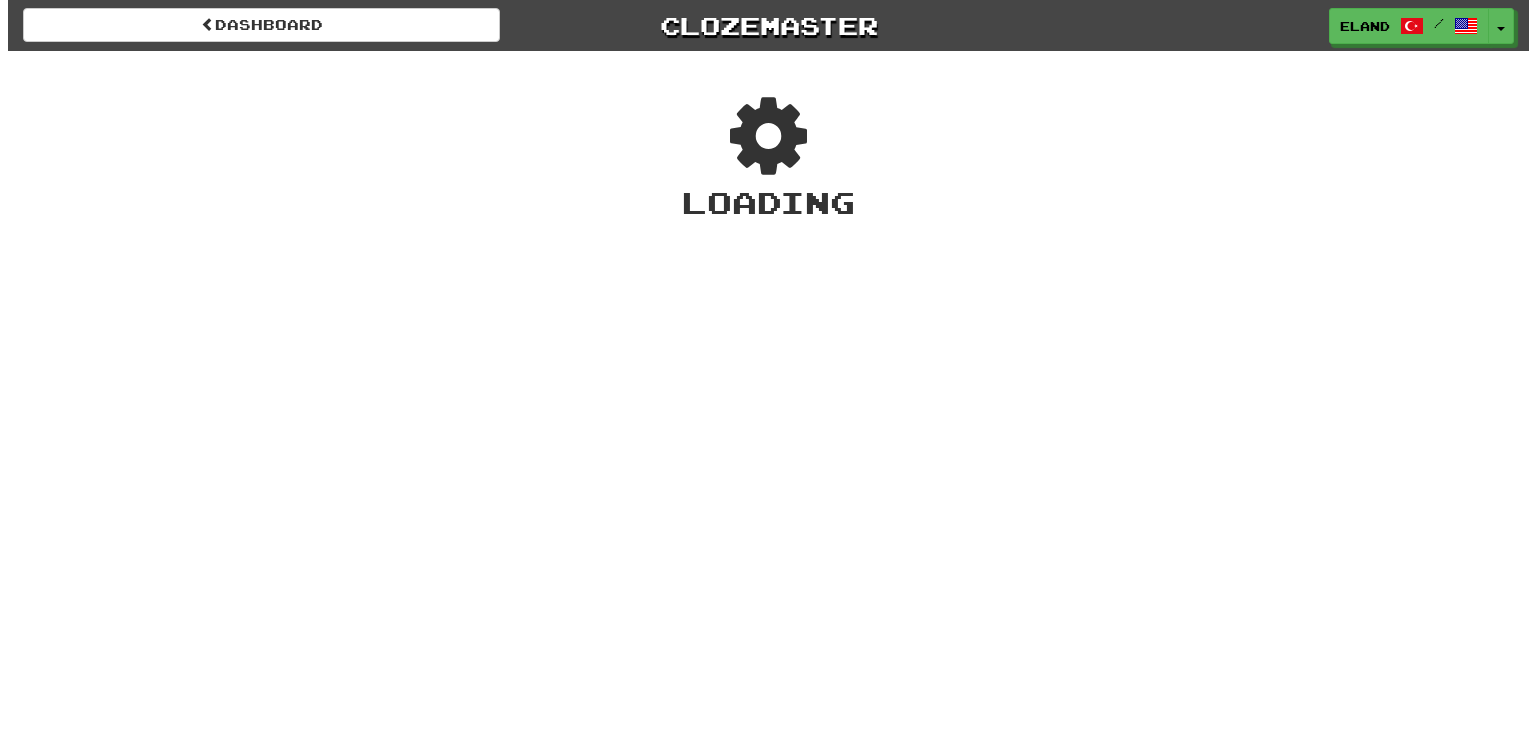 scroll, scrollTop: 0, scrollLeft: 0, axis: both 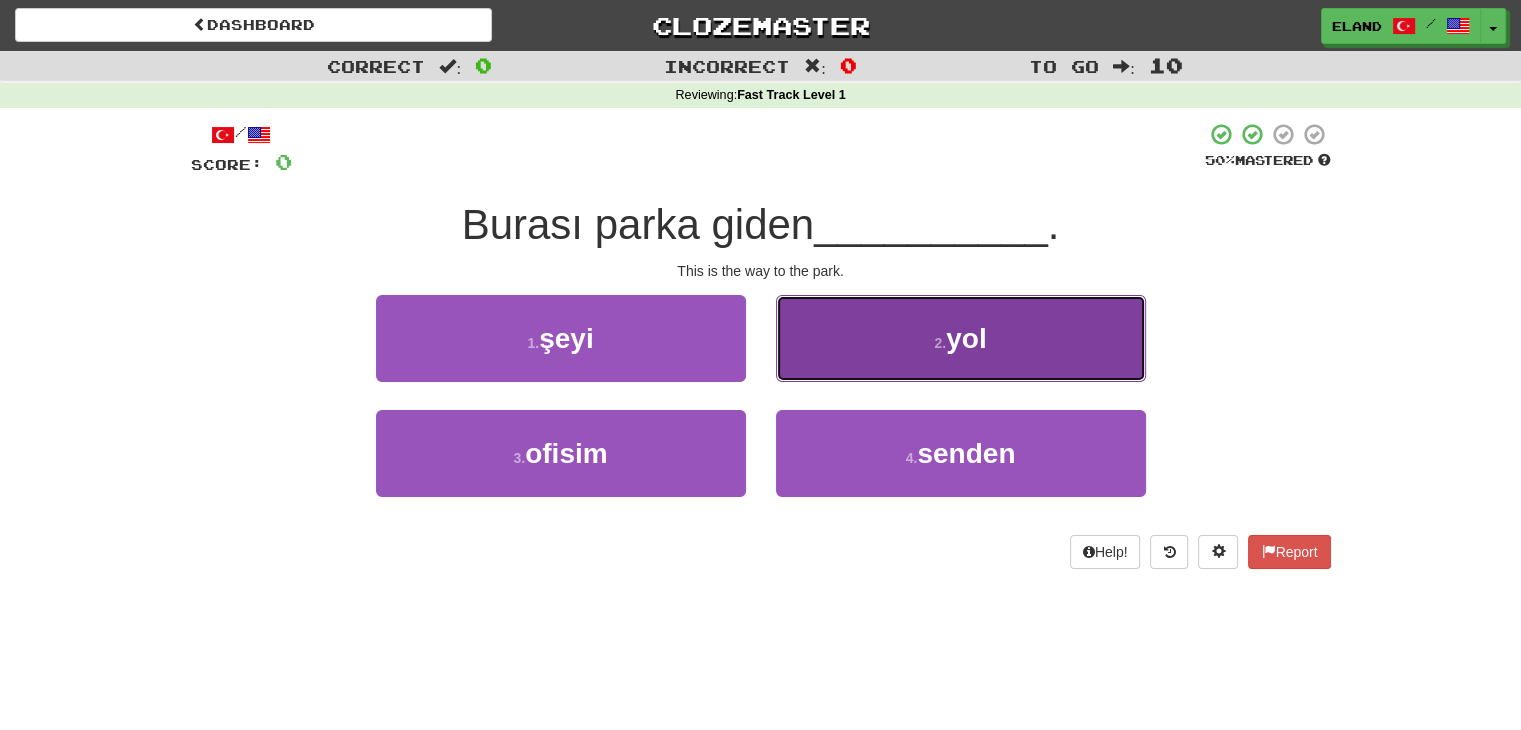 click on "yol" at bounding box center [966, 338] 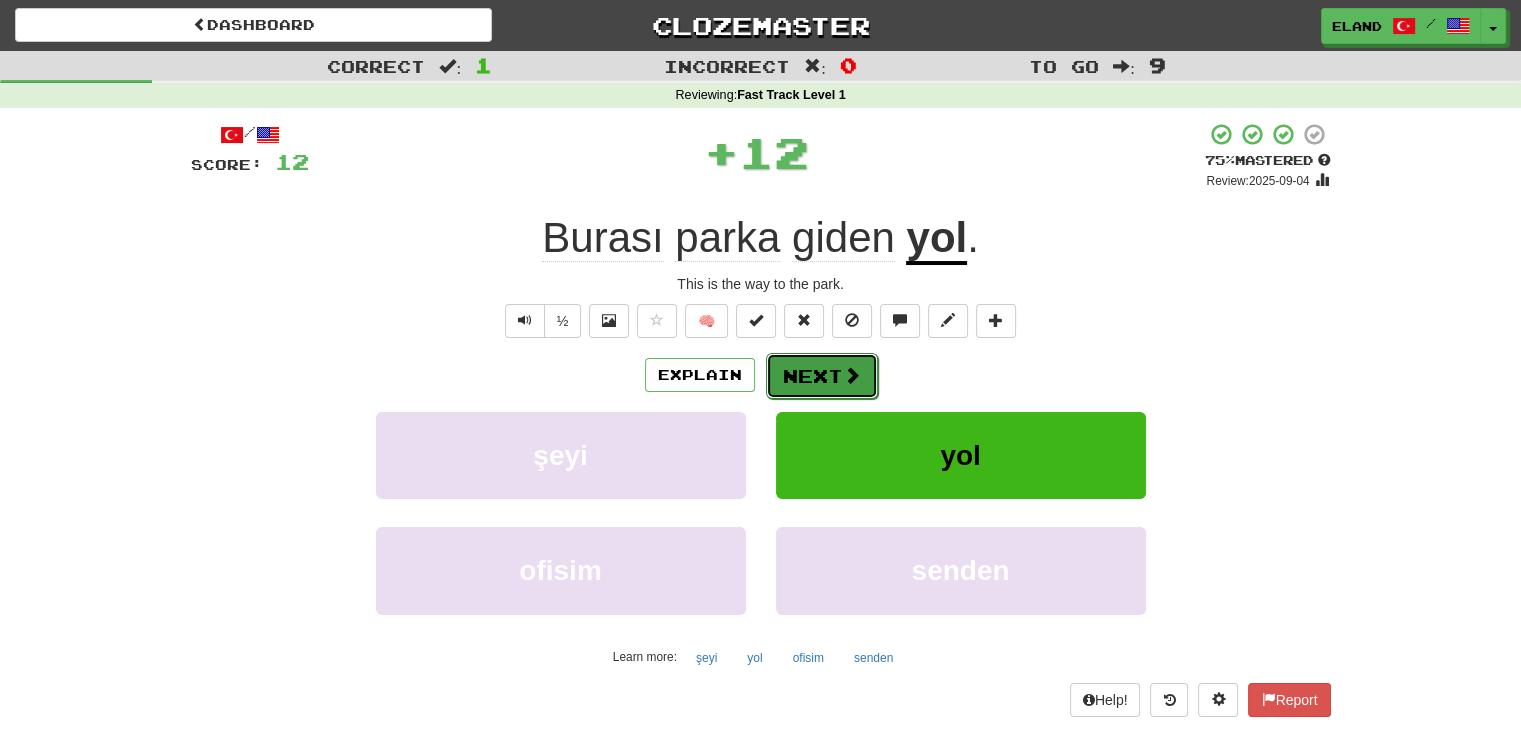 click on "Next" at bounding box center (822, 376) 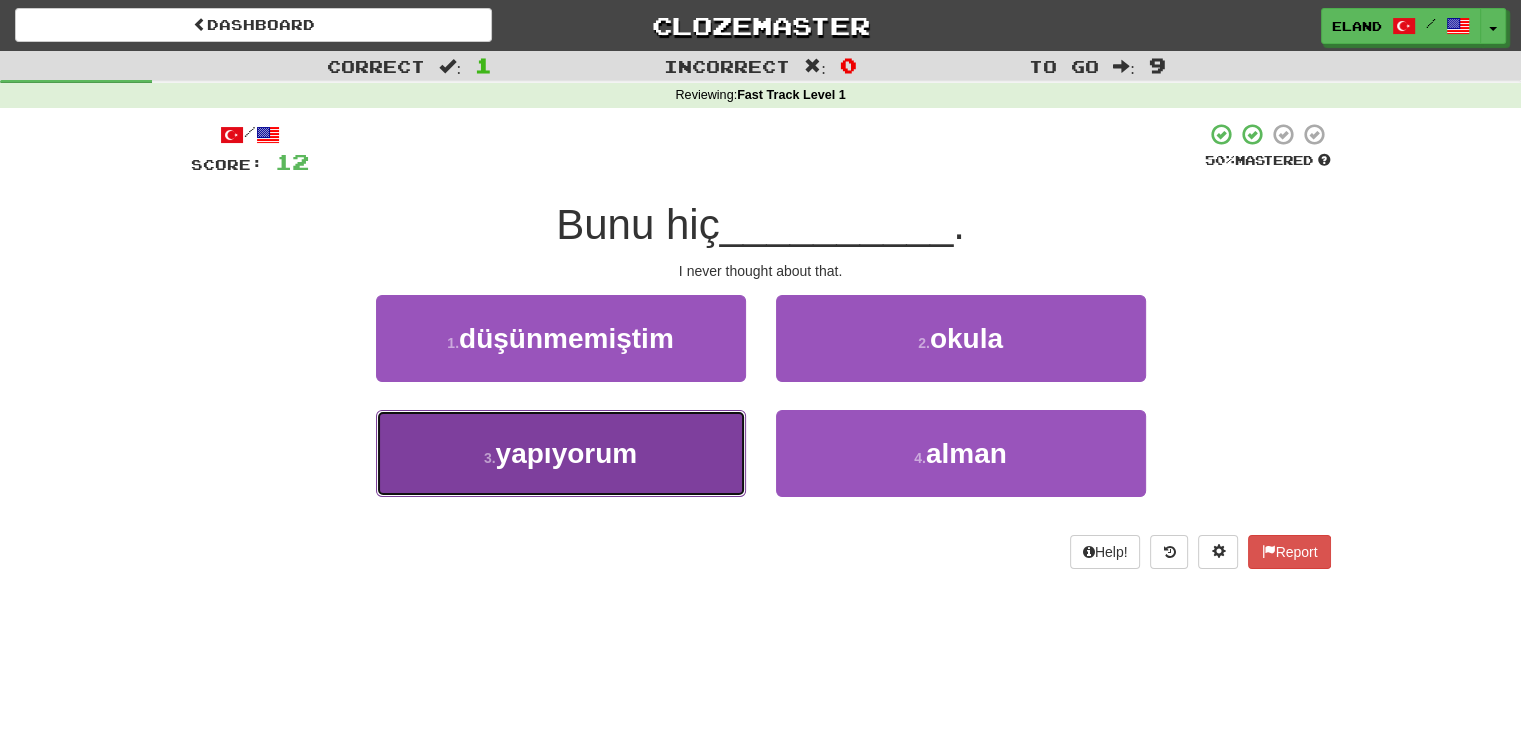 click on "3 .  yapıyorum" at bounding box center [561, 453] 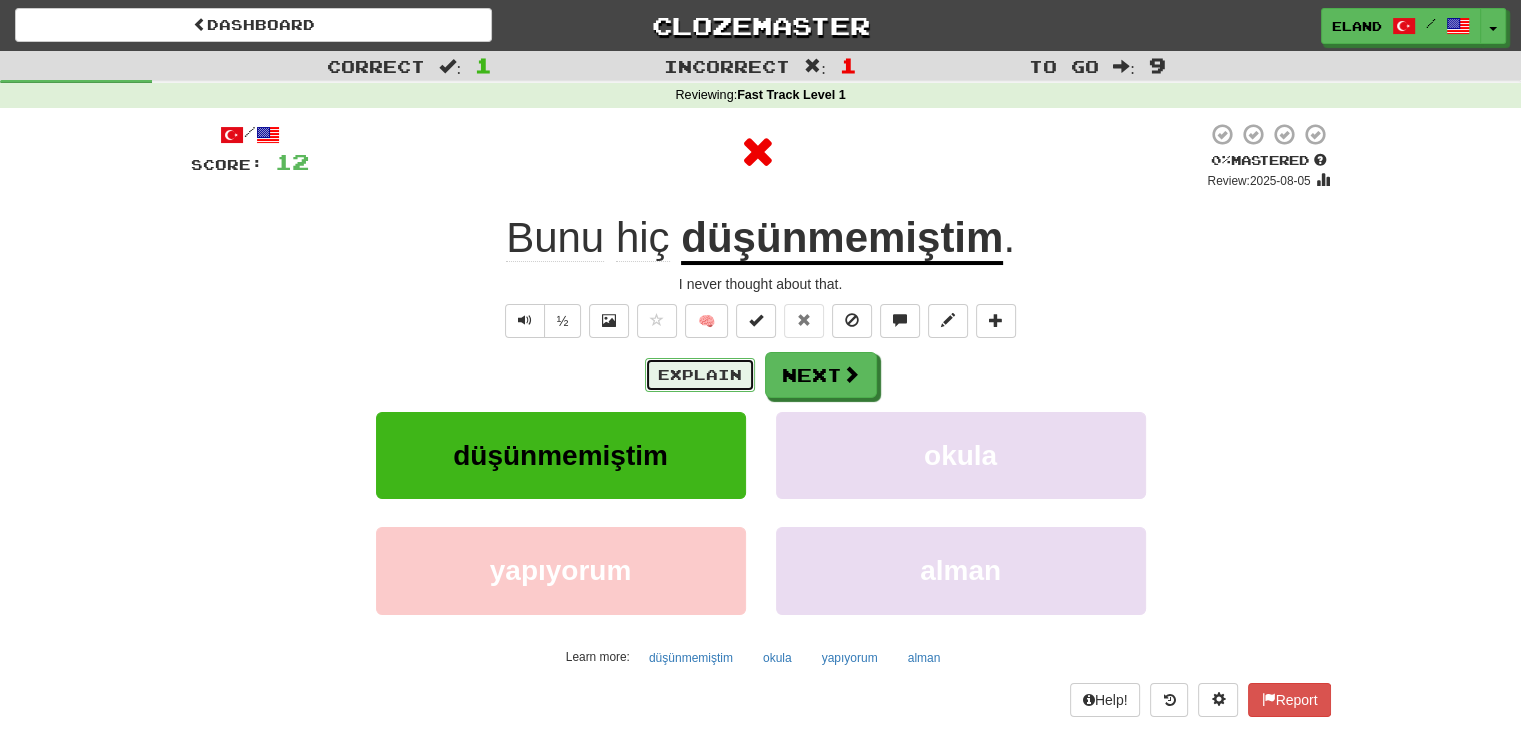 click on "Explain" at bounding box center (700, 375) 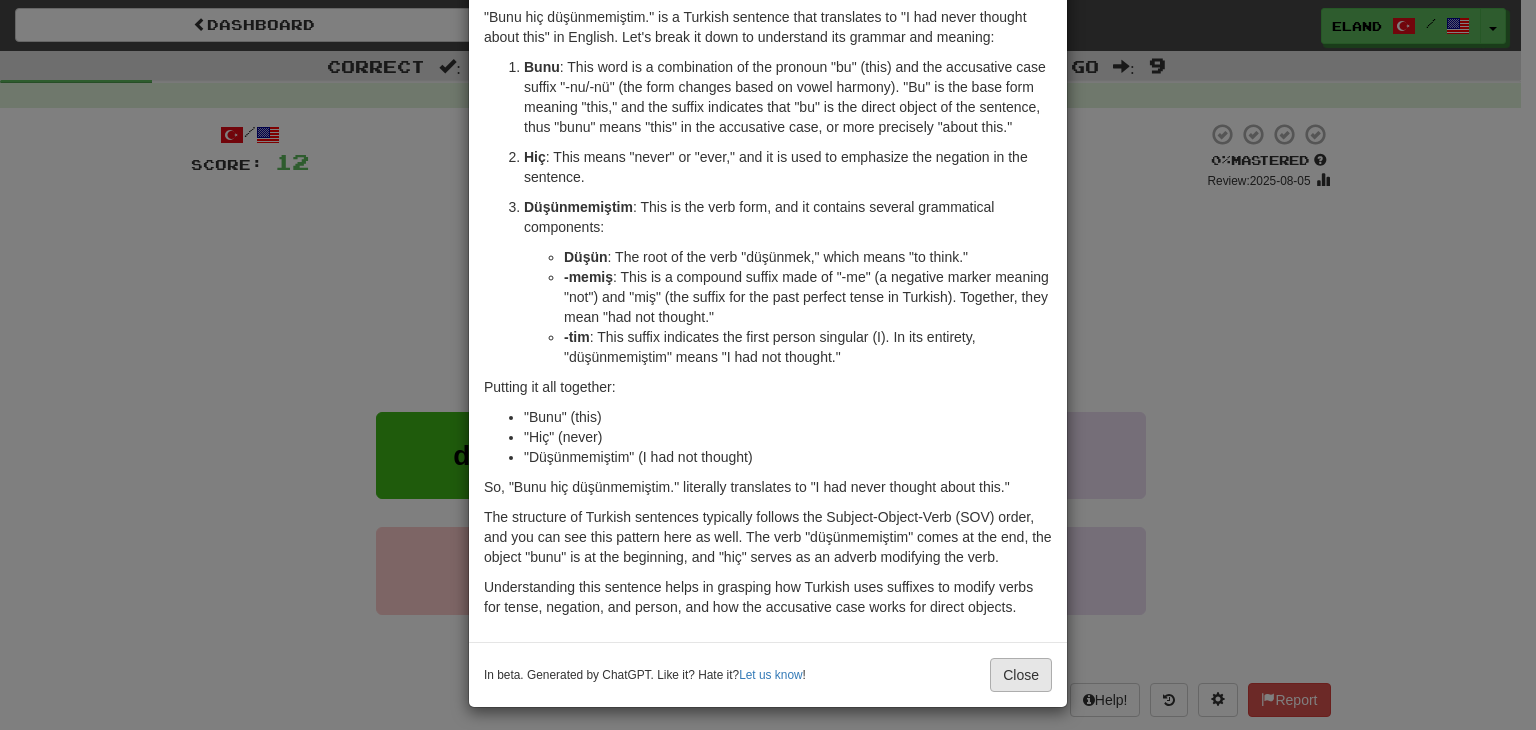 scroll, scrollTop: 97, scrollLeft: 0, axis: vertical 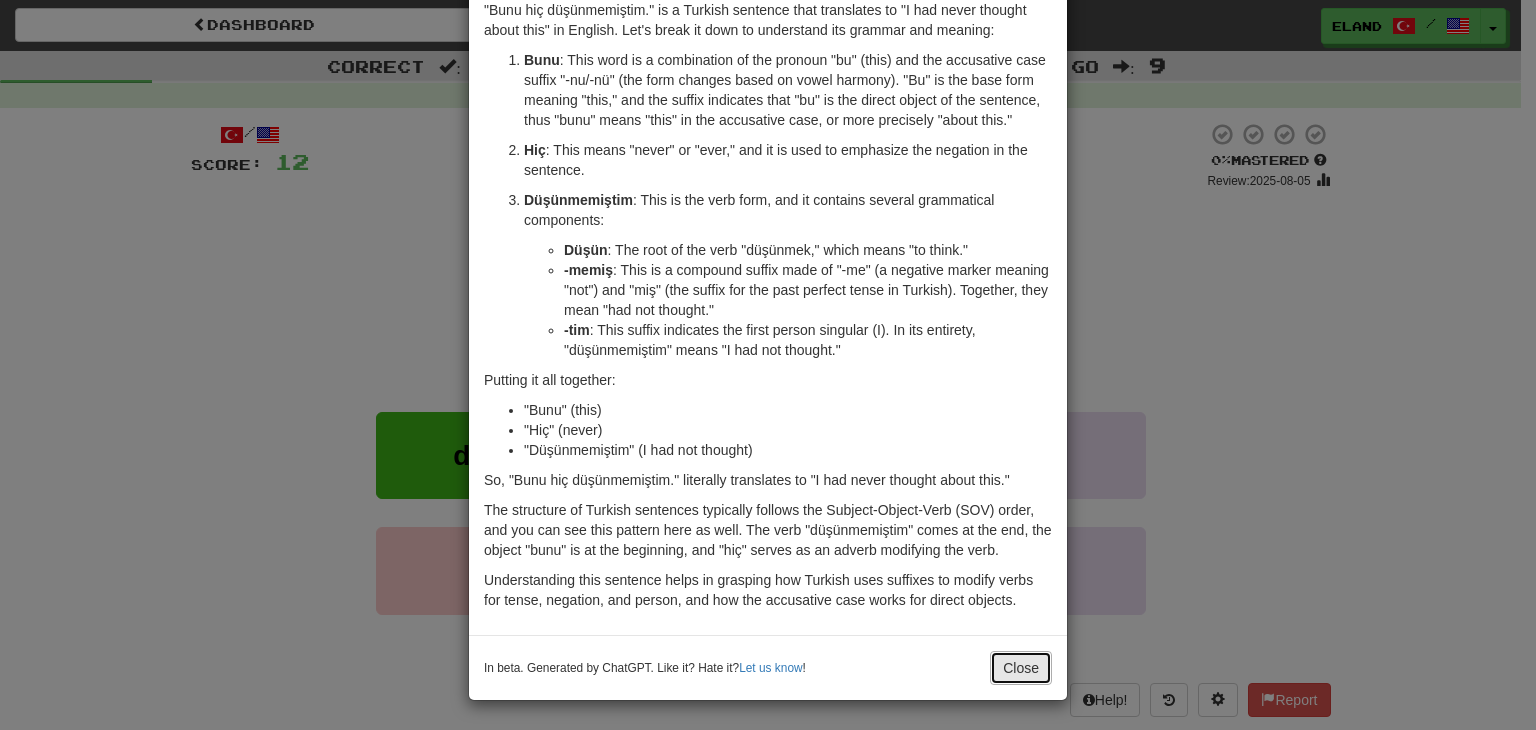 click on "Close" at bounding box center [1021, 668] 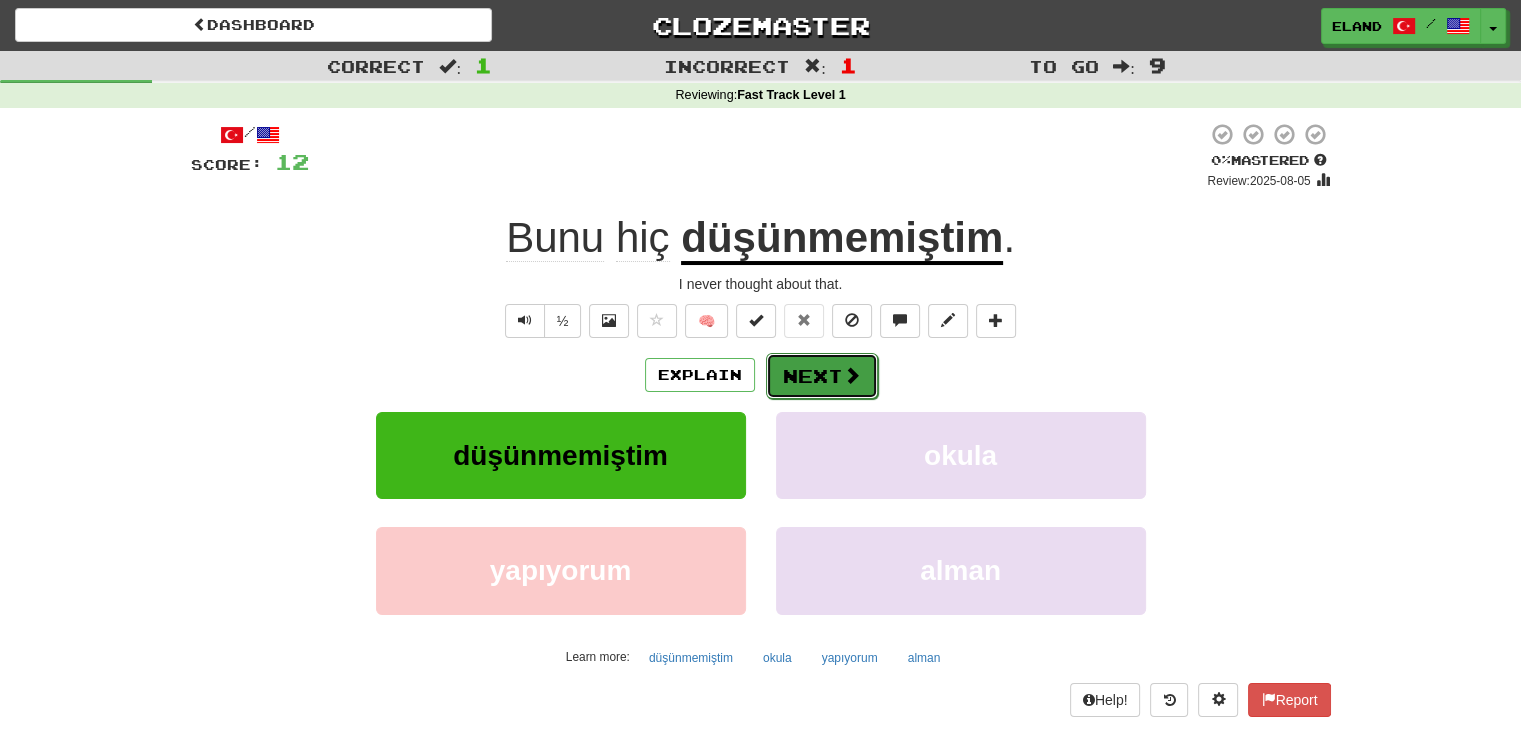 click on "Next" at bounding box center (822, 376) 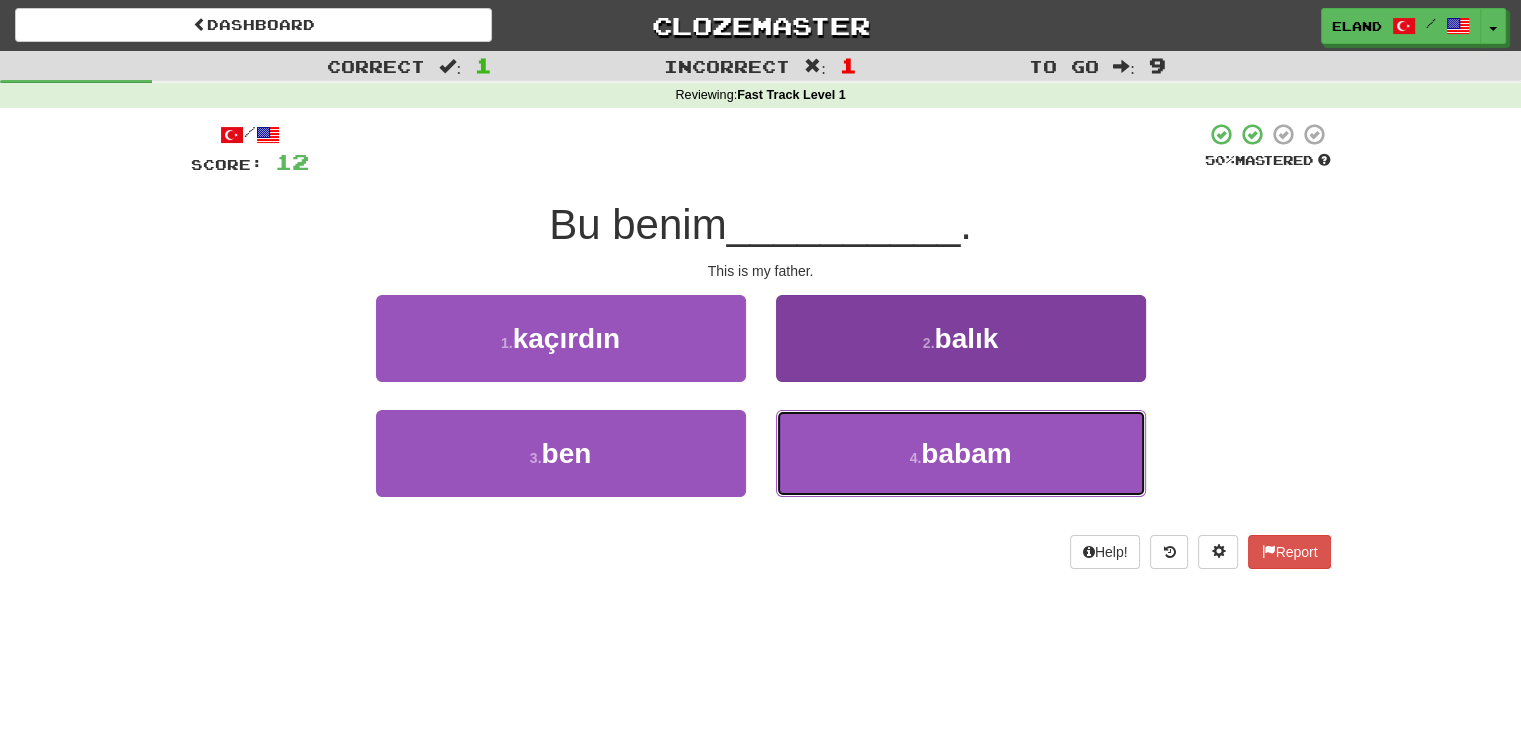 click on "babam" at bounding box center [966, 453] 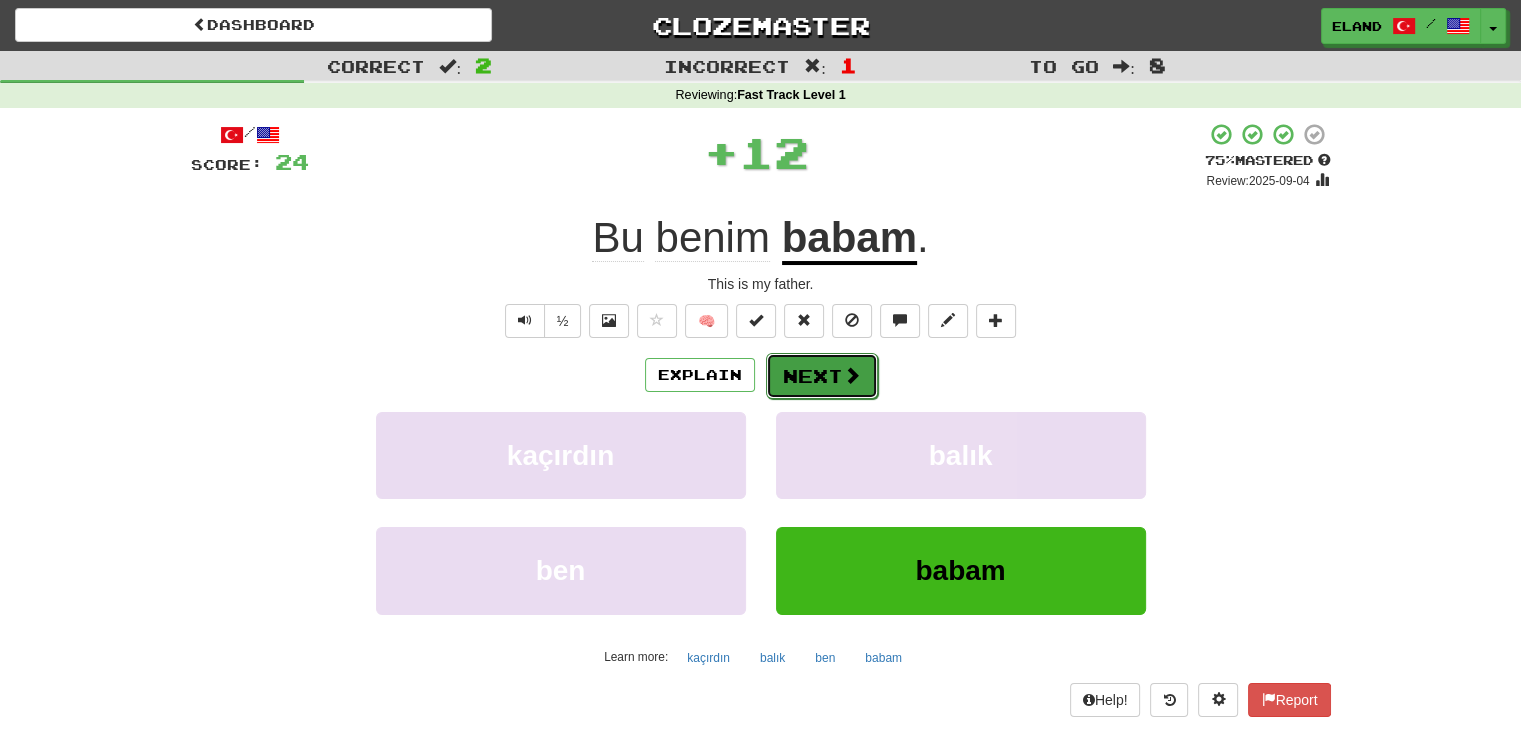 click on "Next" at bounding box center [822, 376] 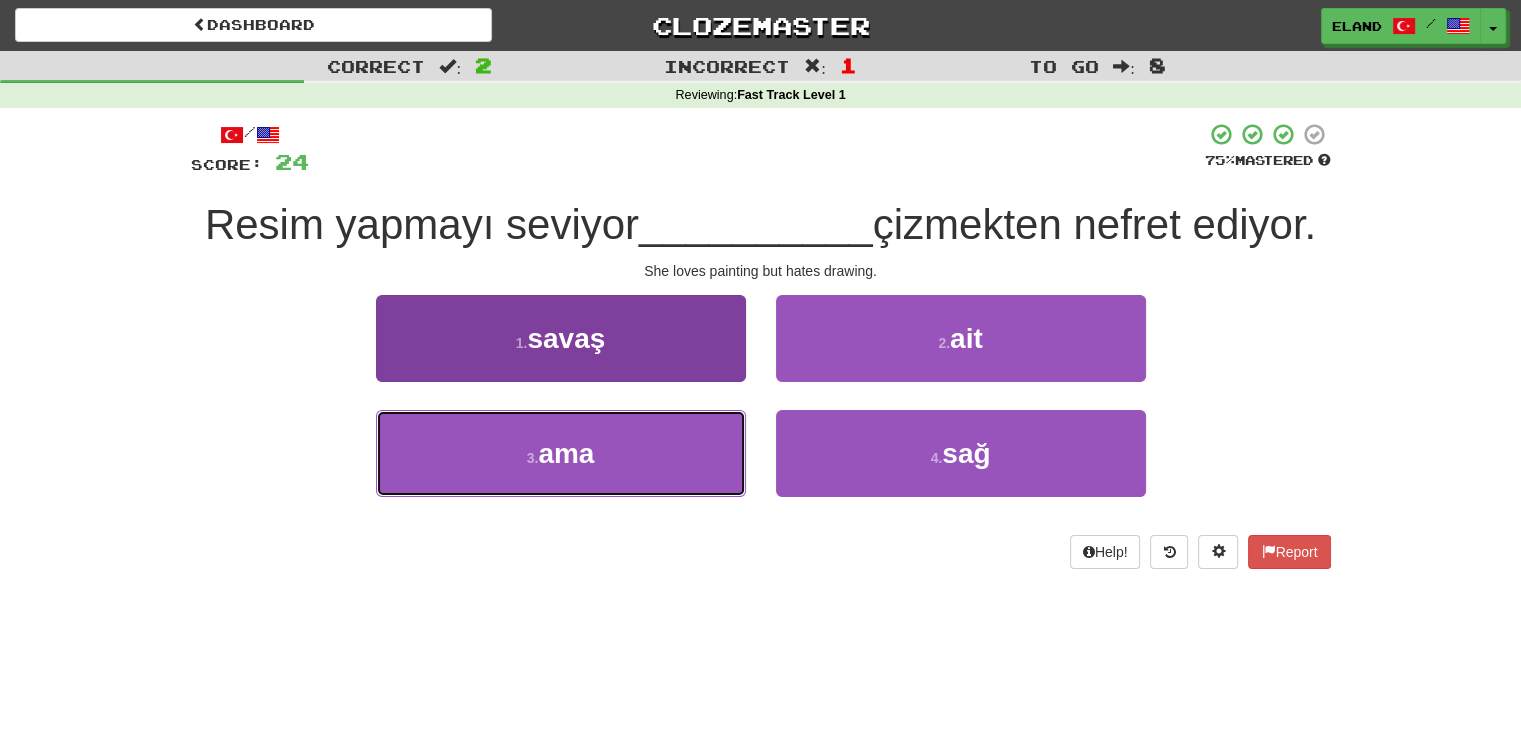 click on "3 .  ama" at bounding box center [561, 453] 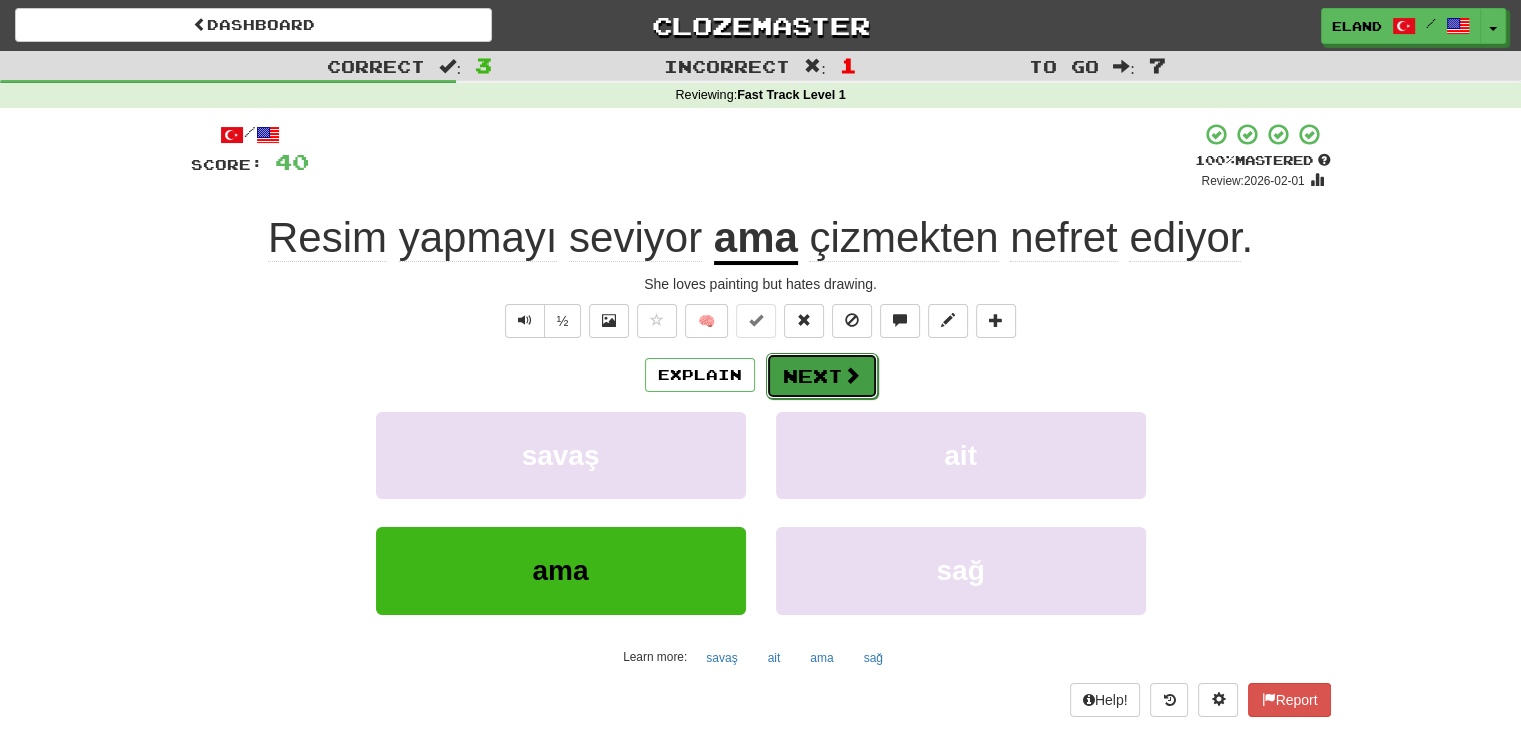 click on "Next" at bounding box center (822, 376) 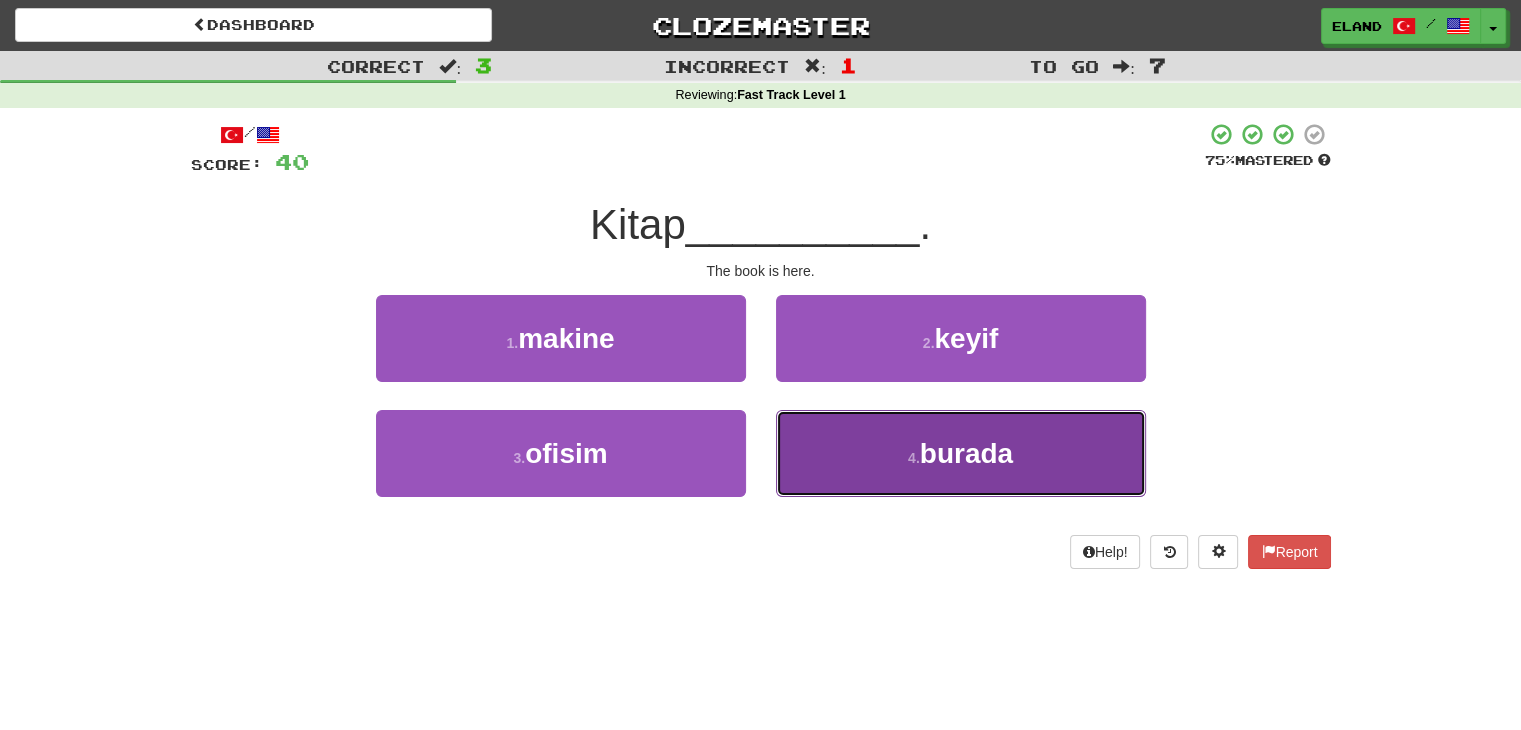 click on "4 .  burada" at bounding box center [961, 453] 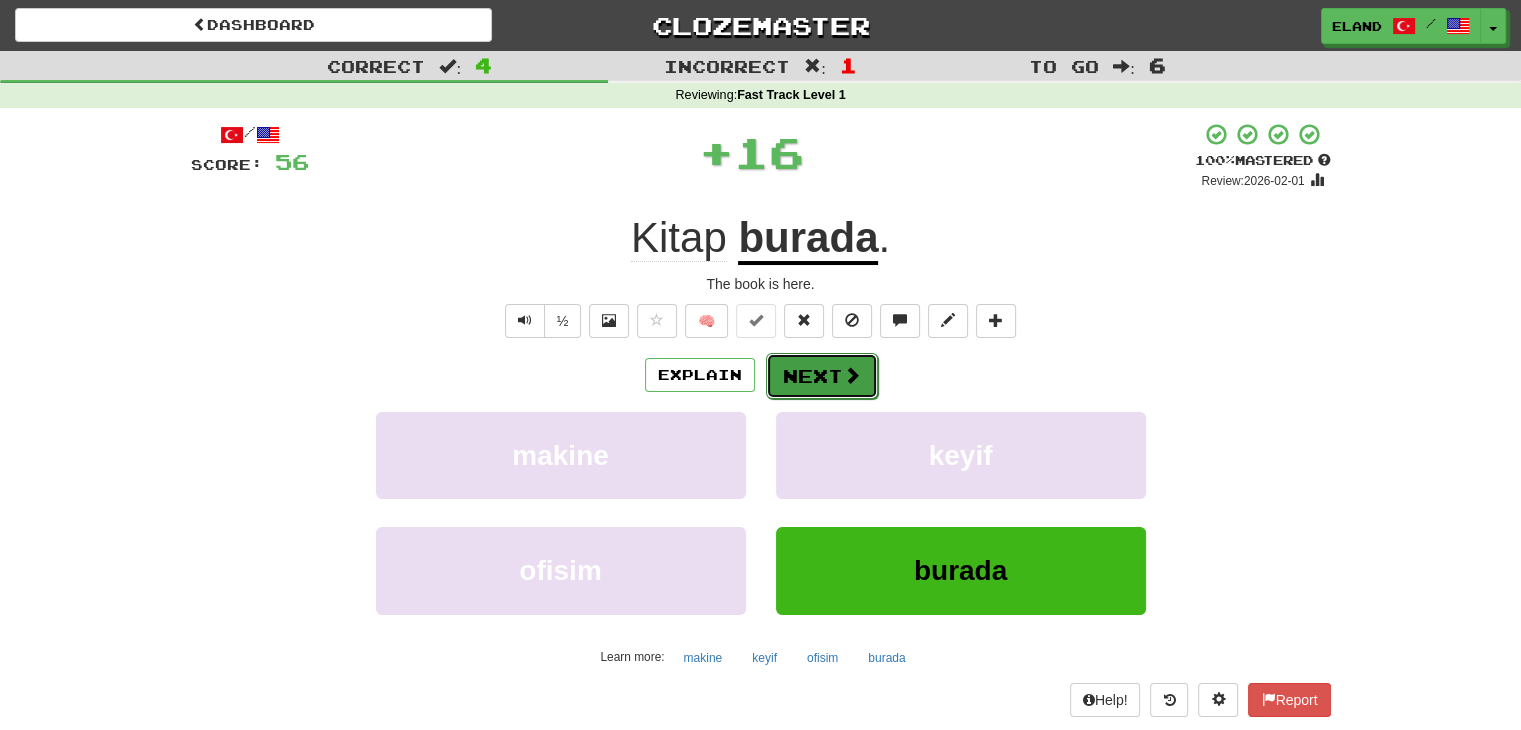 click on "Next" at bounding box center [822, 376] 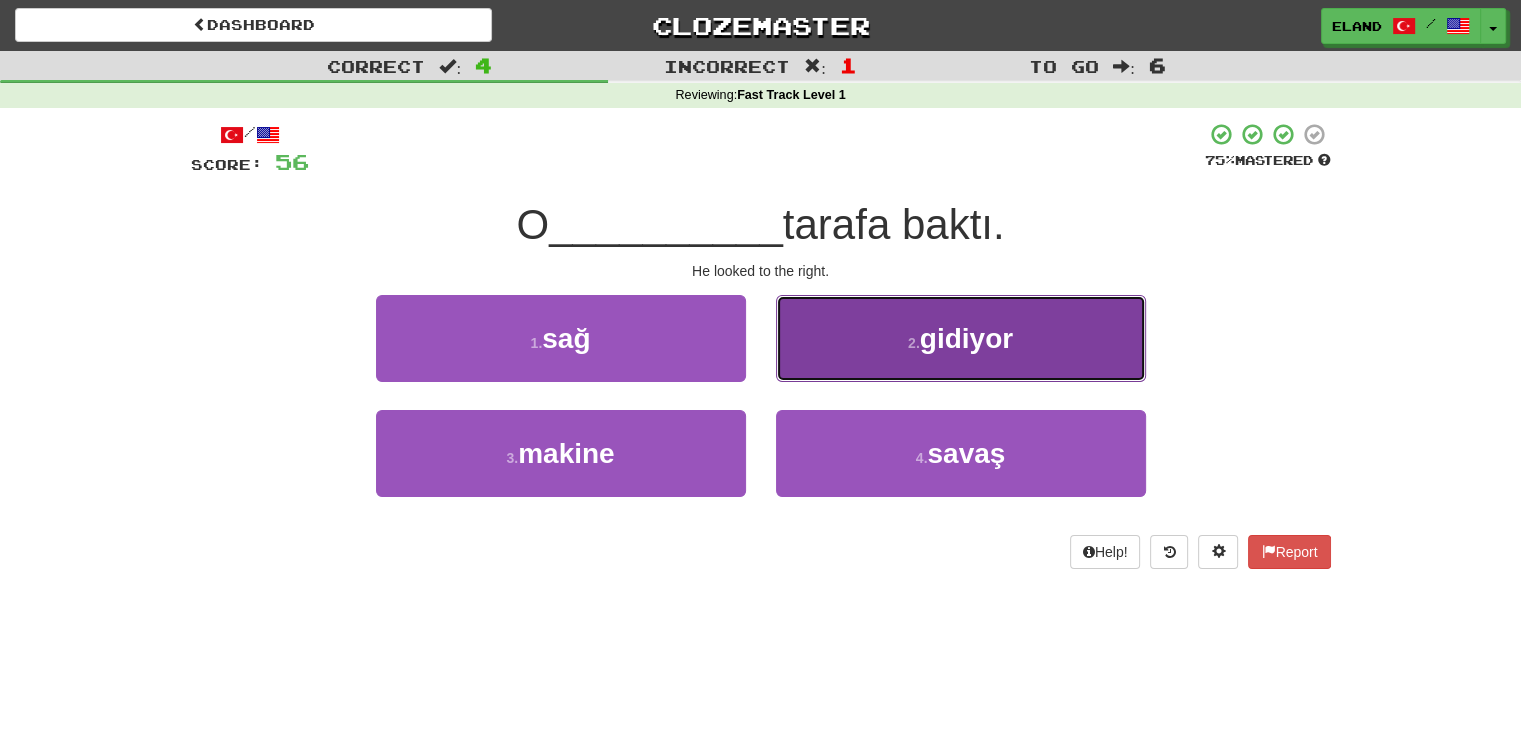 click on "2 .  gidiyor" at bounding box center (961, 338) 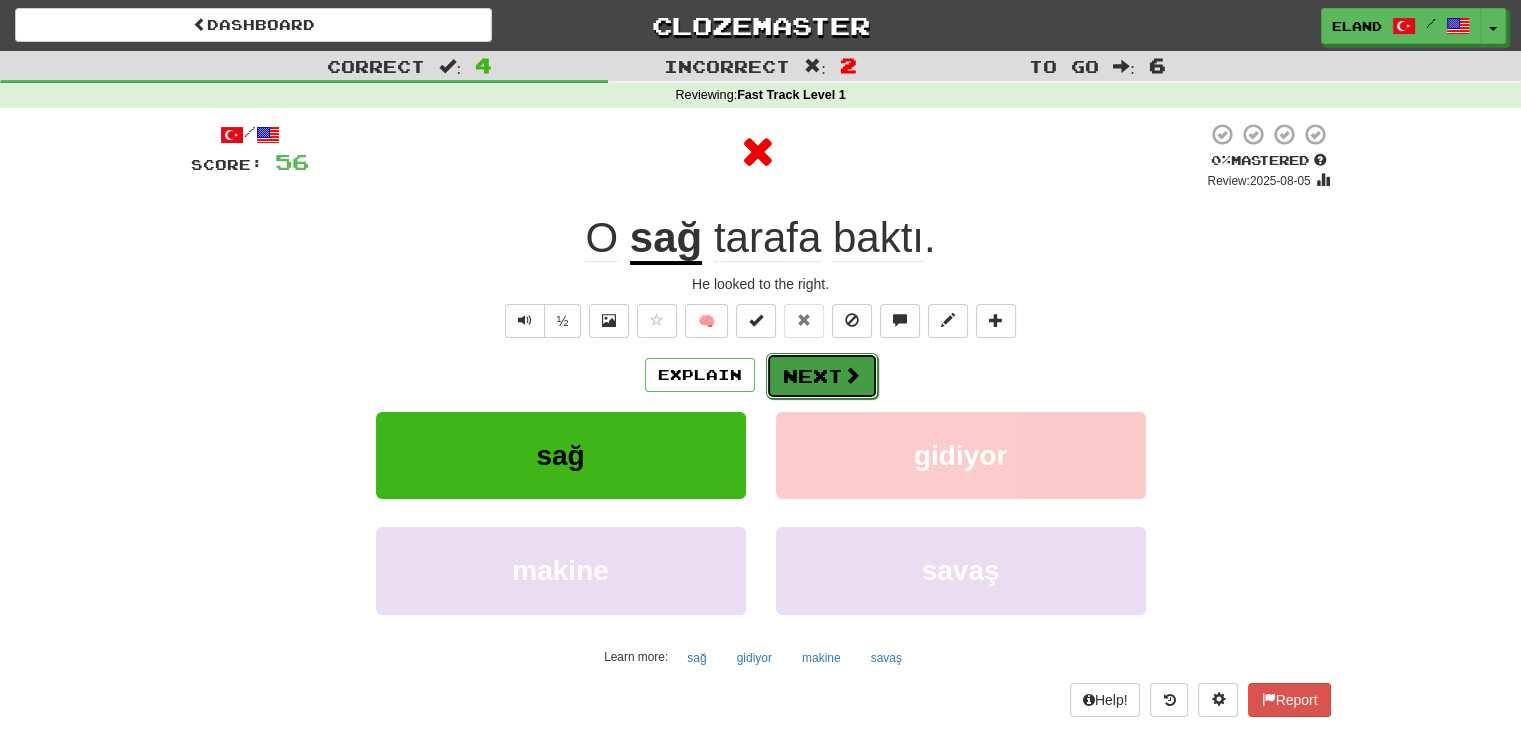 click on "Next" at bounding box center [822, 376] 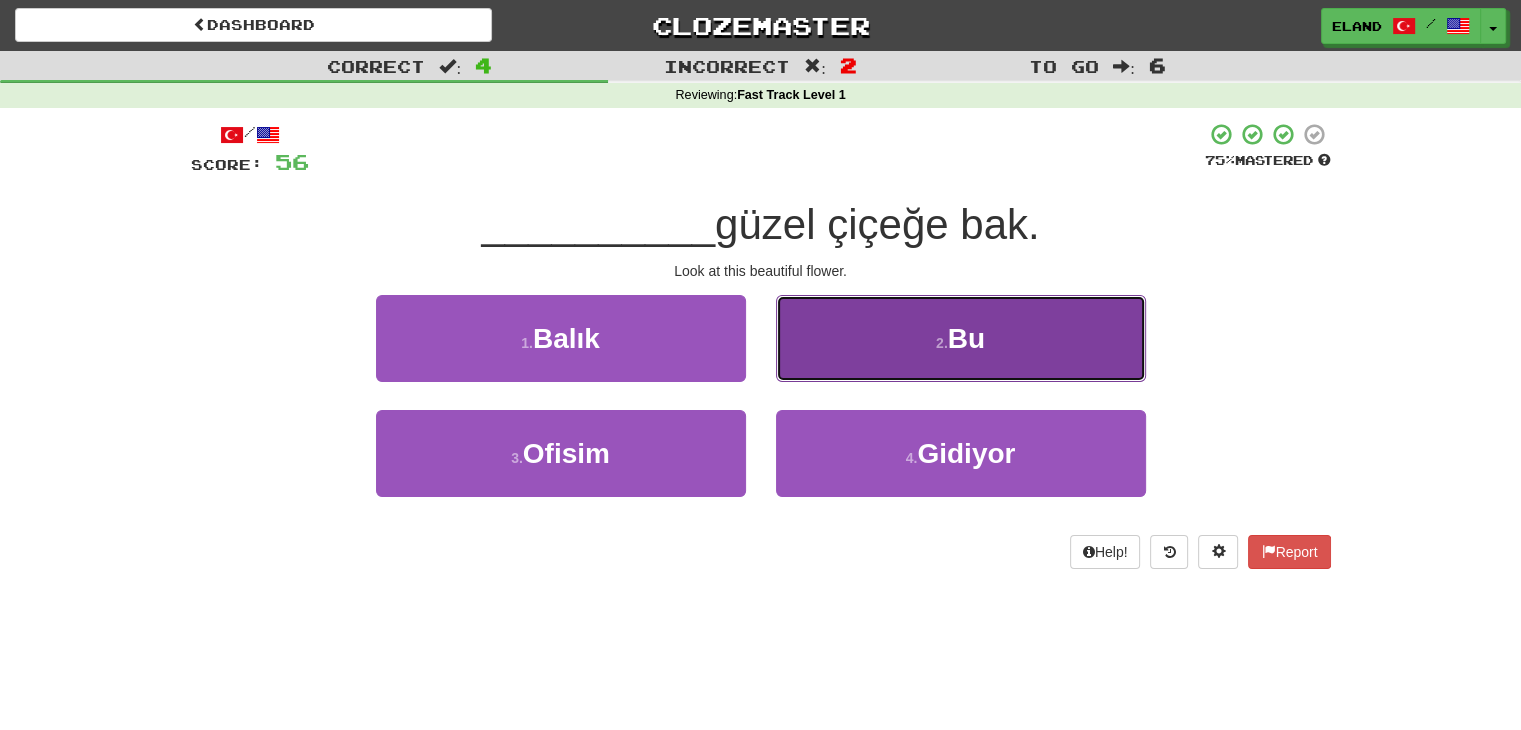 click on "2 .  Bu" at bounding box center [961, 338] 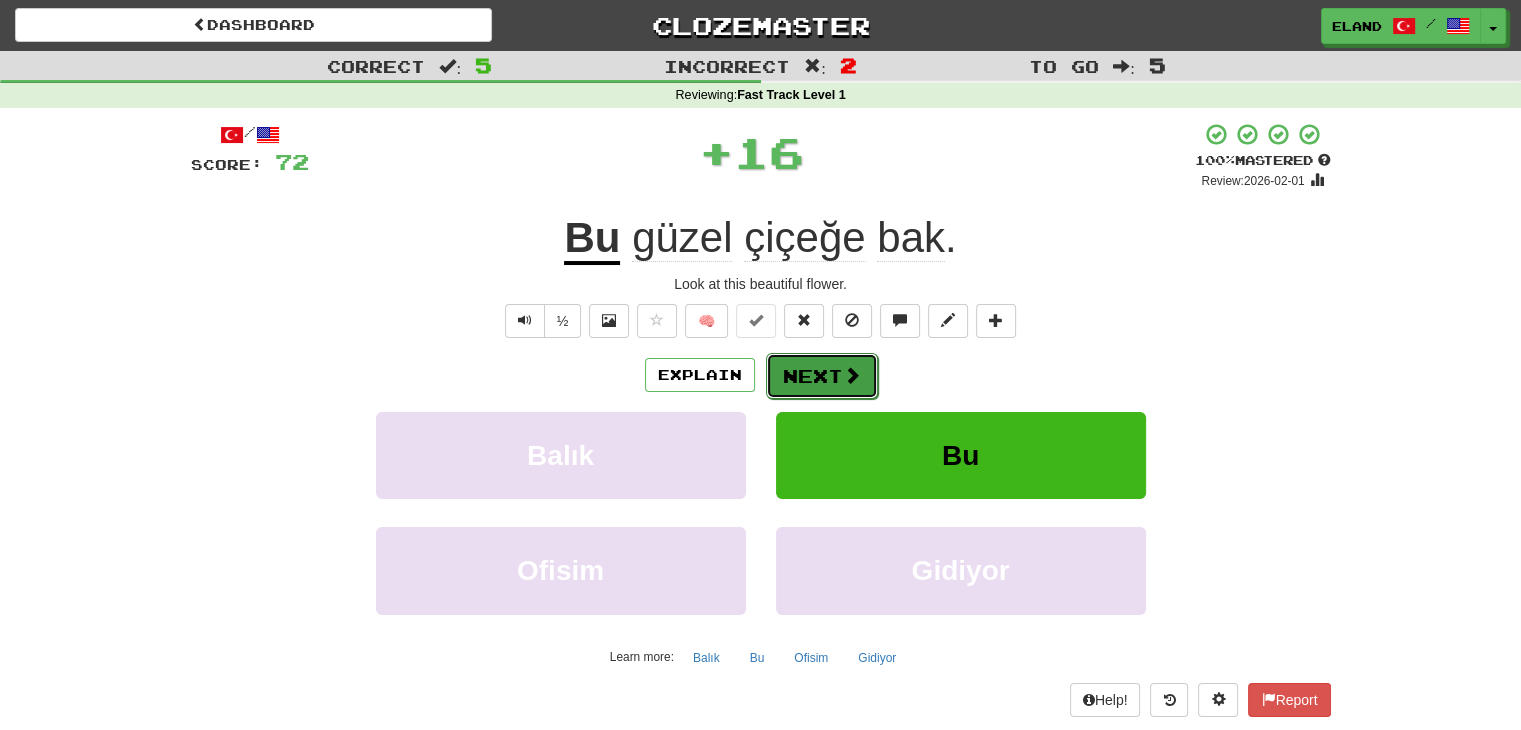 click on "Next" at bounding box center [822, 376] 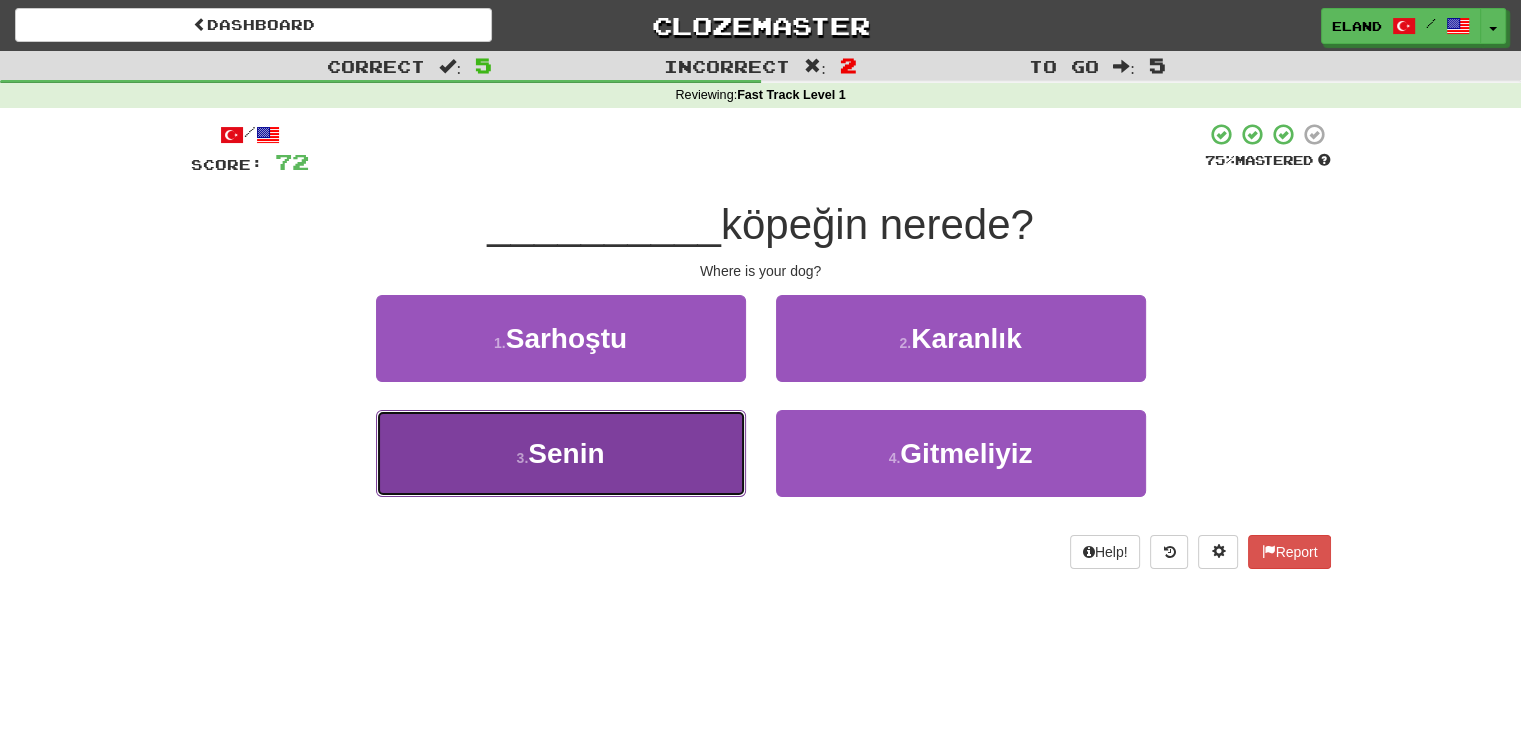 click on "Senin" at bounding box center (566, 453) 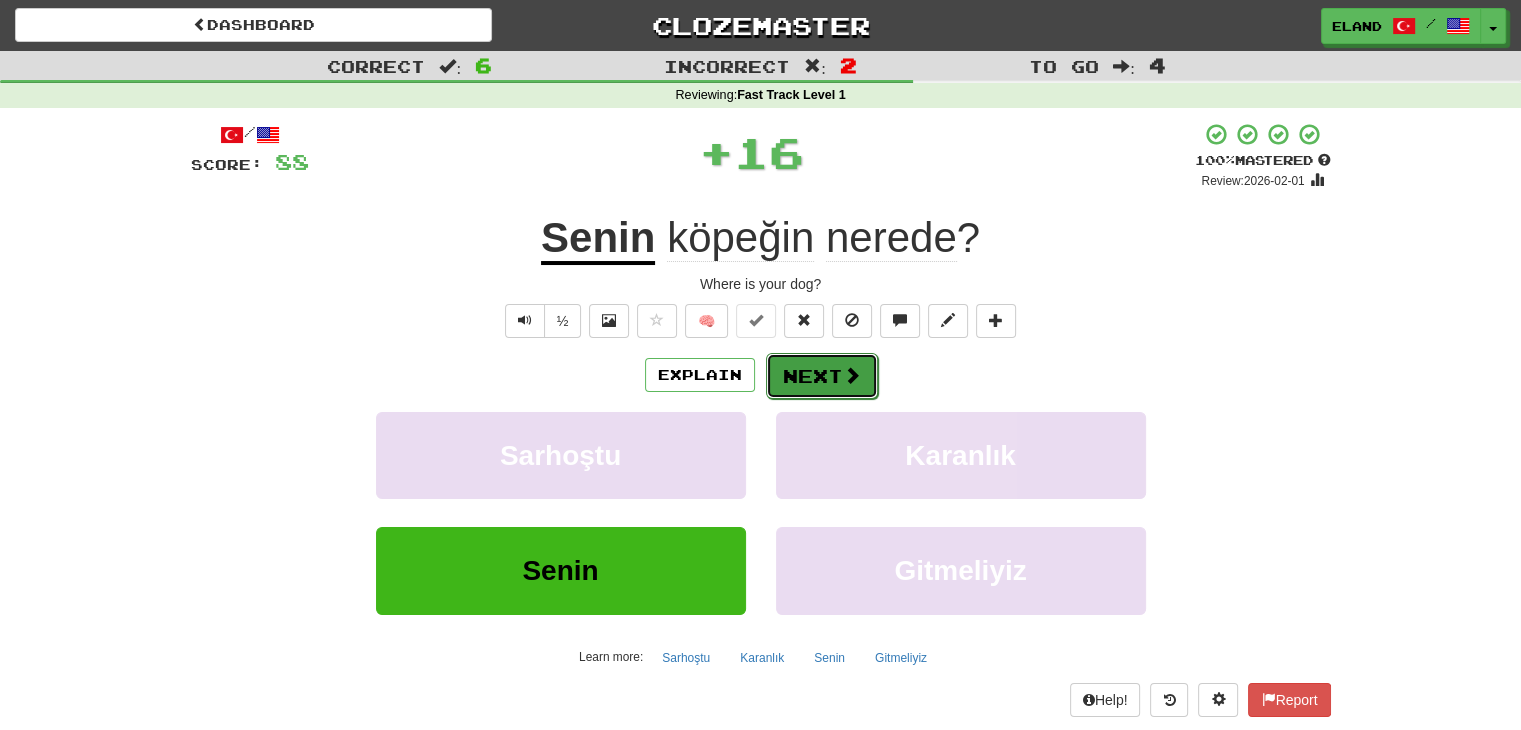 click at bounding box center [852, 375] 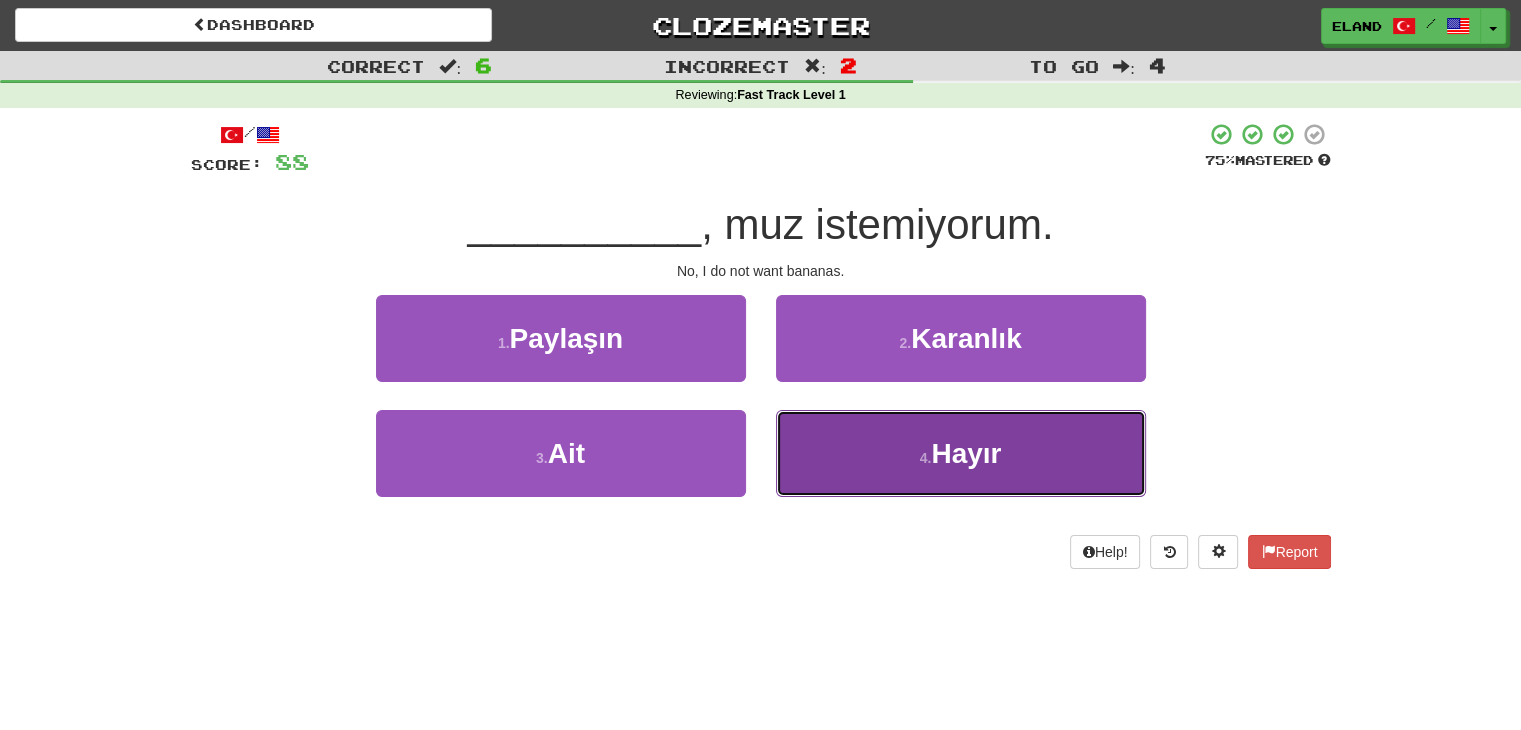 click on "4 .  Hayır" at bounding box center [961, 453] 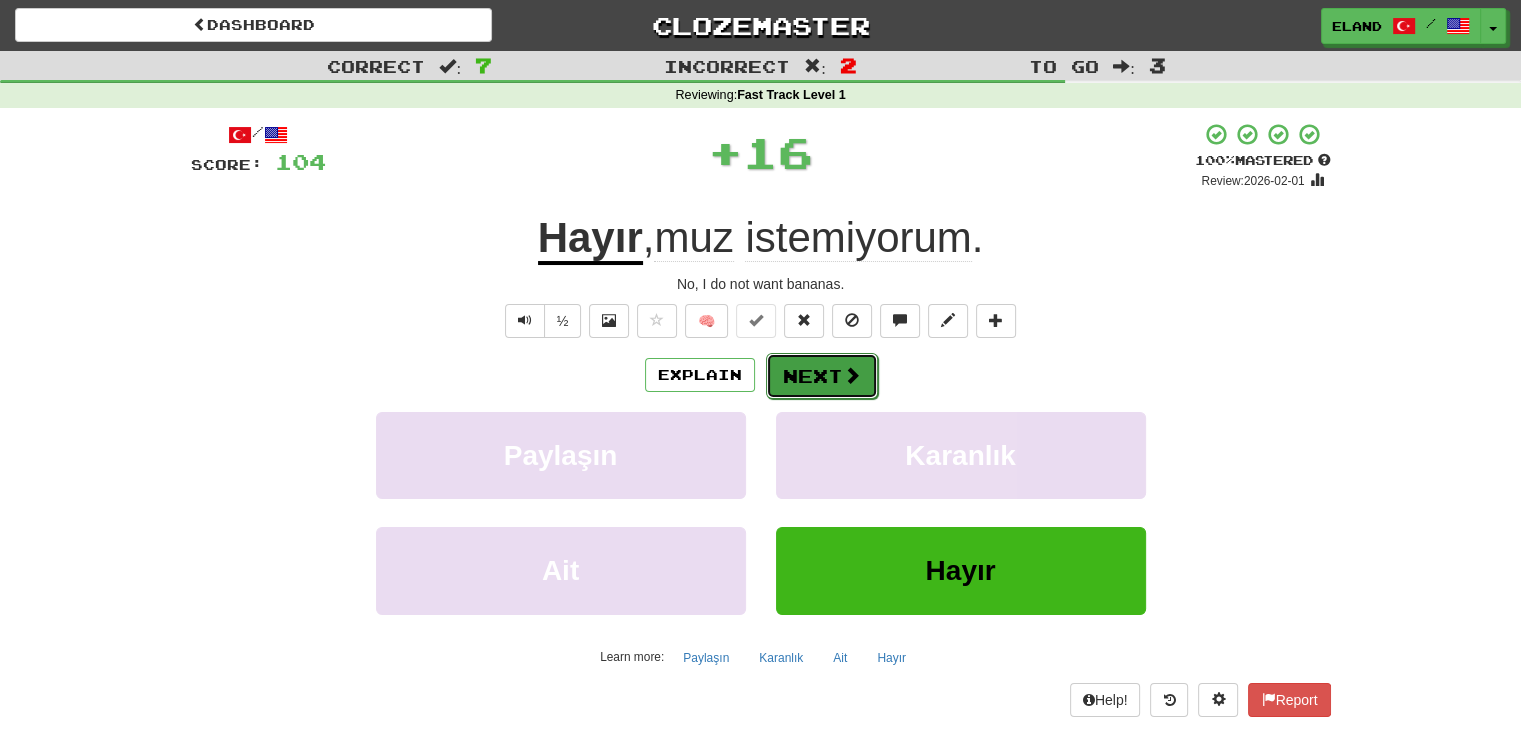 click on "Next" at bounding box center (822, 376) 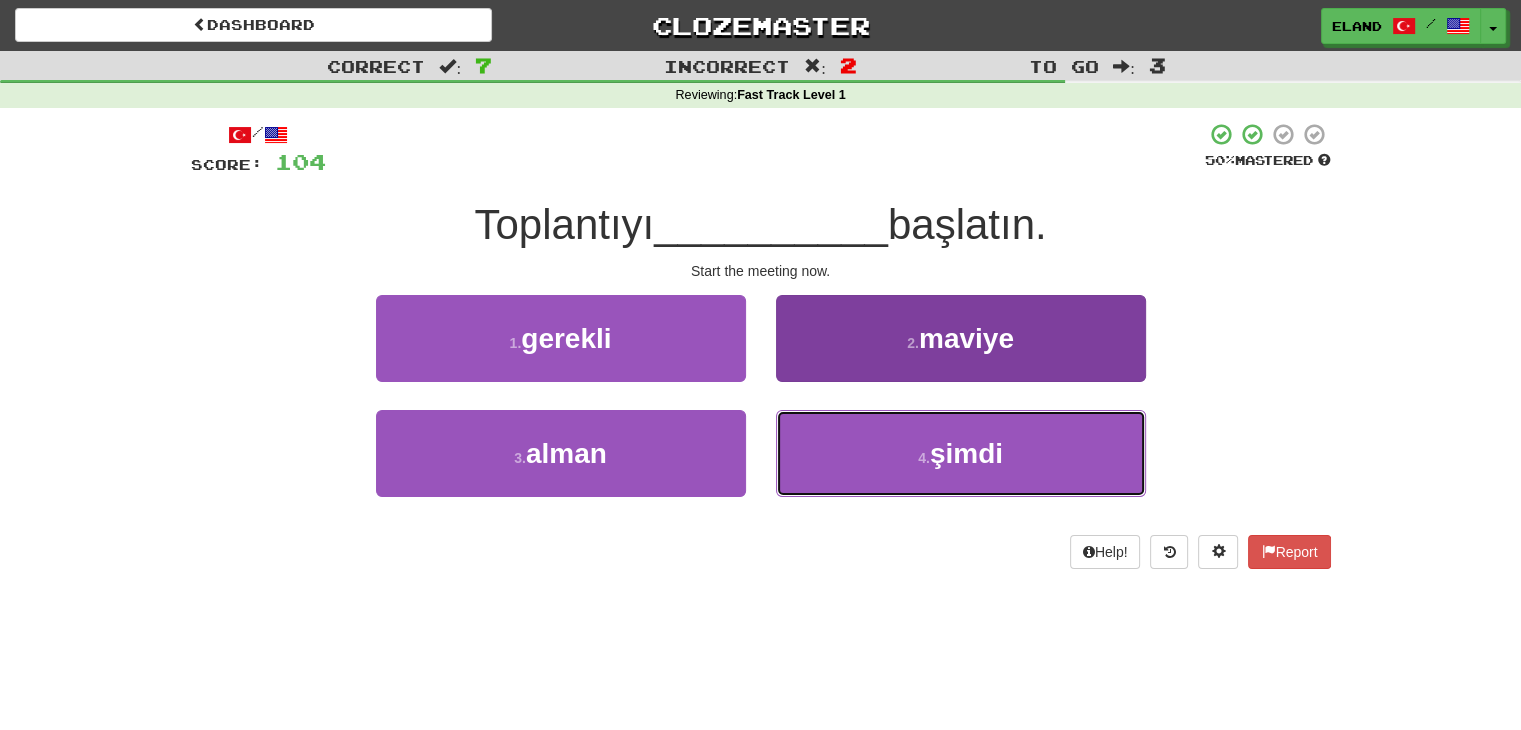 click on "4 .  şimdi" at bounding box center [961, 453] 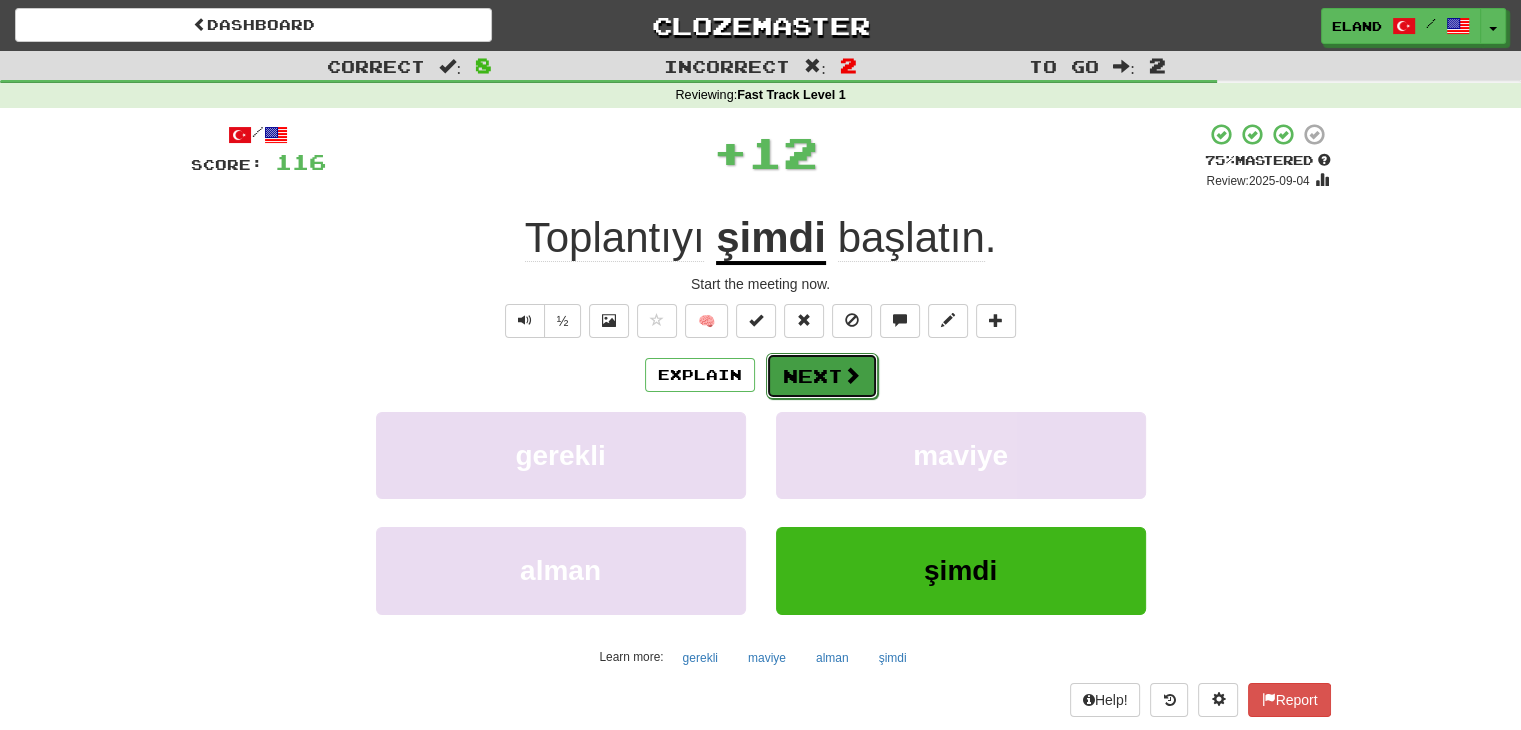 click on "Next" at bounding box center (822, 376) 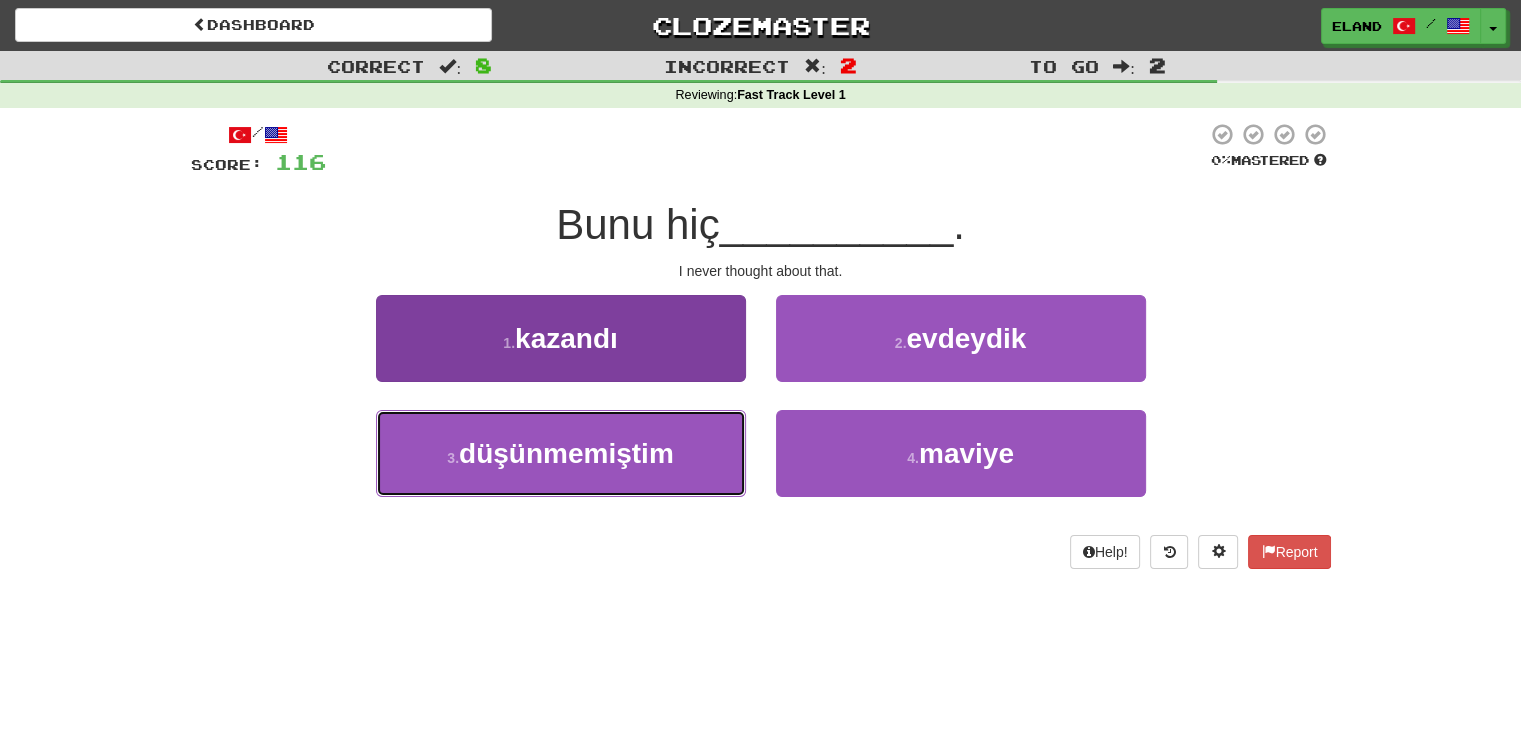 click on "düşünmemiştim" at bounding box center [566, 453] 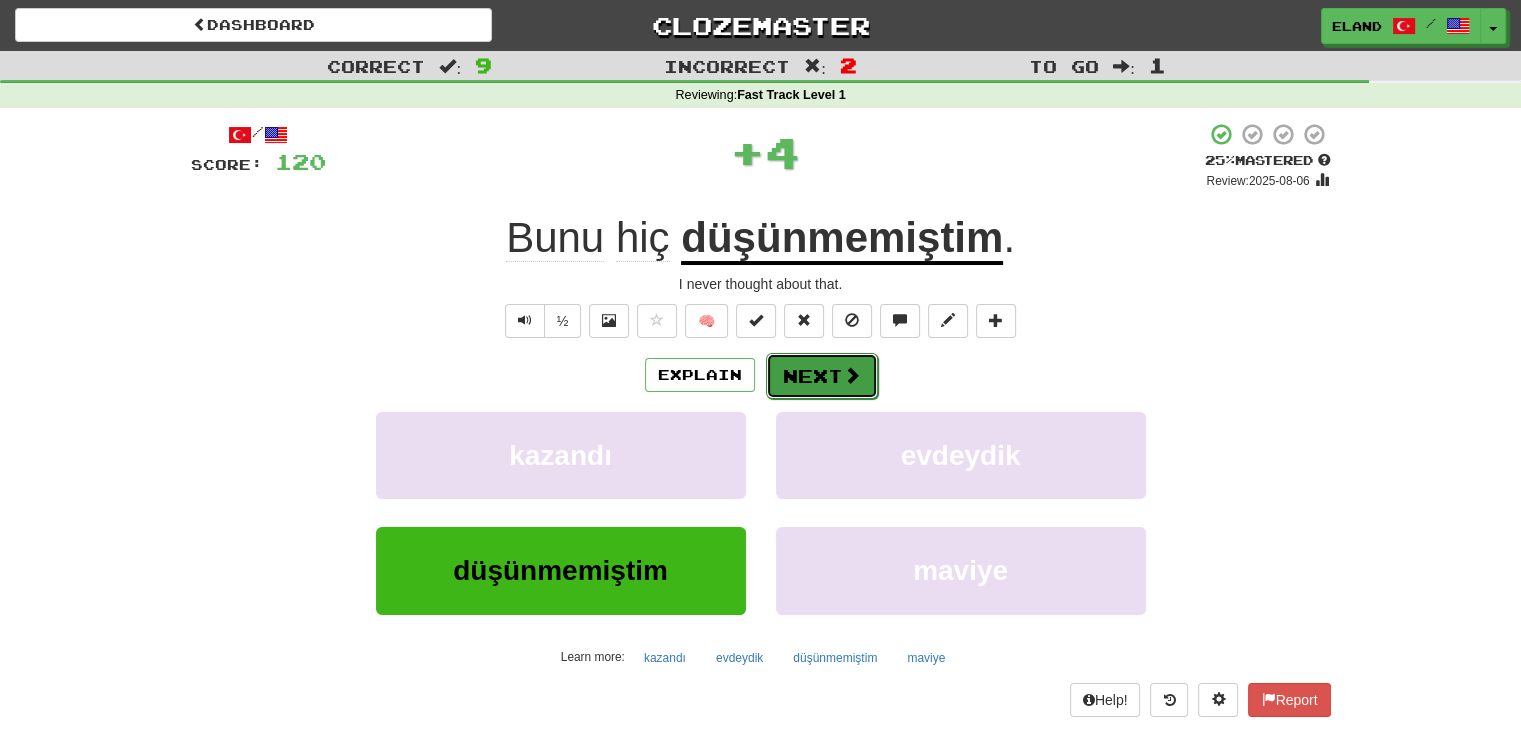 click on "Next" at bounding box center (822, 376) 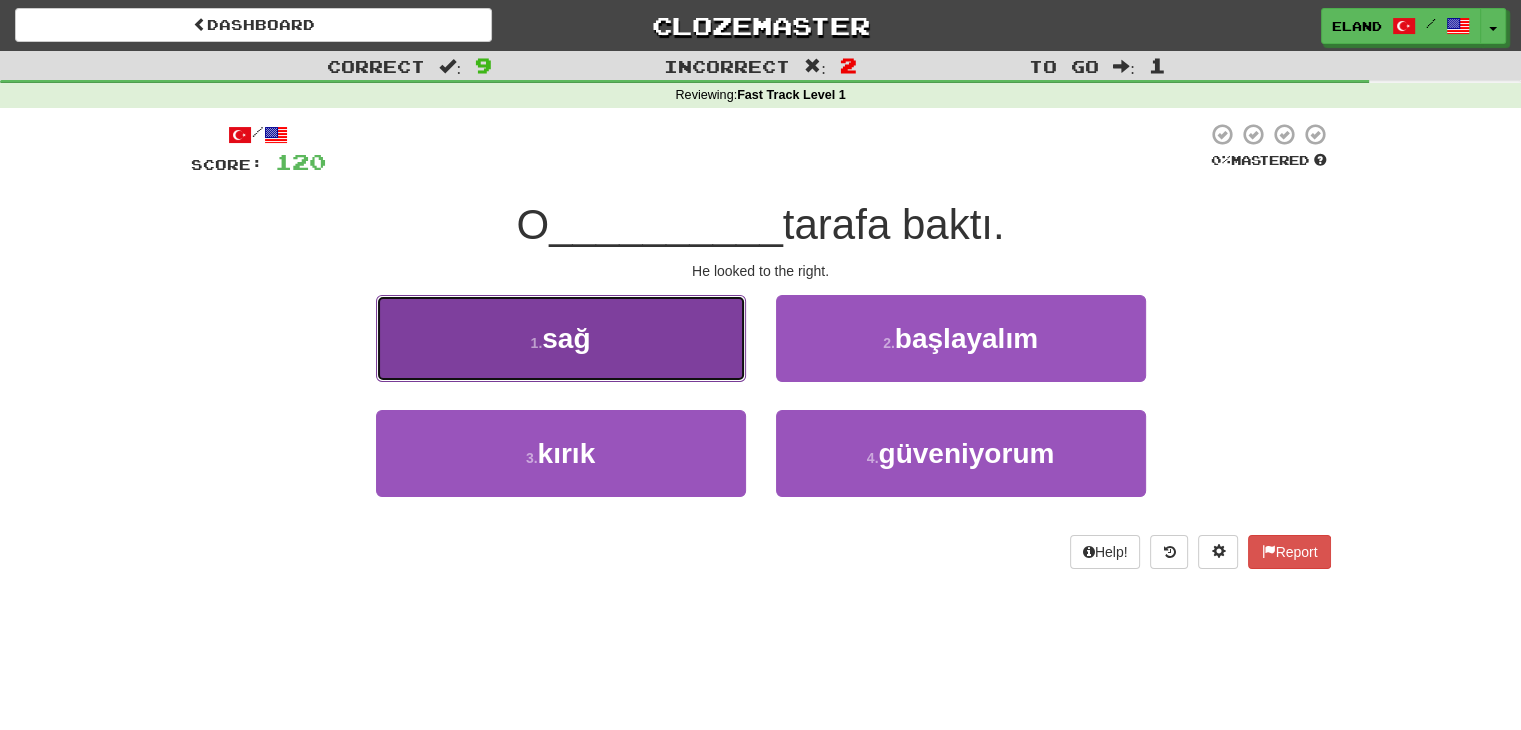 click on "1 .  sağ" at bounding box center (561, 338) 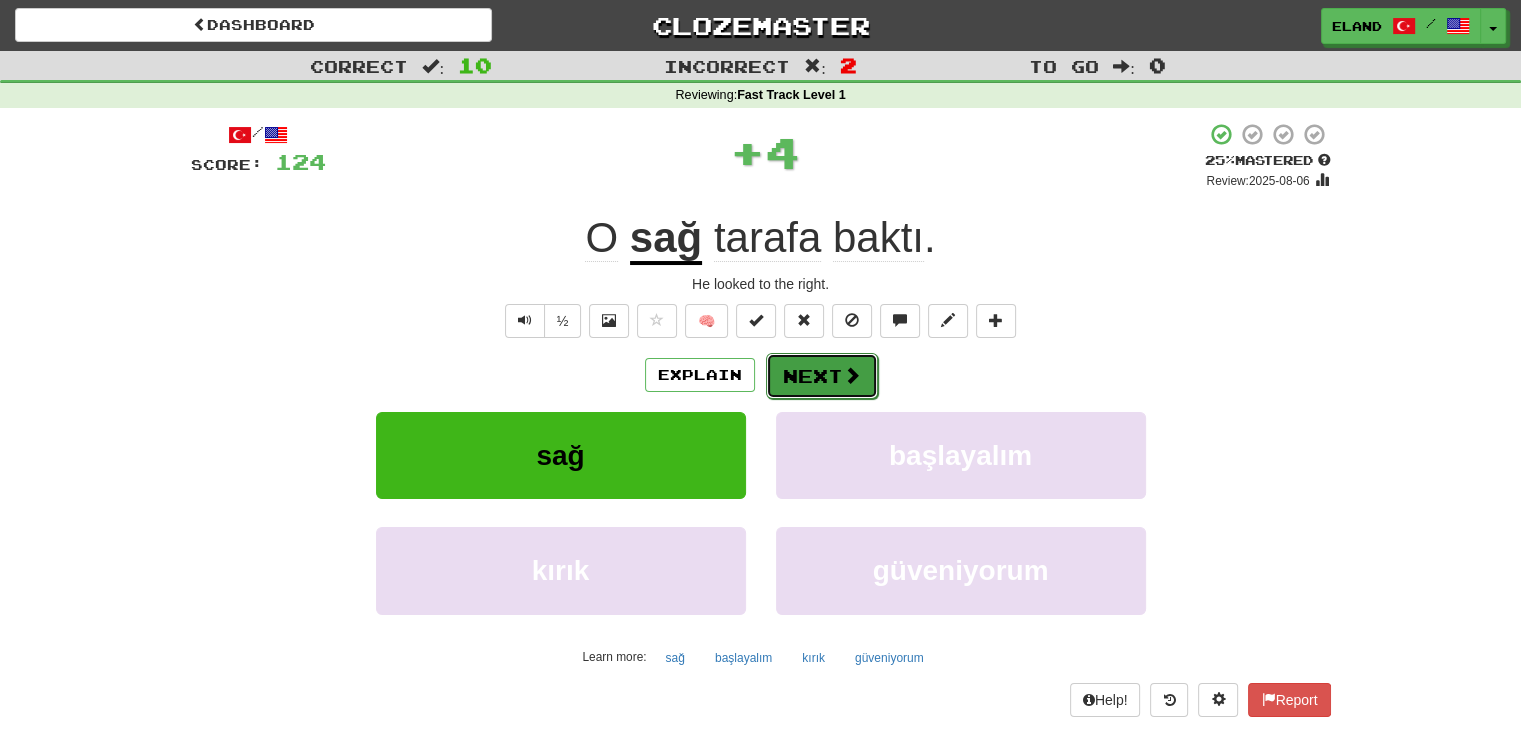 click on "Next" at bounding box center [822, 376] 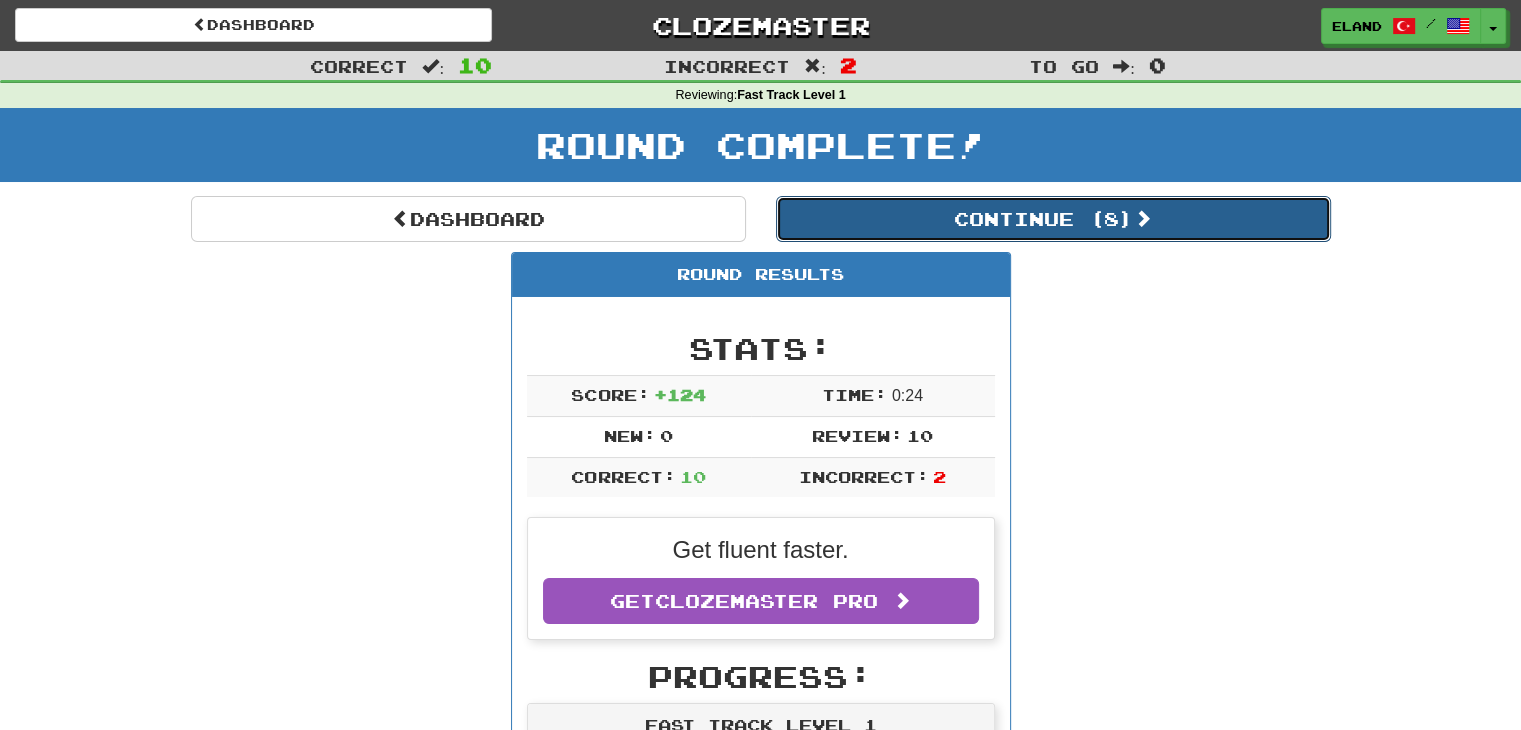 click on "Continue ( 8 )" at bounding box center (1053, 219) 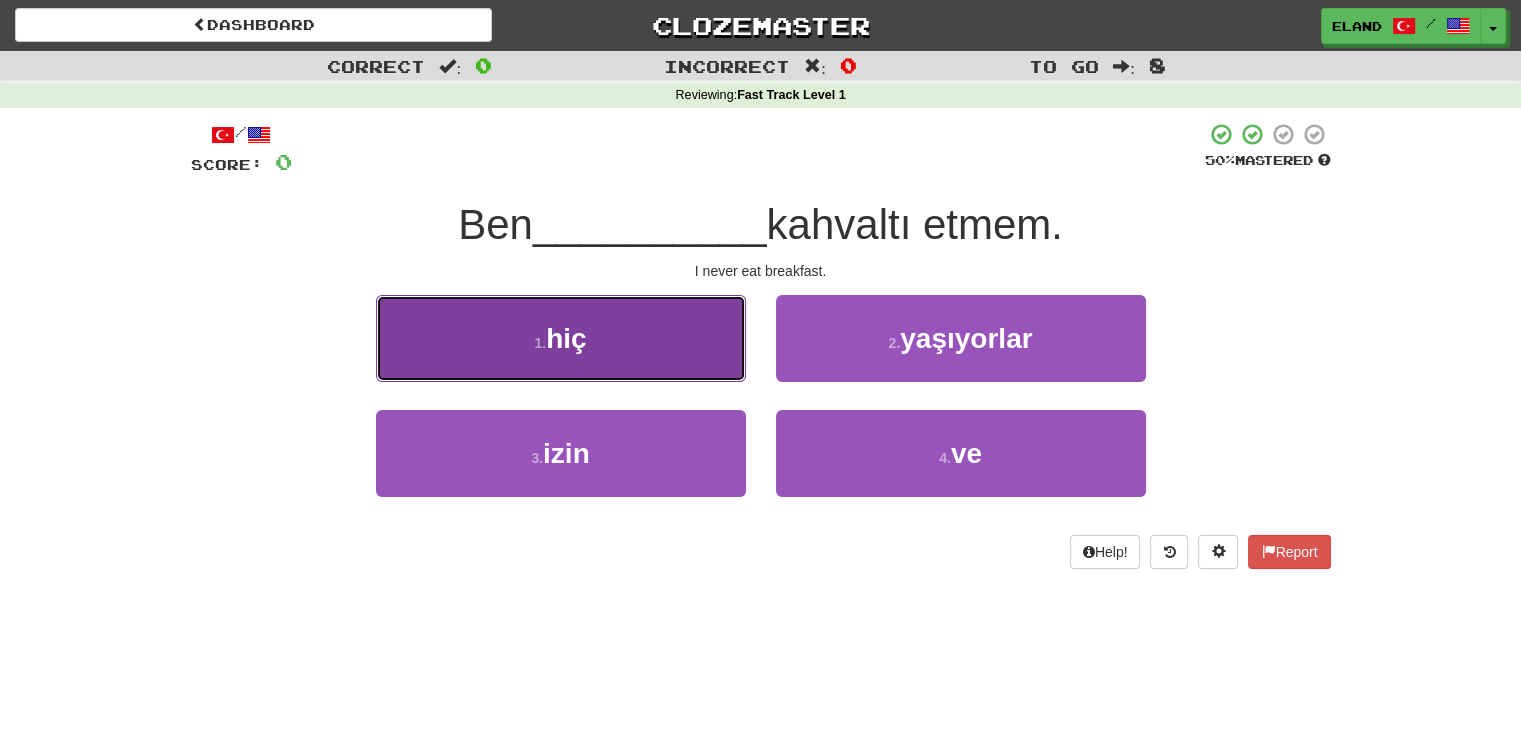 click on "1 .  hiç" at bounding box center (561, 338) 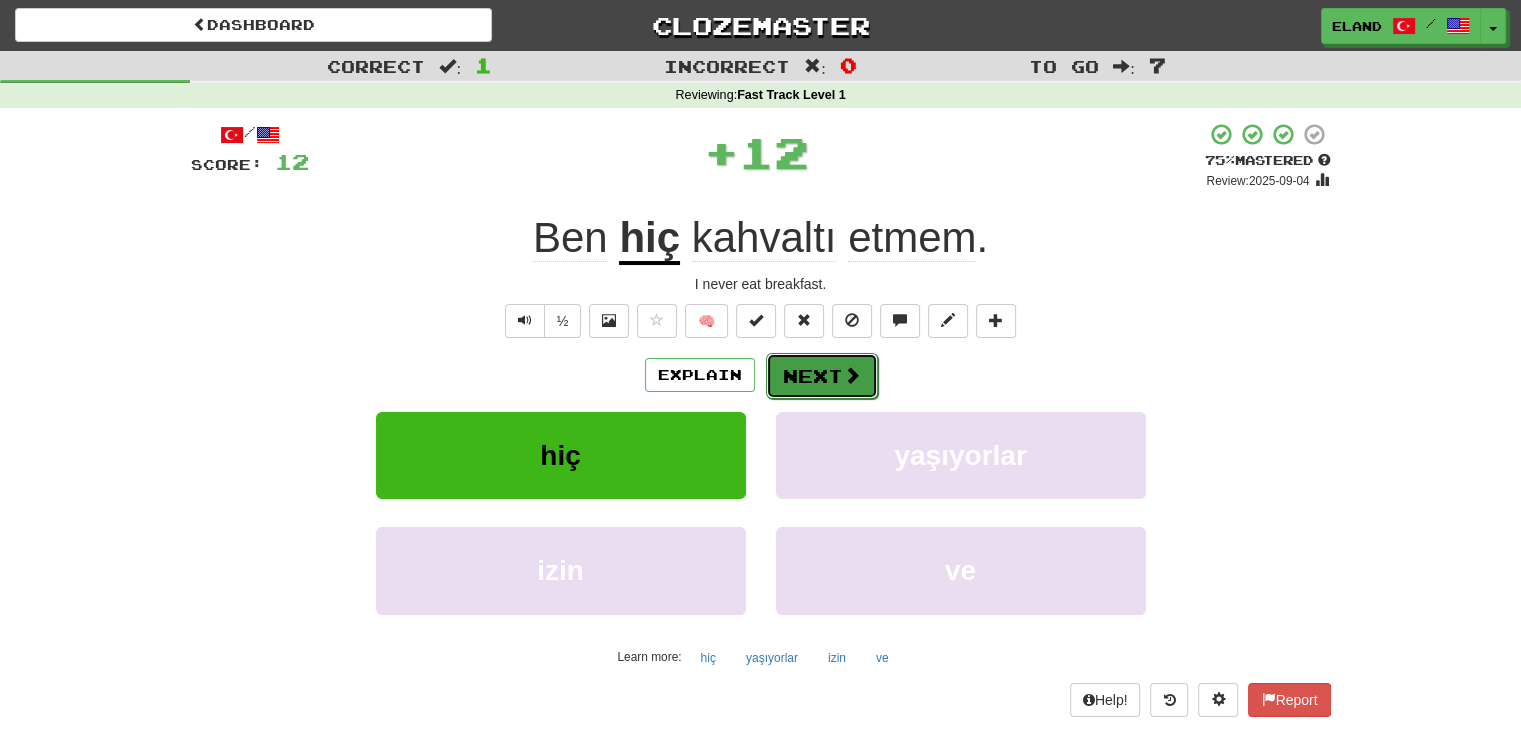 click on "Next" at bounding box center (822, 376) 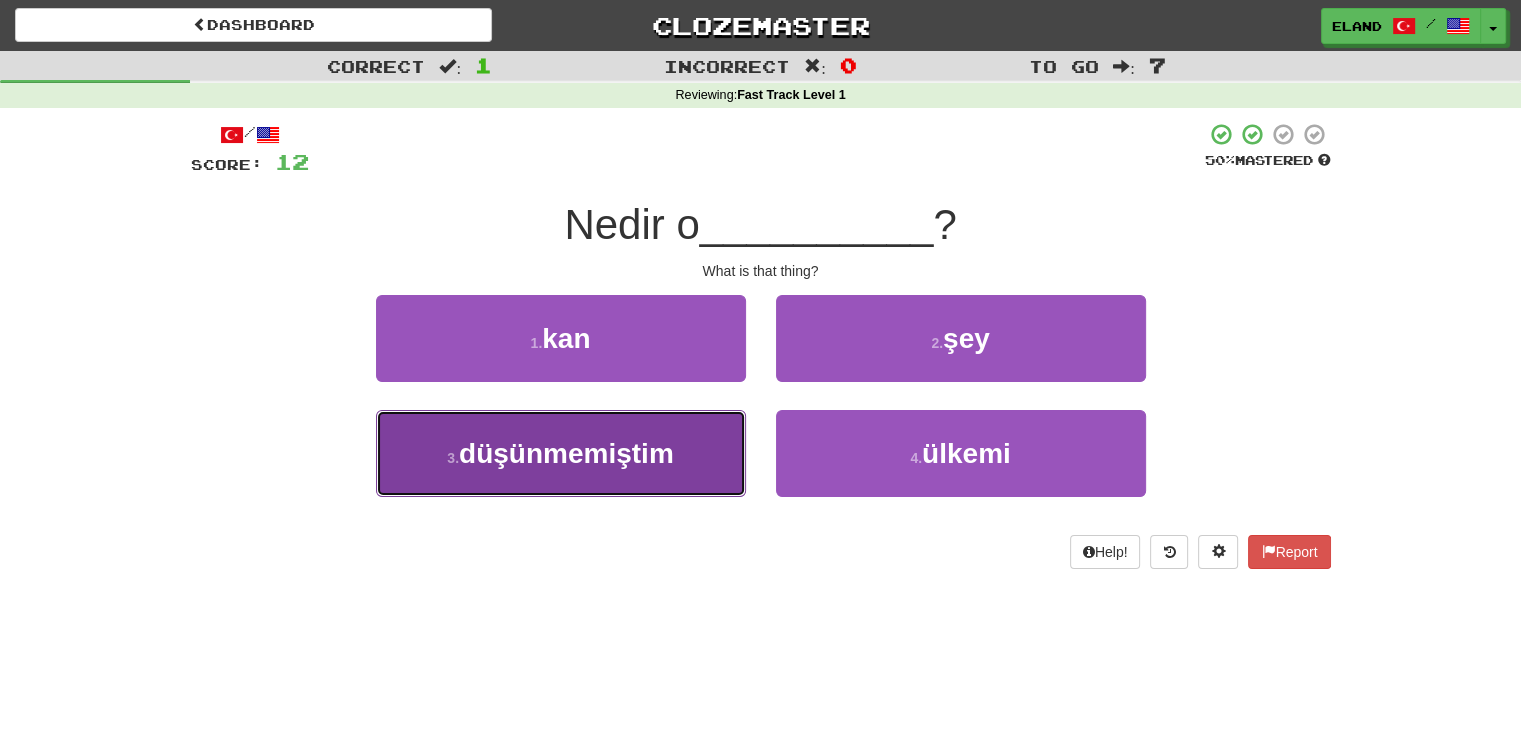 click on "düşünmemiştim" at bounding box center [566, 453] 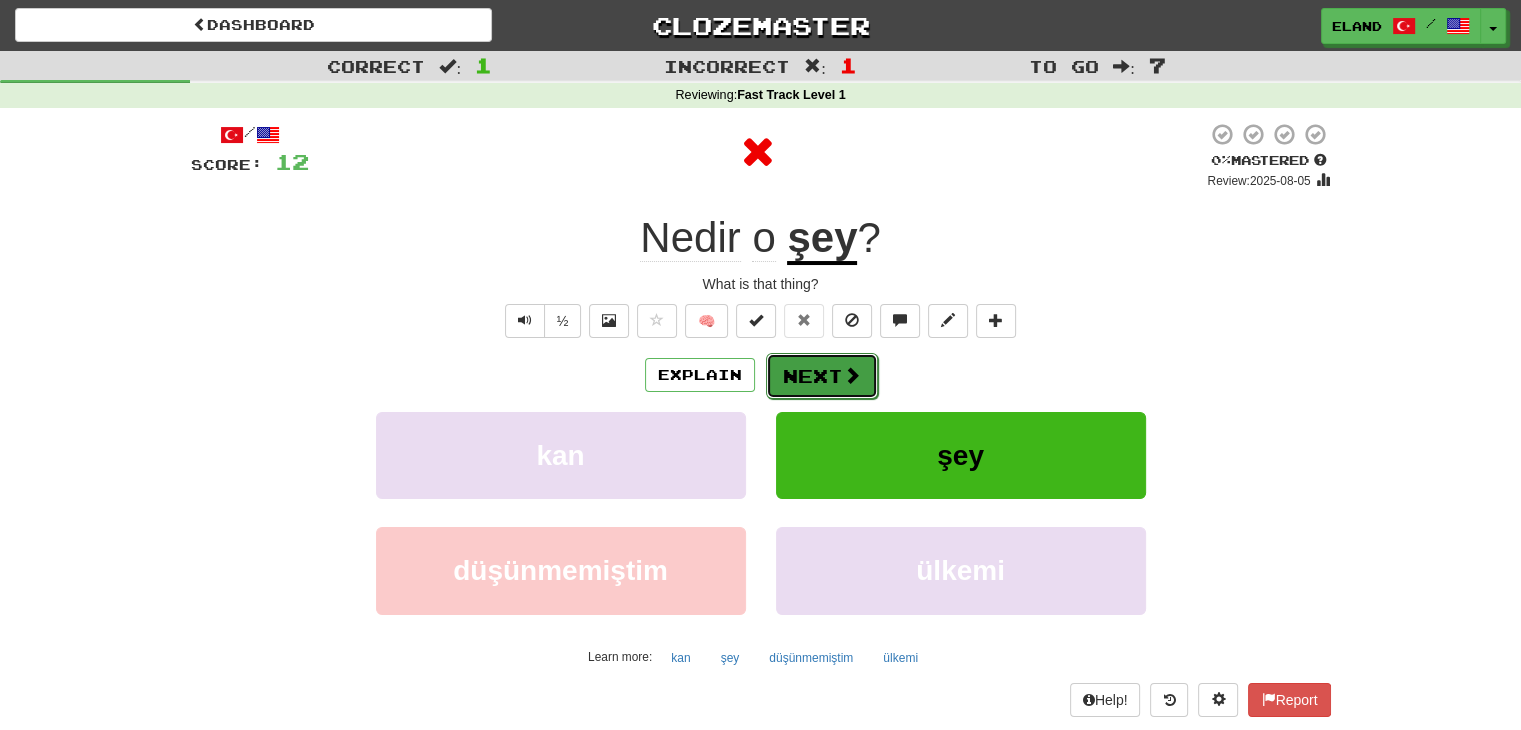 click on "Next" at bounding box center (822, 376) 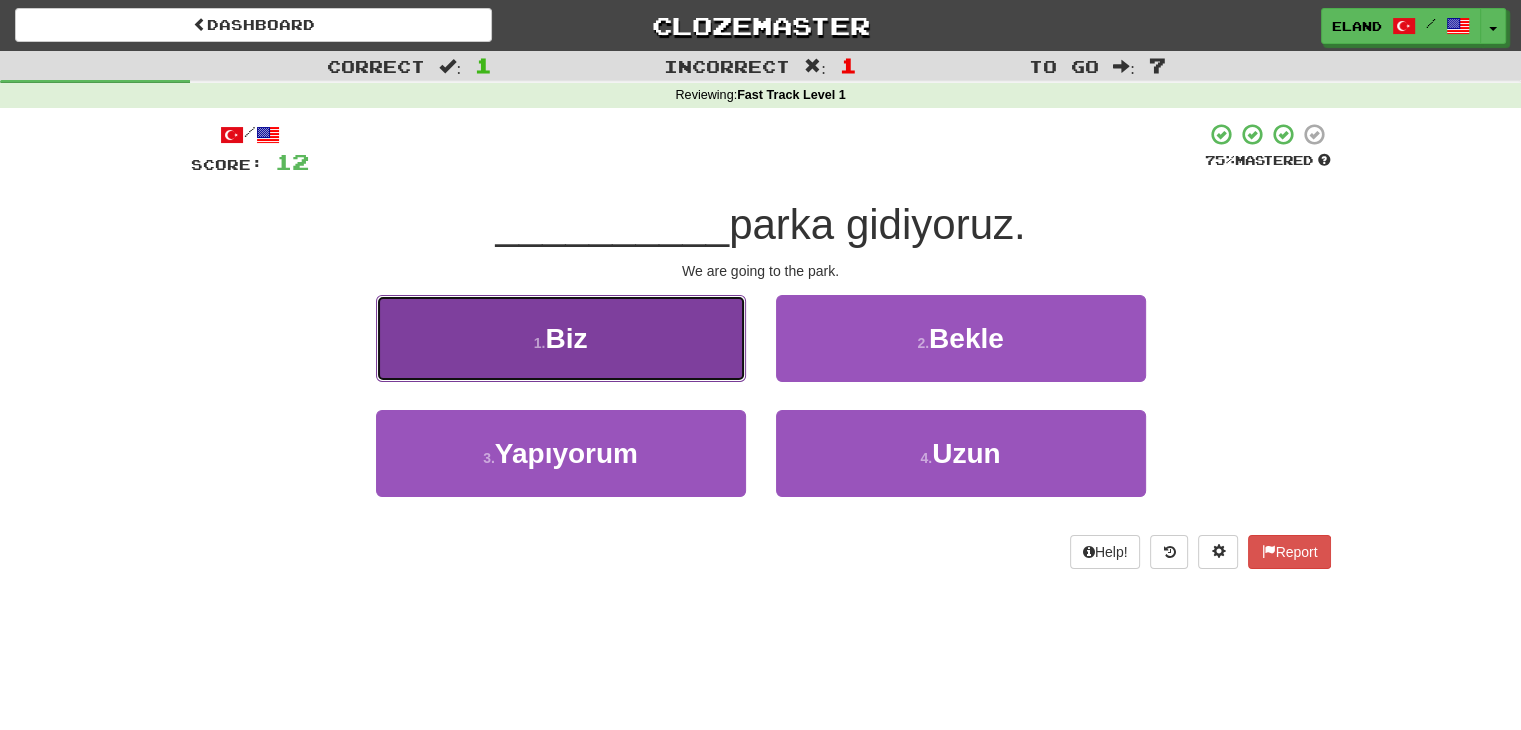 click on "1 .  Biz" at bounding box center [561, 338] 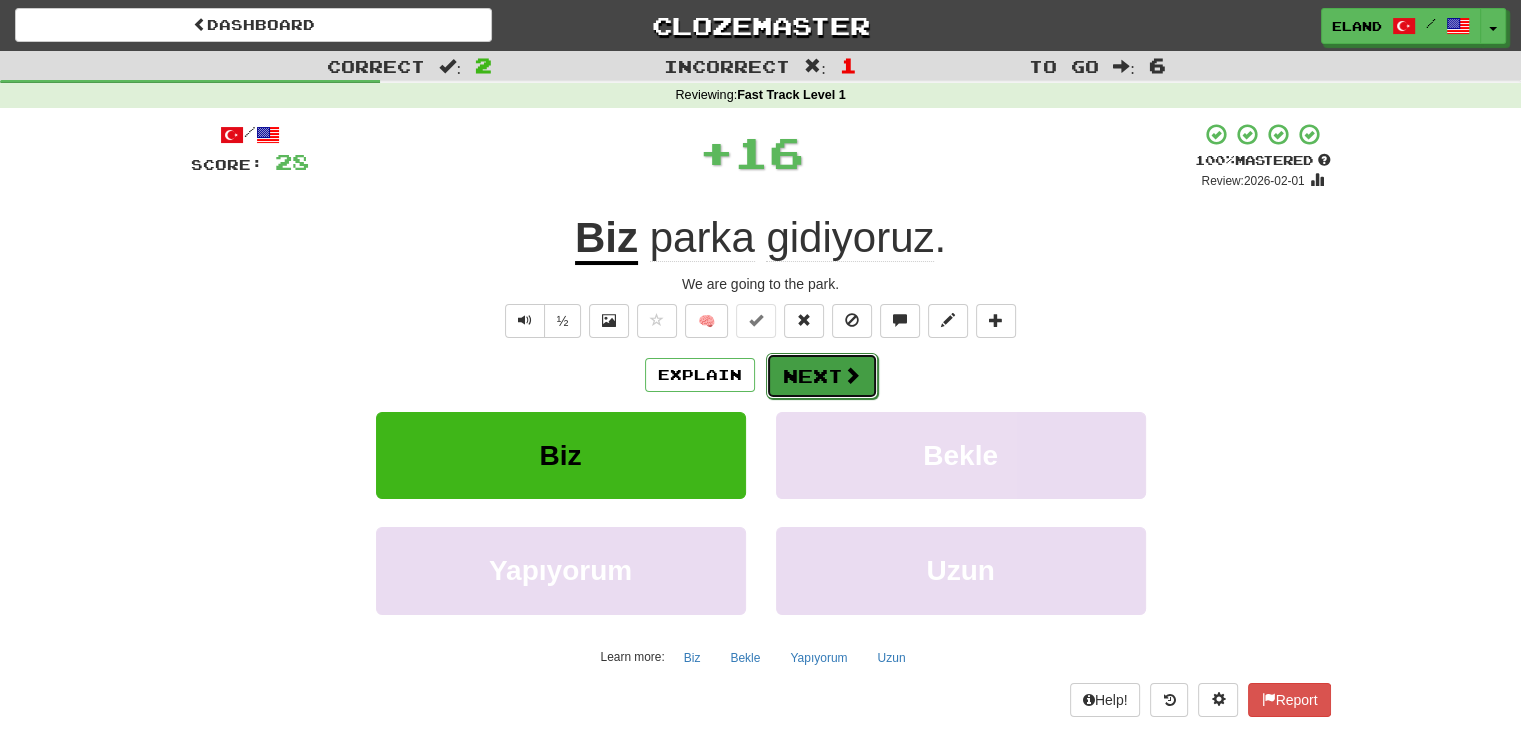 click on "Next" at bounding box center (822, 376) 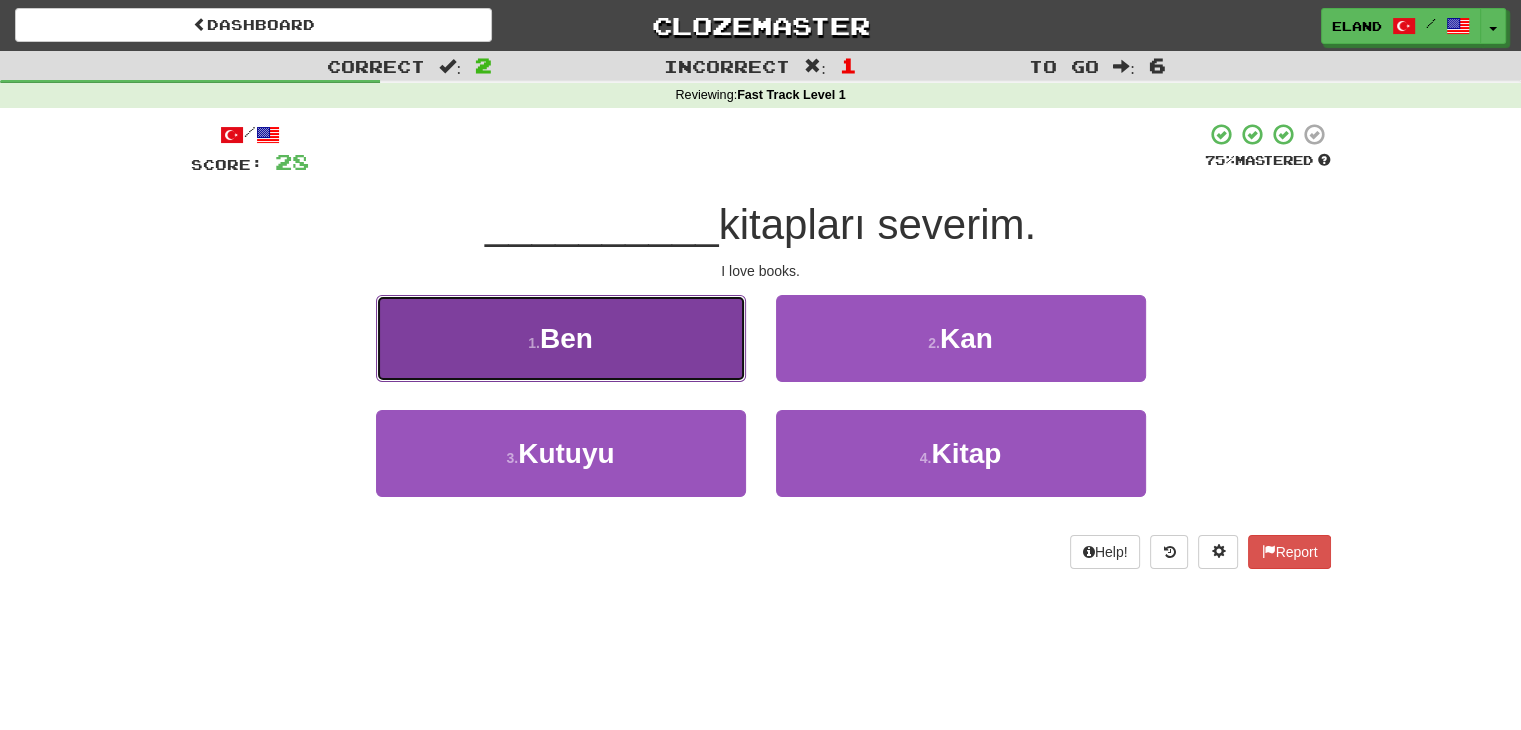 click on "1 .  Ben" at bounding box center [561, 338] 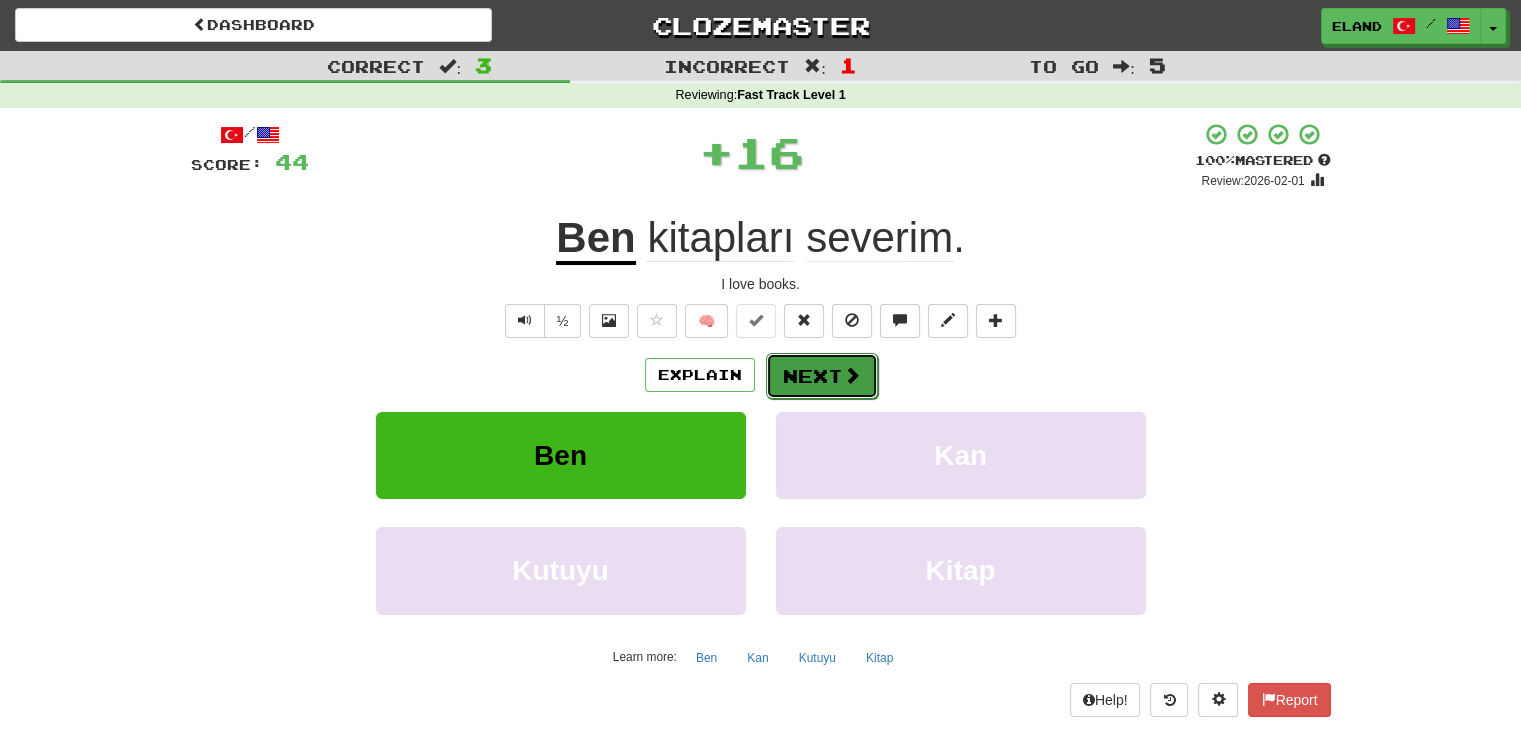 click on "Next" at bounding box center (822, 376) 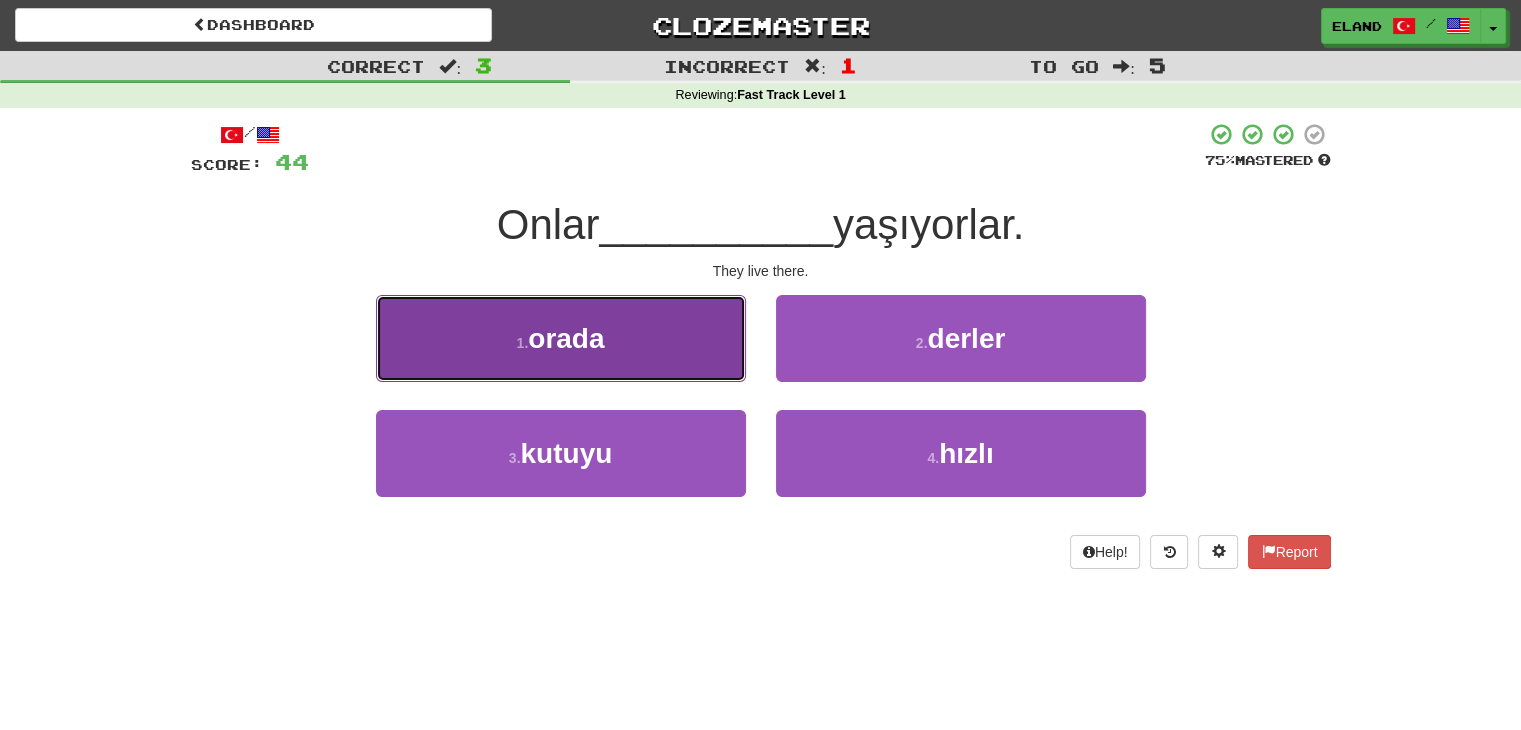 click on "1 .  orada" at bounding box center (561, 338) 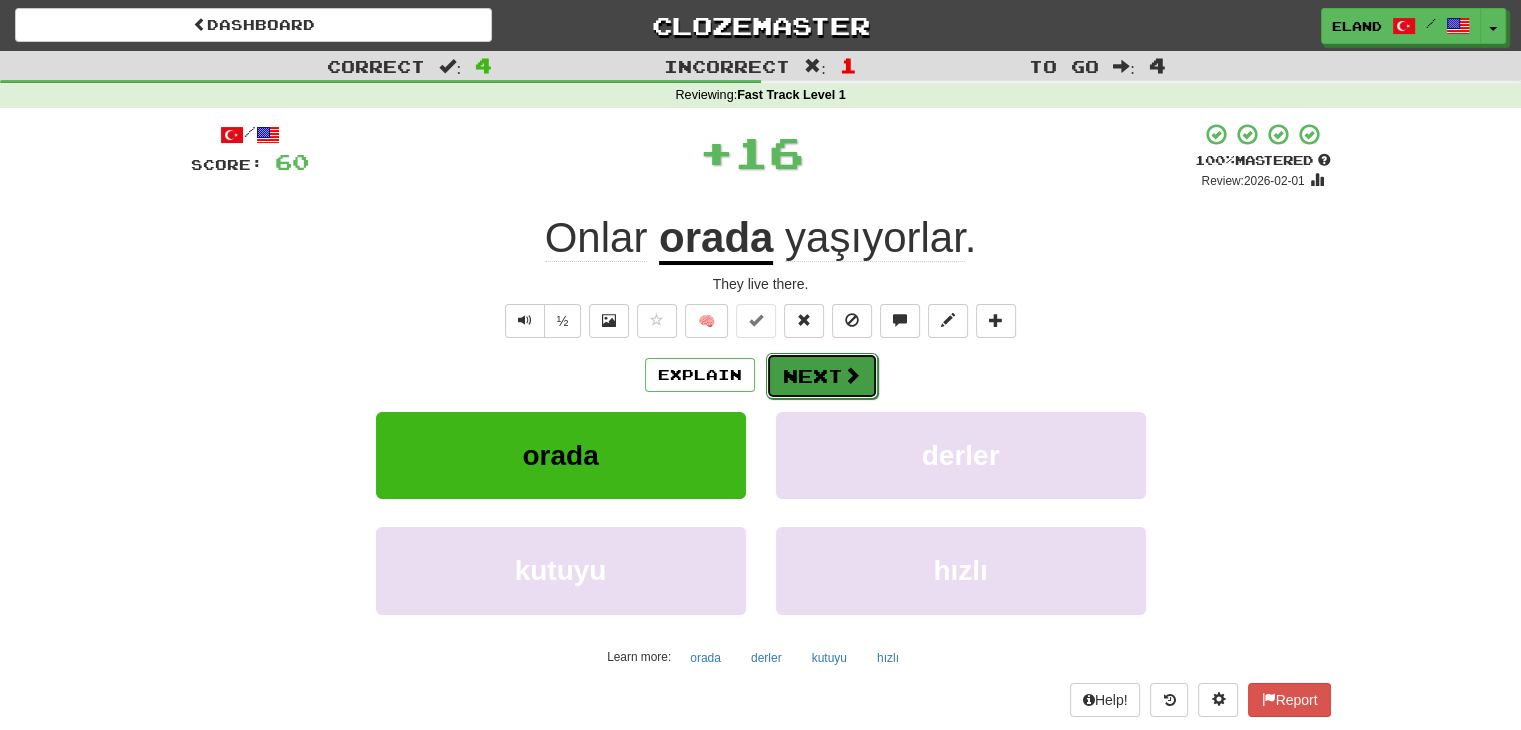 click on "Next" at bounding box center [822, 376] 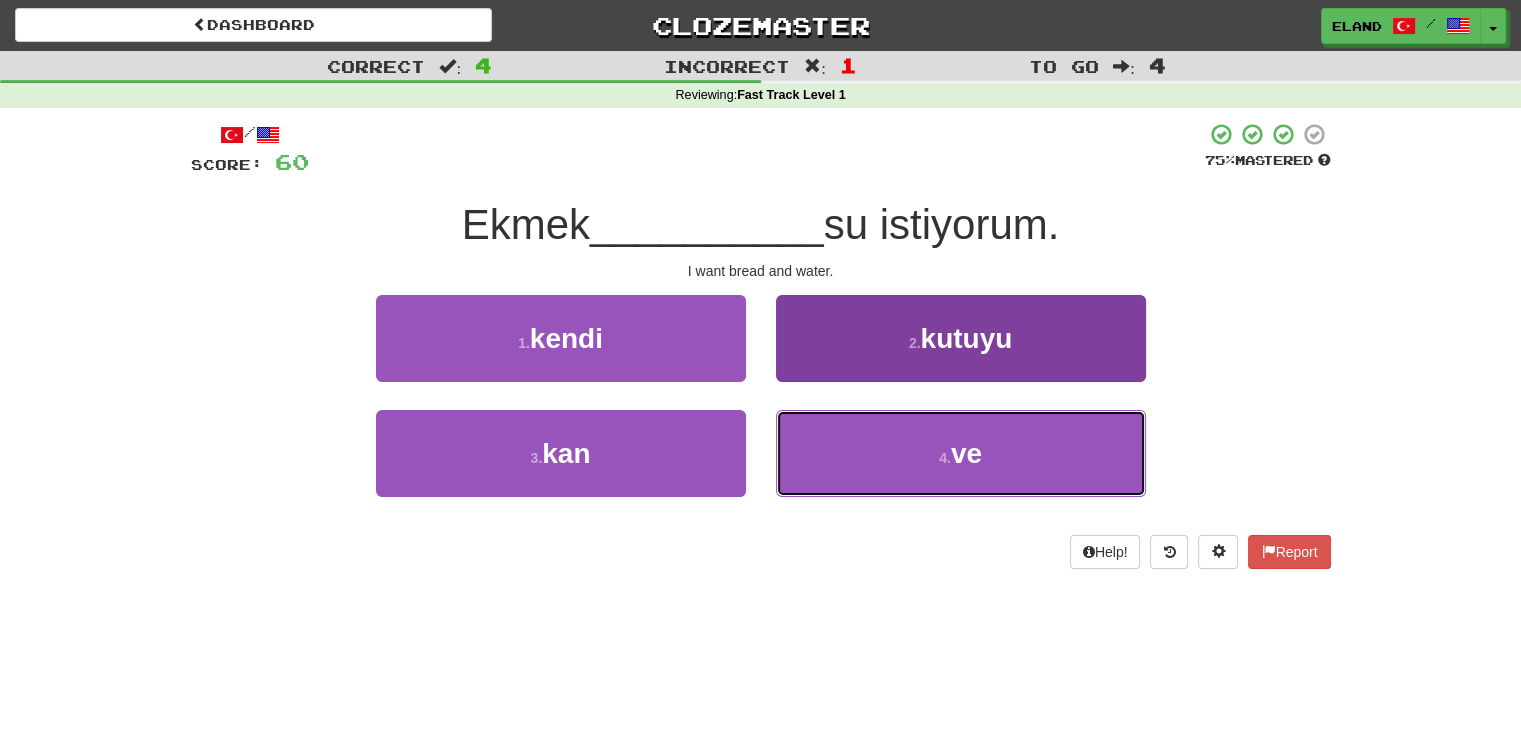drag, startPoint x: 950, startPoint y: 469, endPoint x: 932, endPoint y: 468, distance: 18.027756 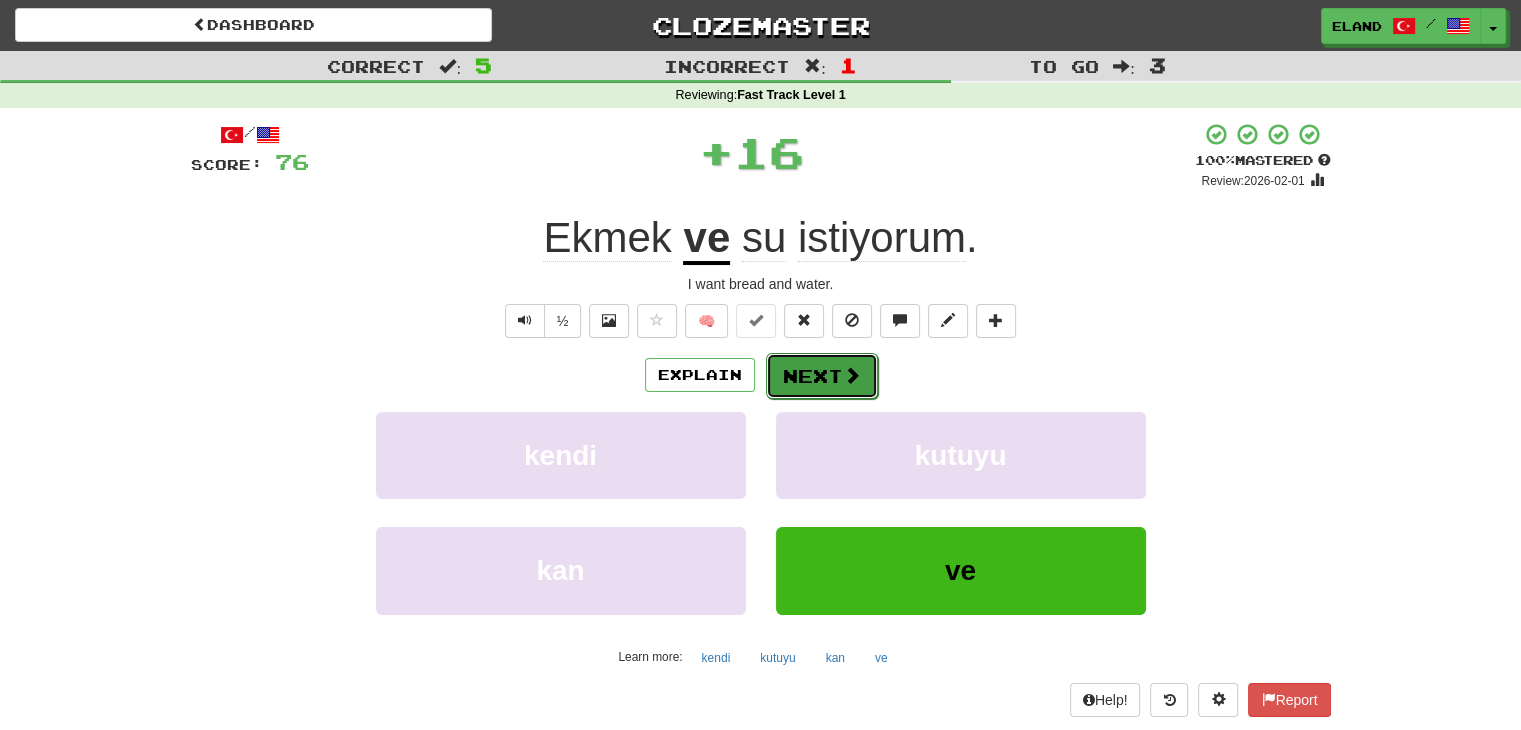 click at bounding box center [852, 375] 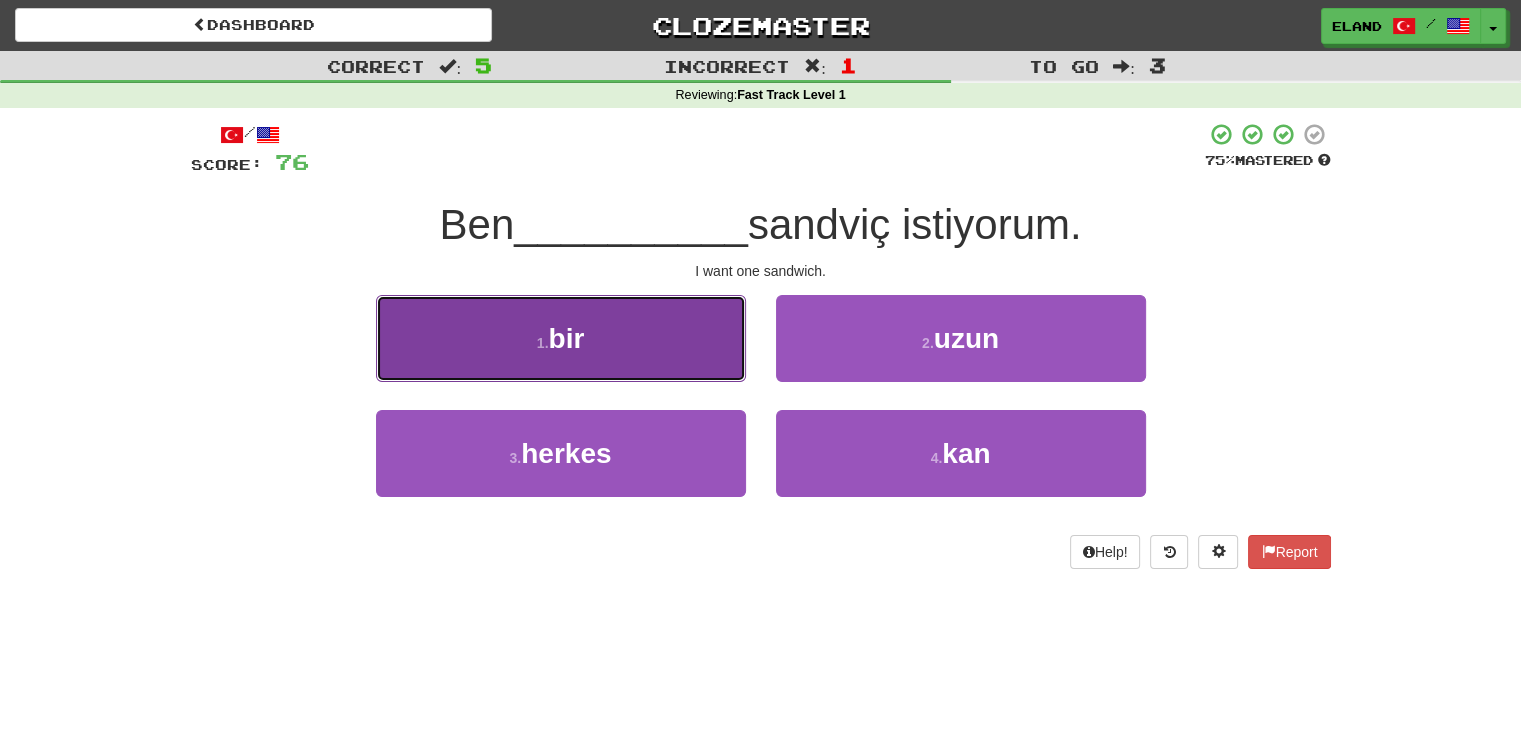 click on "1 .  bir" at bounding box center [561, 338] 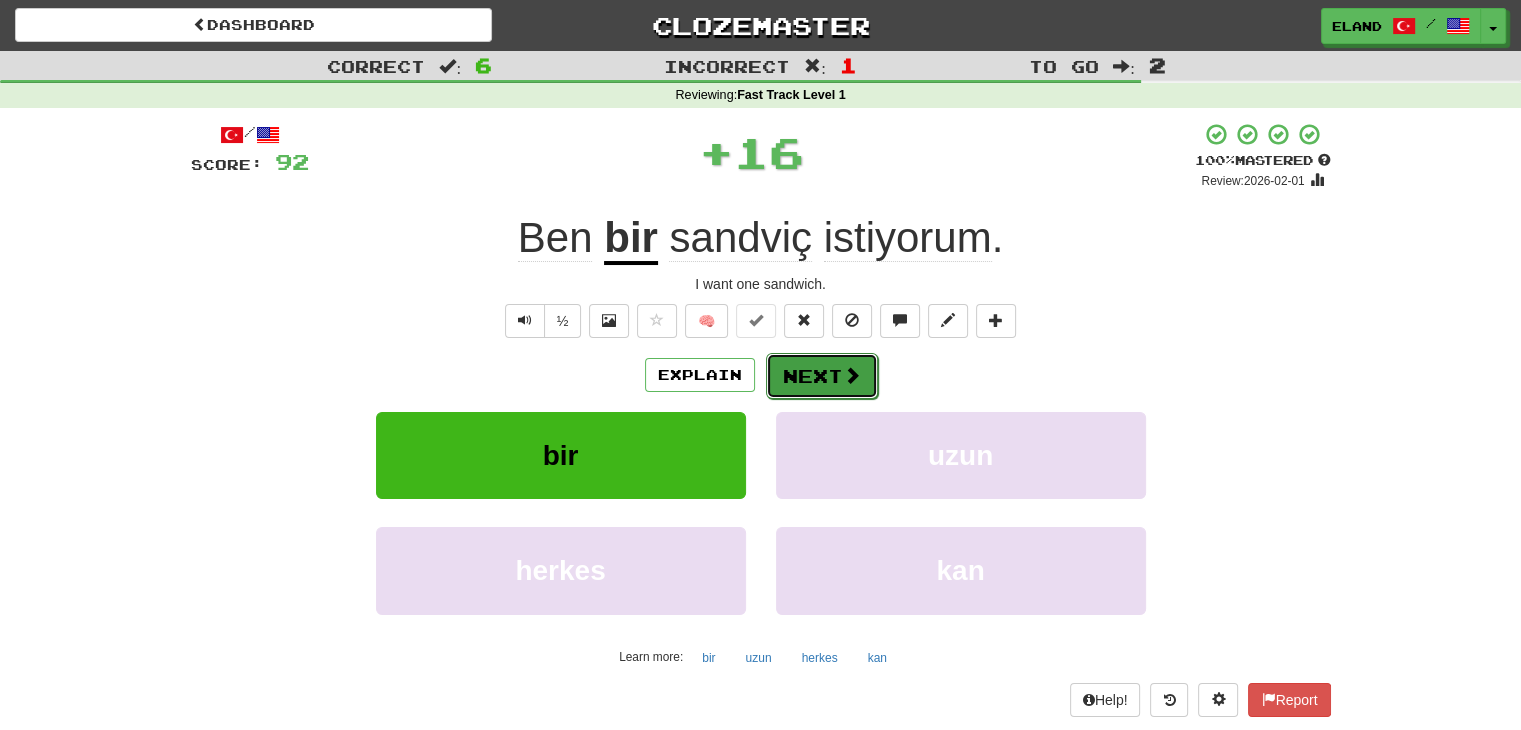 click on "Next" at bounding box center (822, 376) 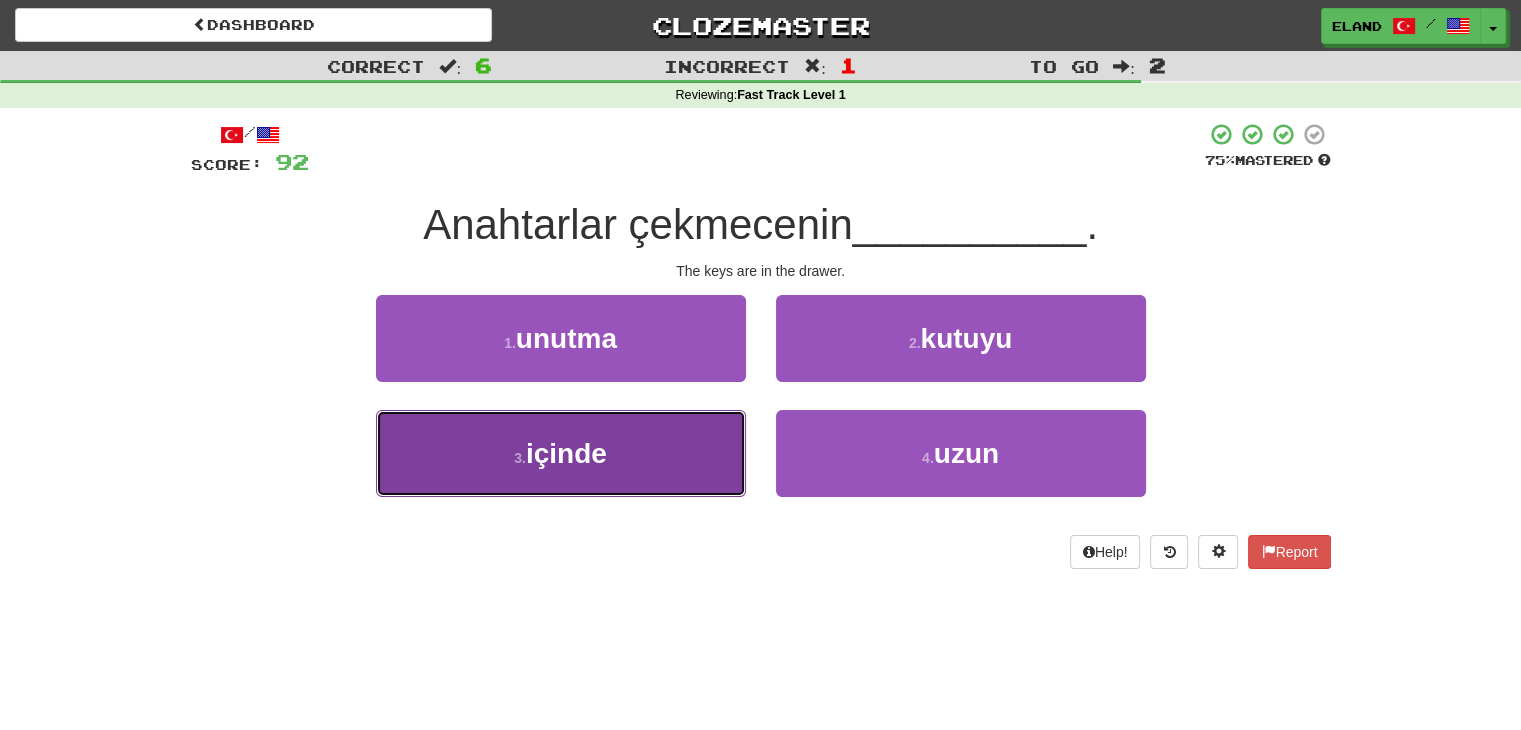 click on "içinde" at bounding box center [566, 453] 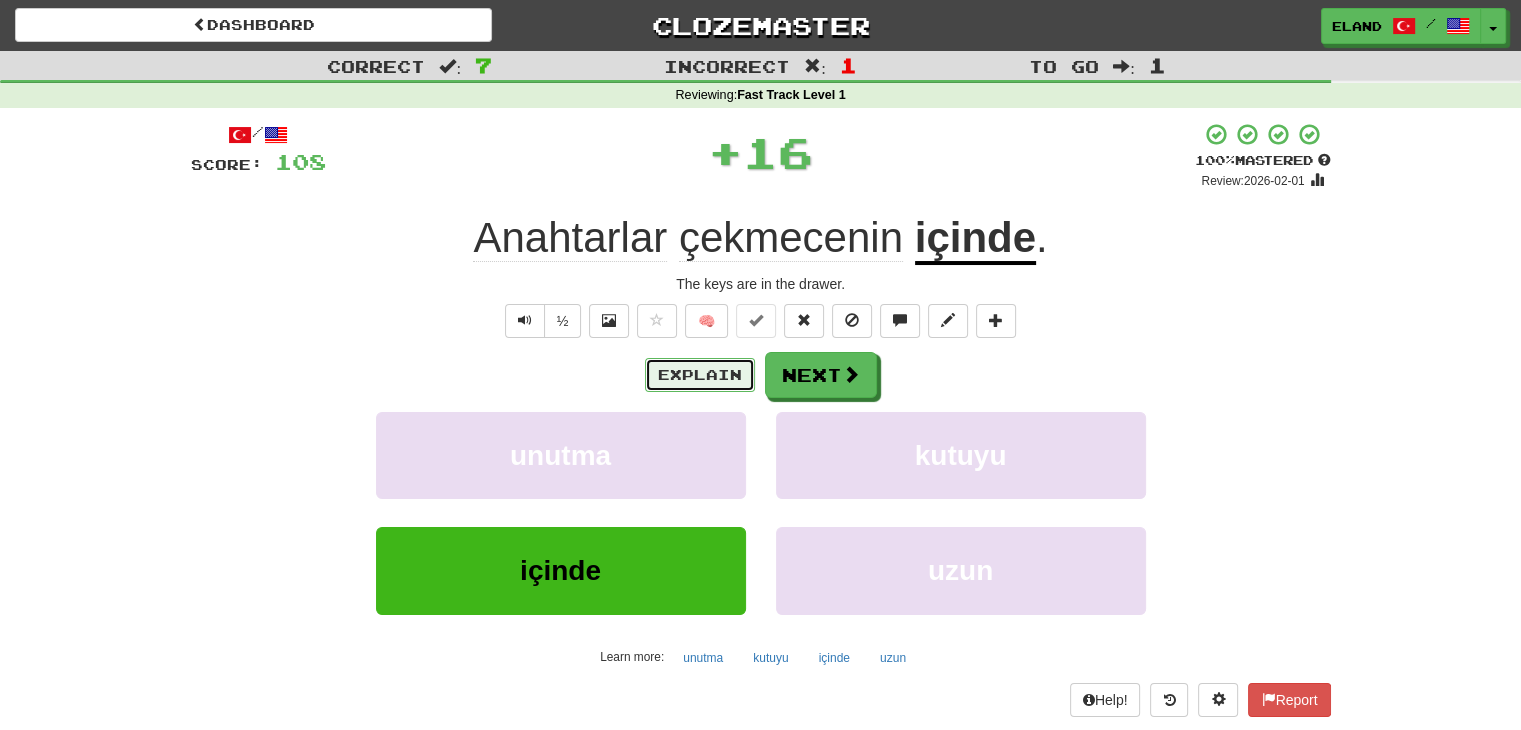 click on "Explain" at bounding box center [700, 375] 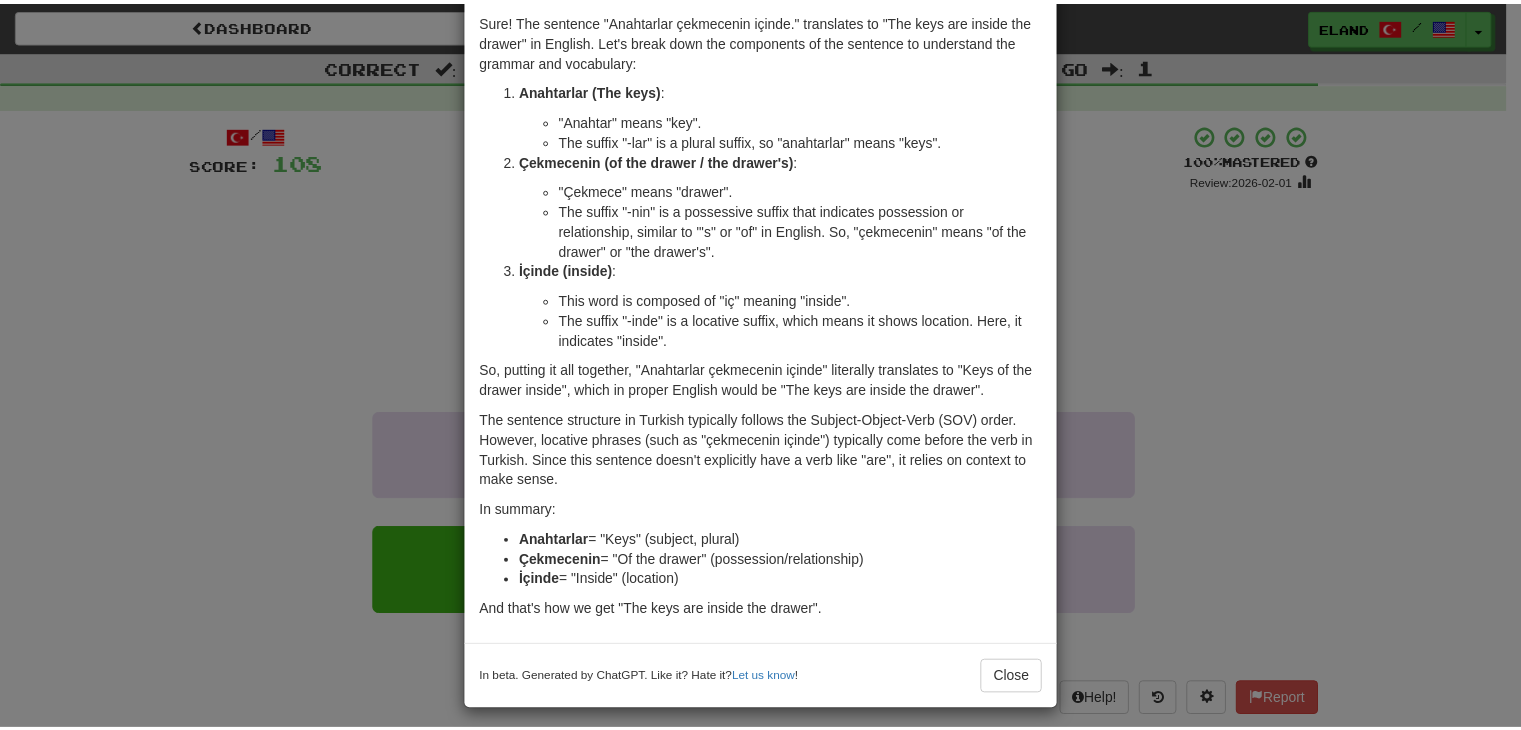 scroll, scrollTop: 97, scrollLeft: 0, axis: vertical 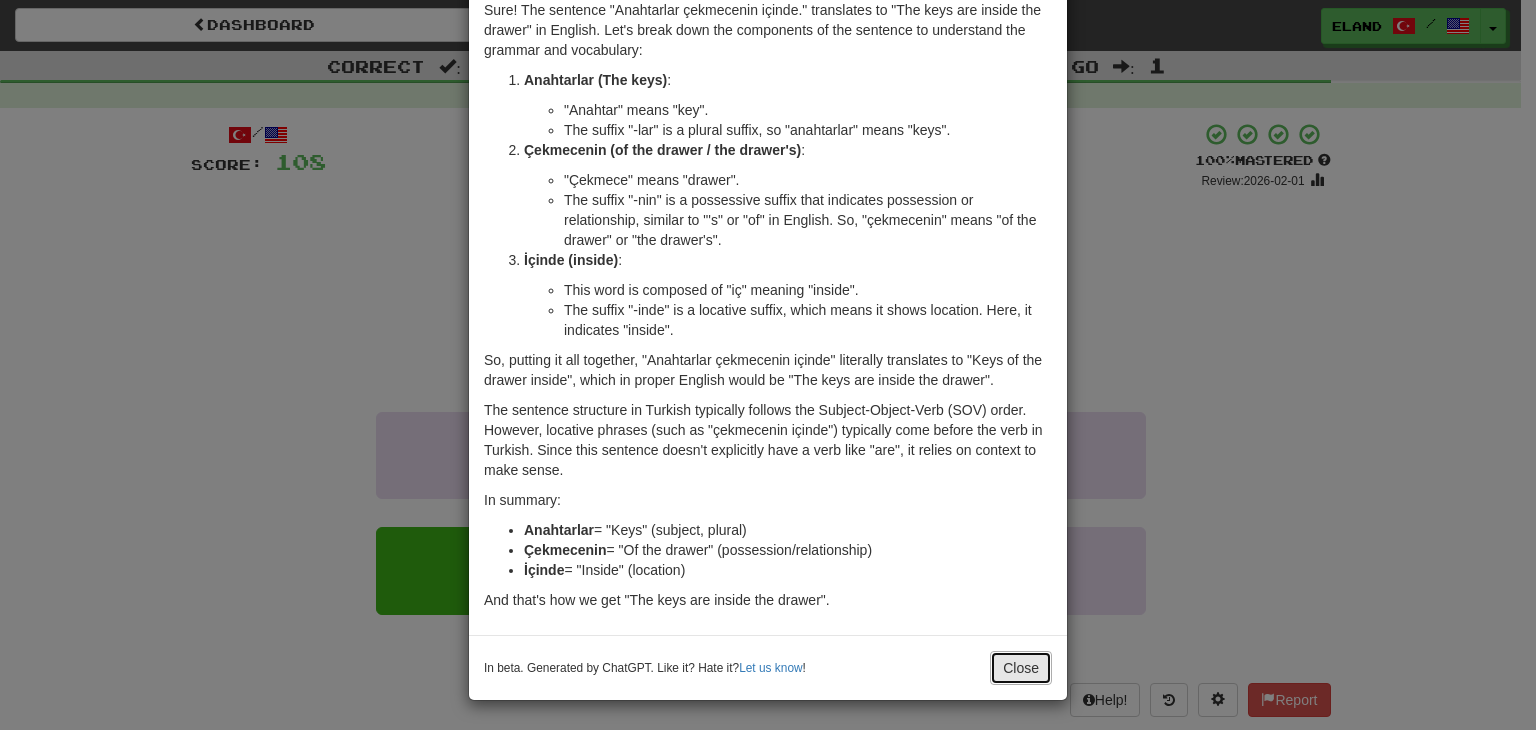 click on "Close" at bounding box center [1021, 668] 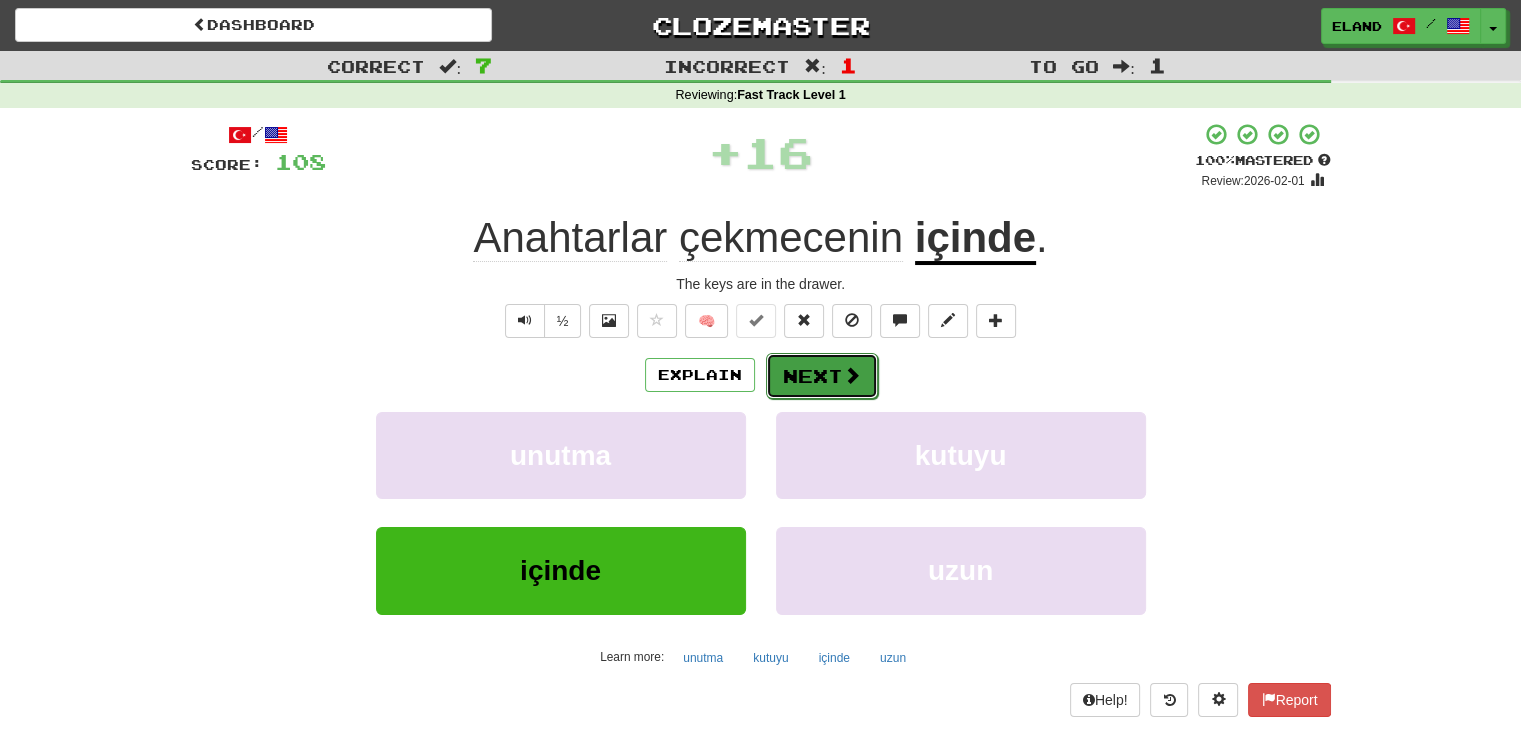click on "Next" at bounding box center [822, 376] 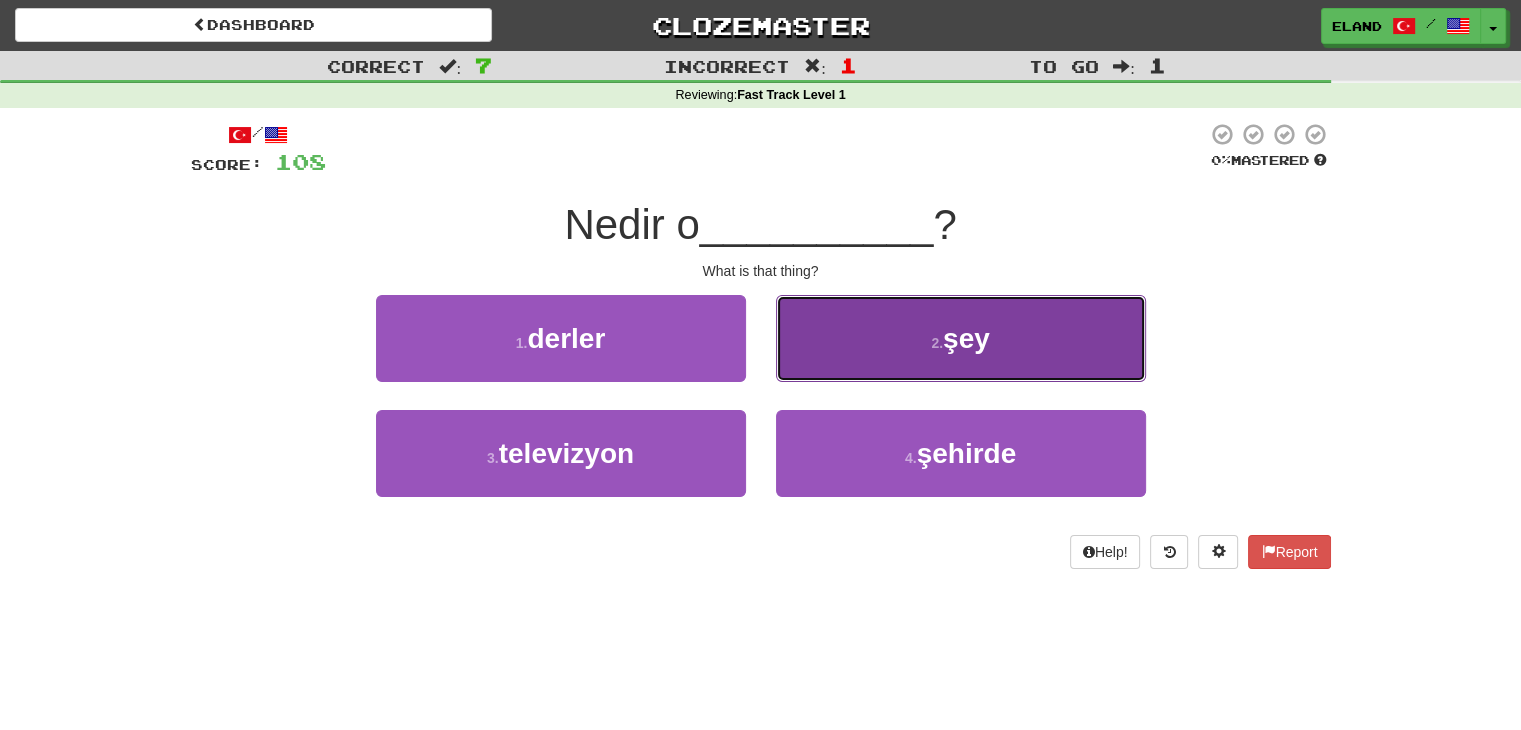 click on "2 .  şey" at bounding box center [961, 338] 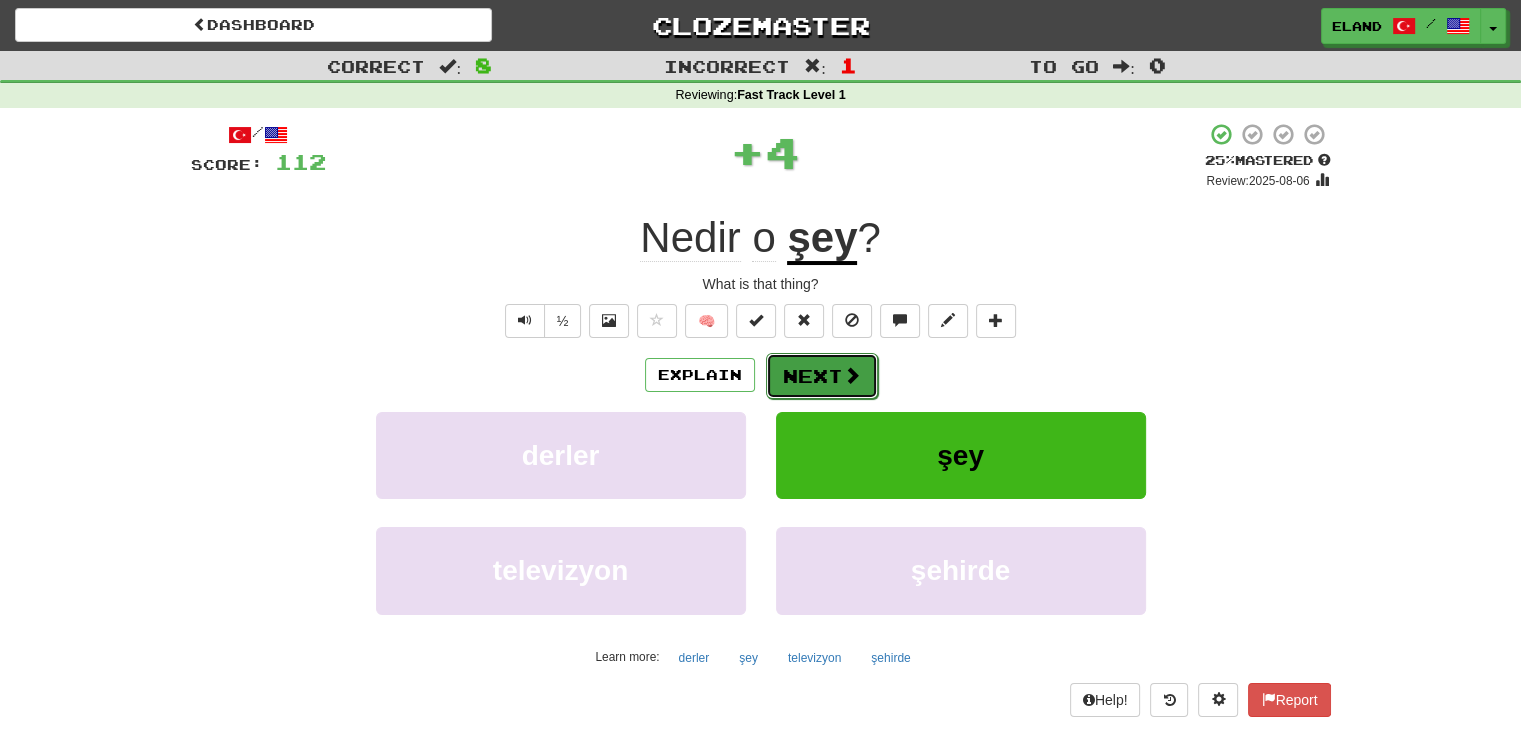 click on "Next" at bounding box center [822, 376] 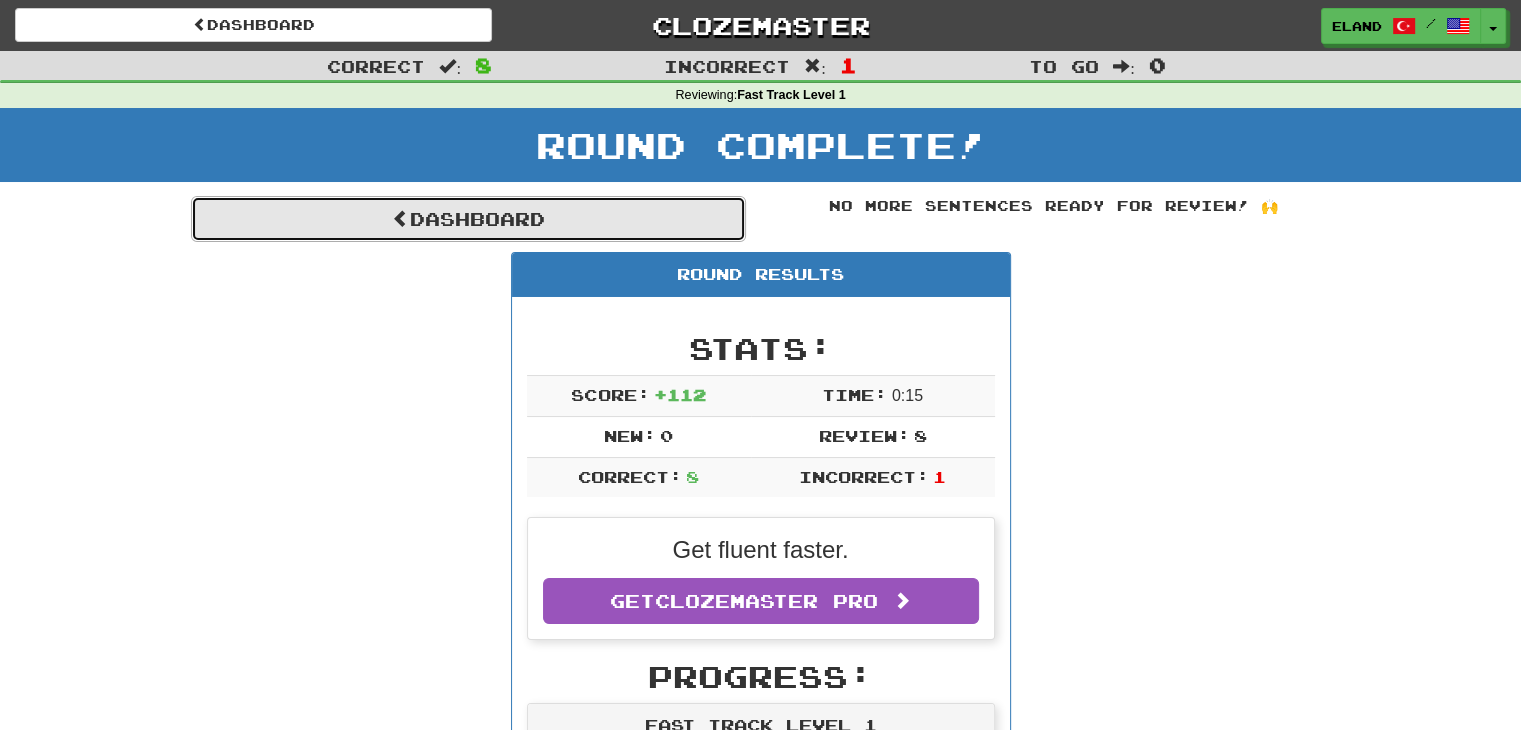 click on "Dashboard" at bounding box center [468, 219] 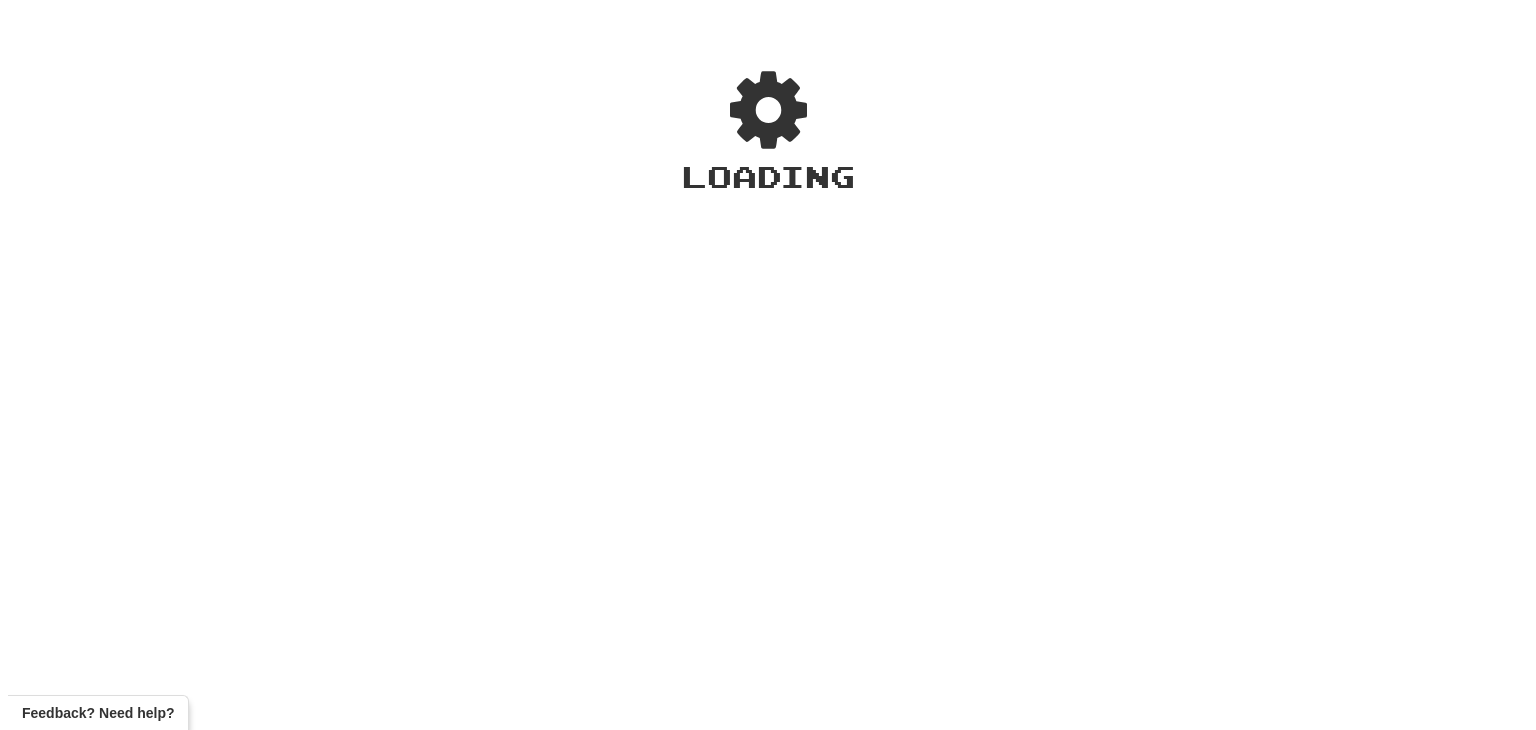 scroll, scrollTop: 0, scrollLeft: 0, axis: both 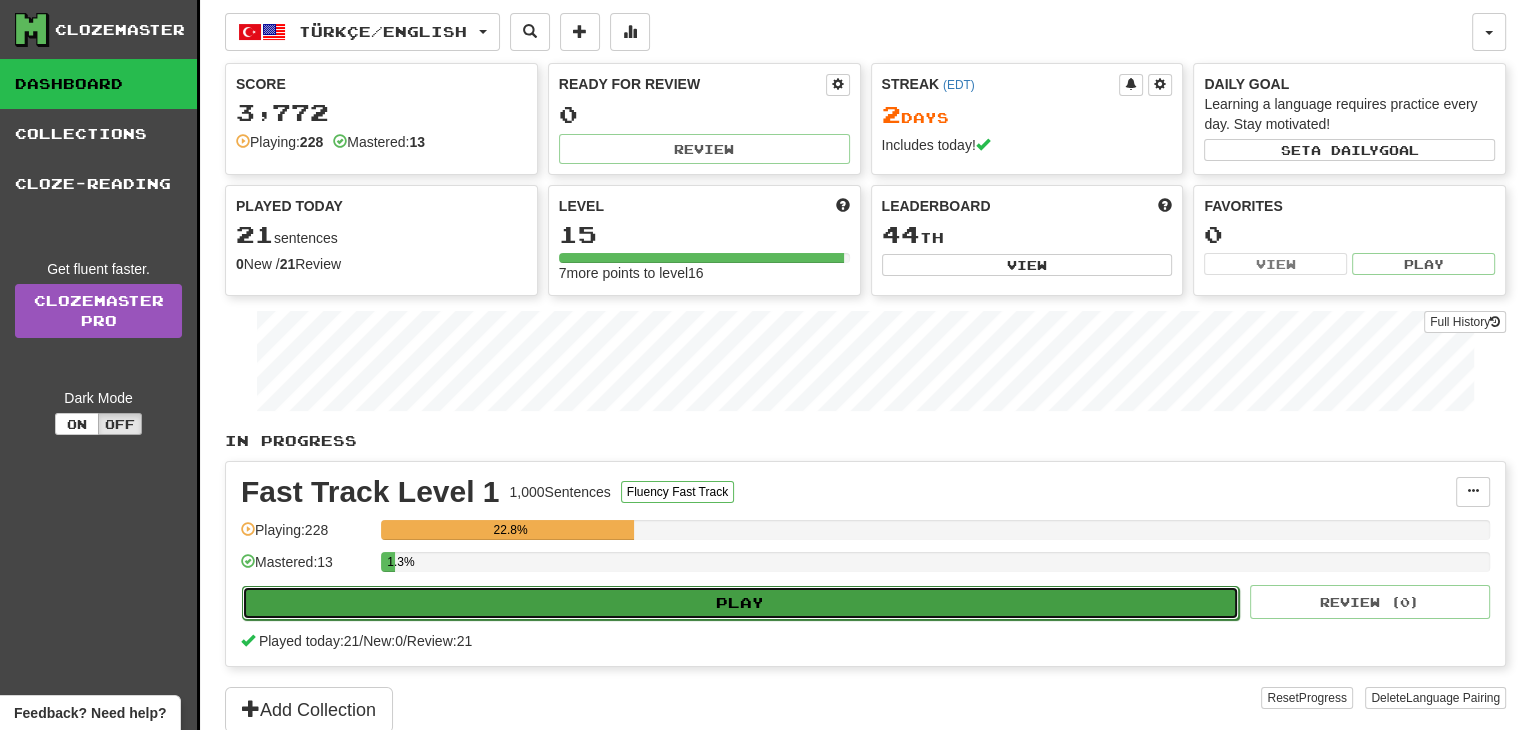 click on "Play" at bounding box center [740, 603] 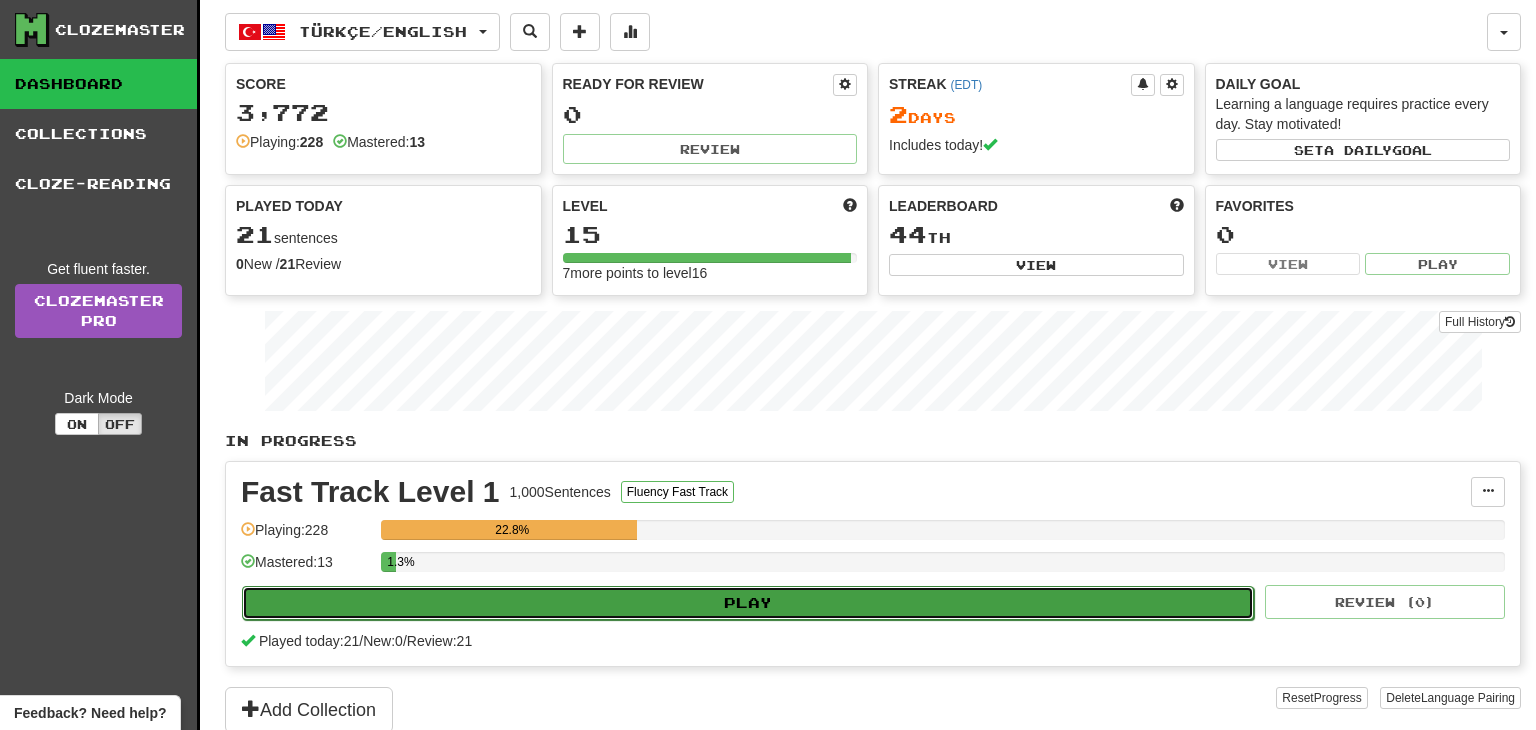 select on "**" 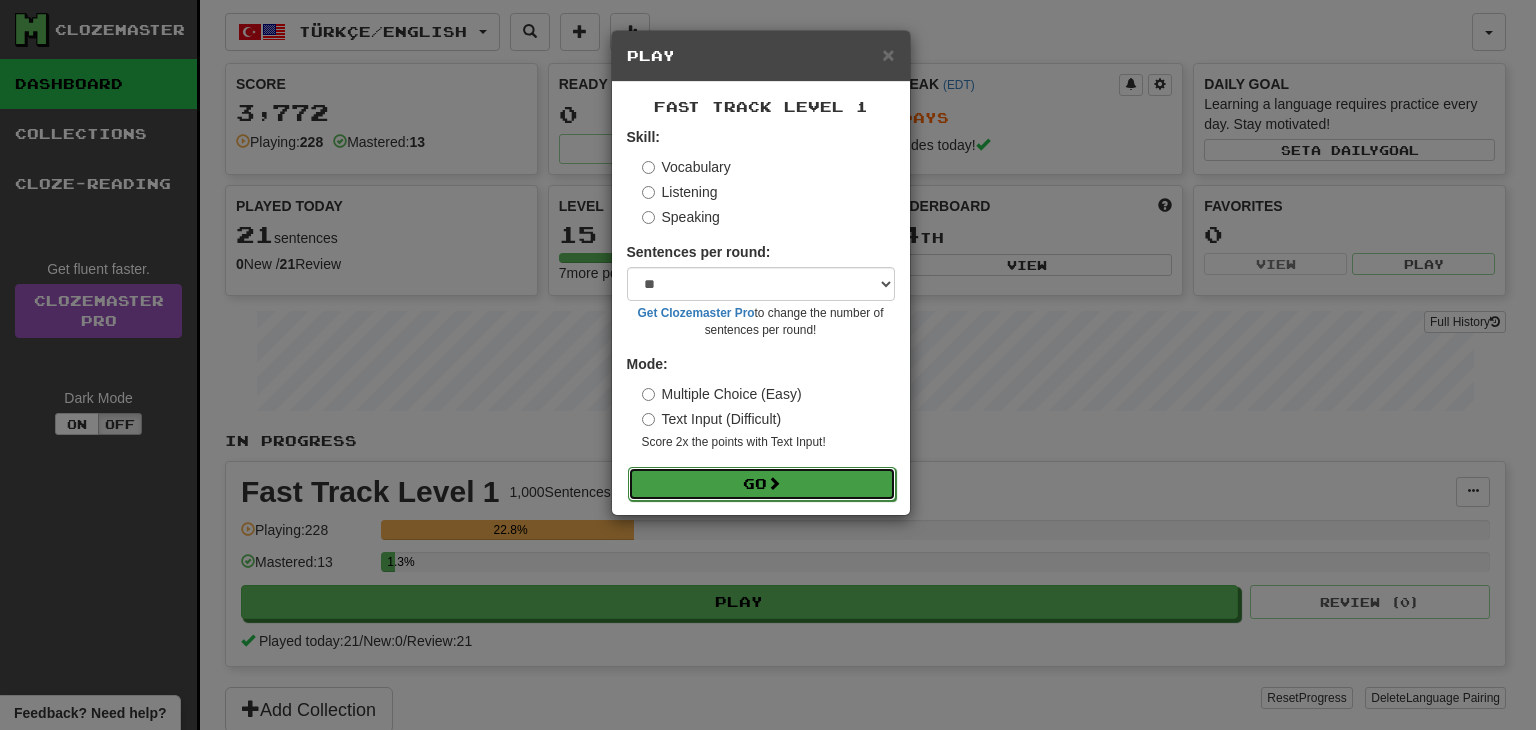 click on "Go" at bounding box center [762, 484] 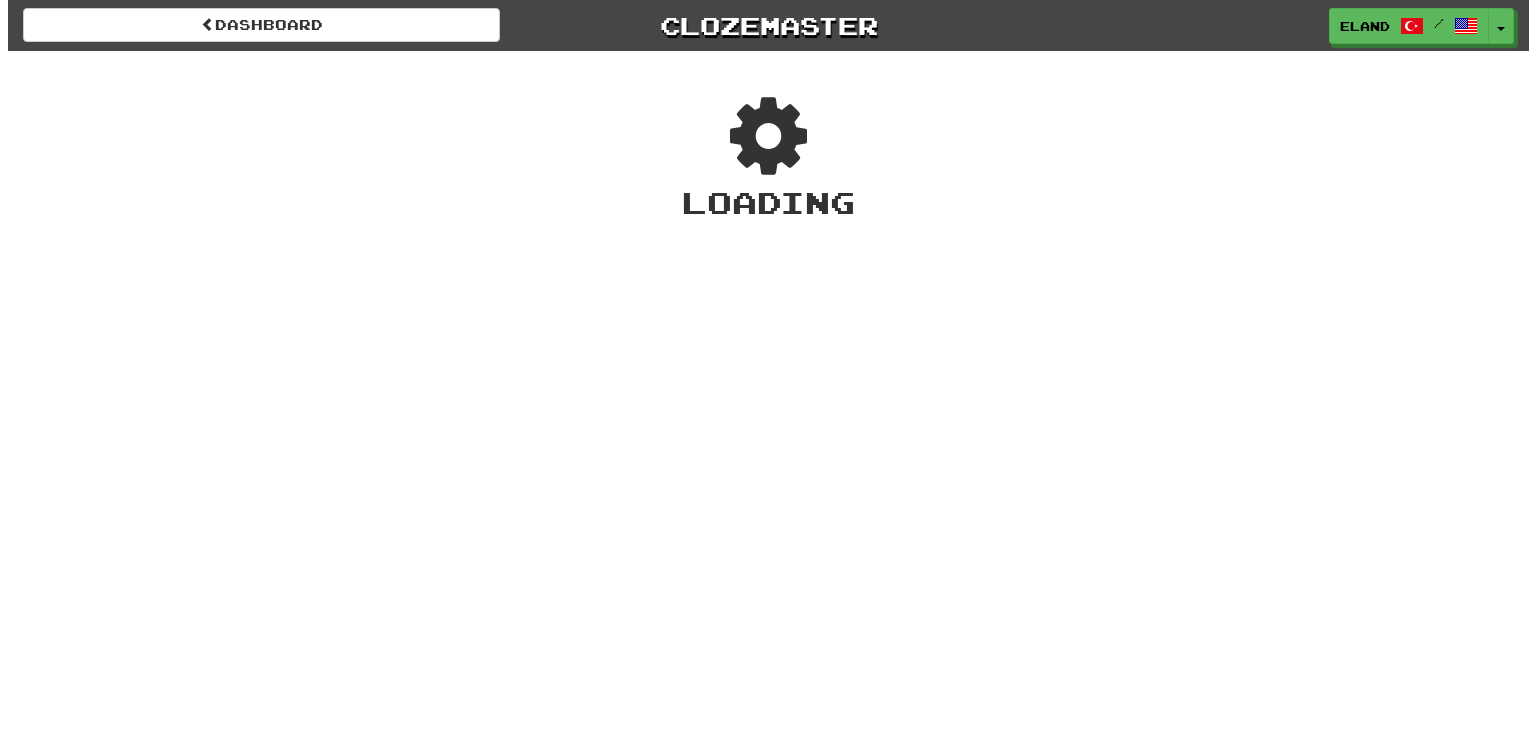scroll, scrollTop: 0, scrollLeft: 0, axis: both 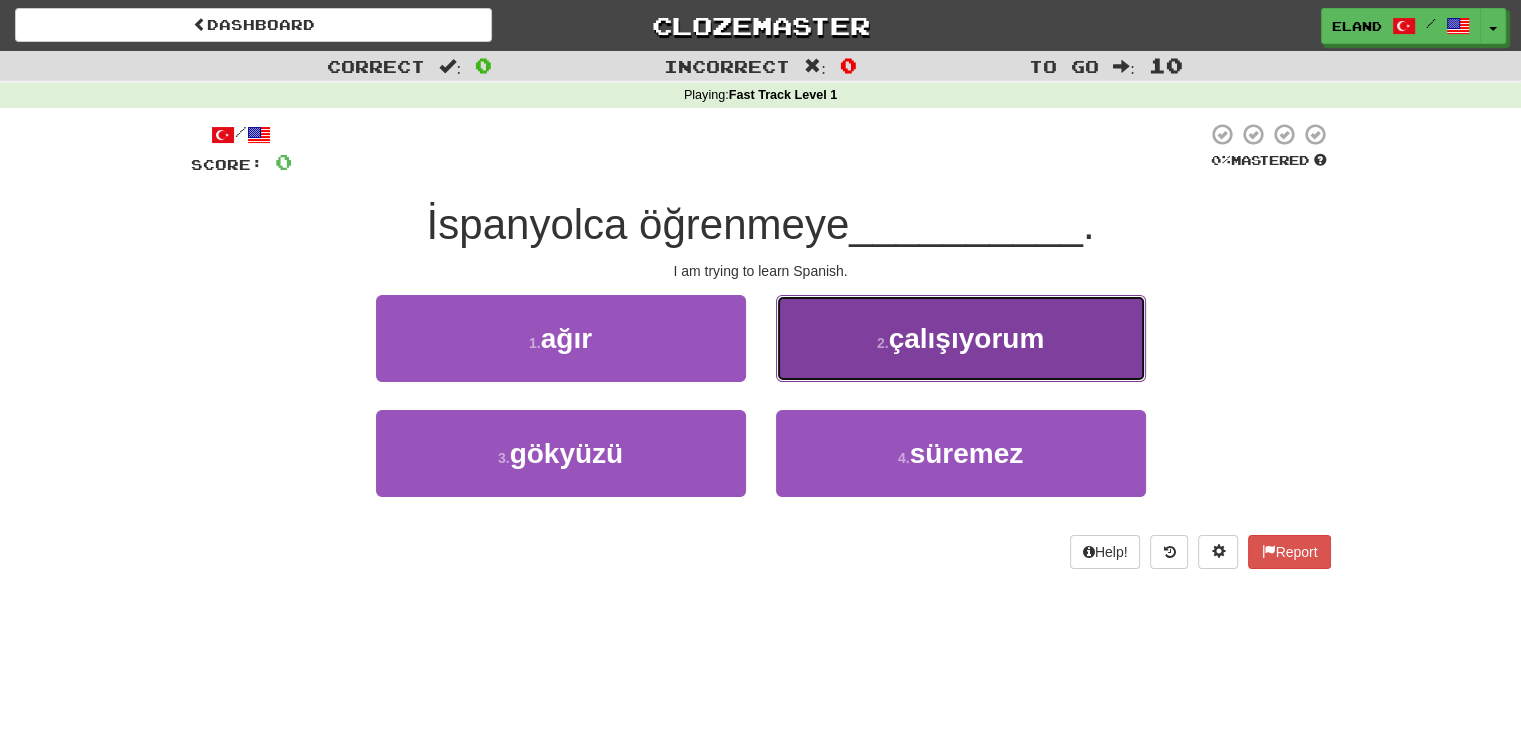 click on "2 .  çalışıyorum" at bounding box center (961, 338) 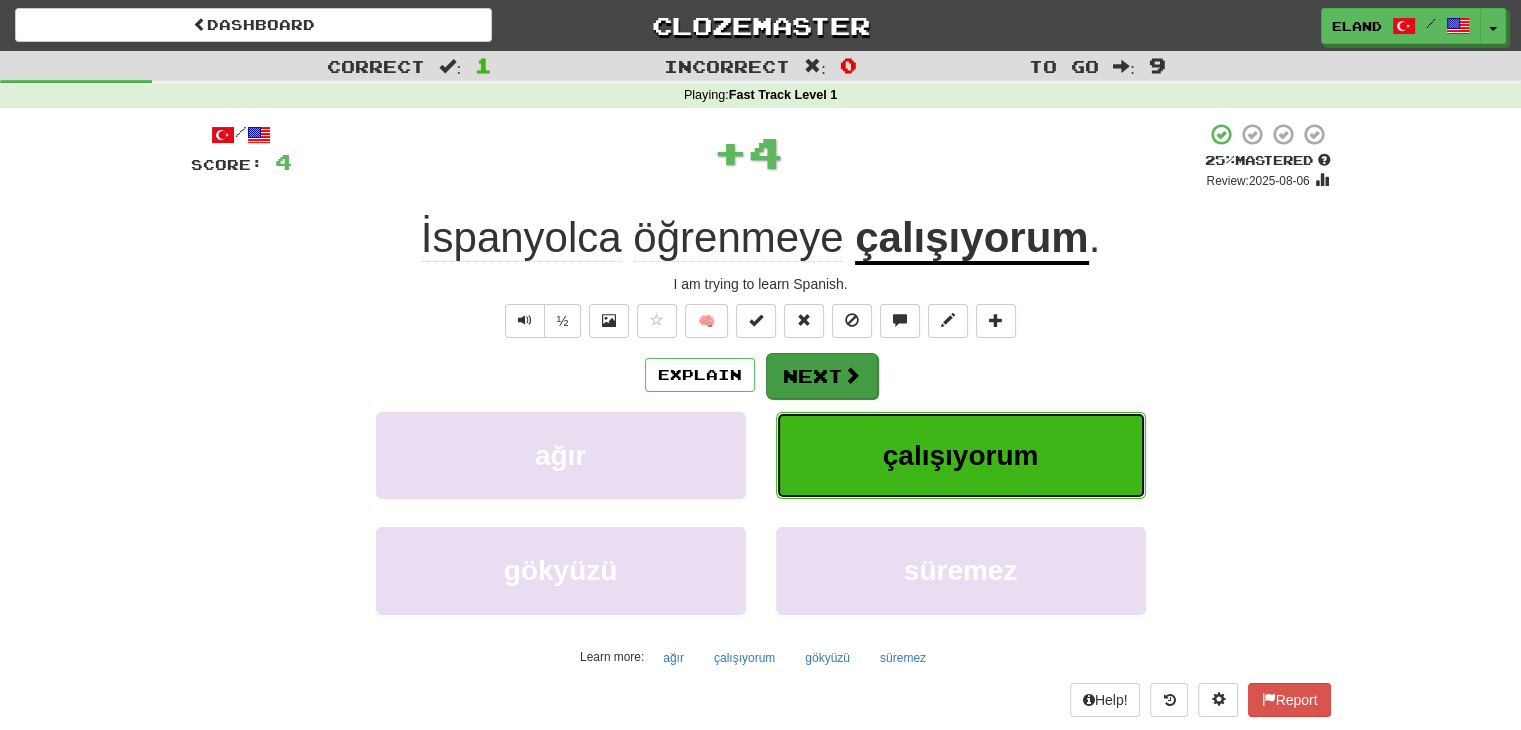 type 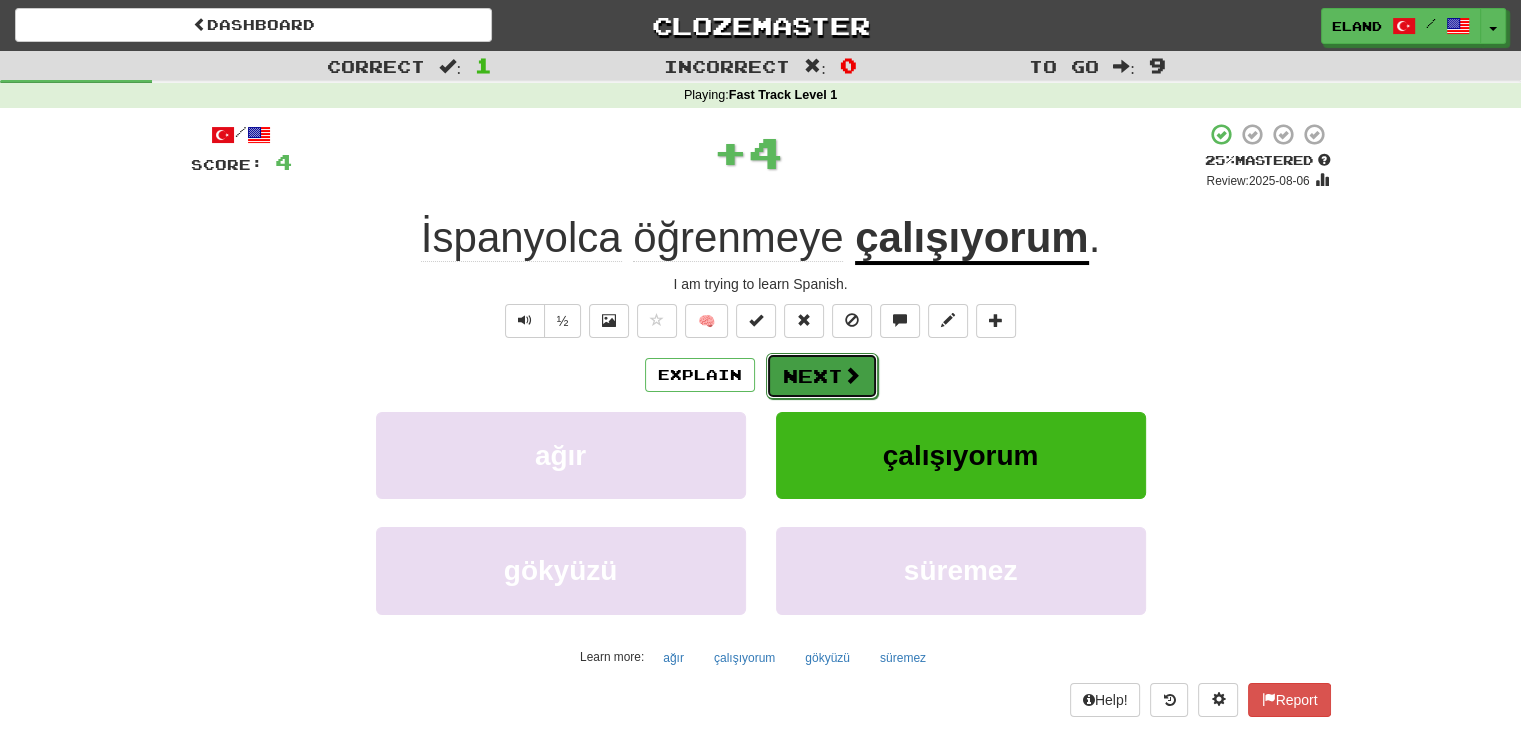 click on "Next" at bounding box center (822, 376) 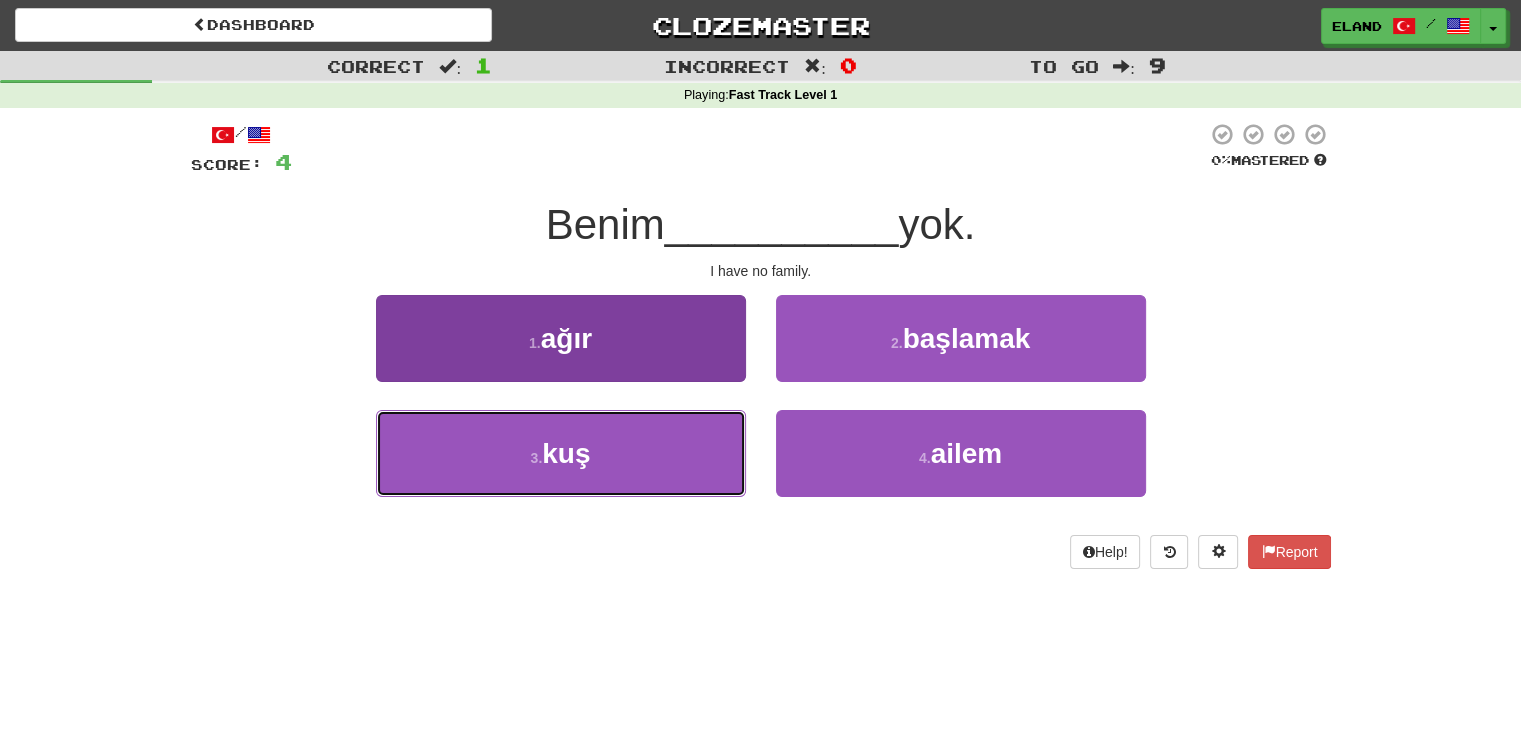 click on "3 .  kuş" at bounding box center [561, 453] 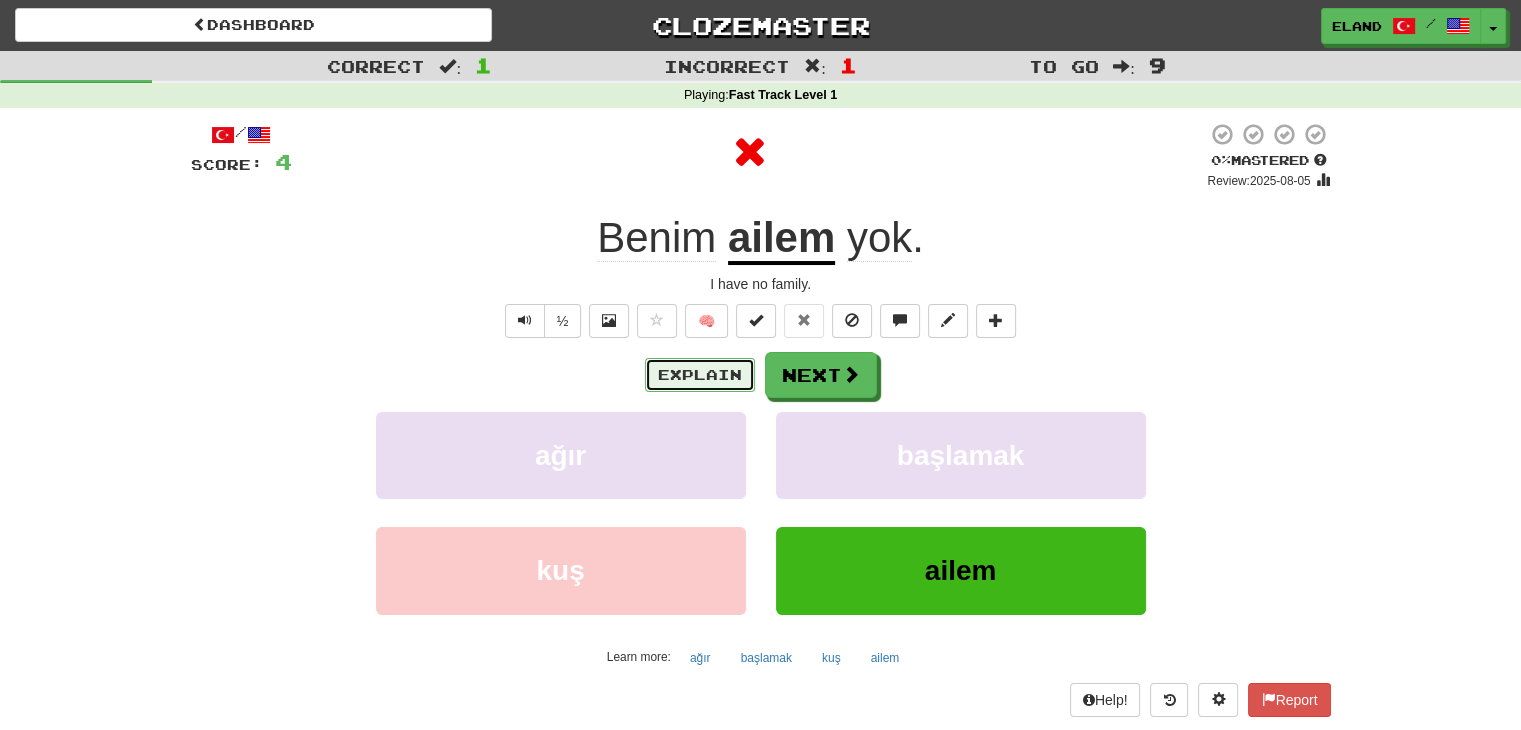 click on "Explain" at bounding box center [700, 375] 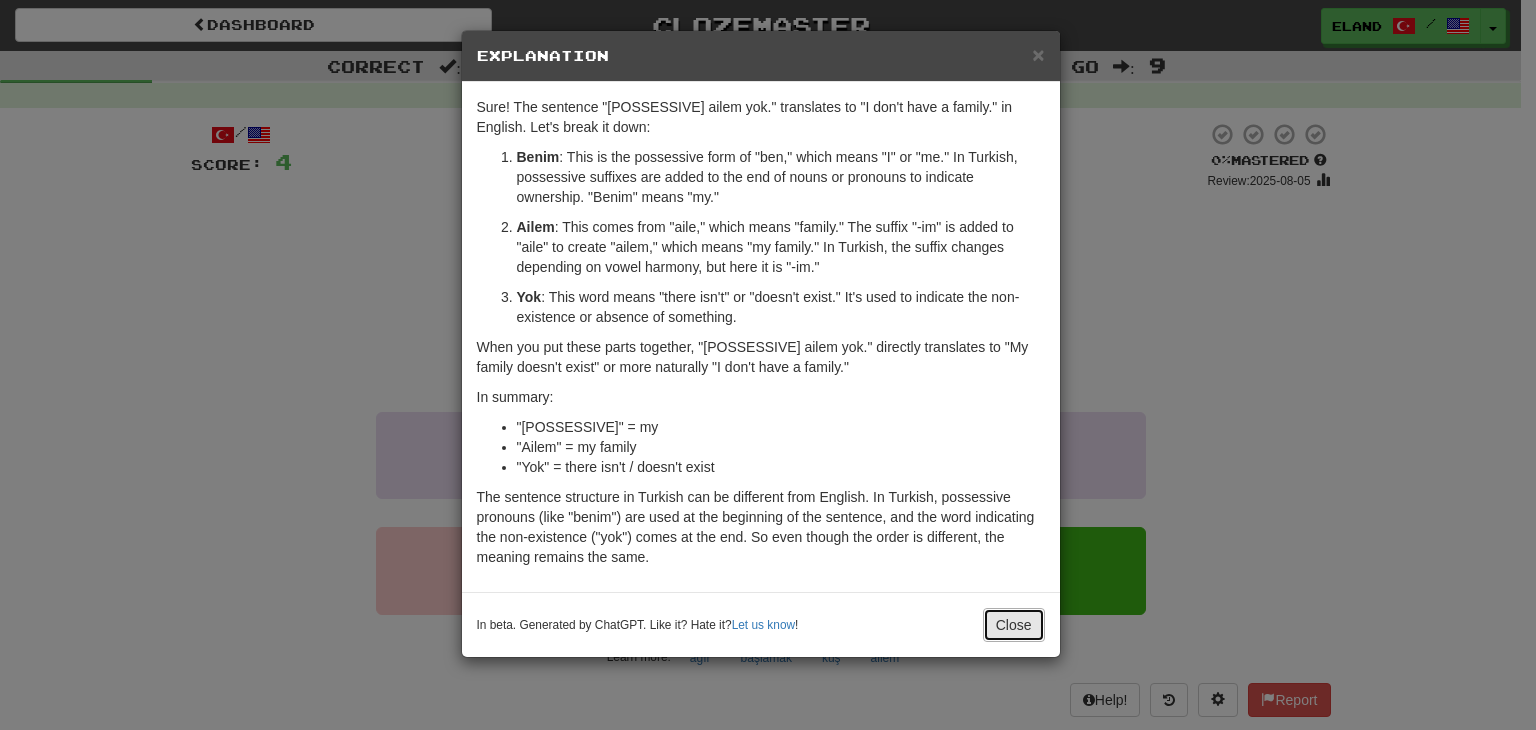 click on "Close" at bounding box center (1014, 625) 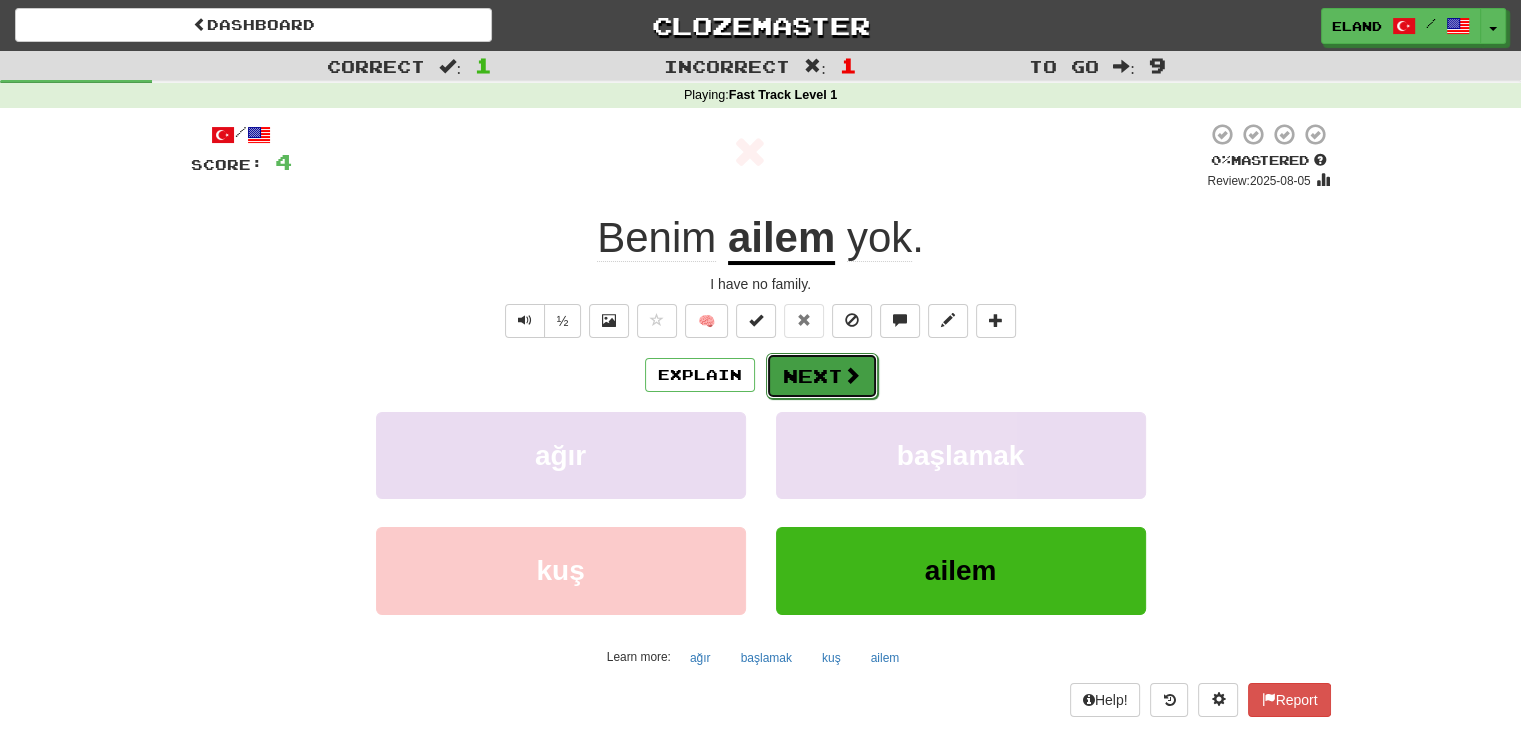 click on "Next" at bounding box center (822, 376) 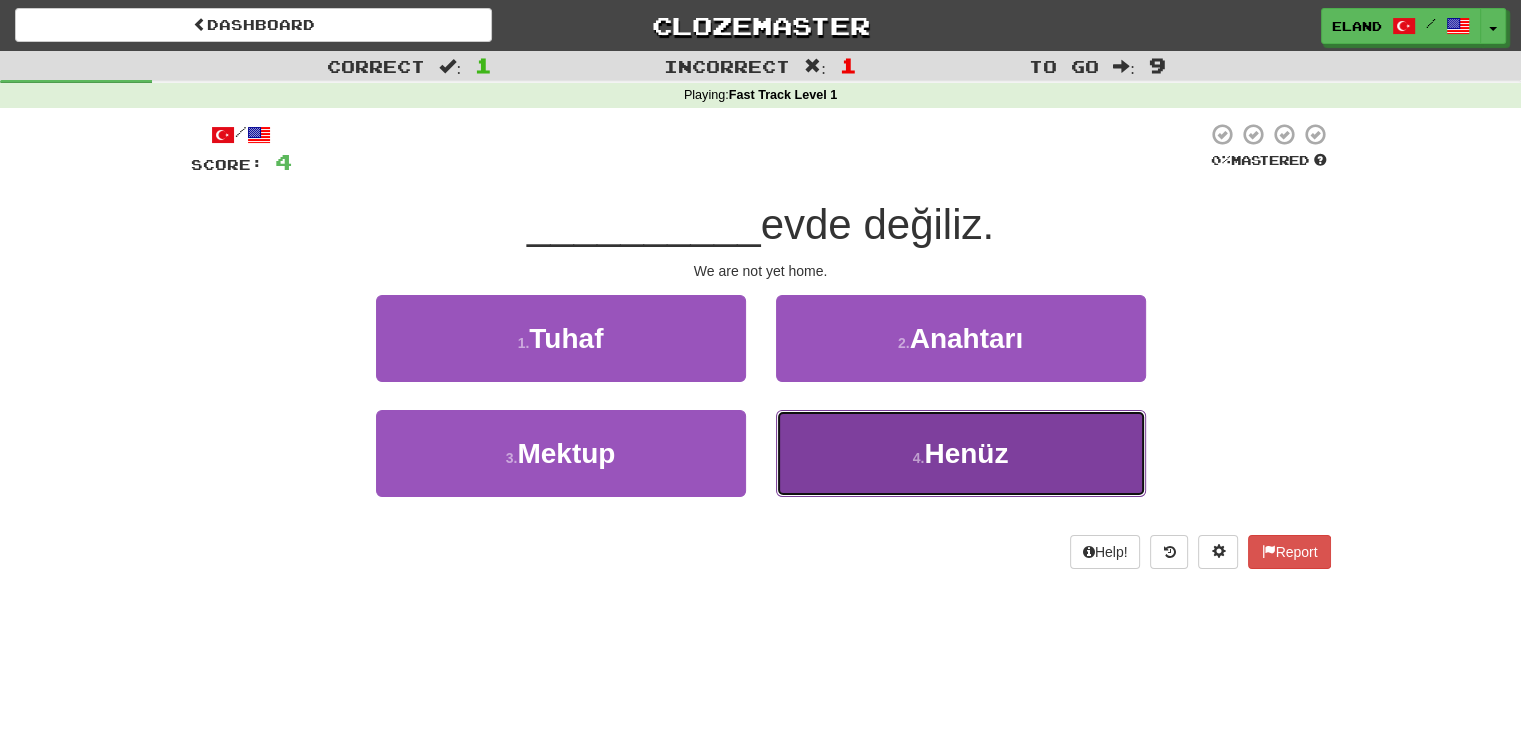 click on "4 .  Henüz" at bounding box center (961, 453) 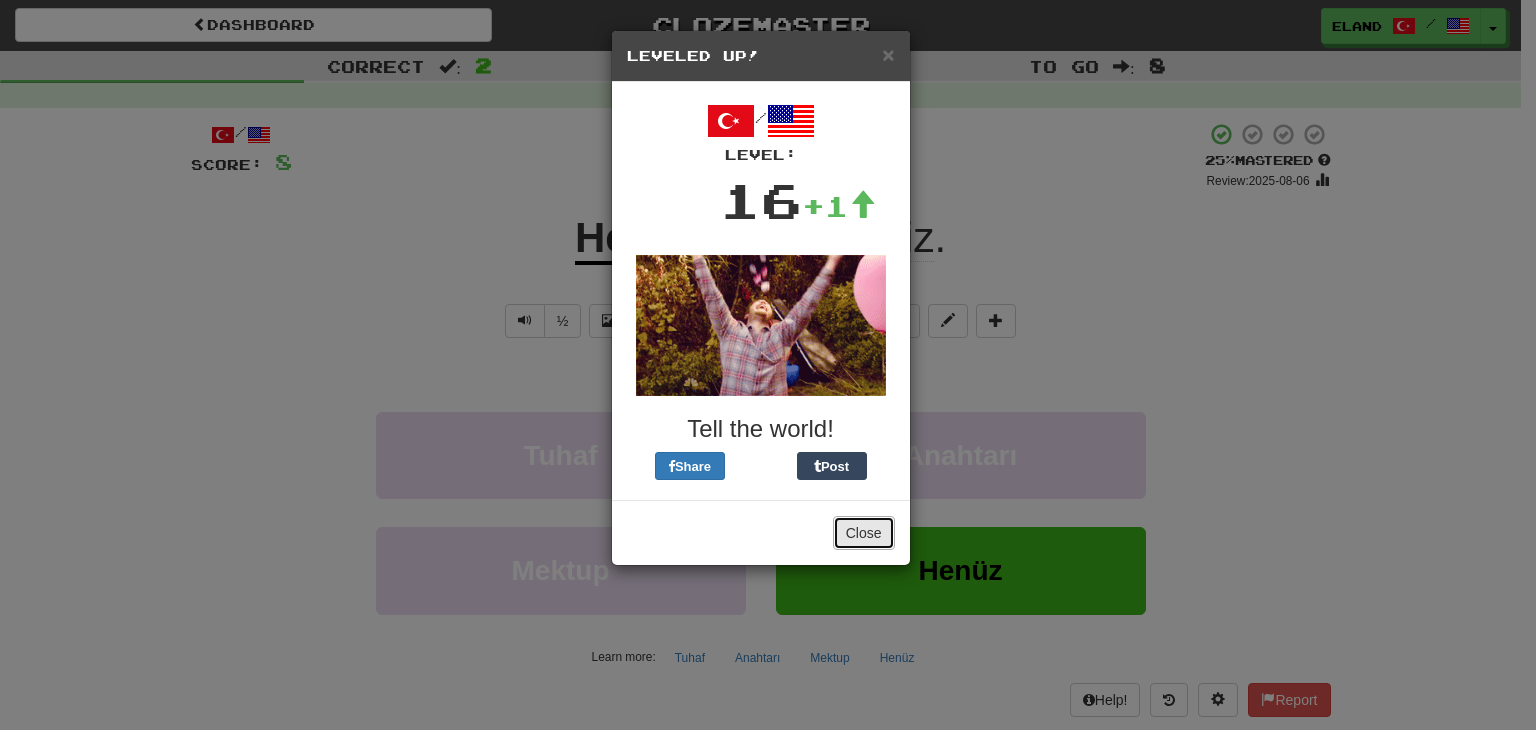 click on "Close" at bounding box center (864, 533) 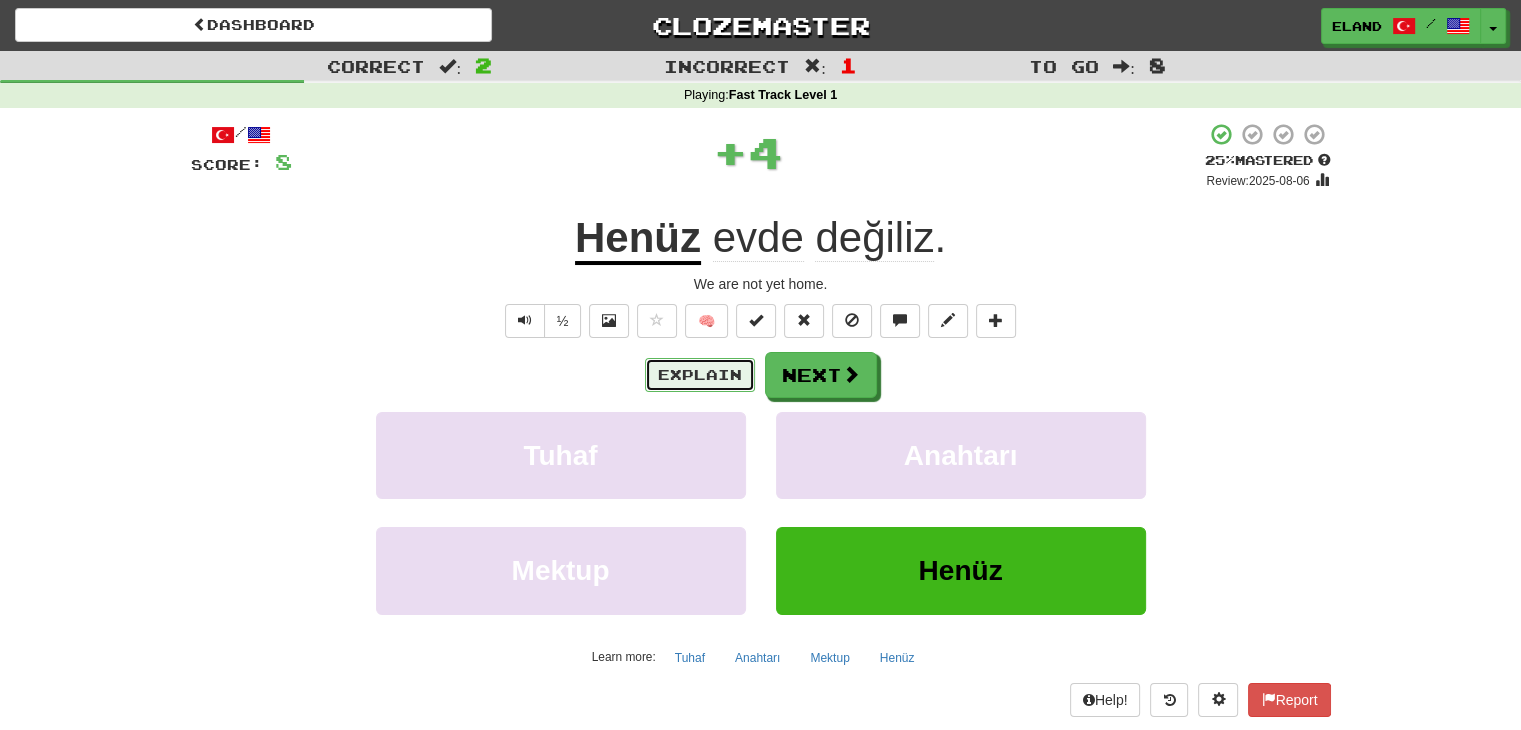 click on "Explain" at bounding box center (700, 375) 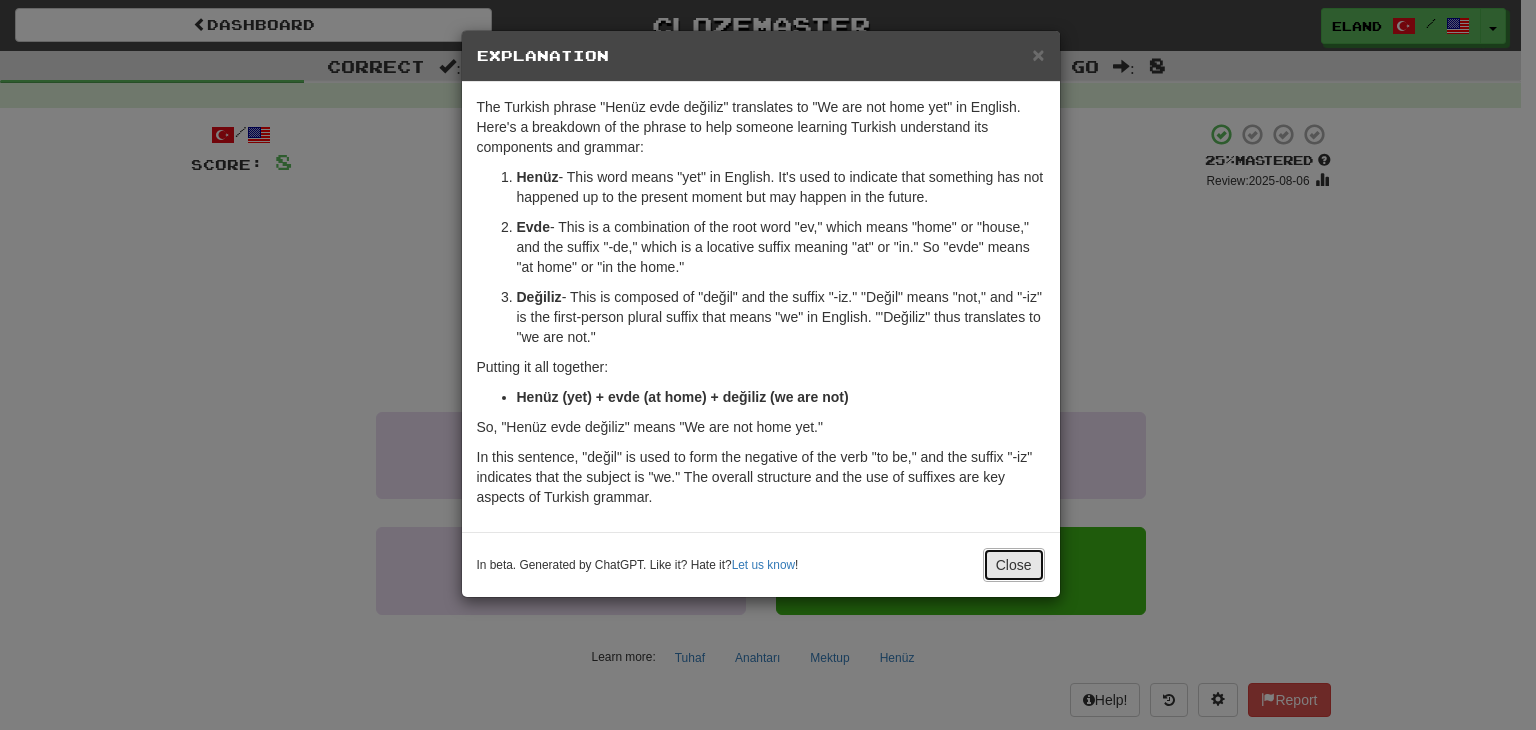 click on "Close" at bounding box center (1014, 565) 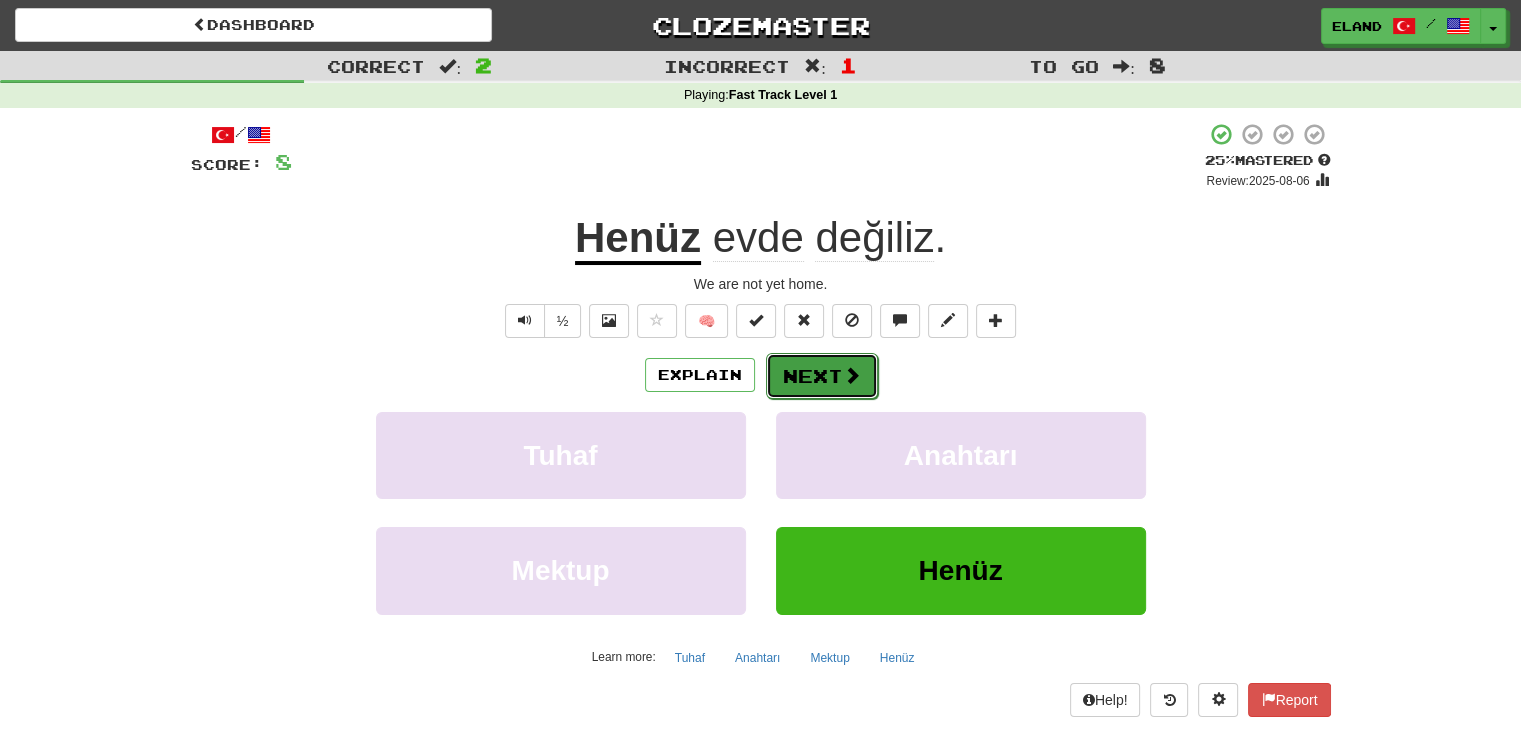 click on "Next" at bounding box center (822, 376) 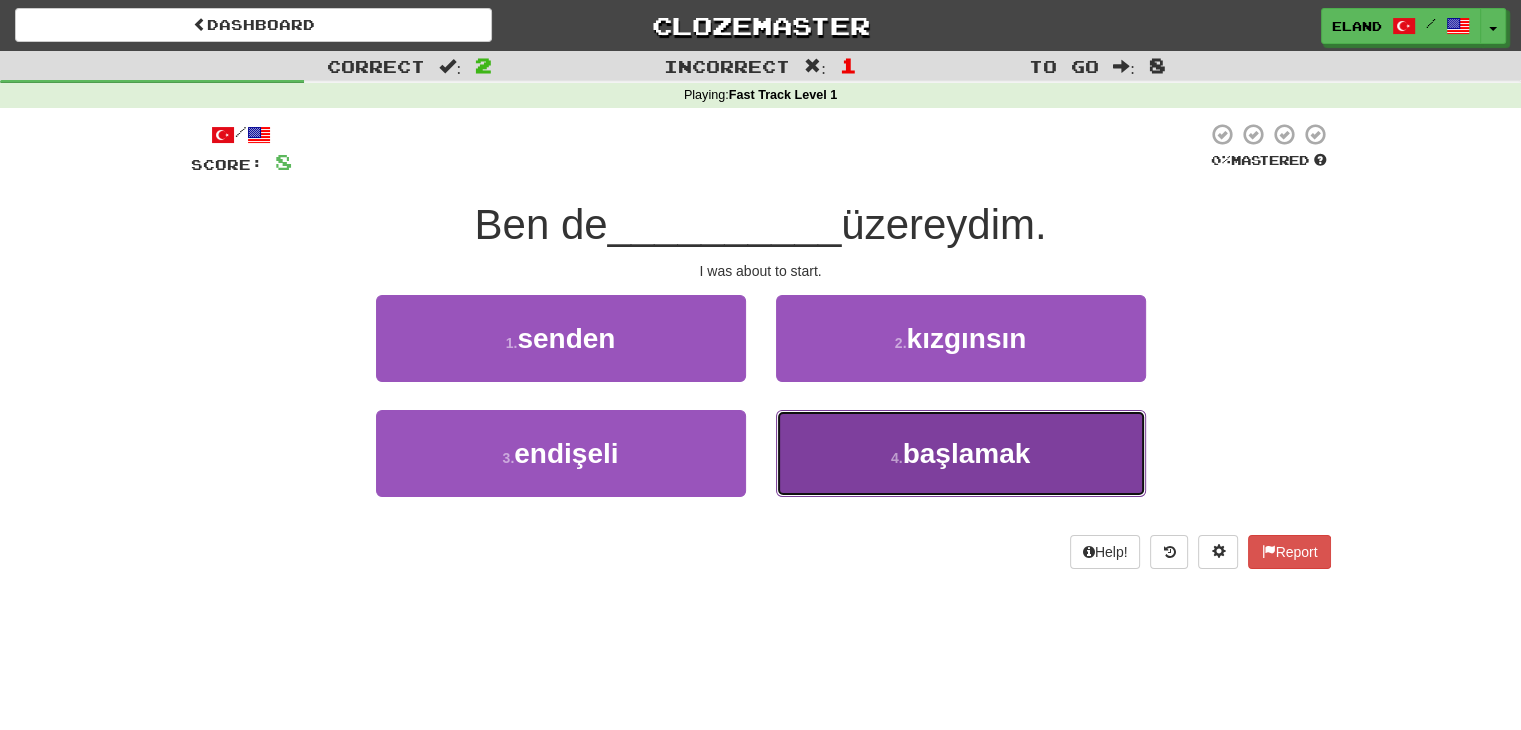 click on "başlamak" at bounding box center (967, 453) 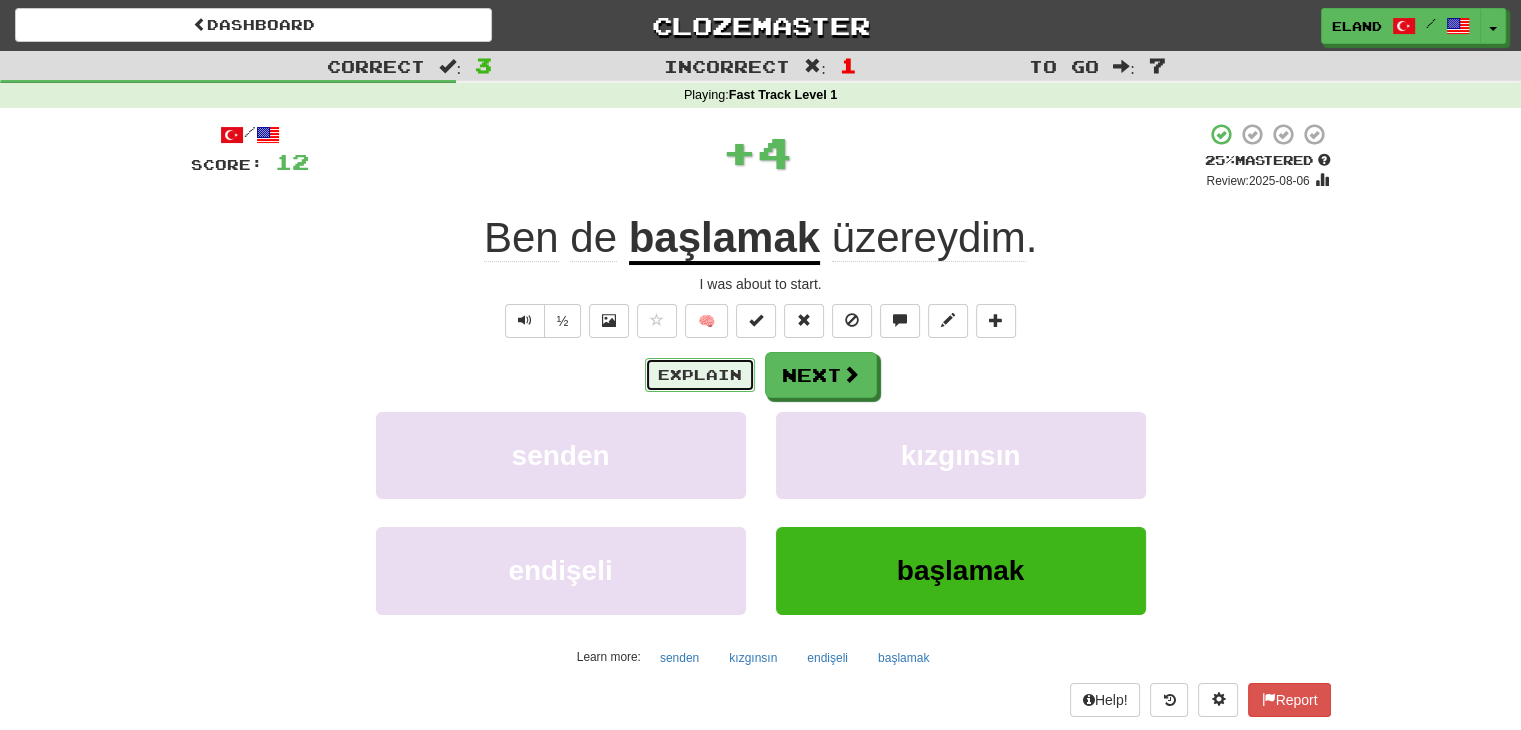 click on "Explain" at bounding box center [700, 375] 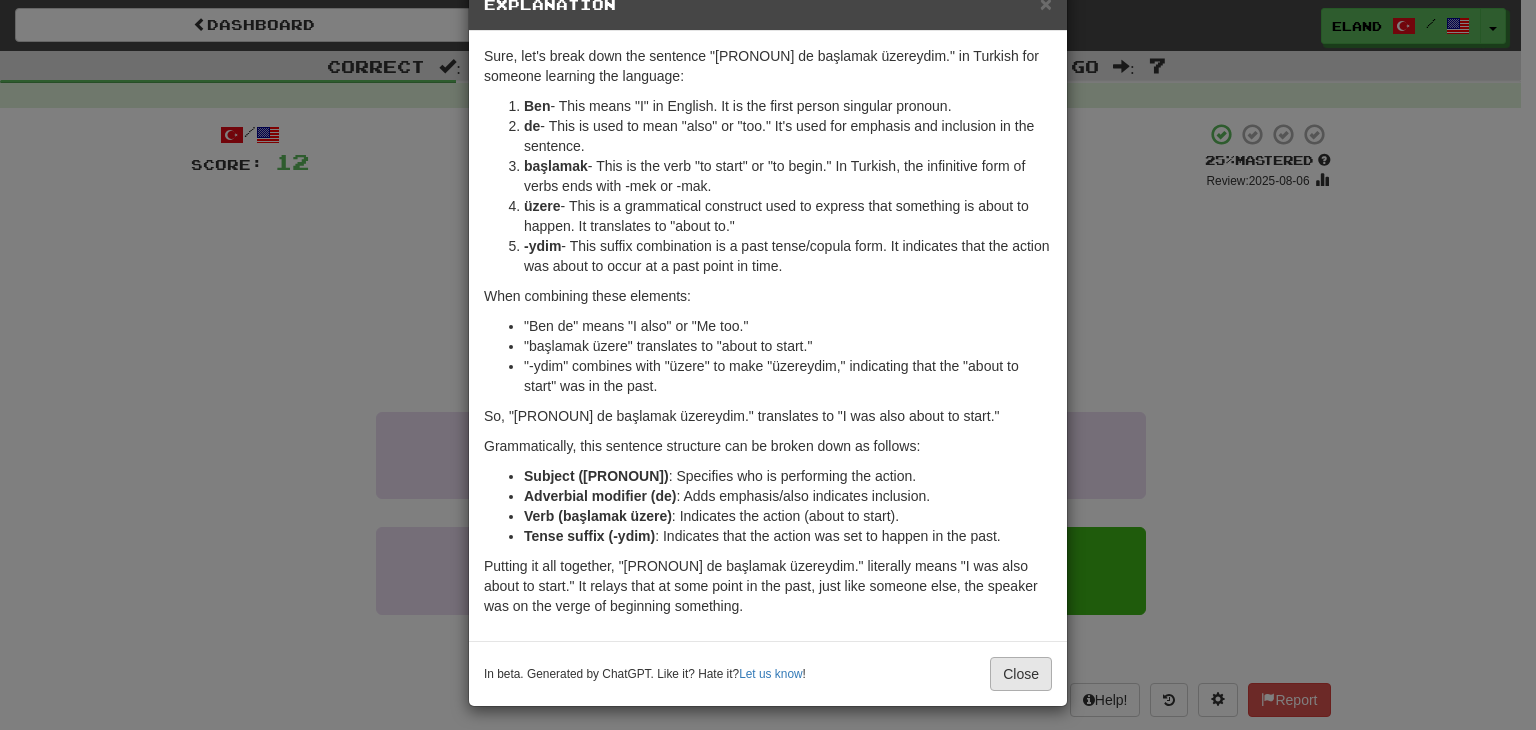 scroll, scrollTop: 57, scrollLeft: 0, axis: vertical 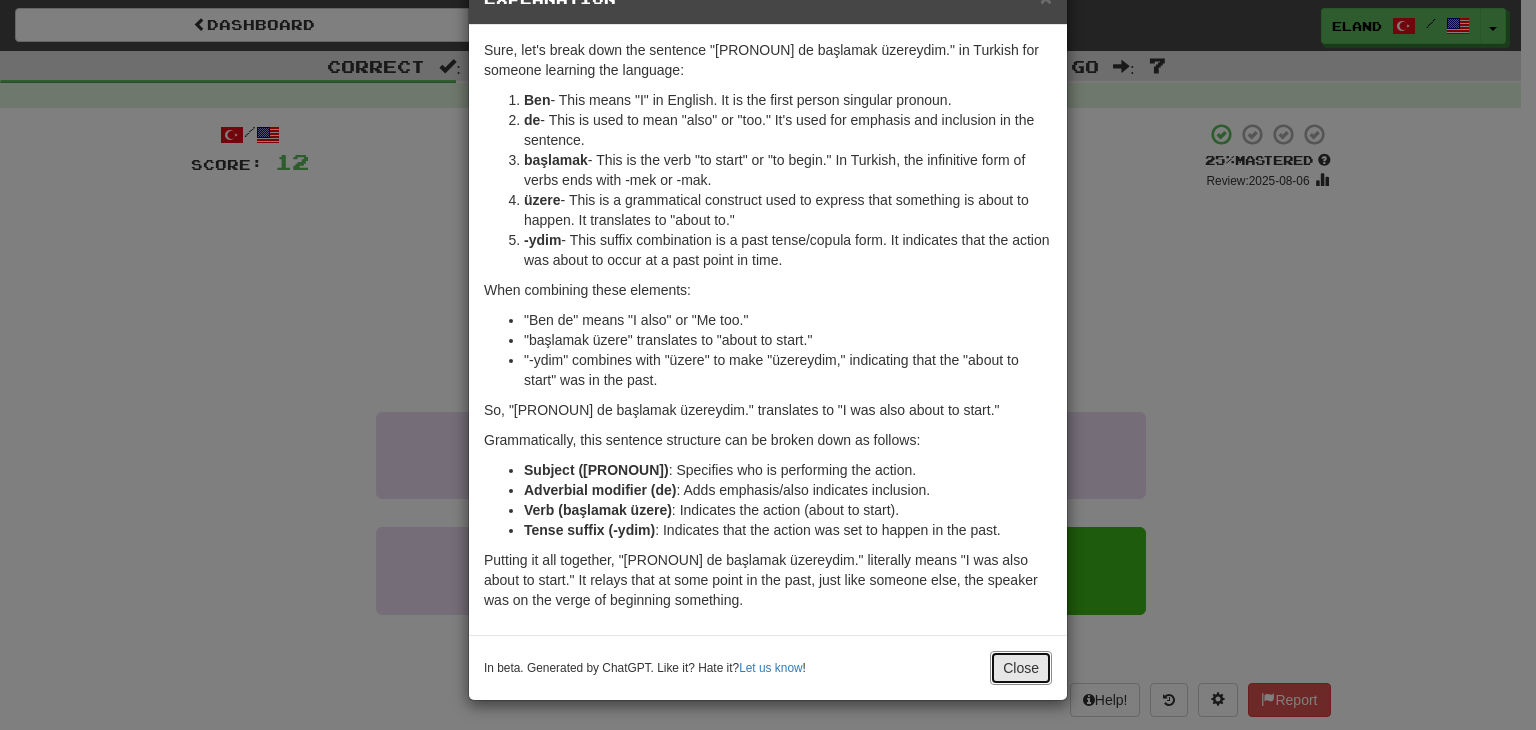 click on "Close" at bounding box center (1021, 668) 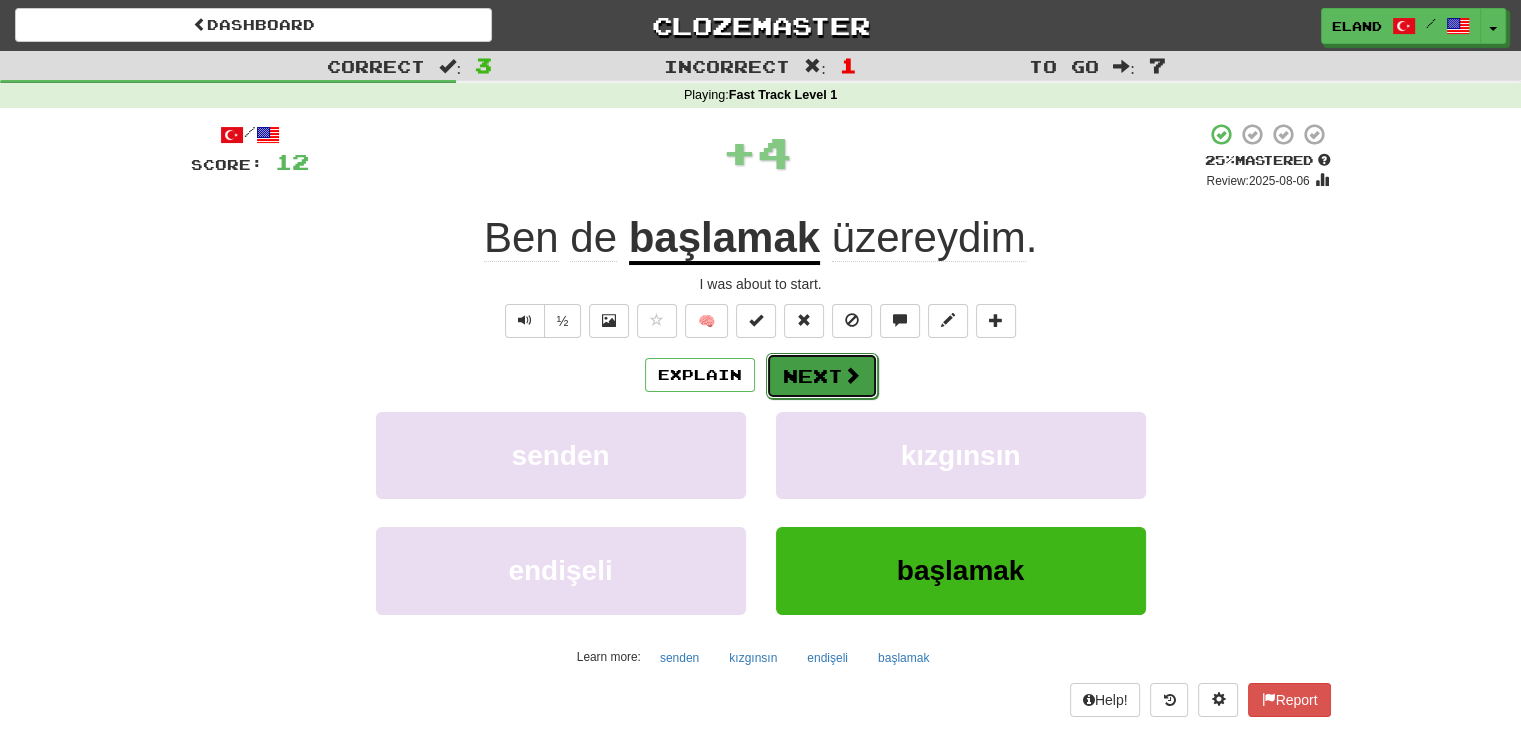 click on "Next" at bounding box center (822, 376) 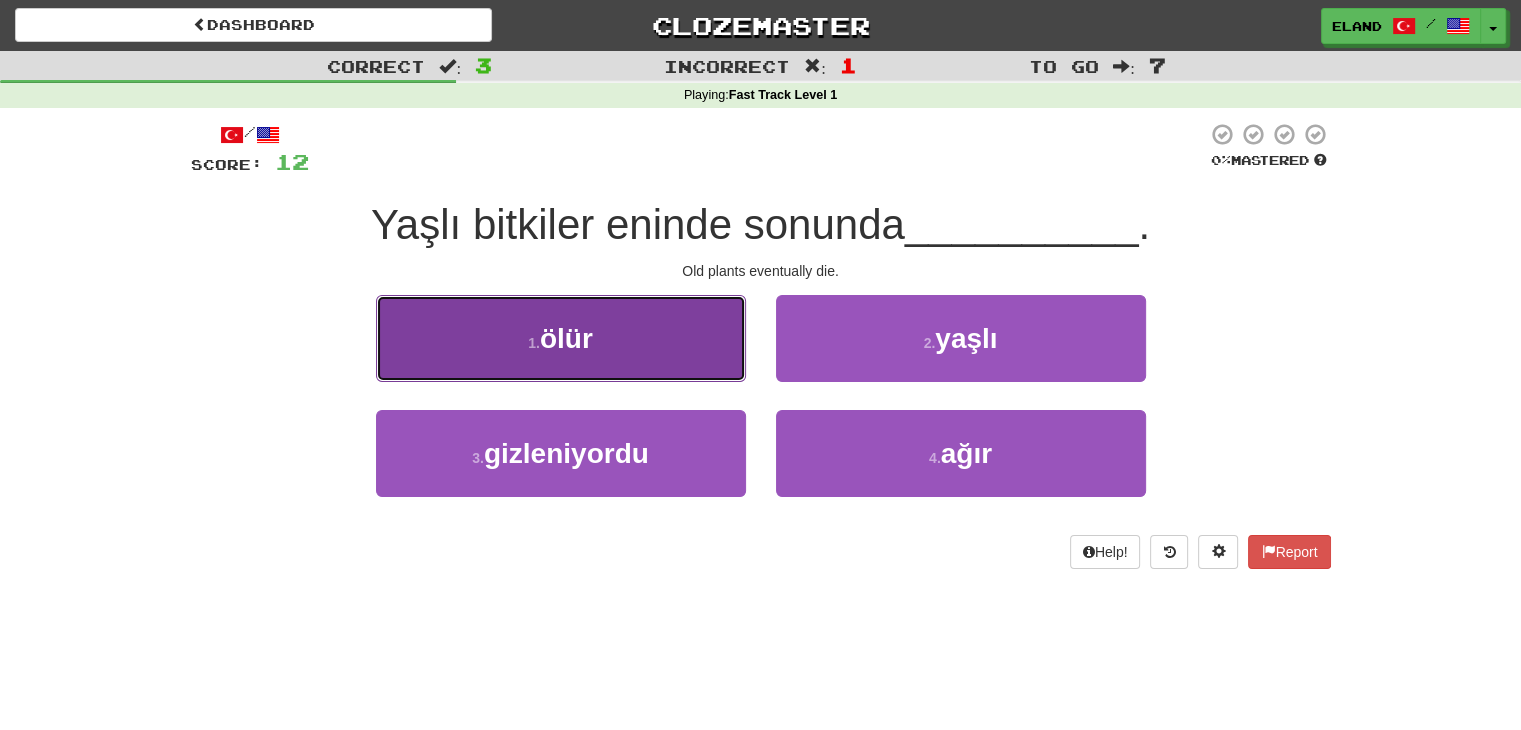 click on "1 .  ölür" at bounding box center (561, 338) 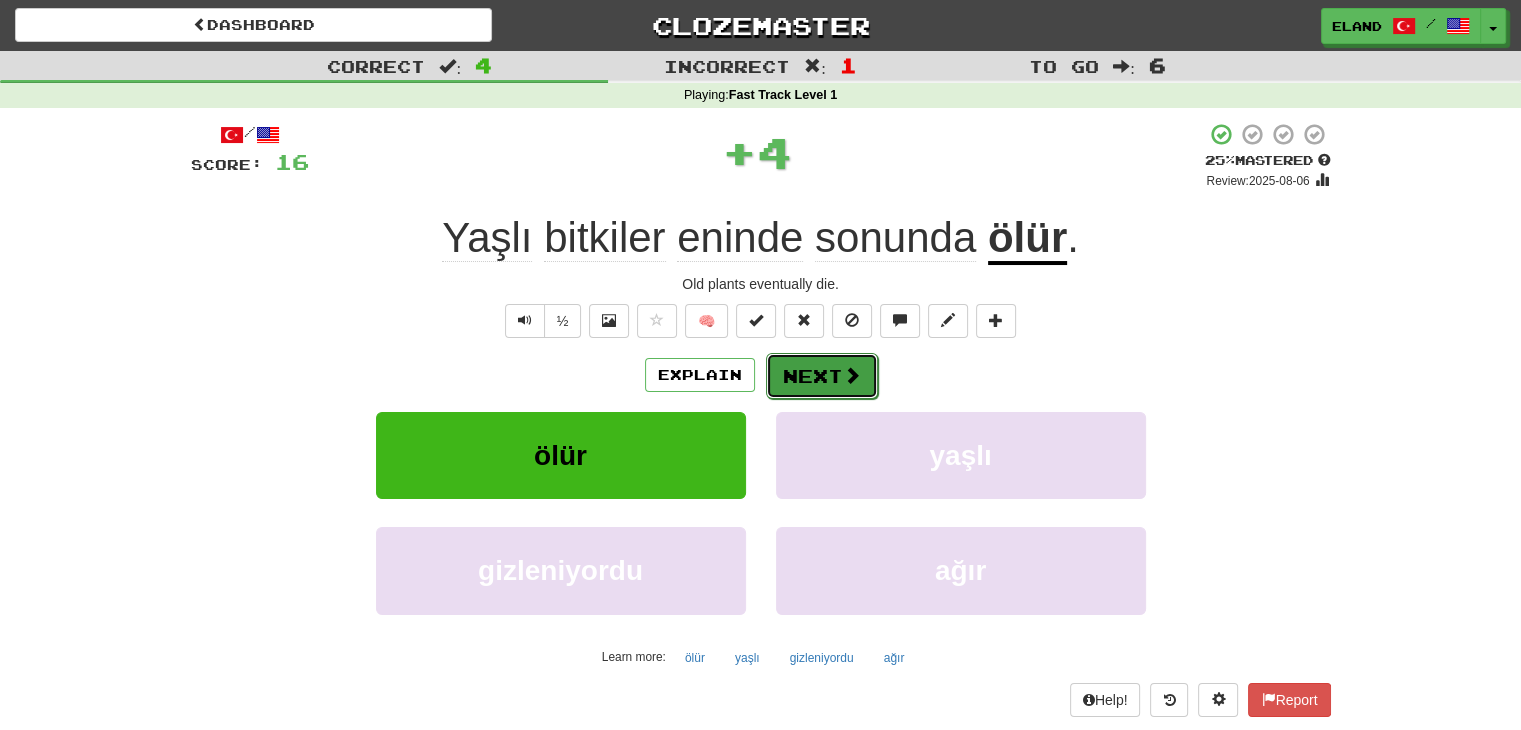 click on "Next" at bounding box center (822, 376) 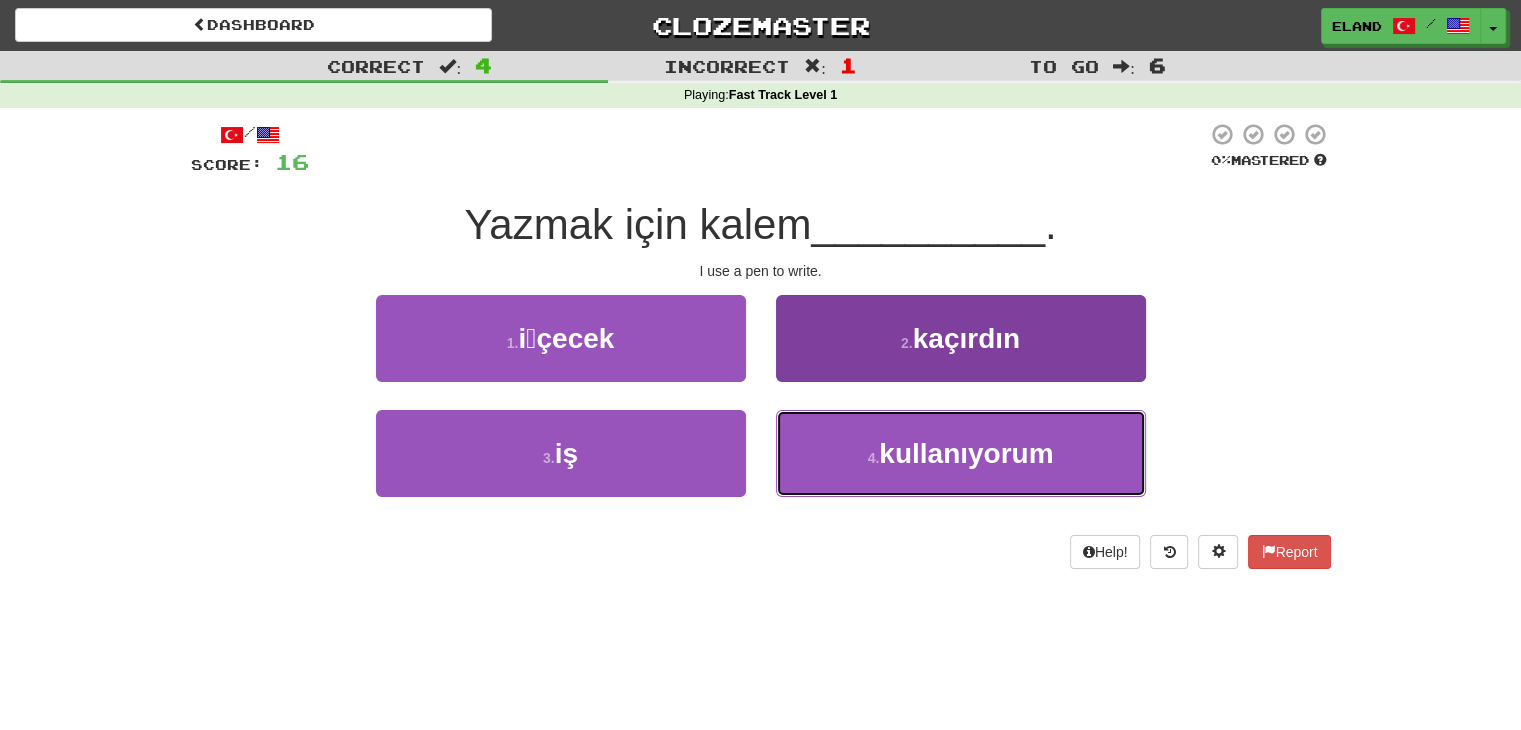 click on "kullanıyorum" at bounding box center [966, 453] 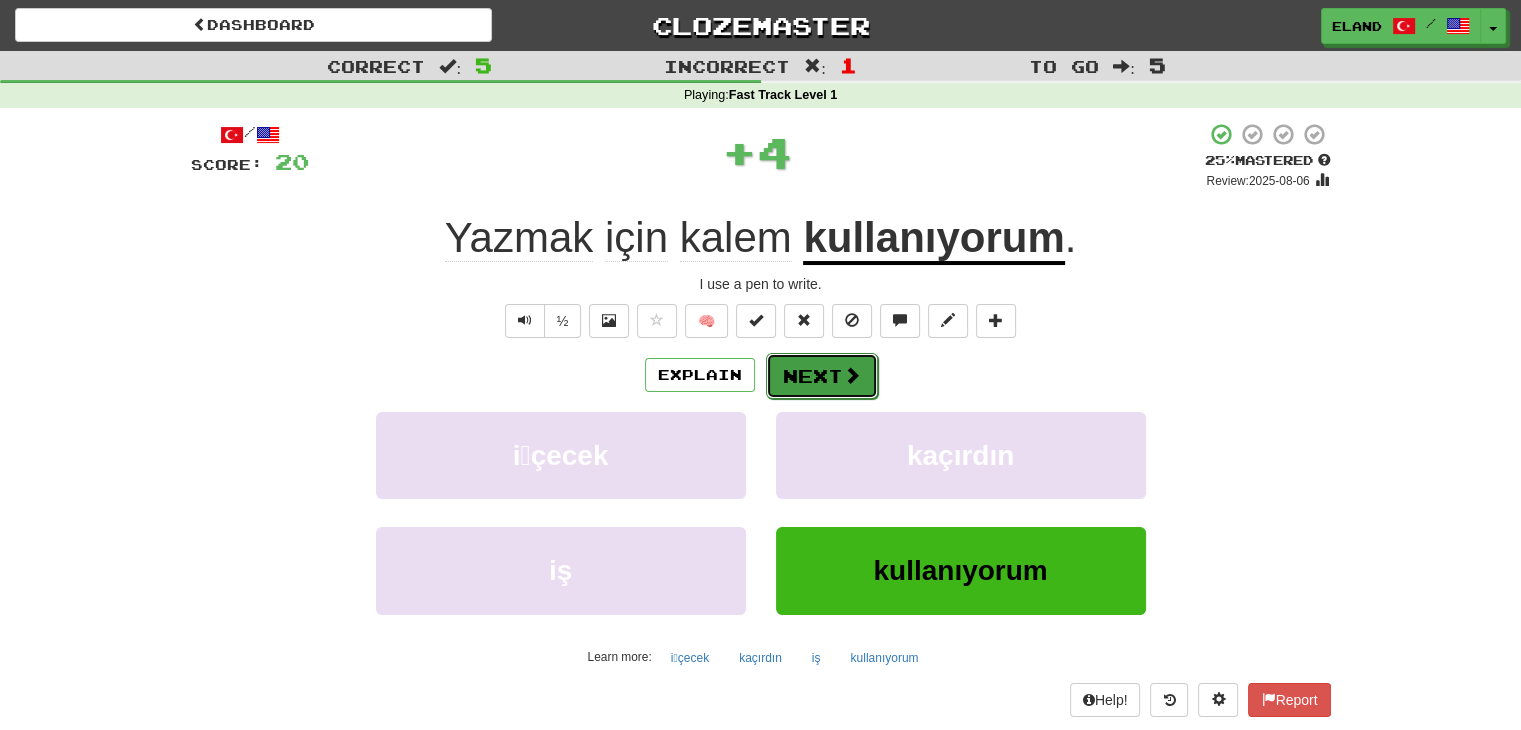 click on "Next" at bounding box center [822, 376] 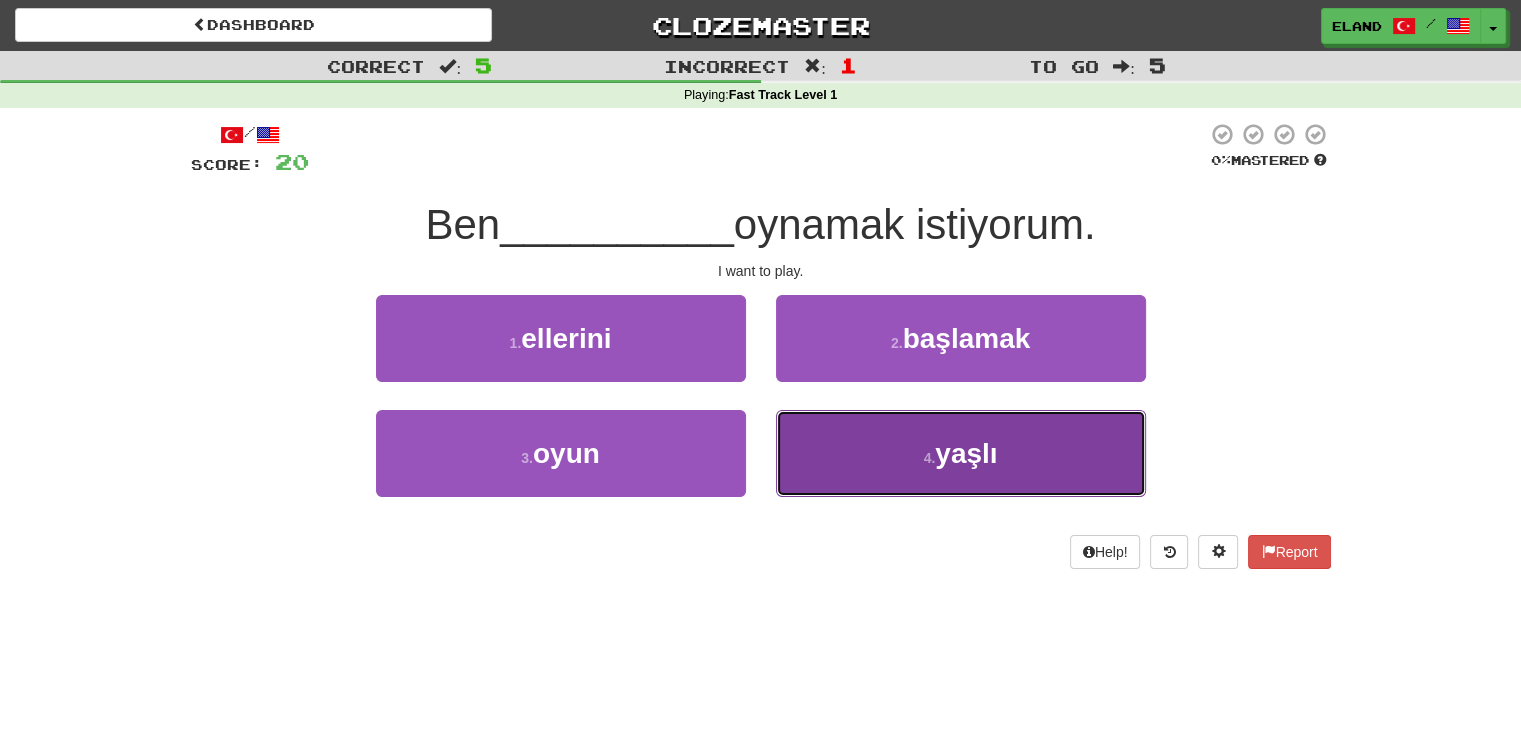 click on "4 .  yaşlı" at bounding box center (961, 453) 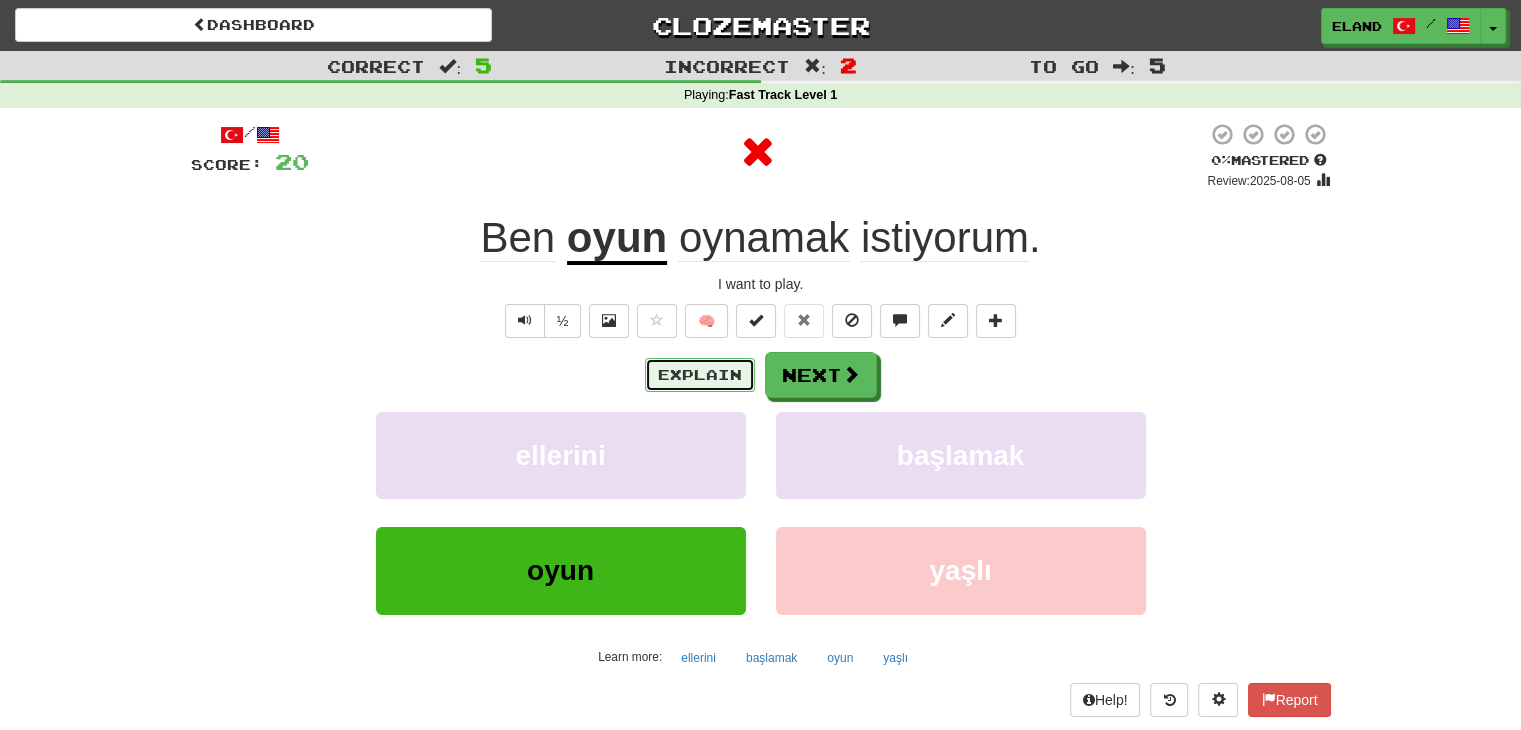 click on "Explain" at bounding box center (700, 375) 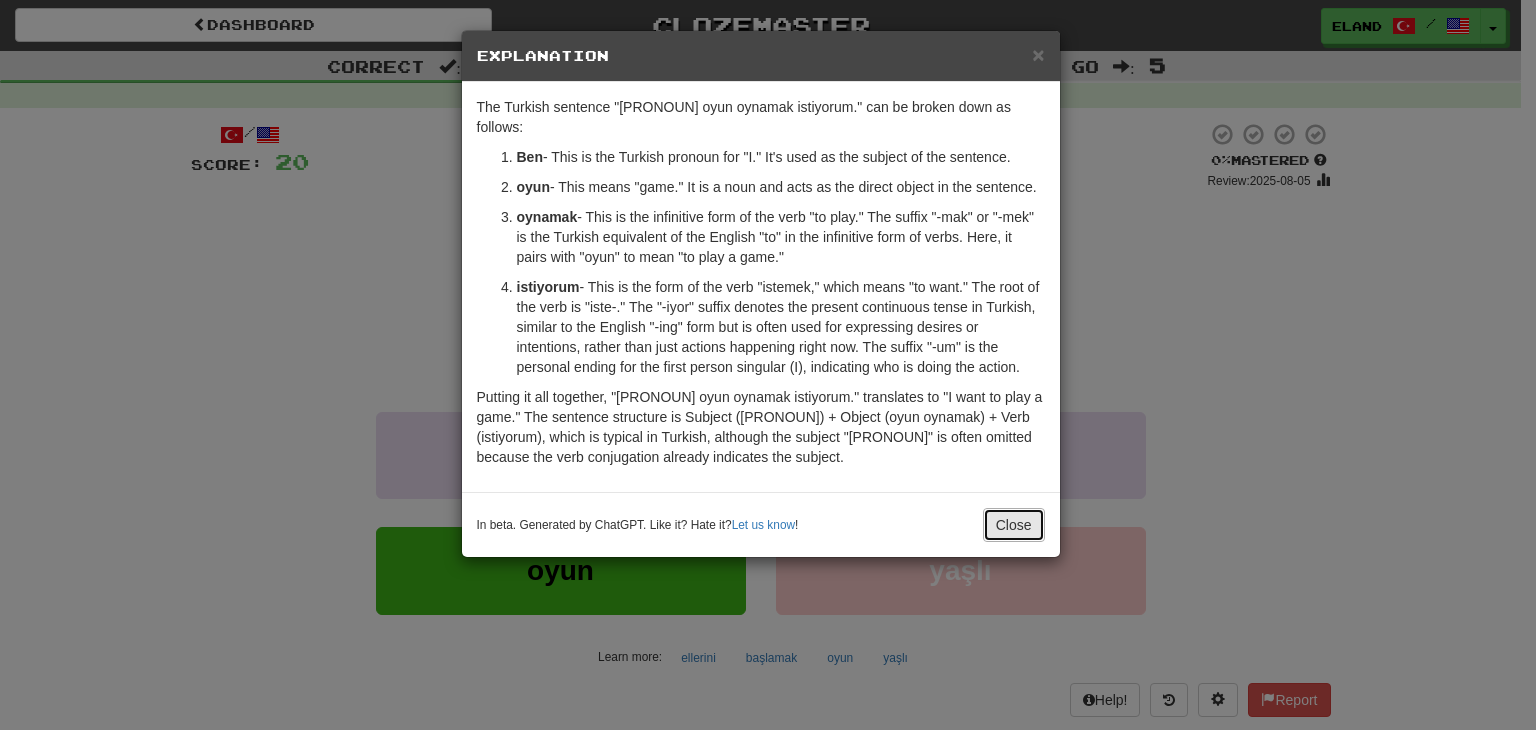 click on "Close" at bounding box center [1014, 525] 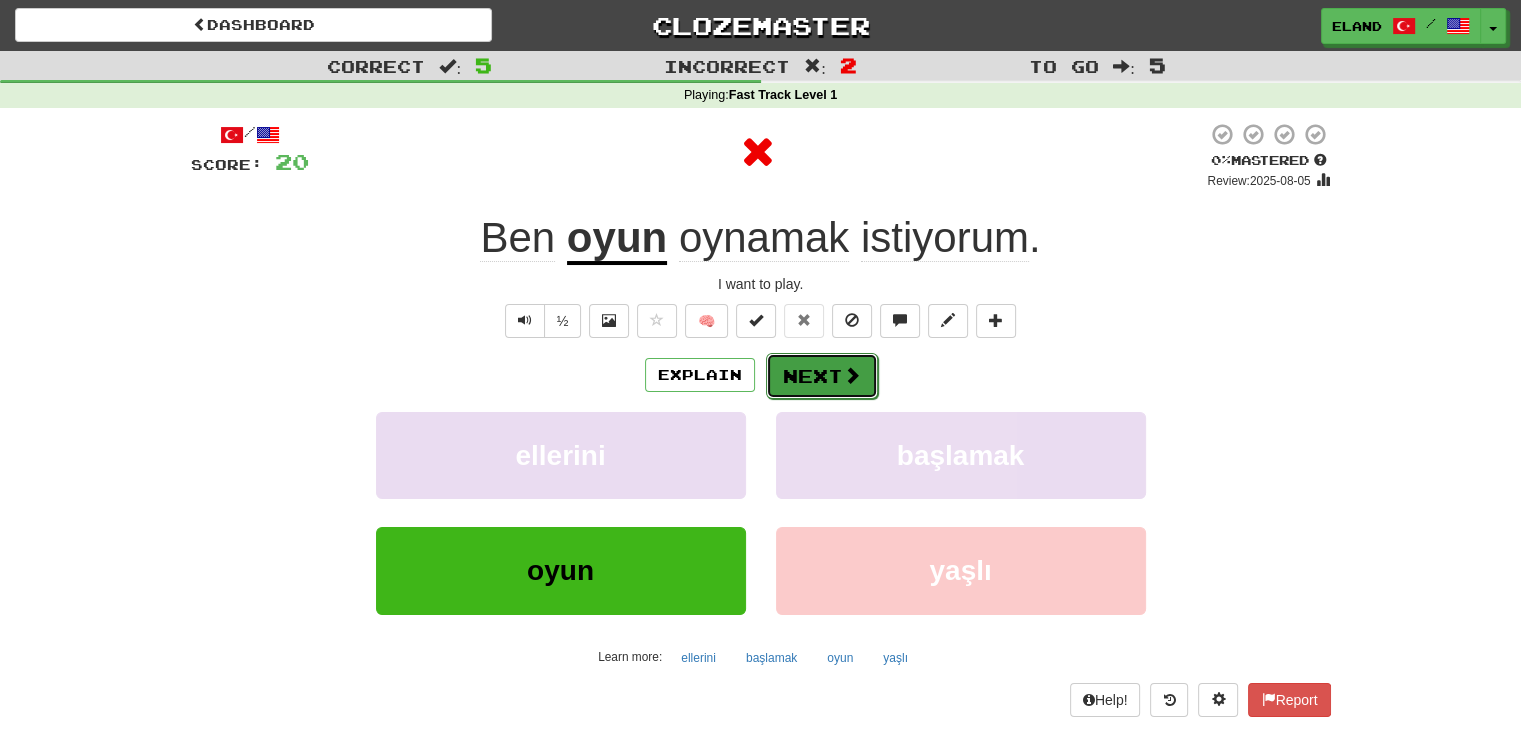 click on "Next" at bounding box center [822, 376] 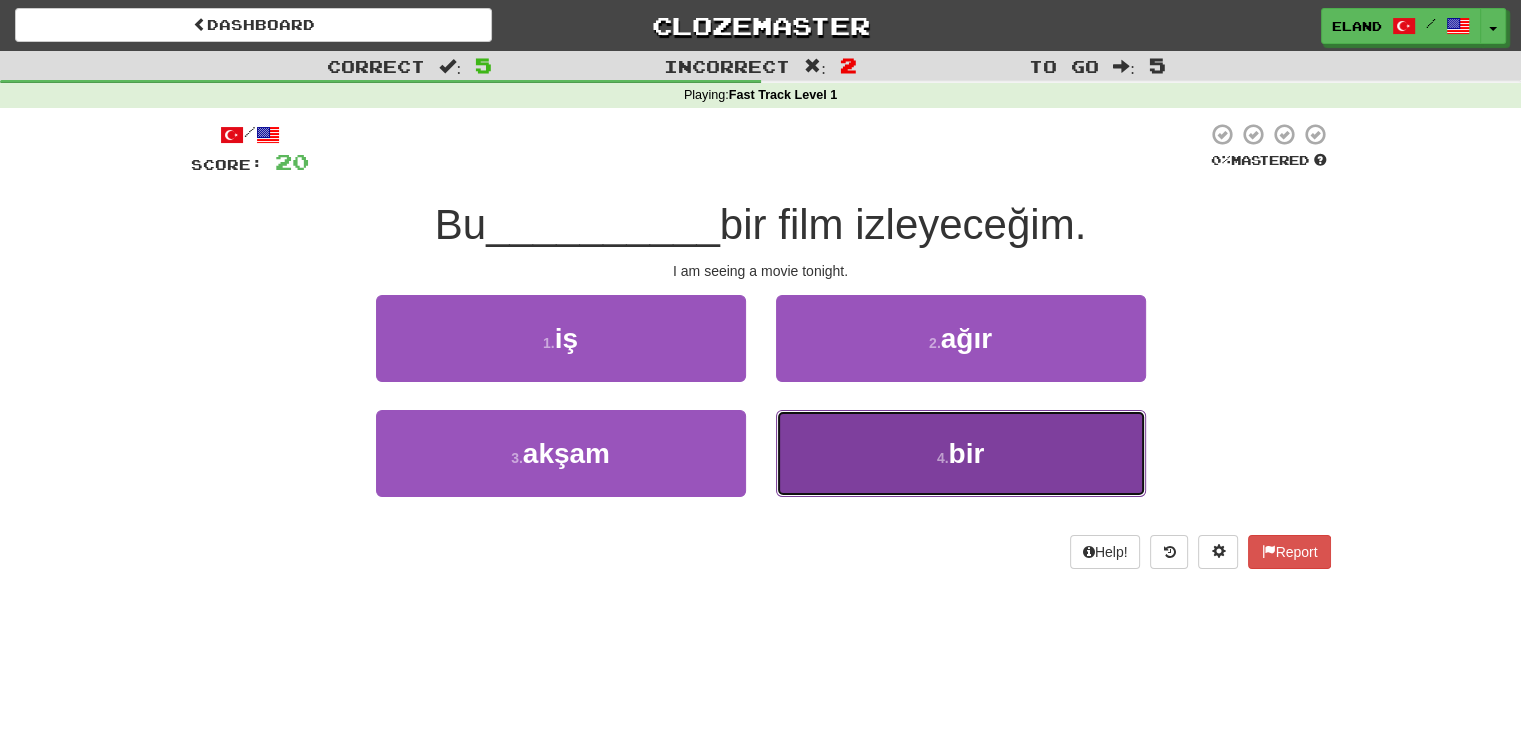 click on "4 .  bir" at bounding box center (961, 453) 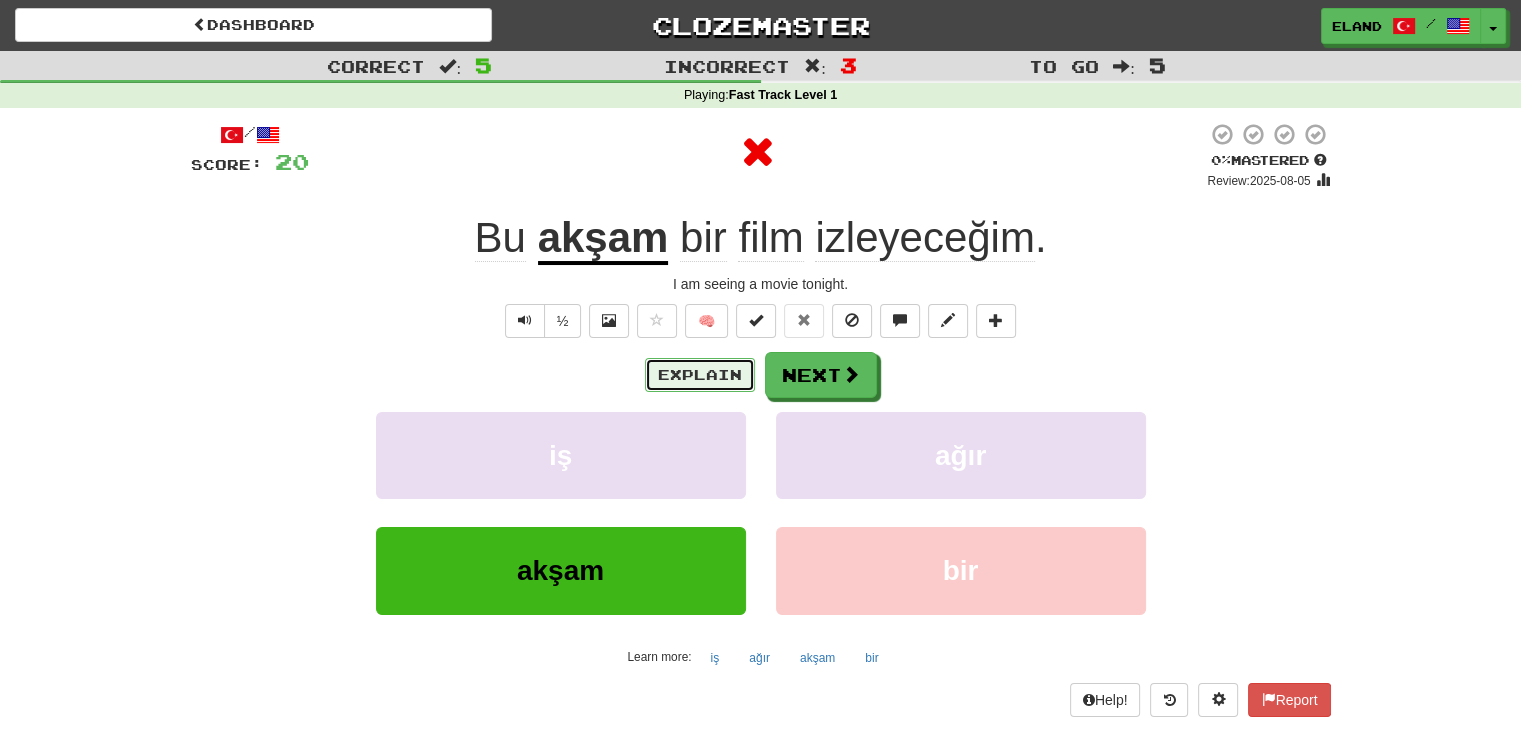 click on "Explain" at bounding box center (700, 375) 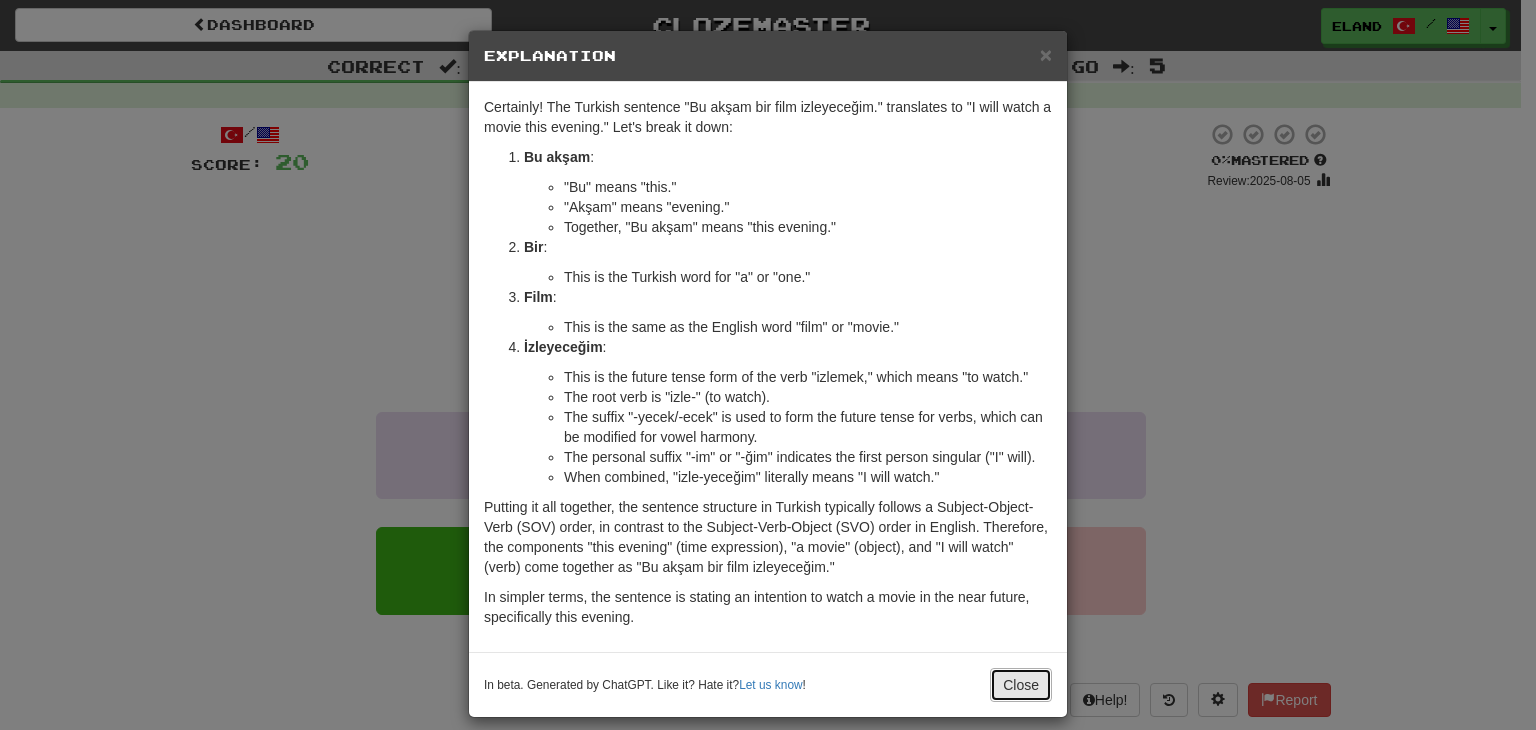 click on "Close" at bounding box center (1021, 685) 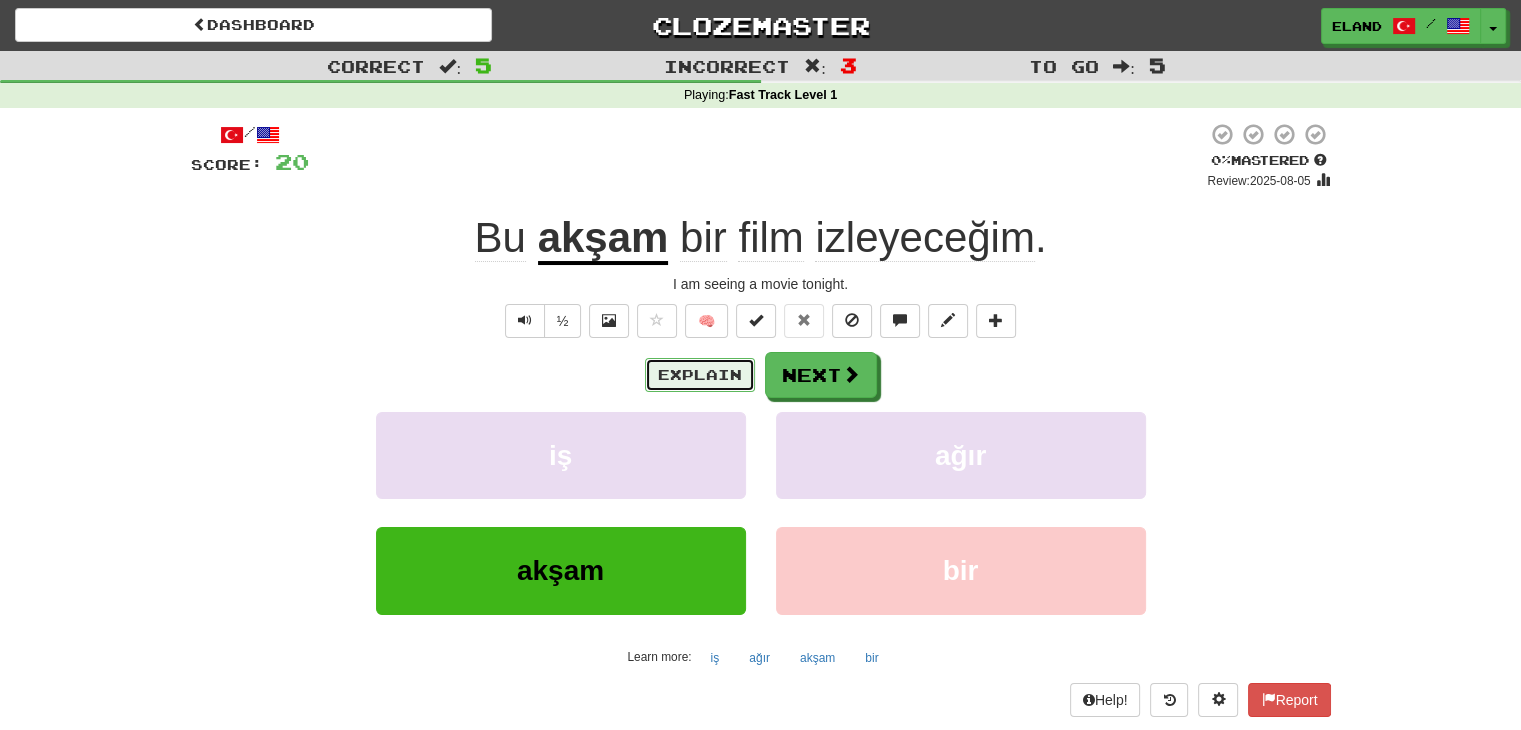 click on "Explain" at bounding box center [700, 375] 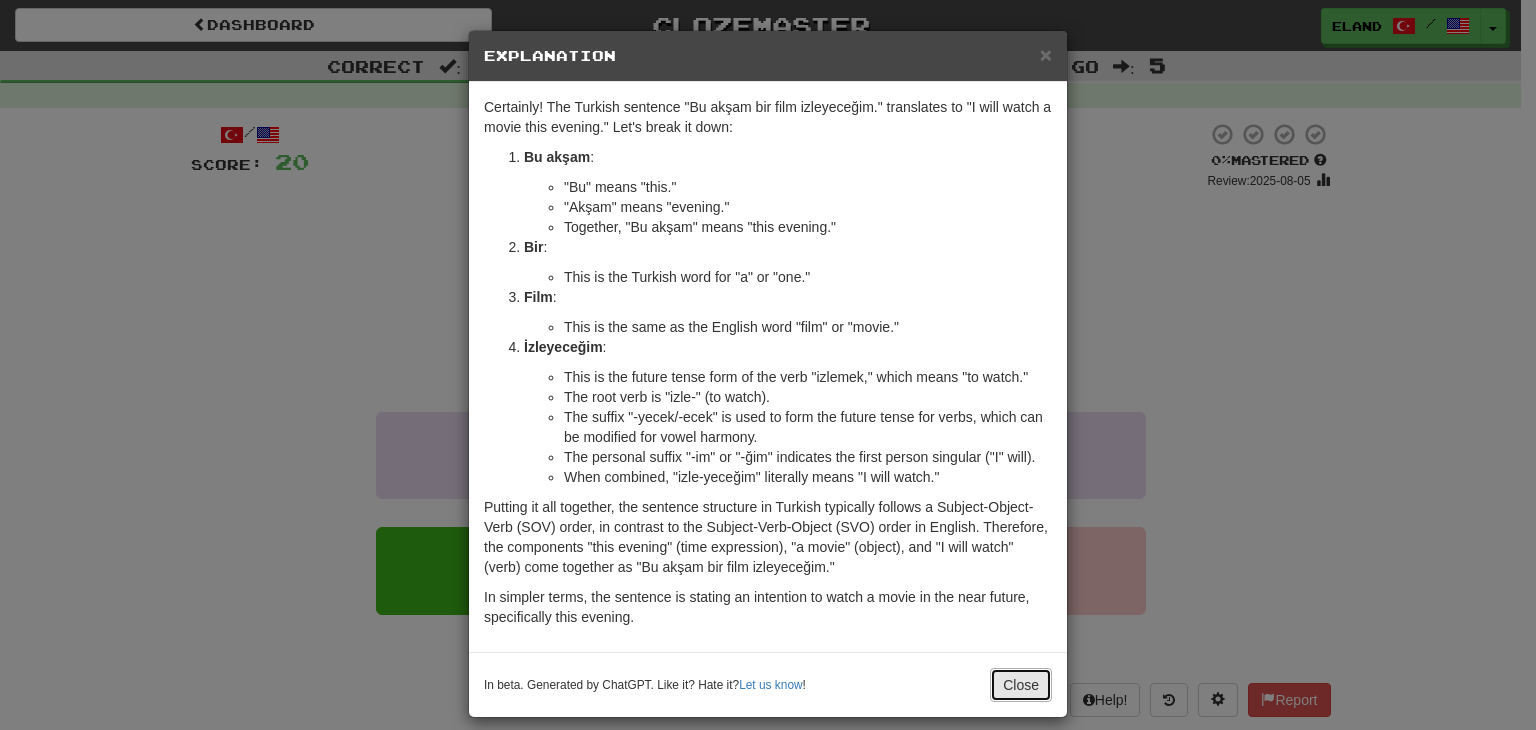 click on "Close" at bounding box center [1021, 685] 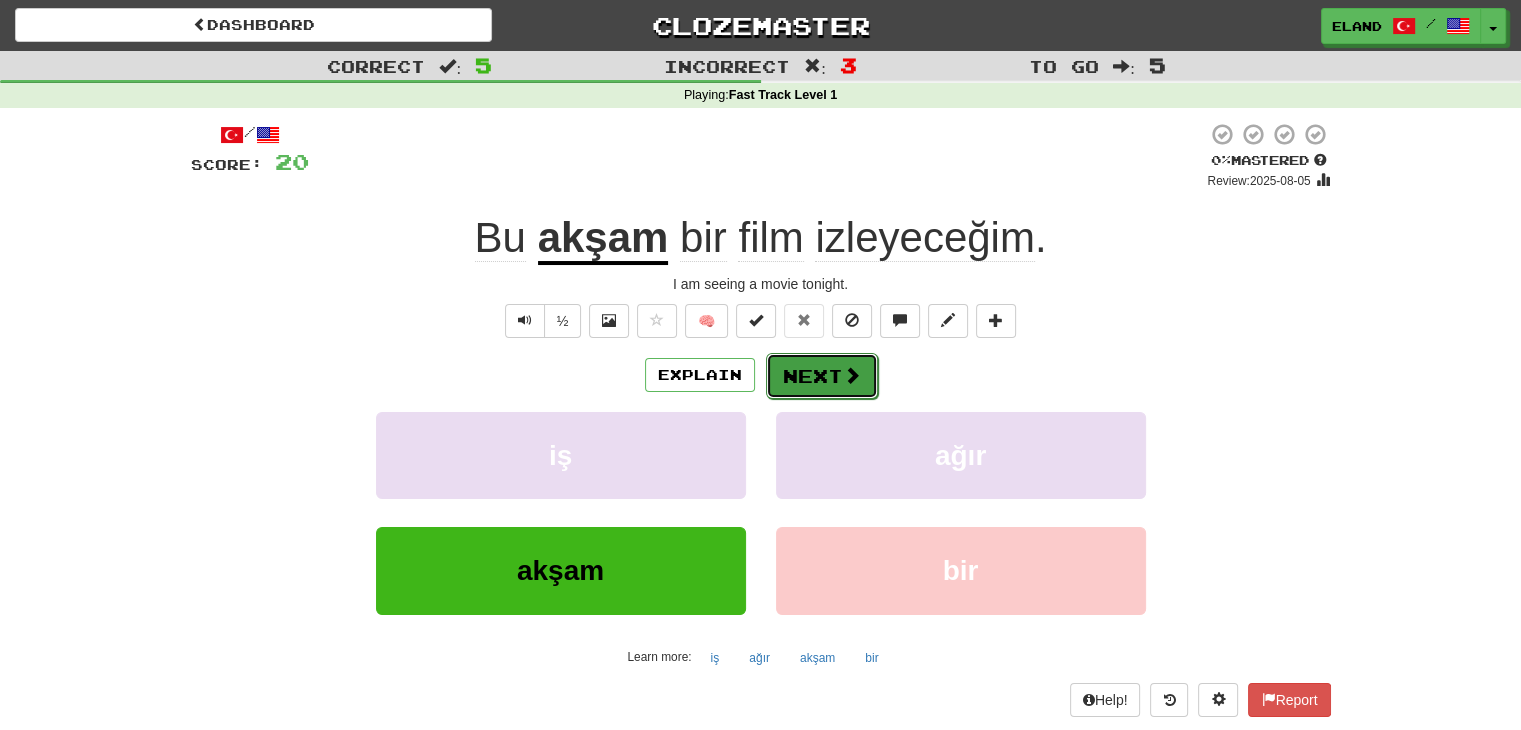 click on "Next" at bounding box center [822, 376] 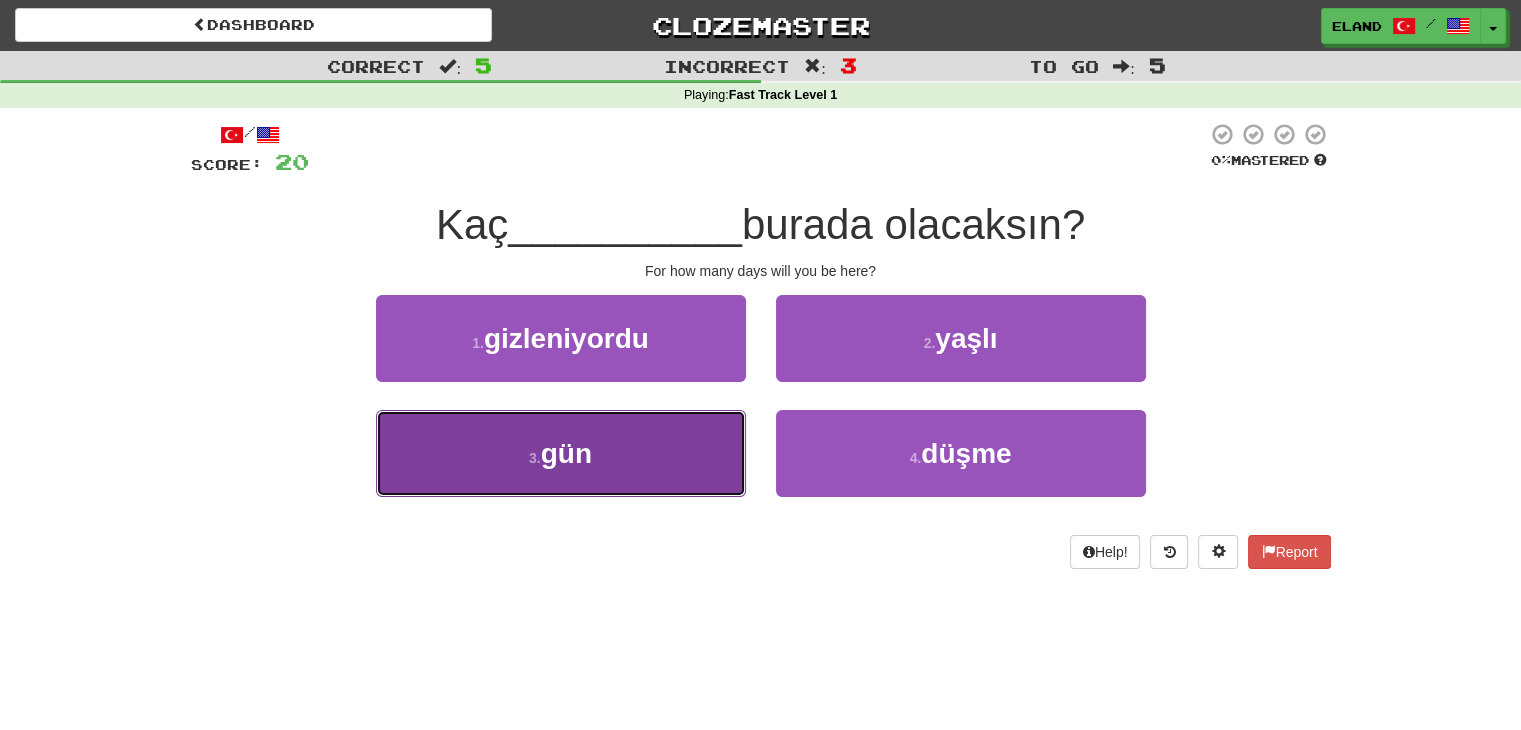 click on "3 .  gün" at bounding box center [561, 453] 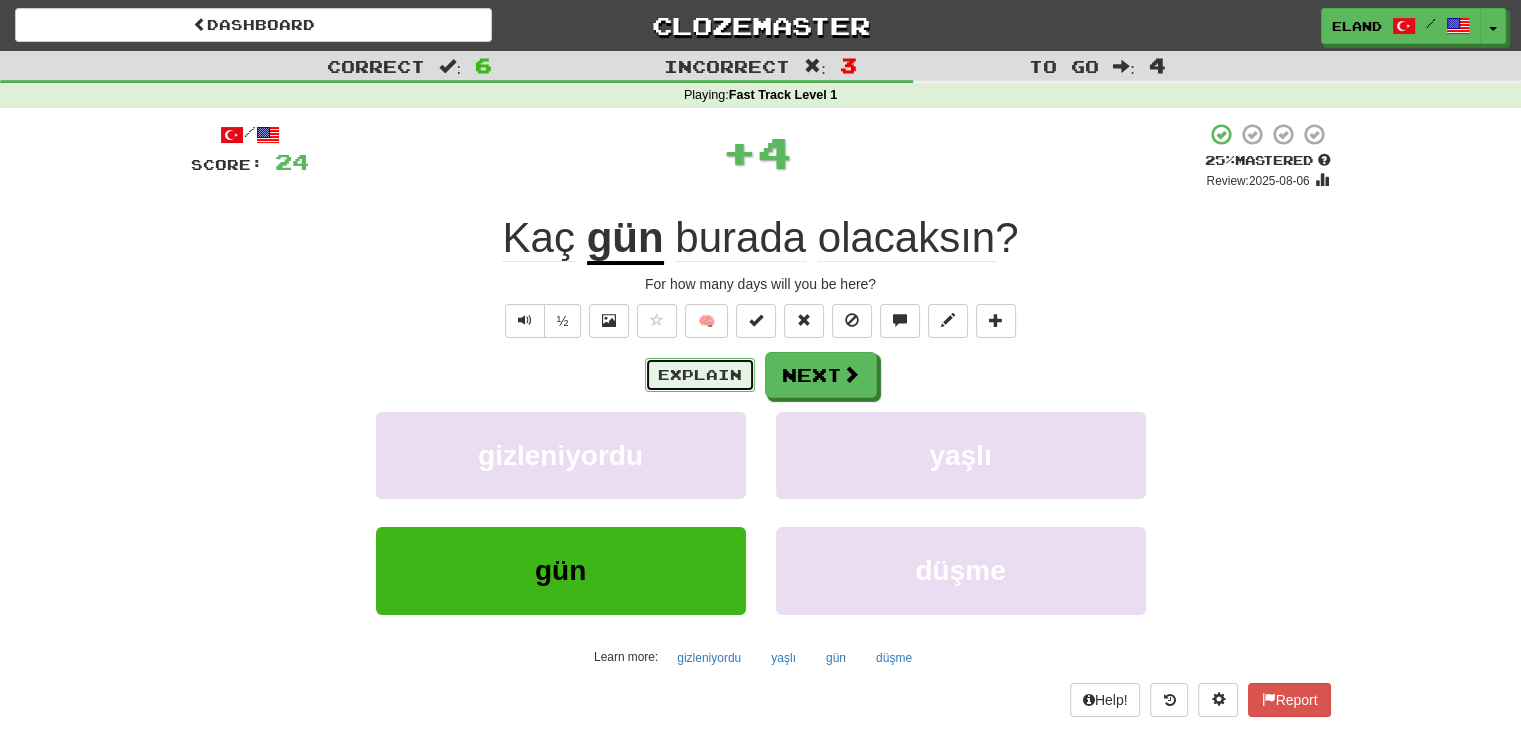 click on "Explain" at bounding box center [700, 375] 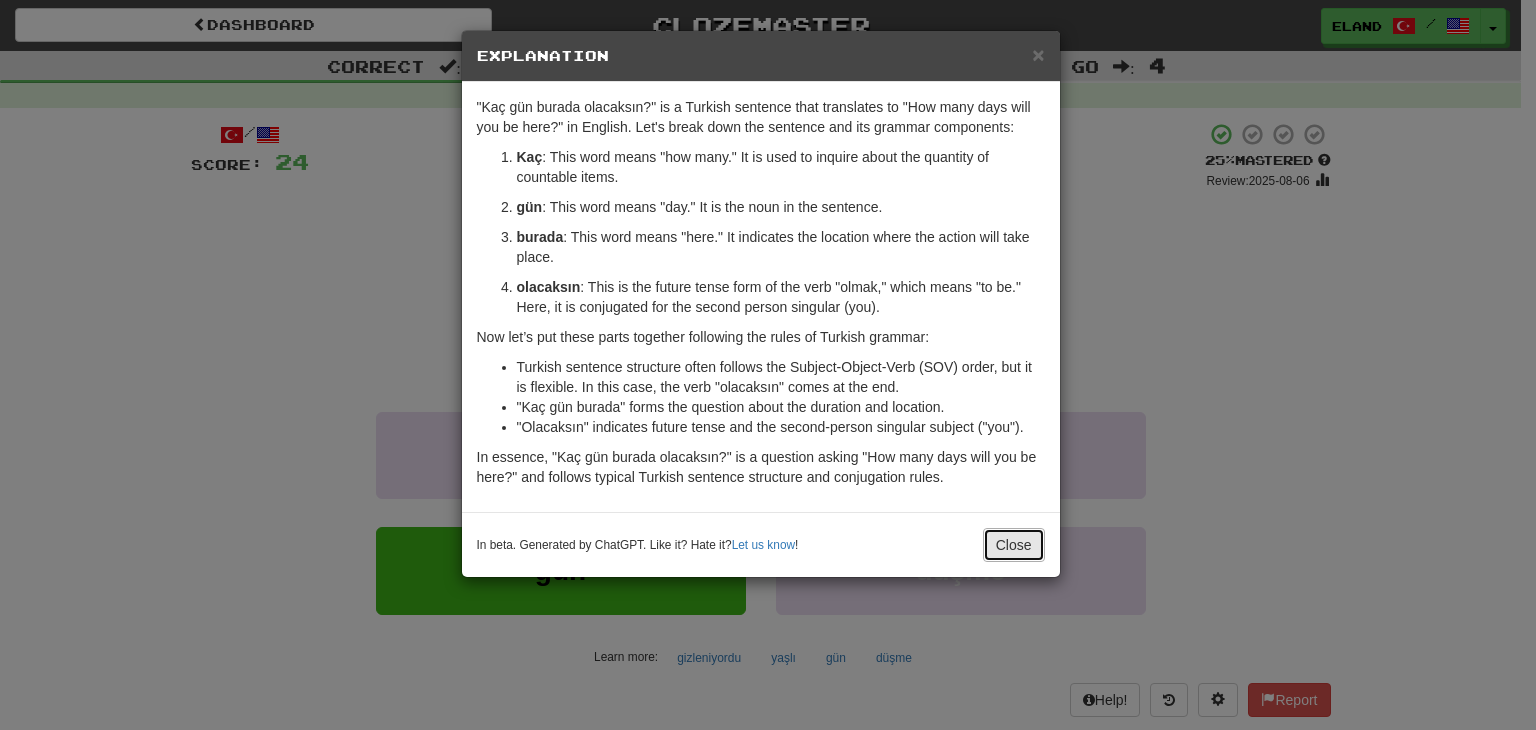 click on "Close" at bounding box center (1014, 545) 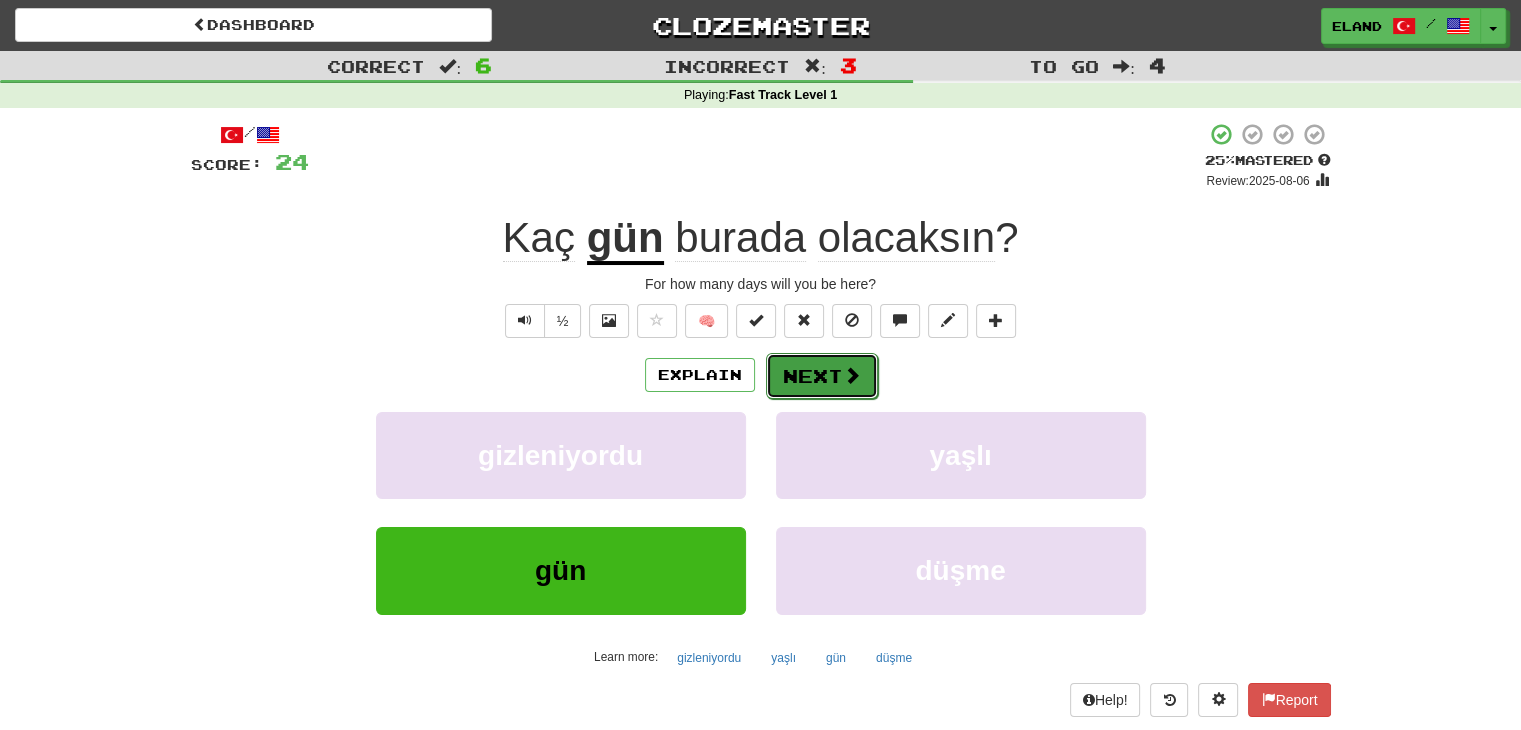 click on "Next" at bounding box center (822, 376) 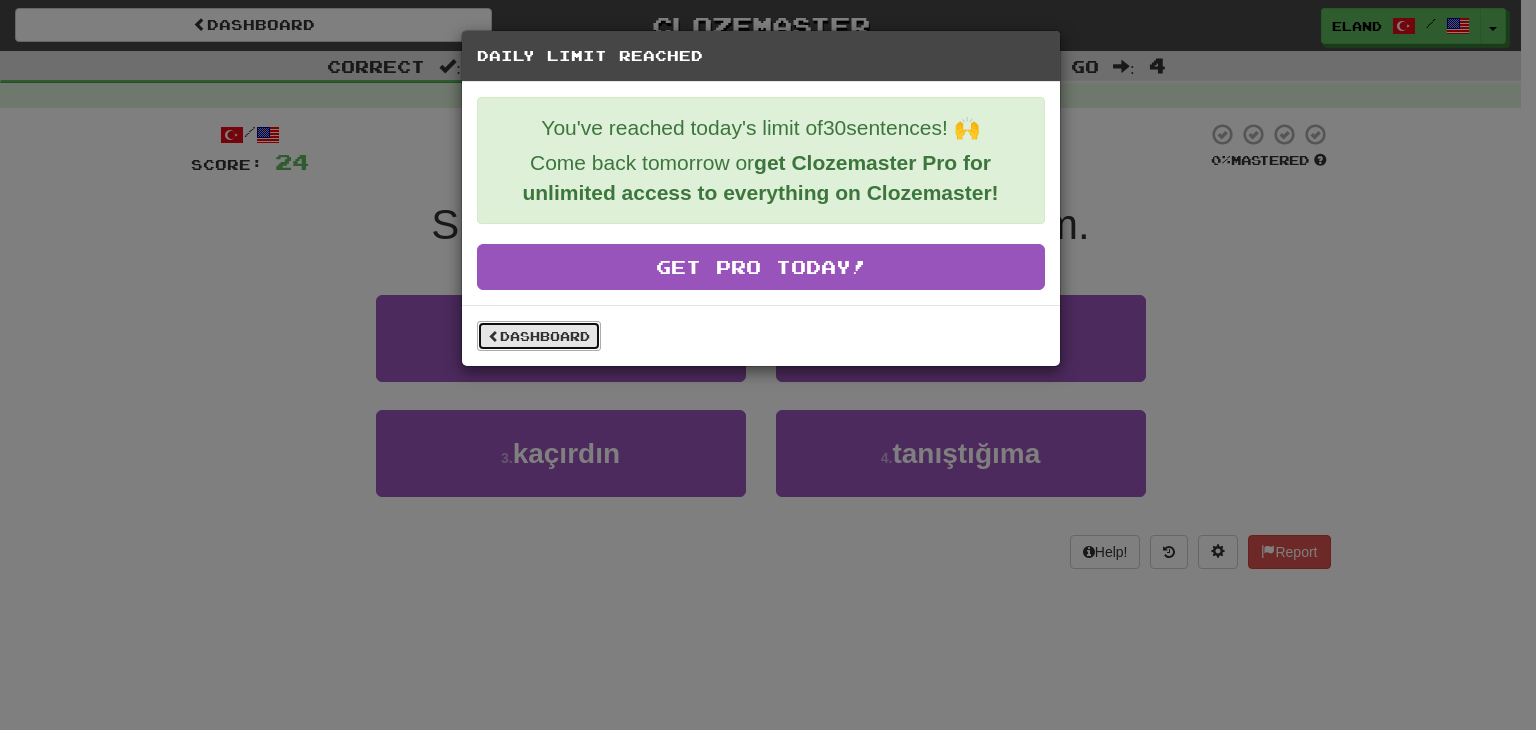 click on "Dashboard" at bounding box center (539, 336) 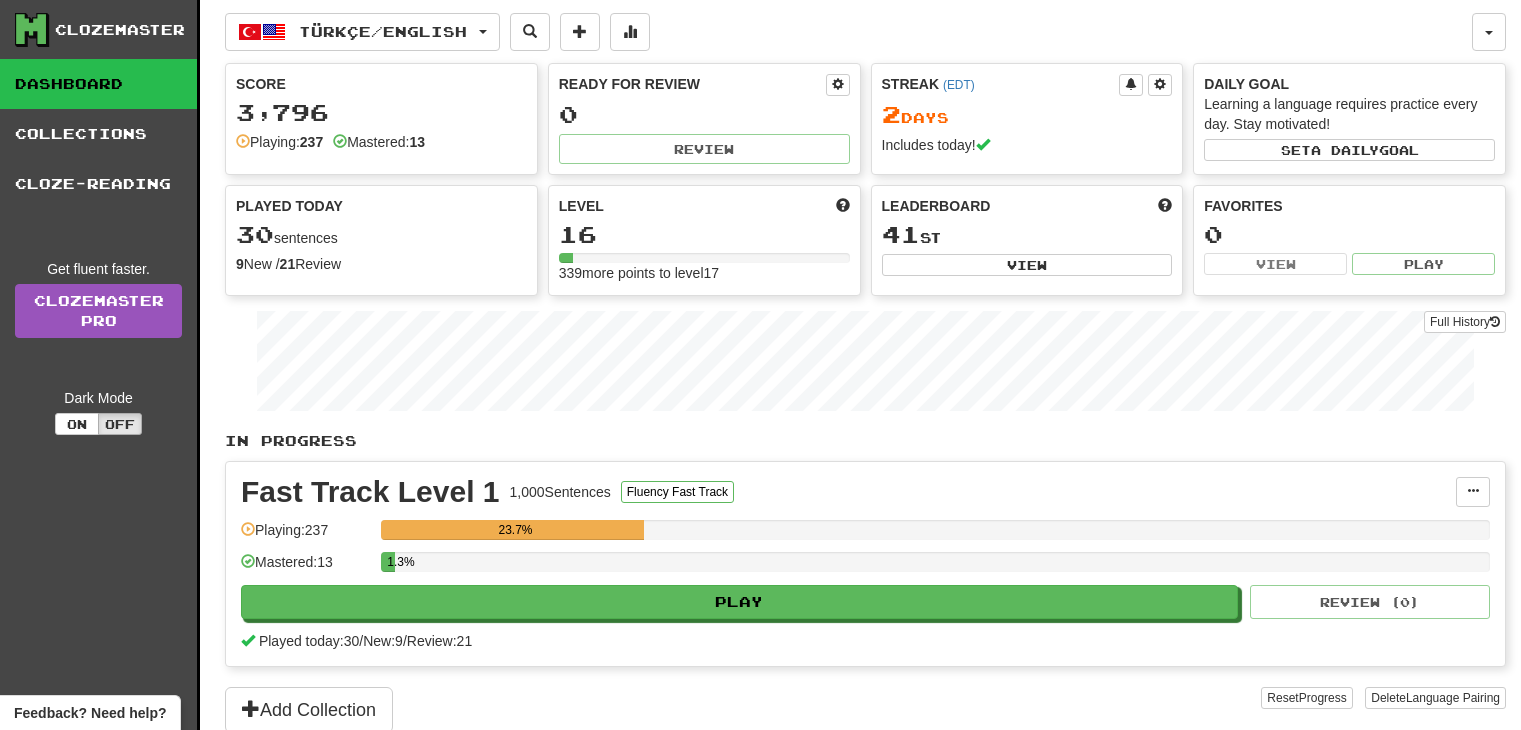 scroll, scrollTop: 0, scrollLeft: 0, axis: both 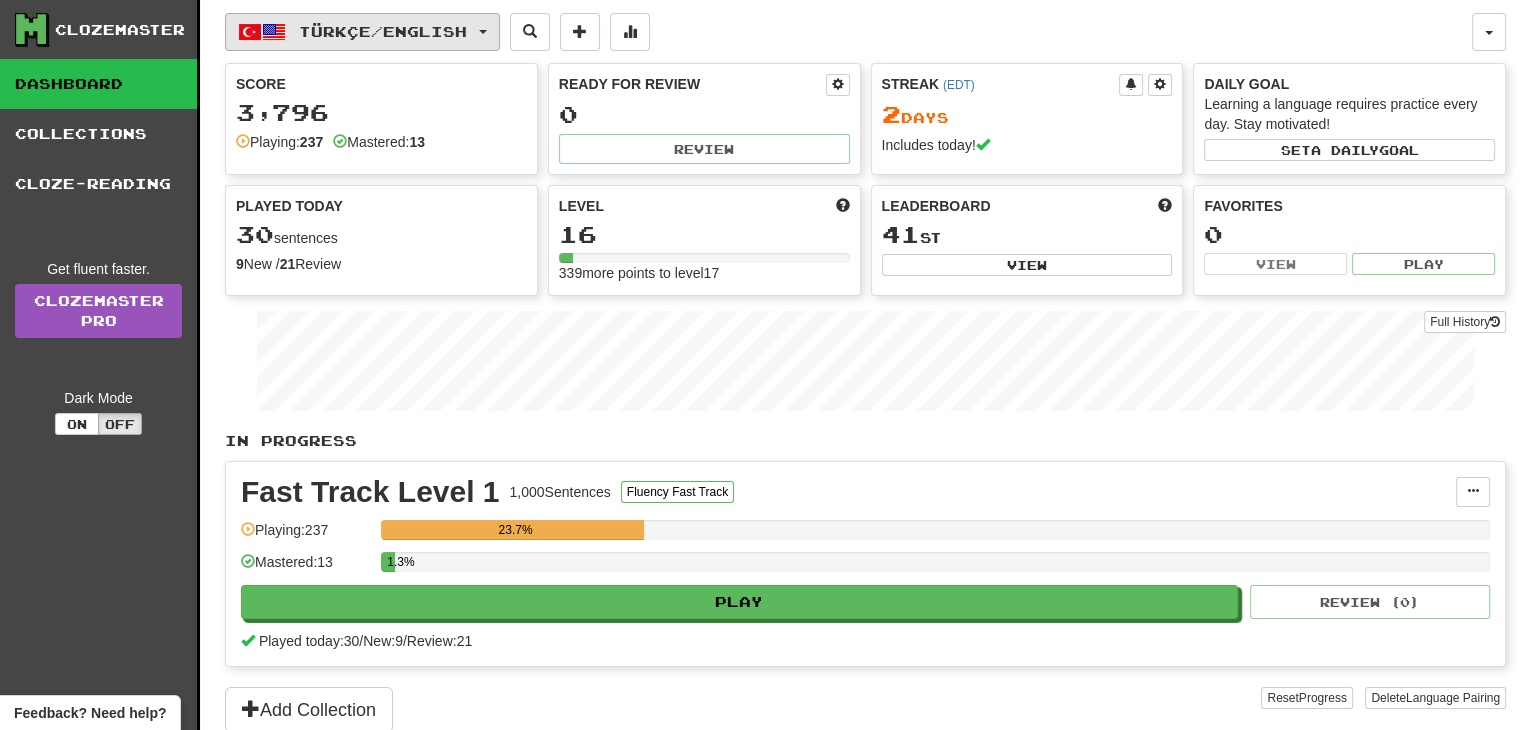 click on "Türkçe  /  English" at bounding box center [362, 32] 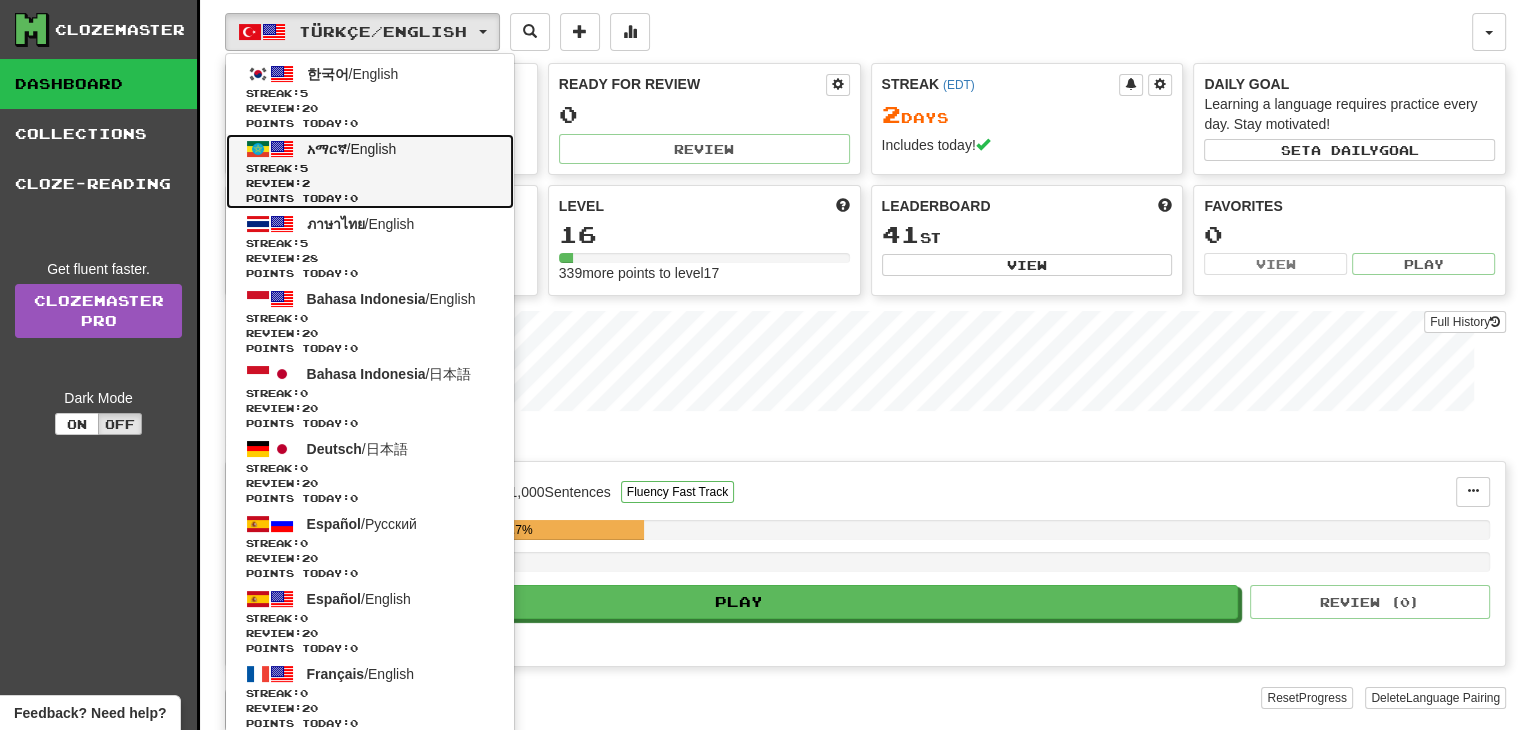 click on "Streak:  5" at bounding box center [370, 168] 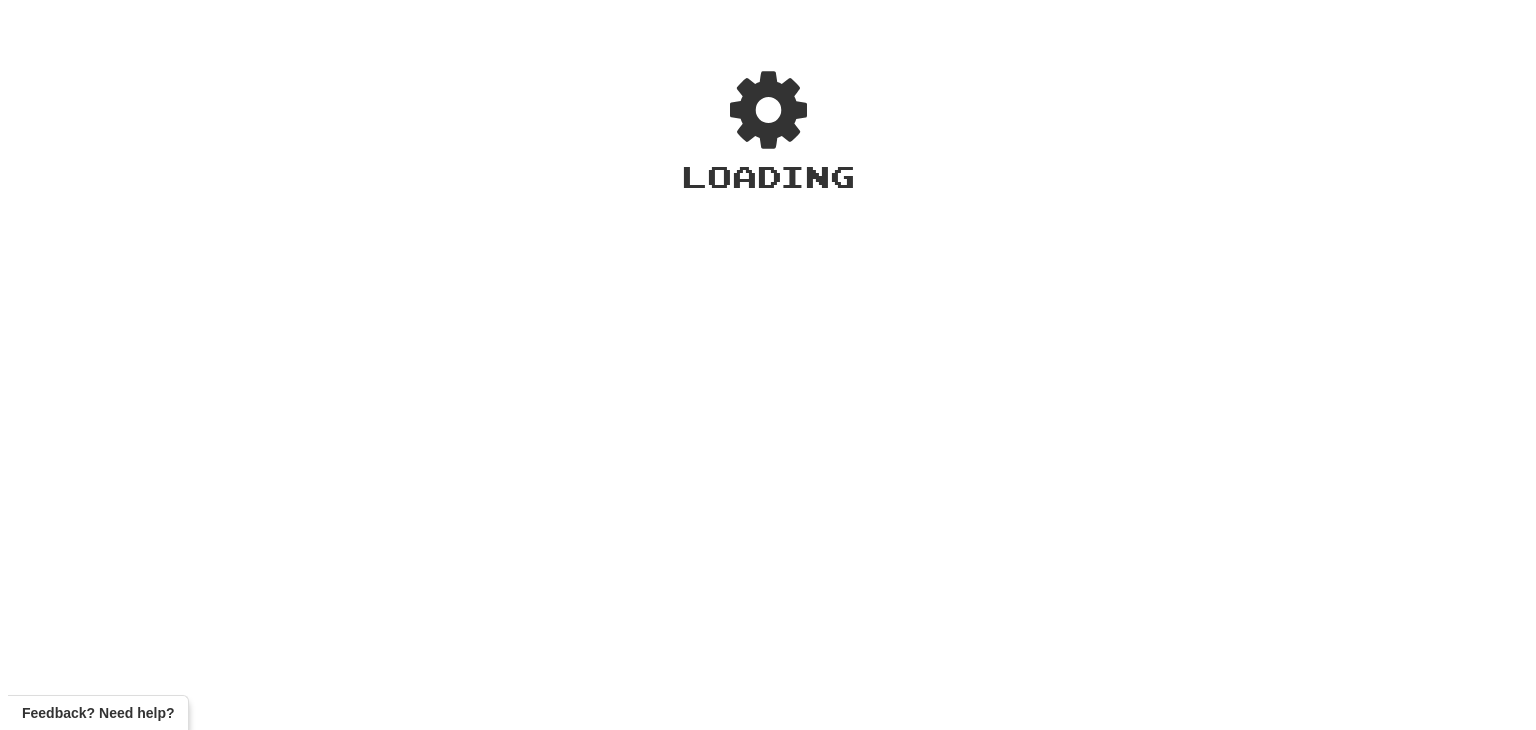 scroll, scrollTop: 0, scrollLeft: 0, axis: both 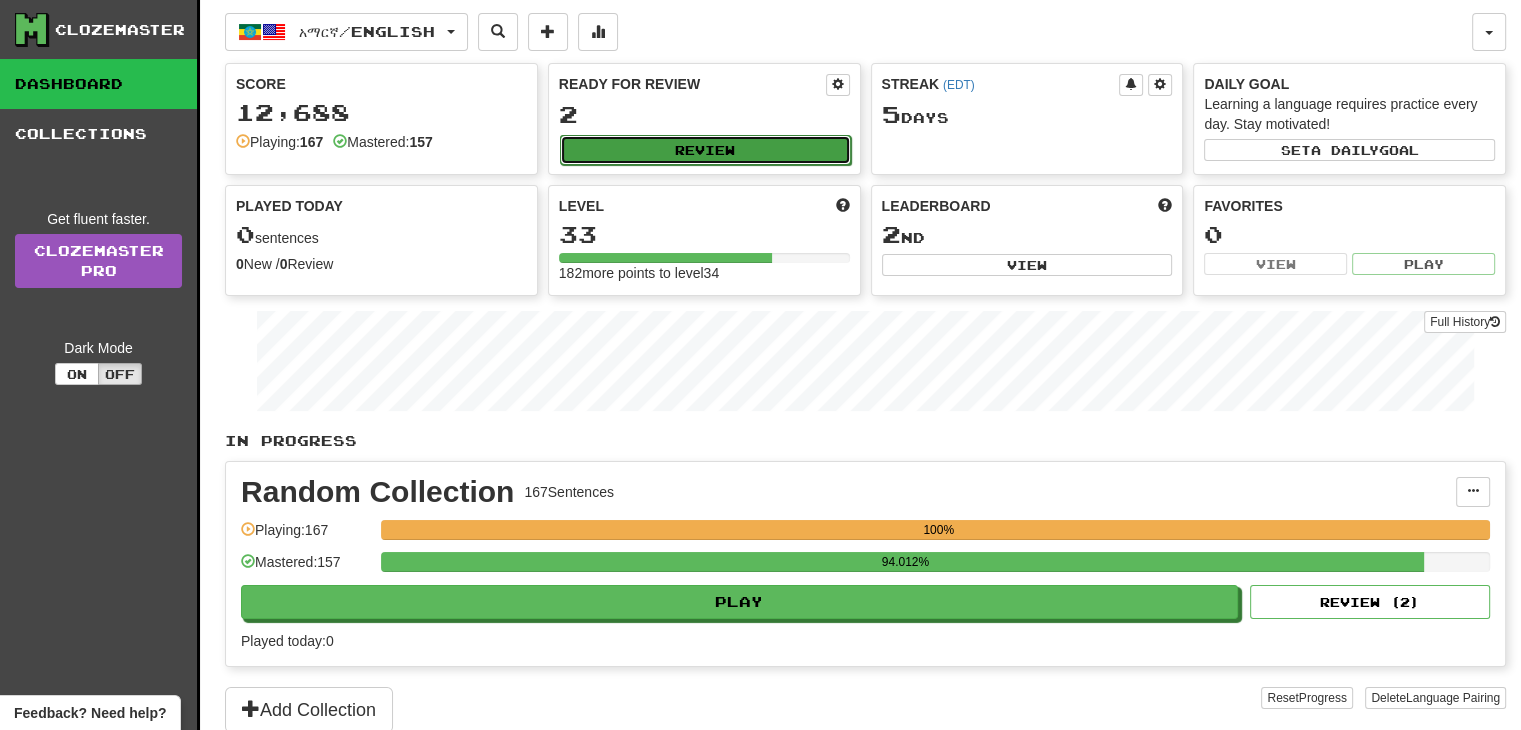 click on "Review" at bounding box center (705, 150) 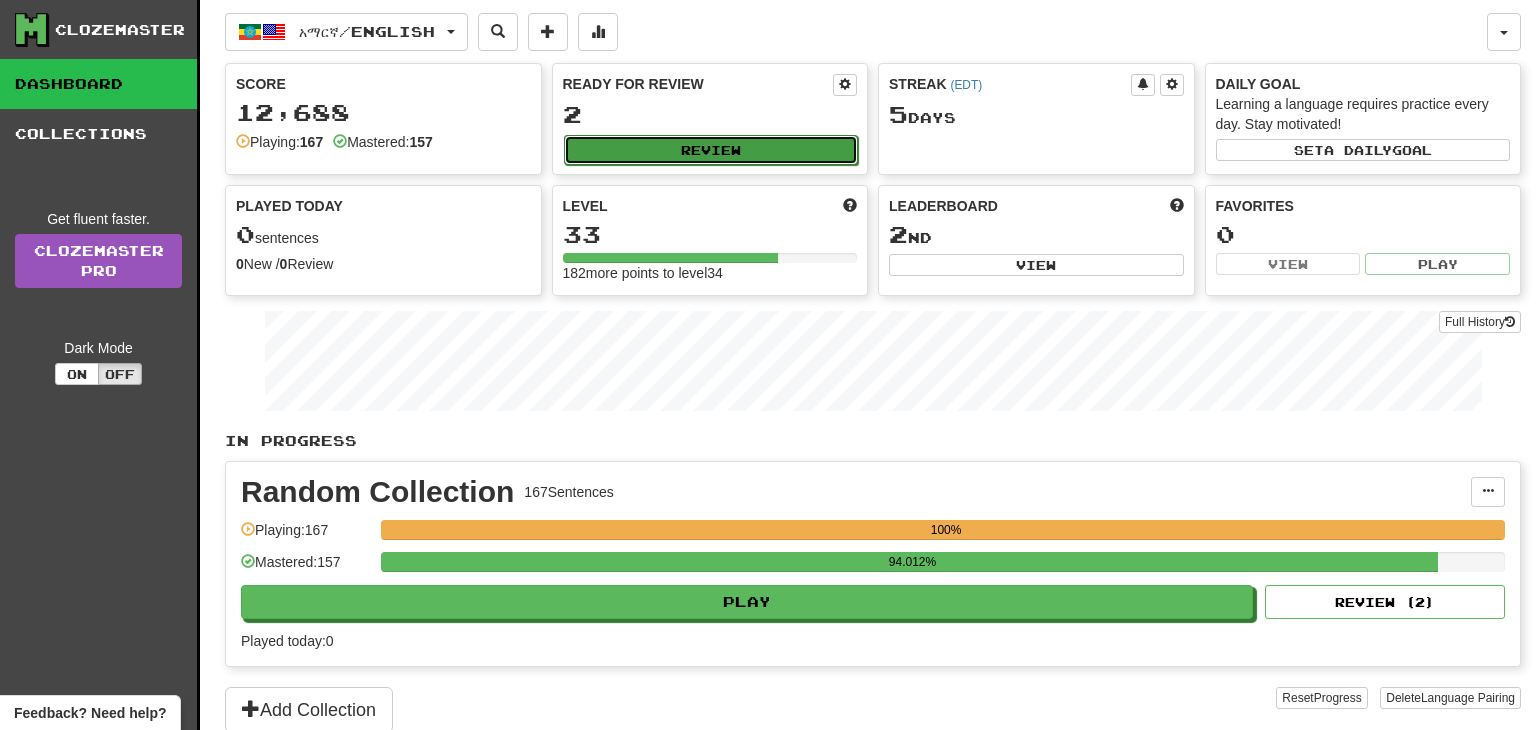 select on "**" 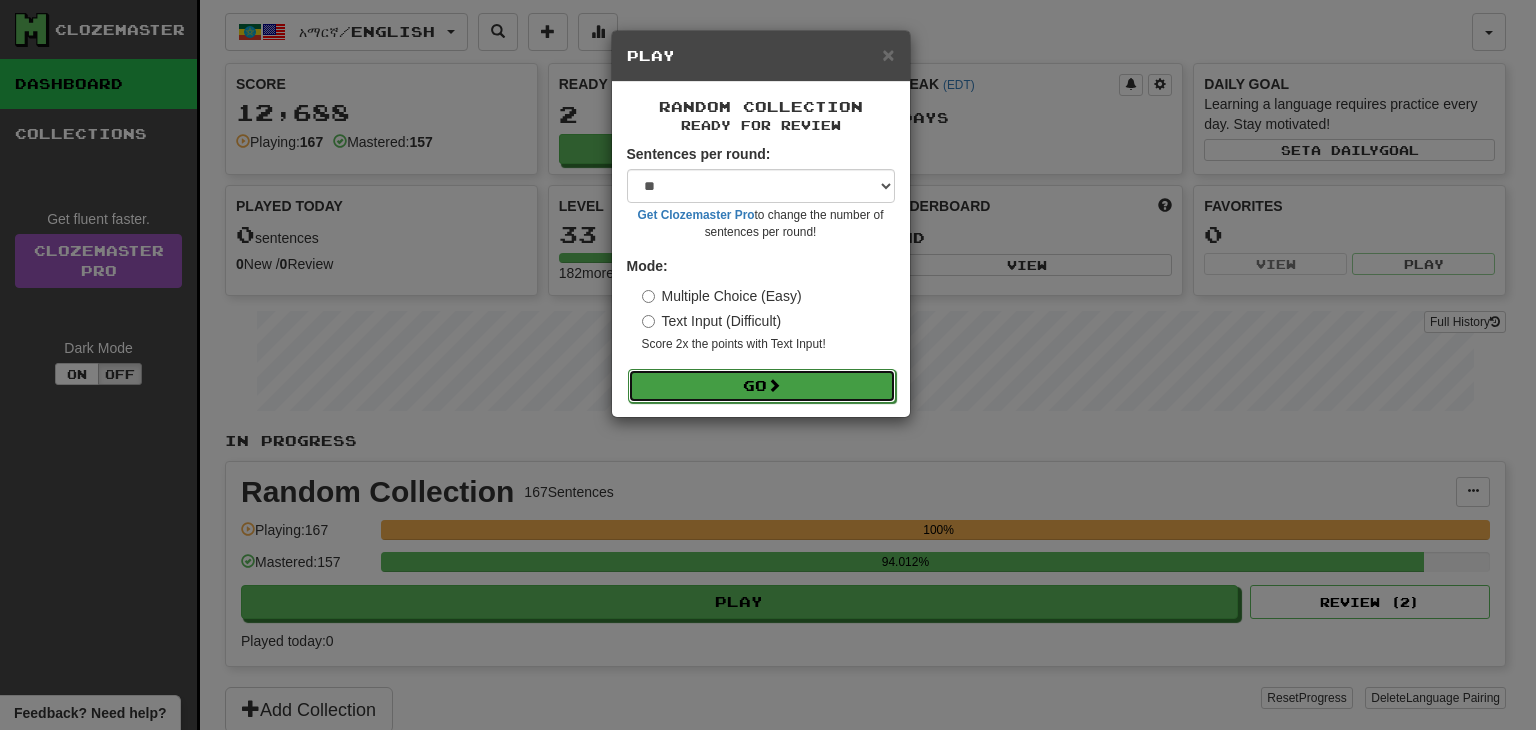 click on "Go" at bounding box center (762, 386) 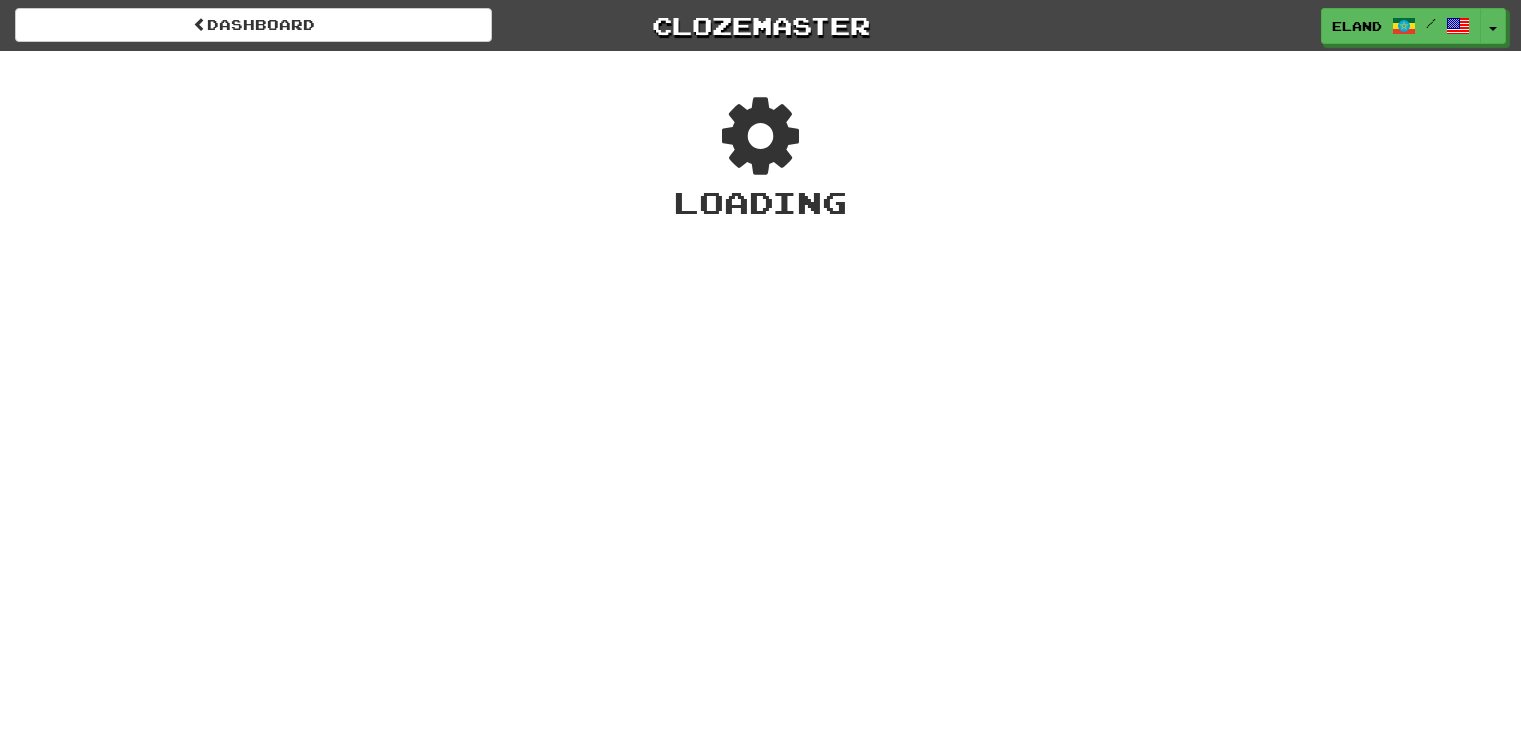scroll, scrollTop: 0, scrollLeft: 0, axis: both 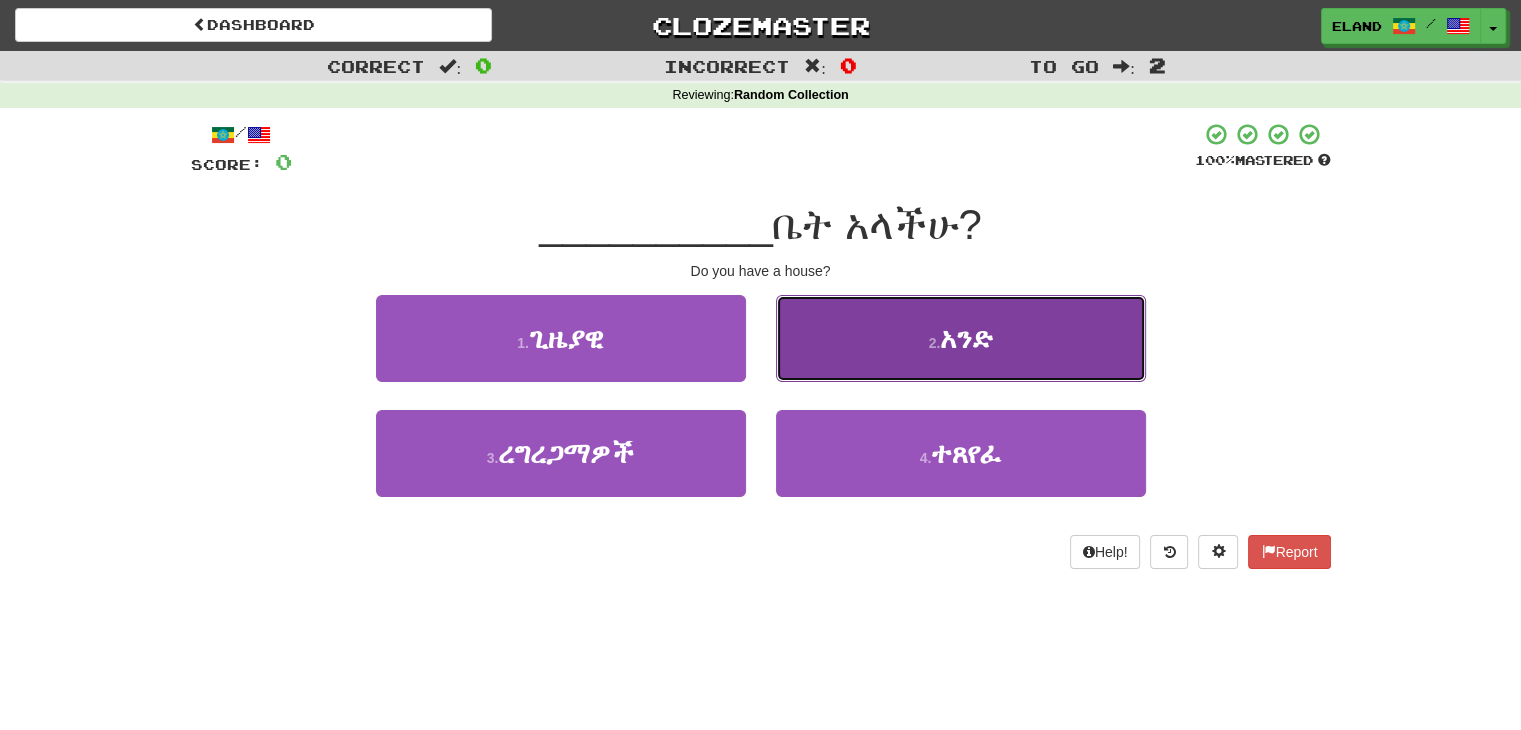 click on "2 .  አንድ" at bounding box center (961, 338) 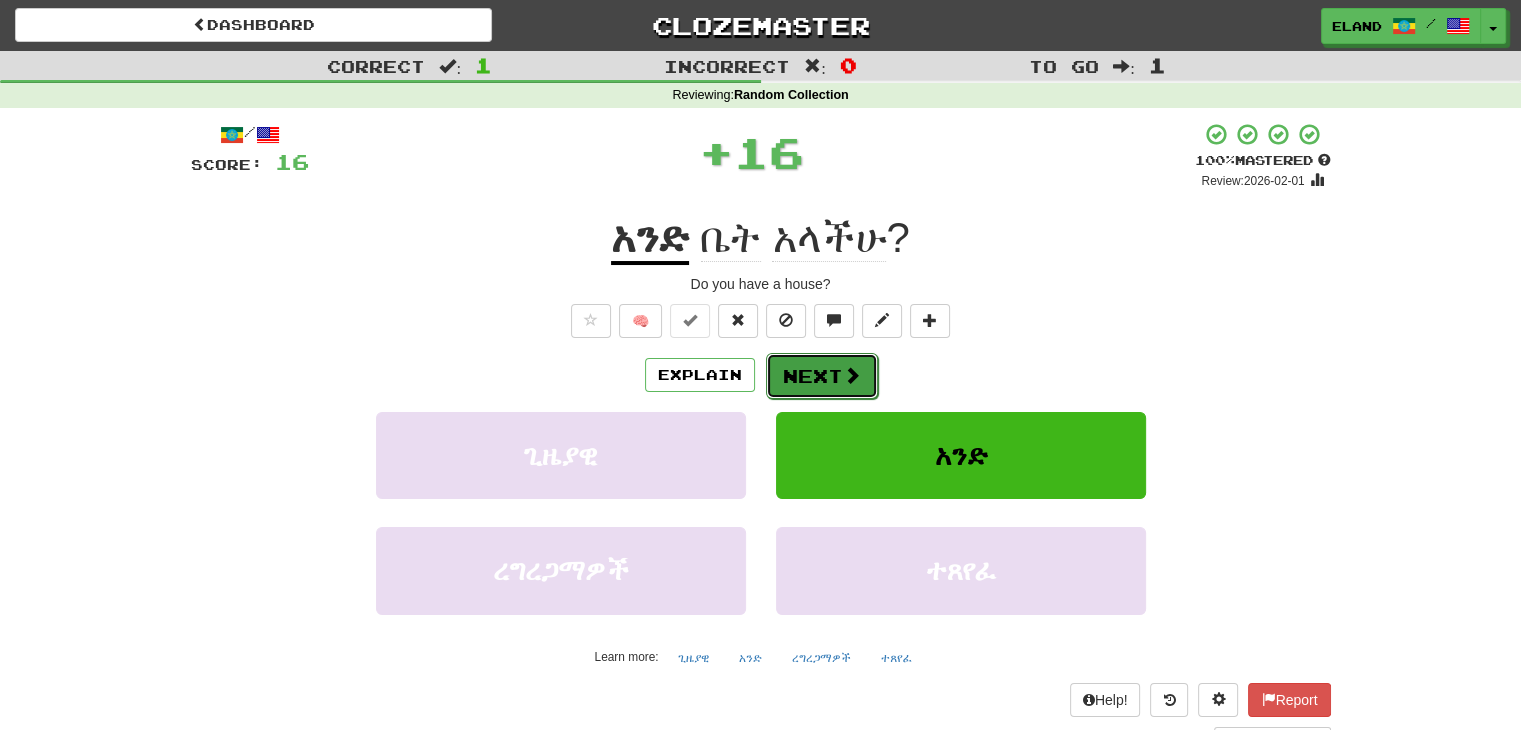 click on "Next" at bounding box center (822, 376) 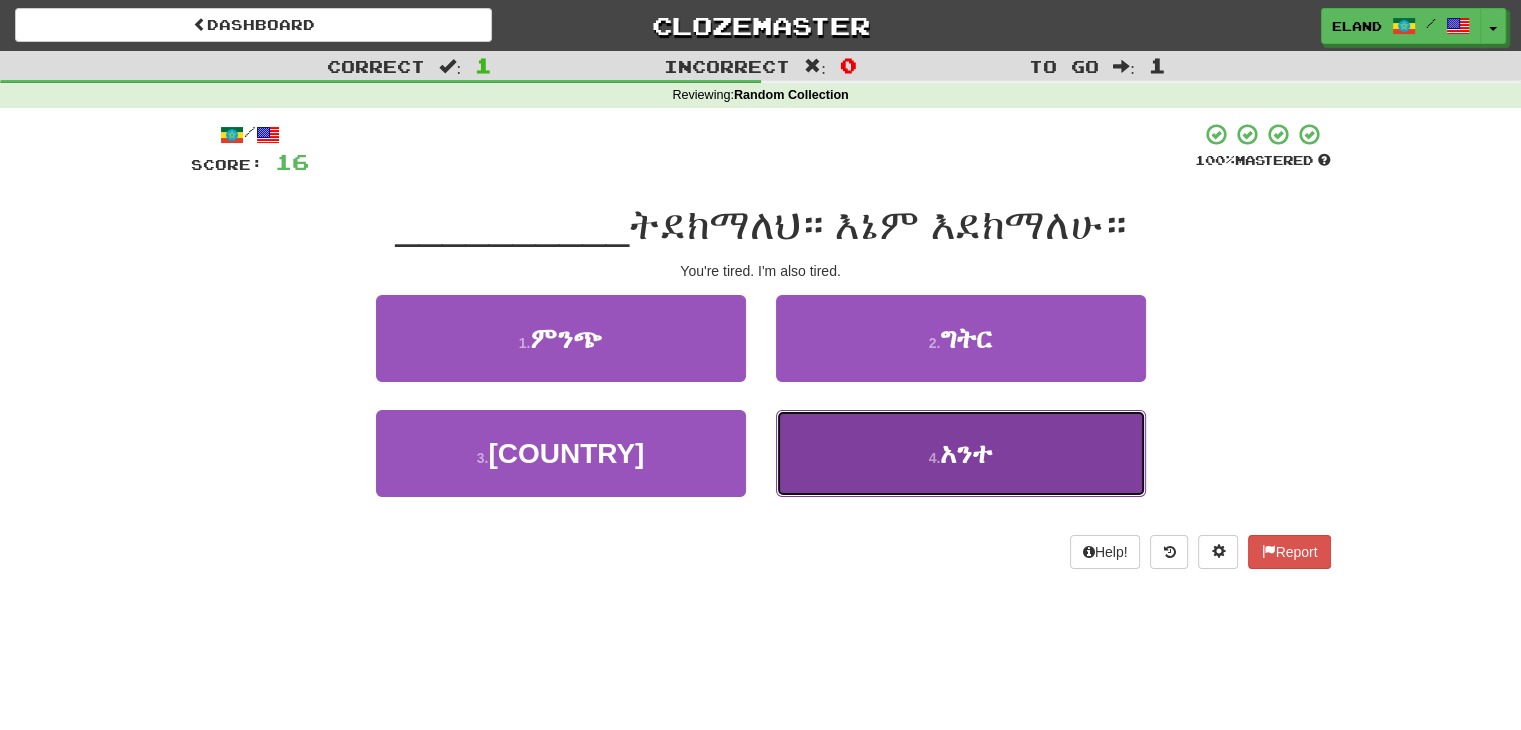 click on "4 .  አንተ" at bounding box center (961, 453) 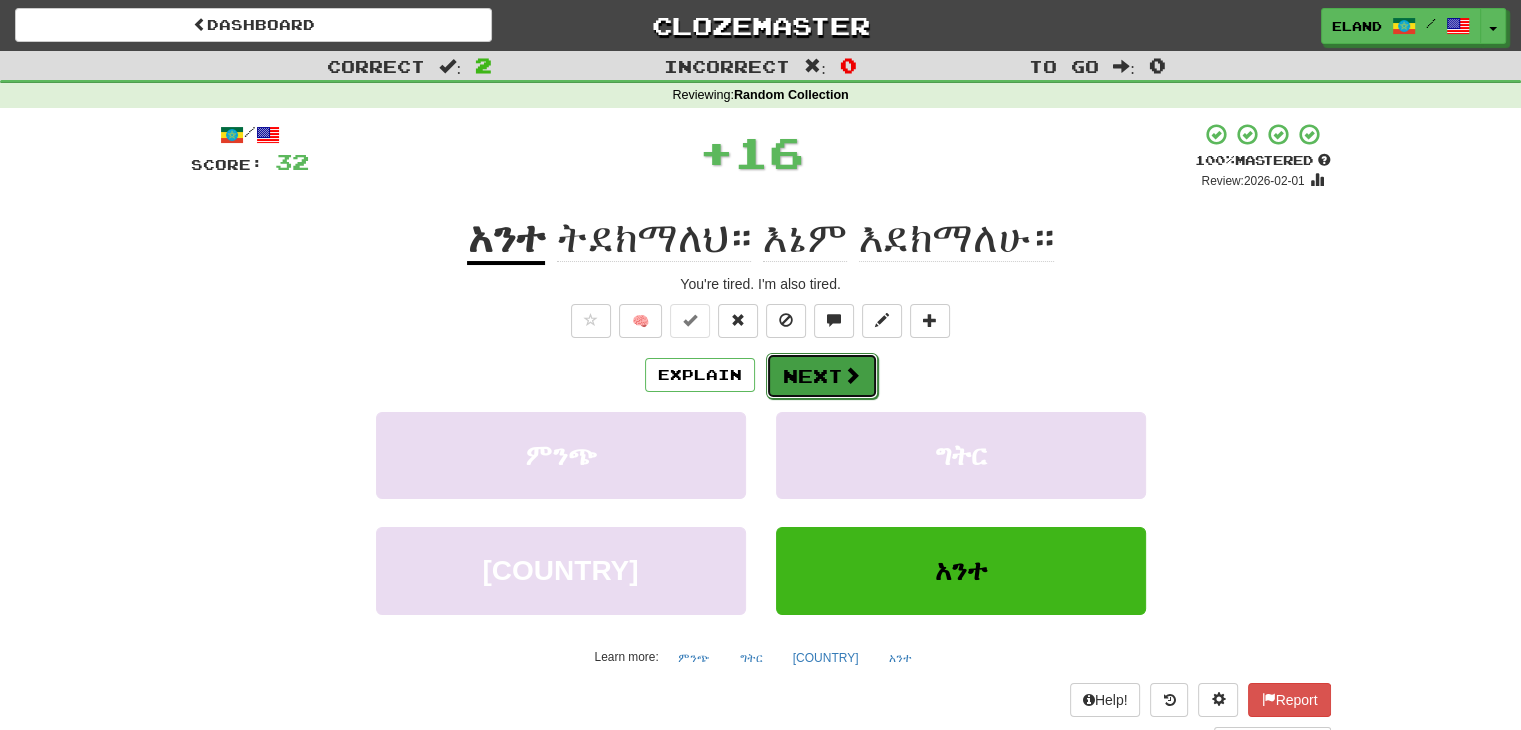 click on "Next" at bounding box center [822, 376] 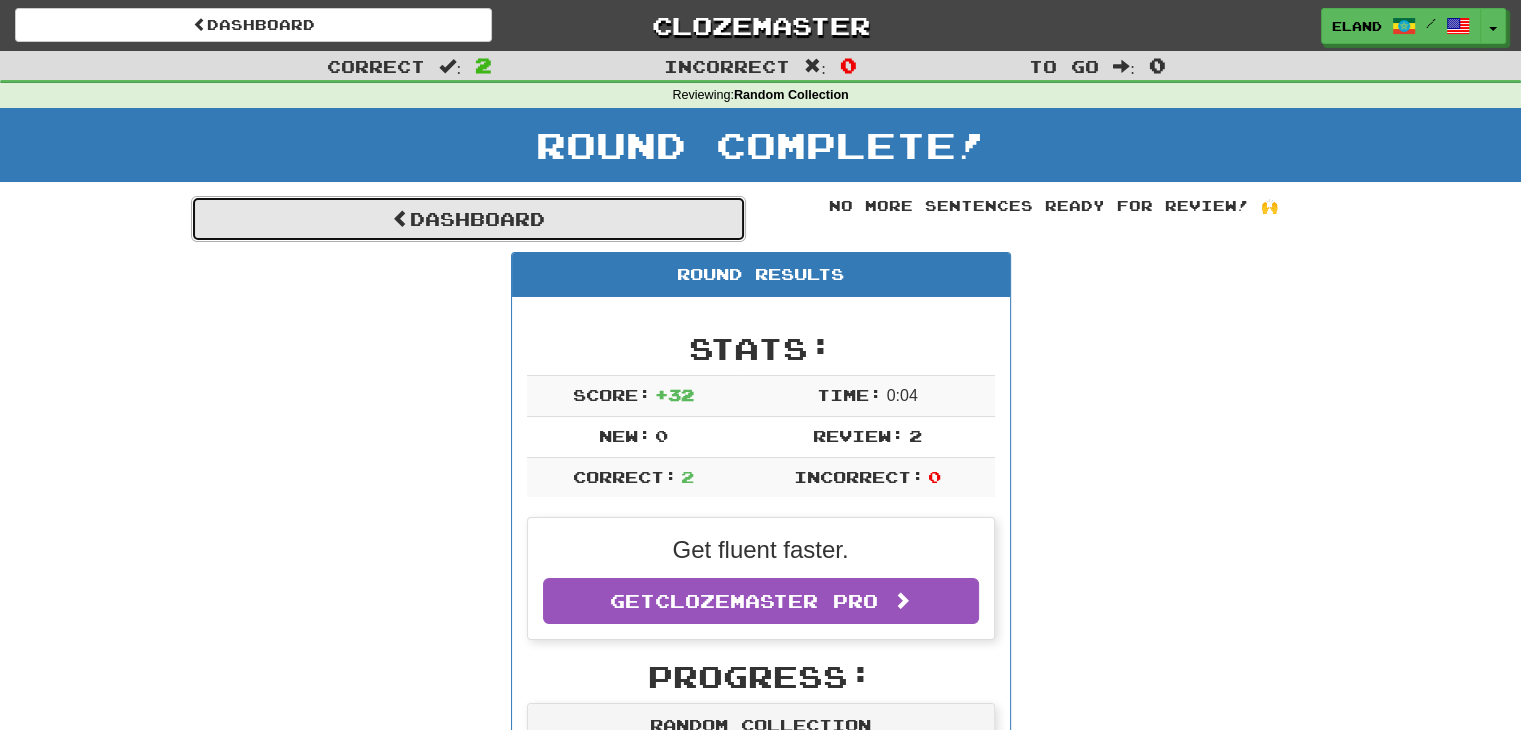 click on "Dashboard" at bounding box center [468, 219] 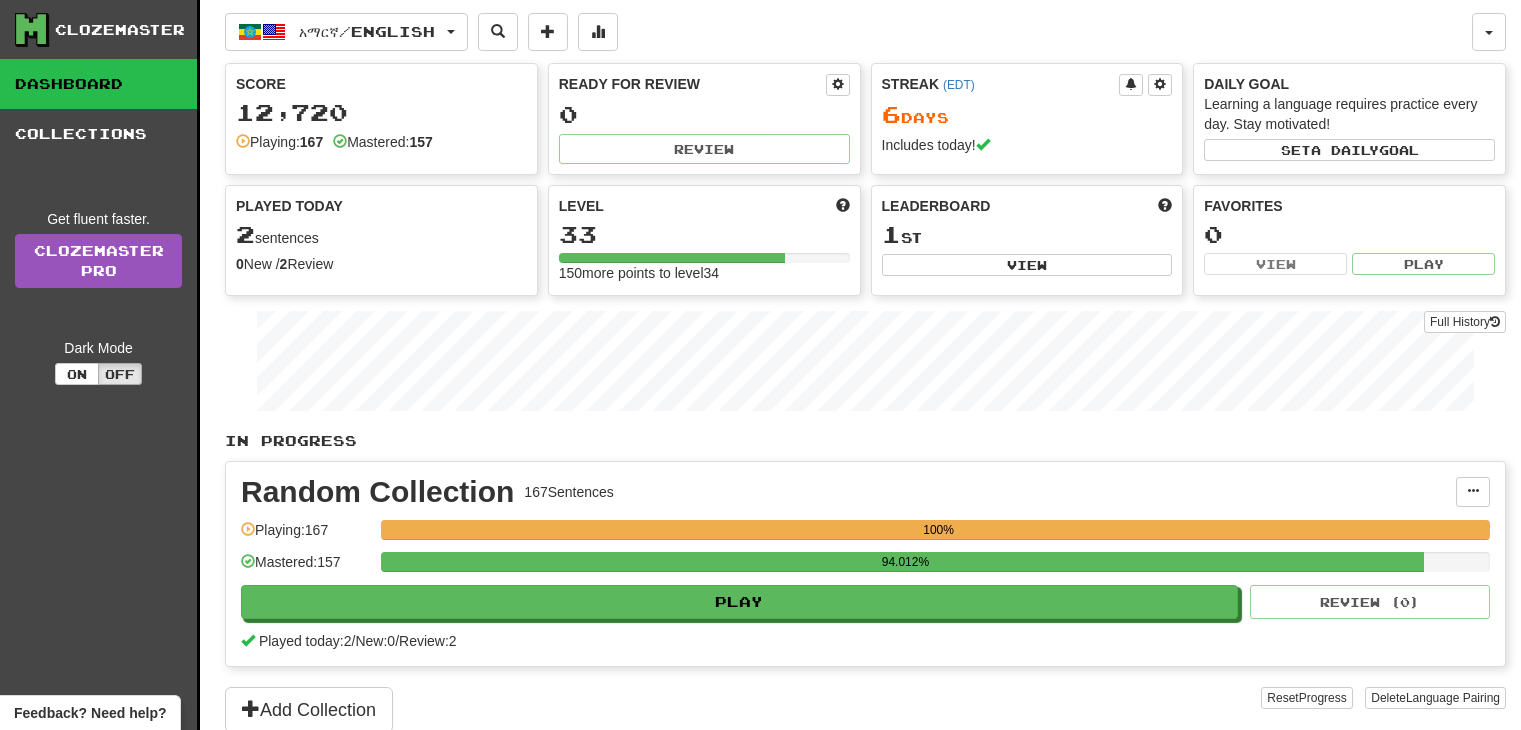 scroll, scrollTop: 0, scrollLeft: 0, axis: both 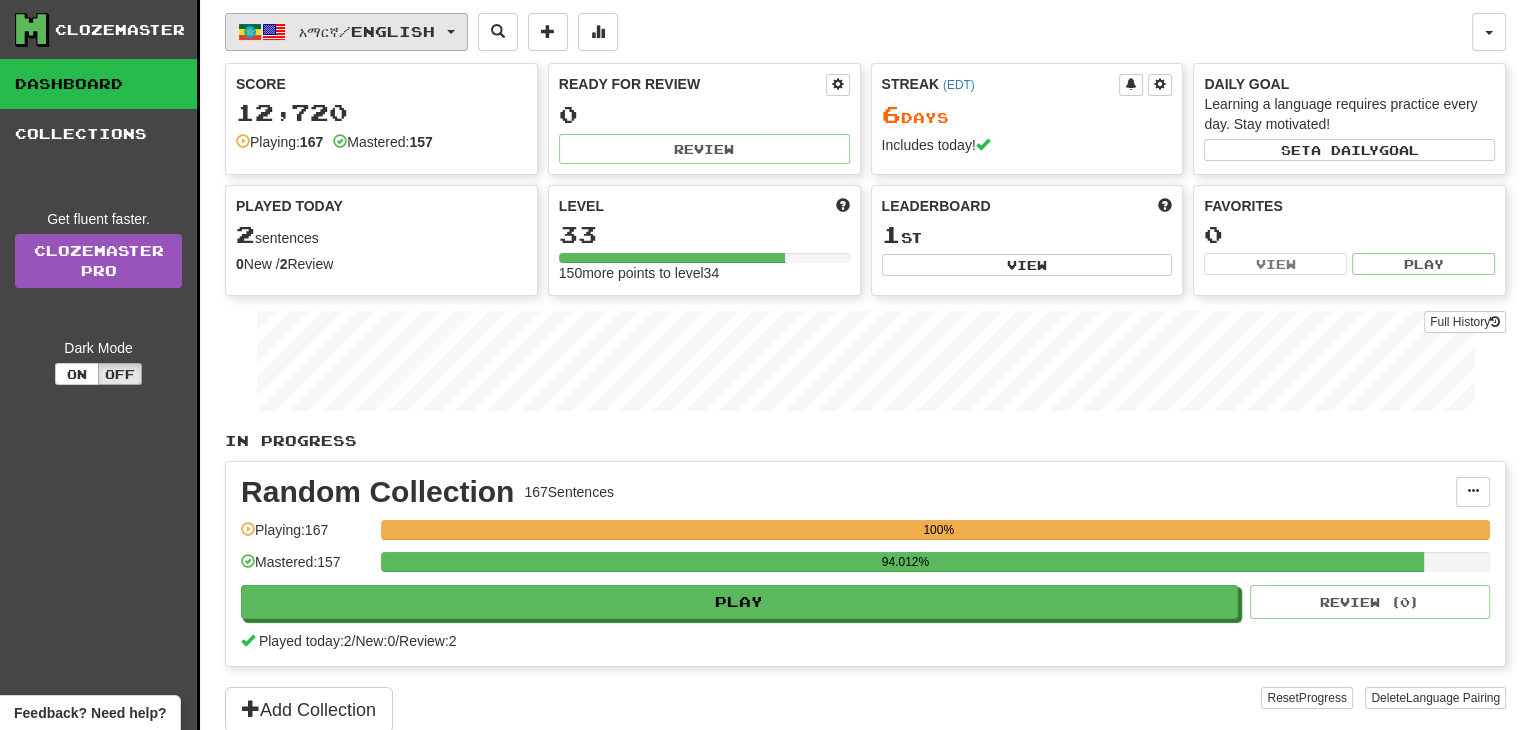 click on "አማርኛ  /  English" at bounding box center (346, 32) 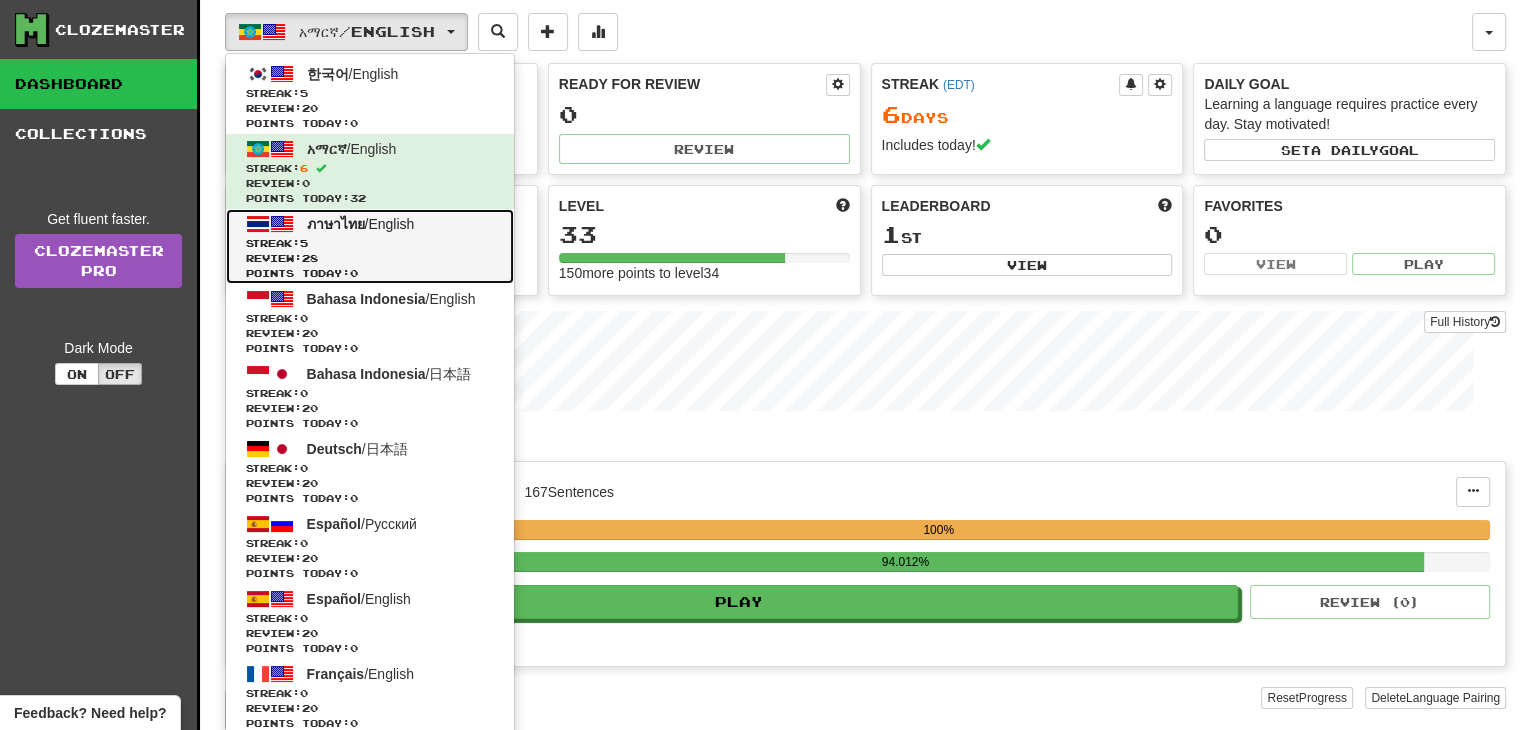 click on "Streak:  5" at bounding box center [370, 243] 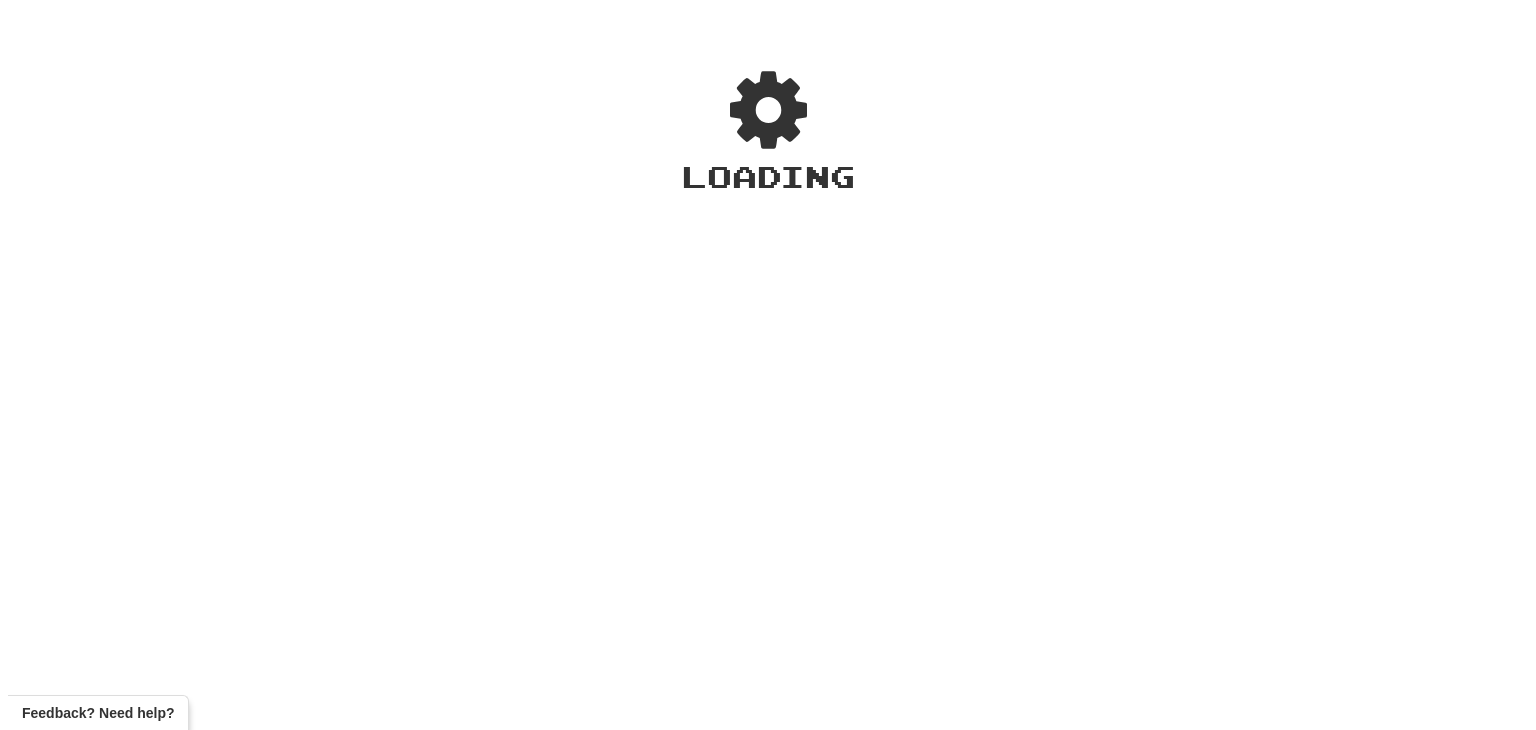 scroll, scrollTop: 0, scrollLeft: 0, axis: both 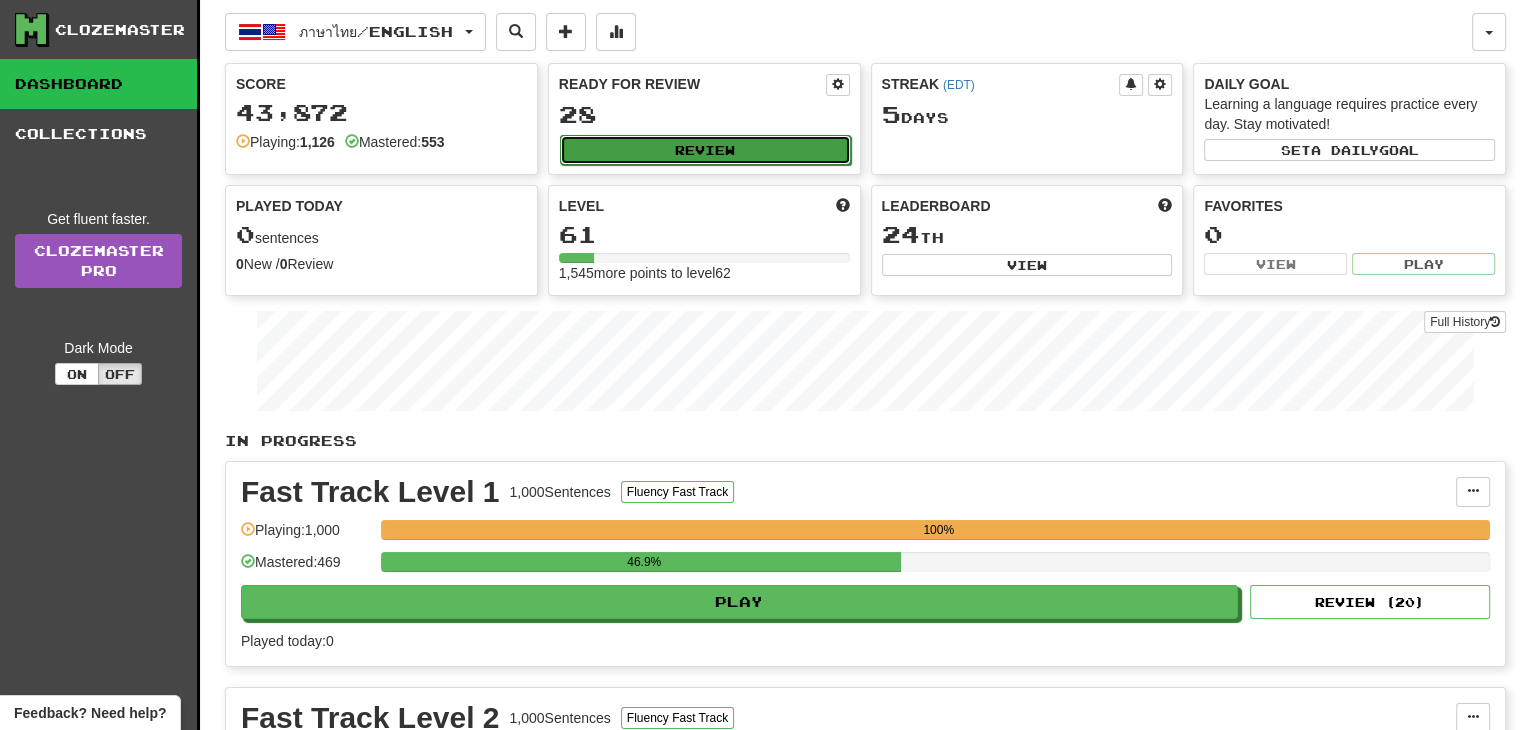click on "Review" at bounding box center (705, 150) 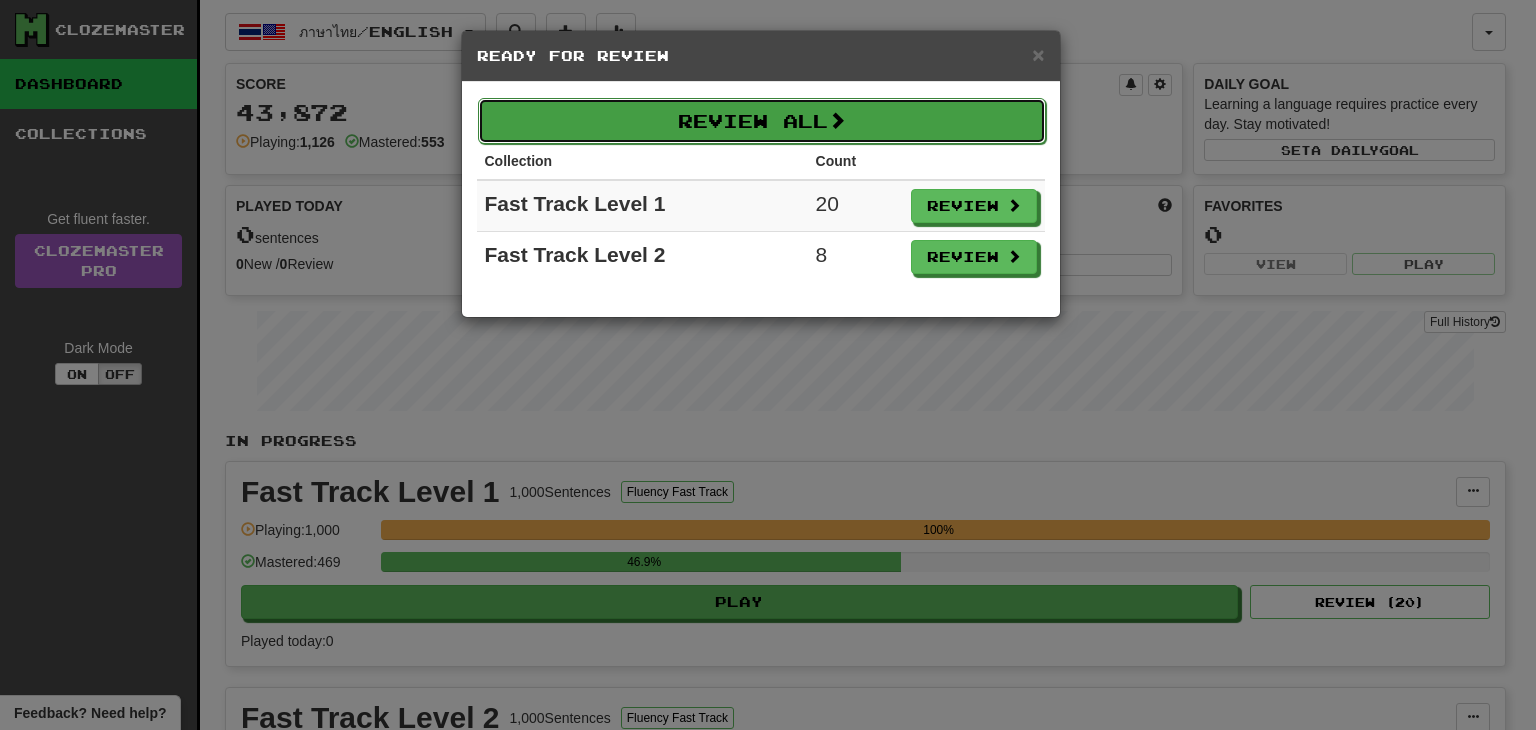 click on "Review All" at bounding box center [762, 121] 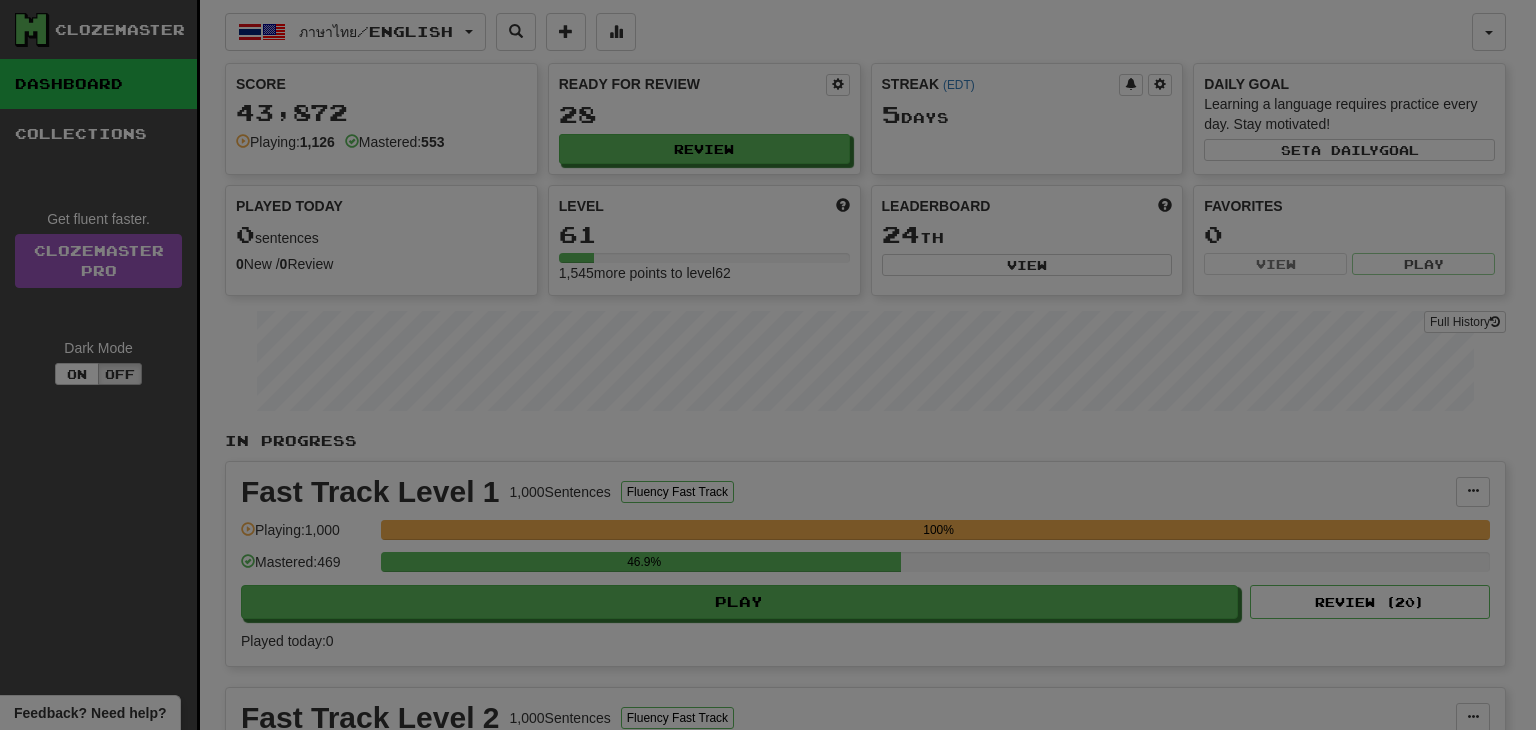 select on "**" 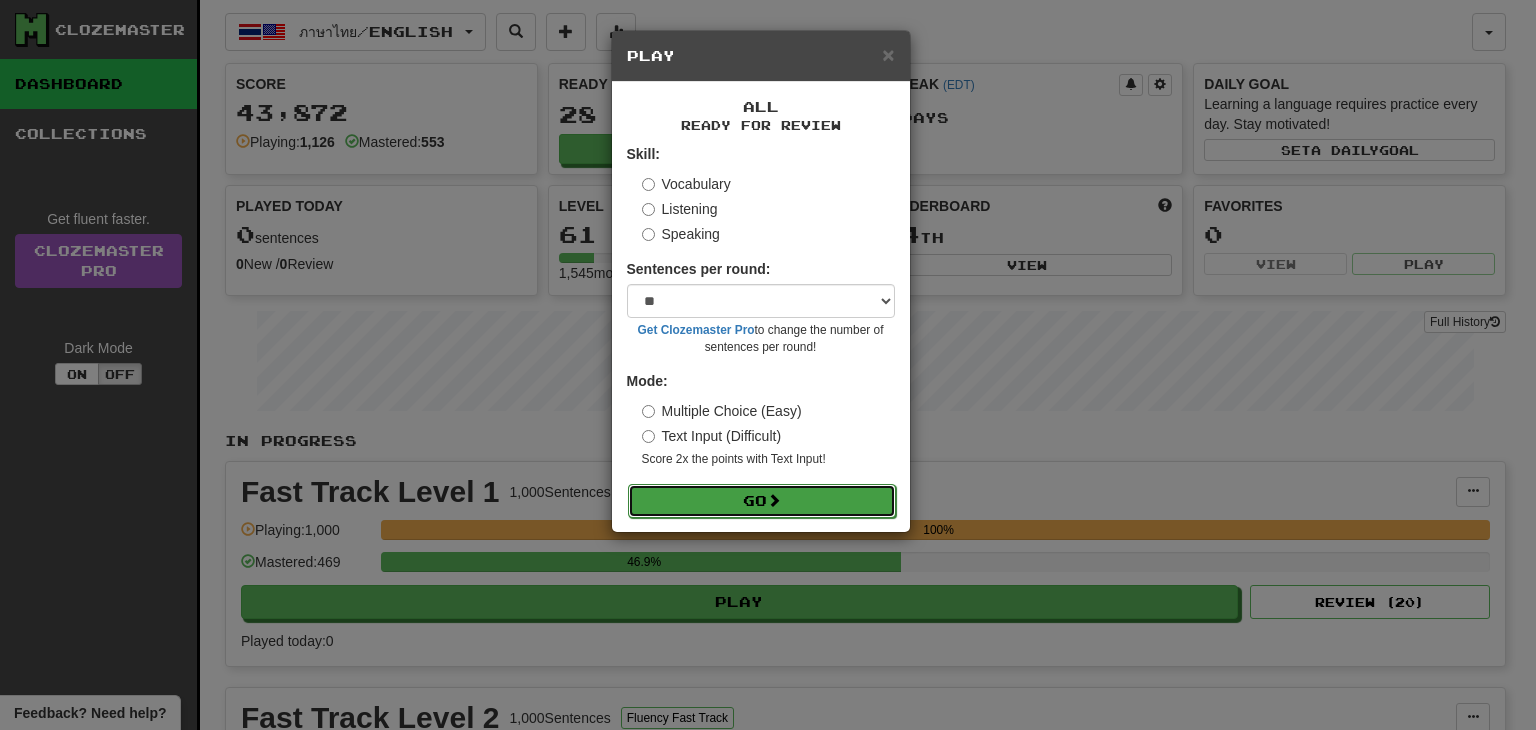click on "Go" at bounding box center [762, 501] 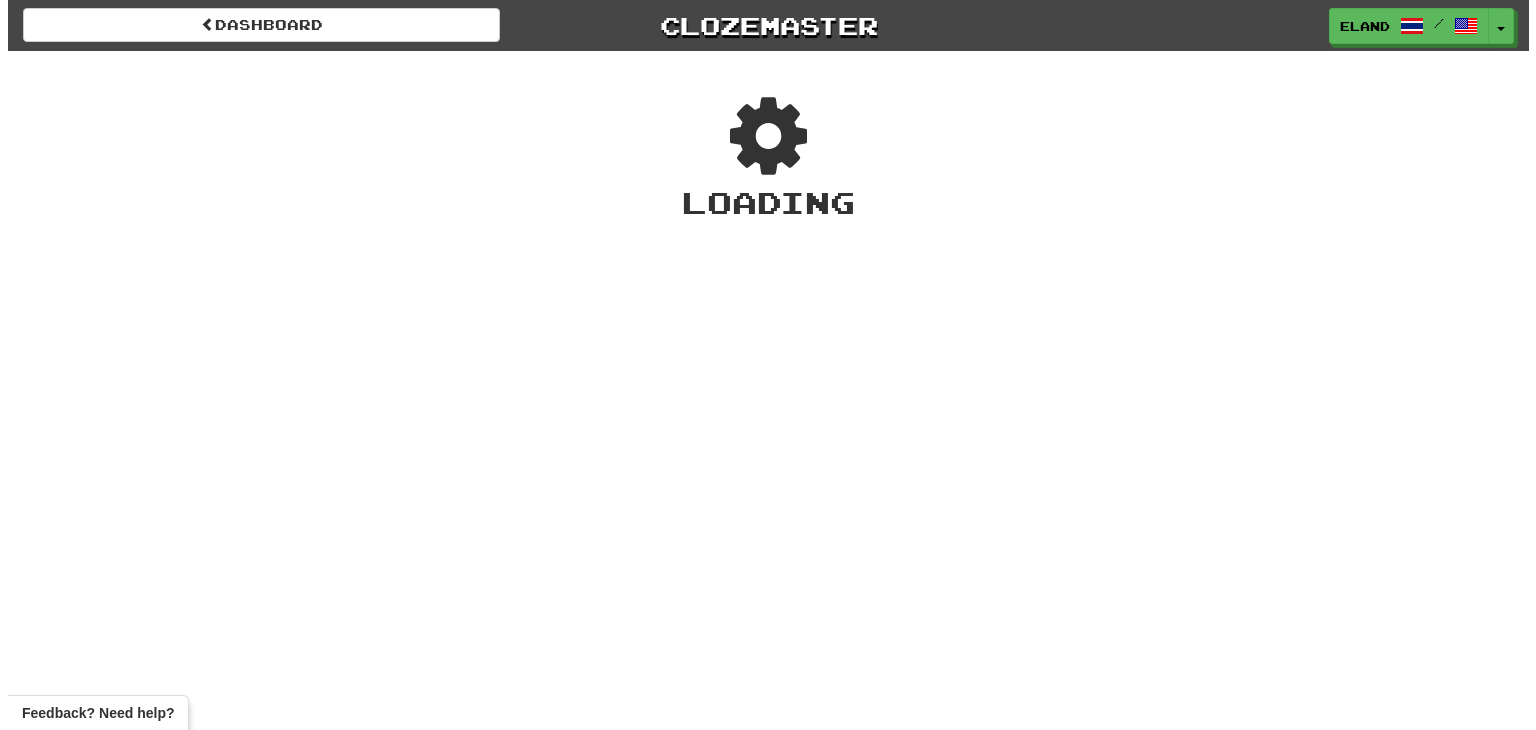 scroll, scrollTop: 0, scrollLeft: 0, axis: both 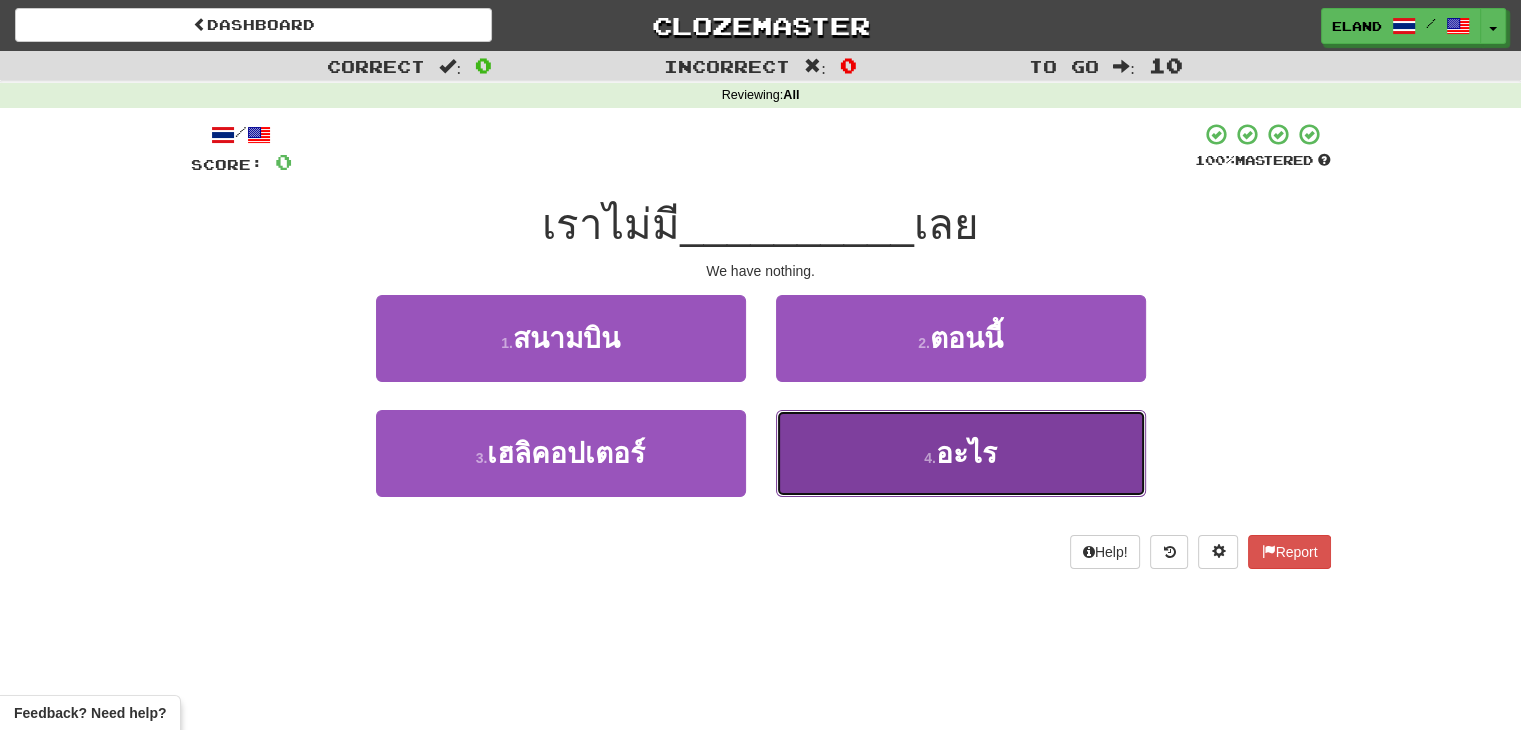 click on "4 .  อะไร" at bounding box center [961, 453] 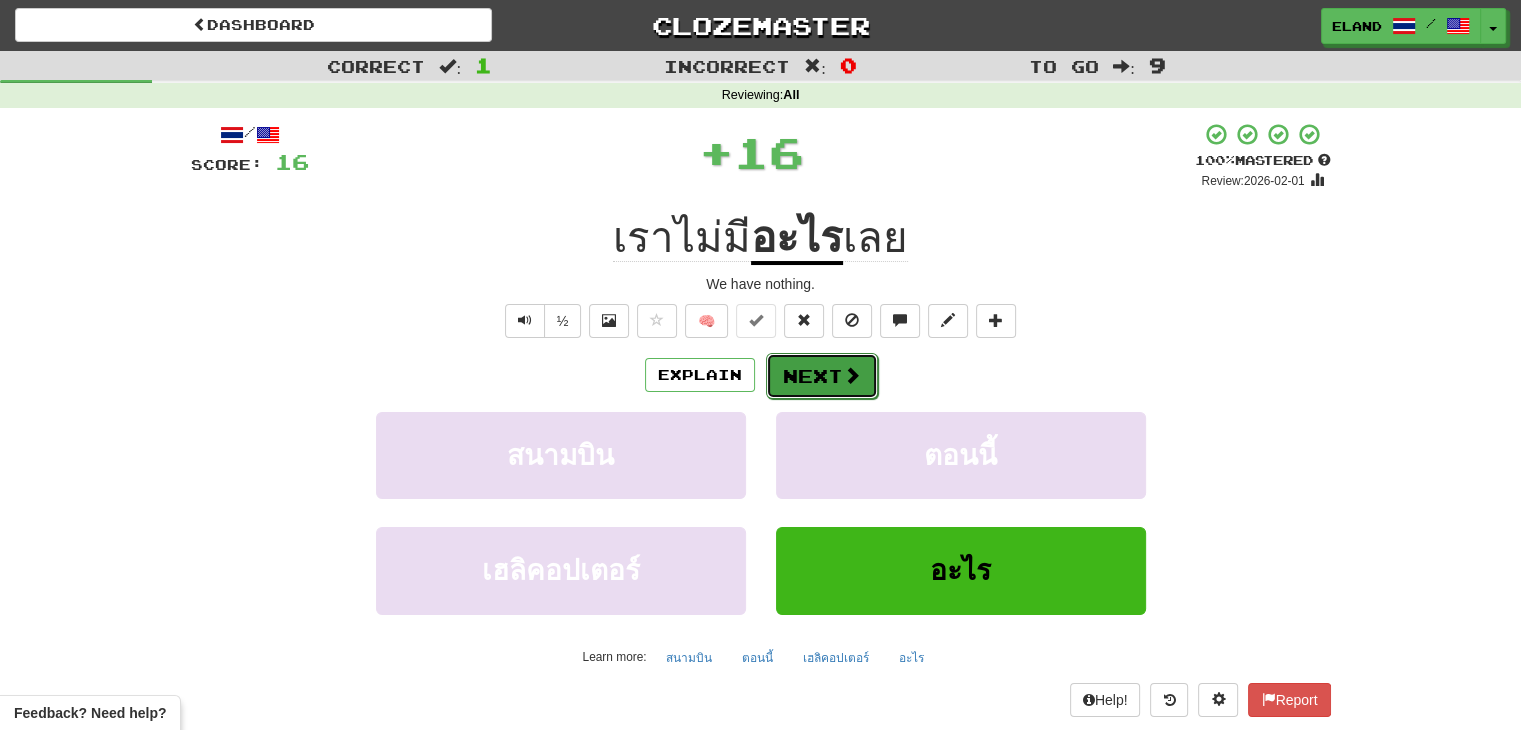 click on "Next" at bounding box center [822, 376] 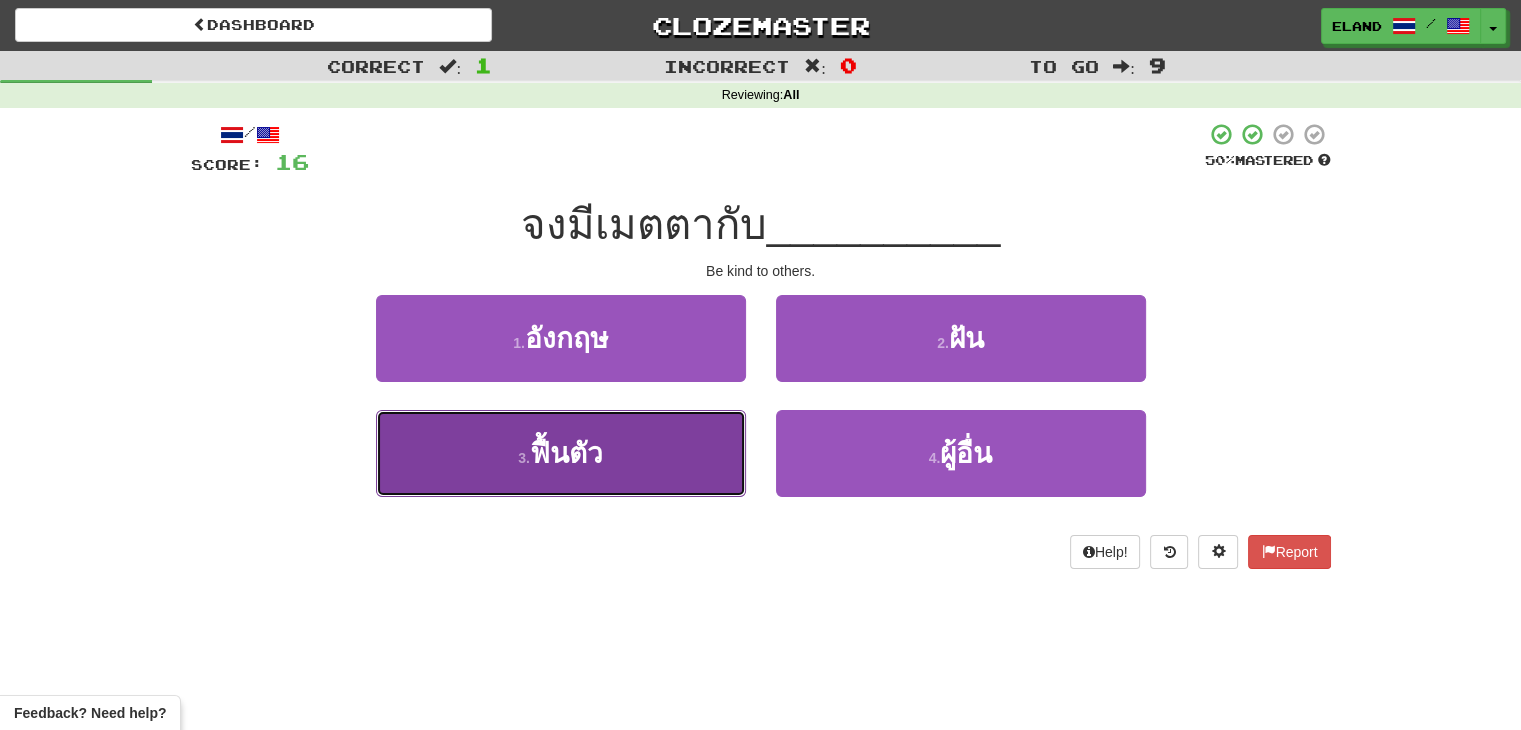 click on "ฟื้นตัว" at bounding box center (566, 453) 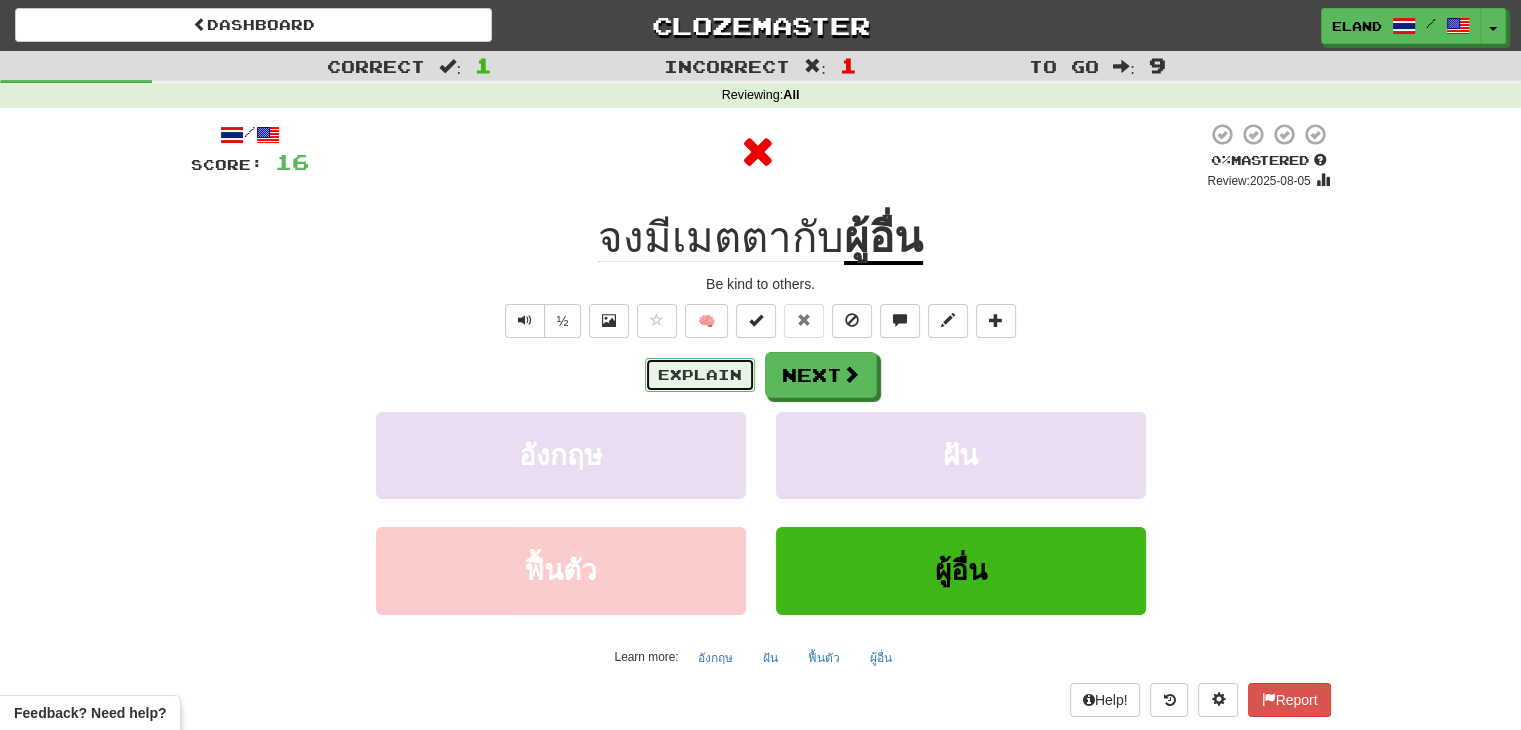 click on "Explain" at bounding box center [700, 375] 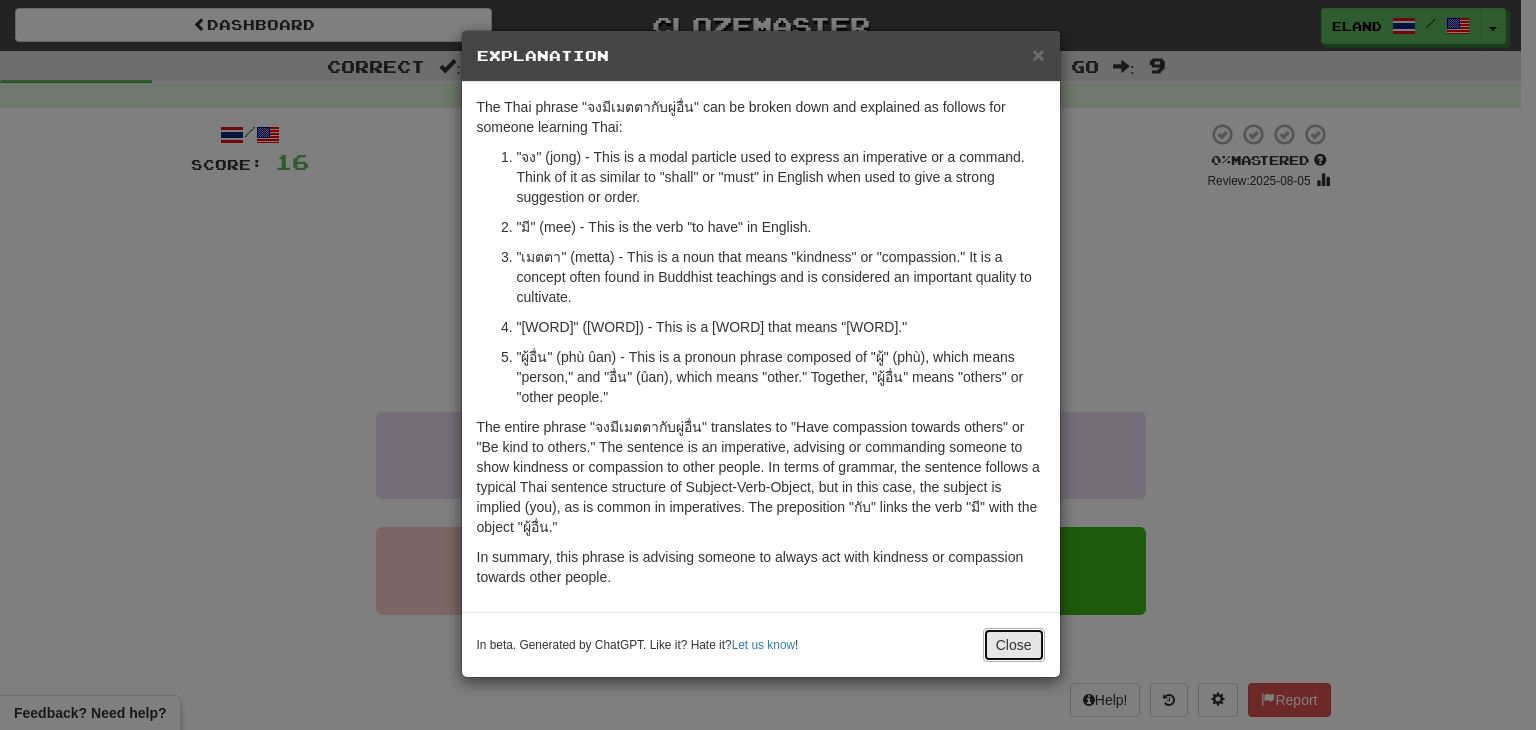click on "Close" at bounding box center (1014, 645) 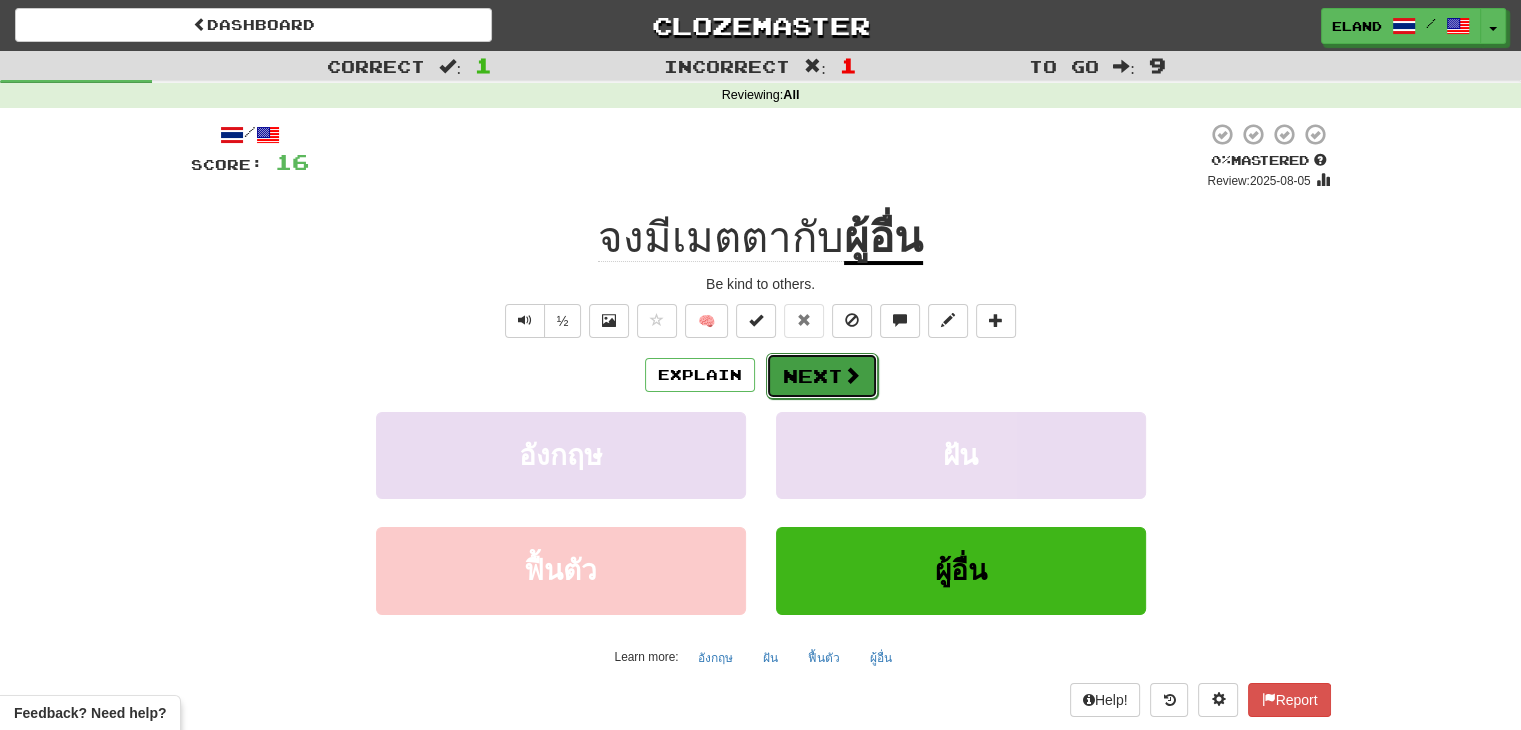 click on "Next" at bounding box center (822, 376) 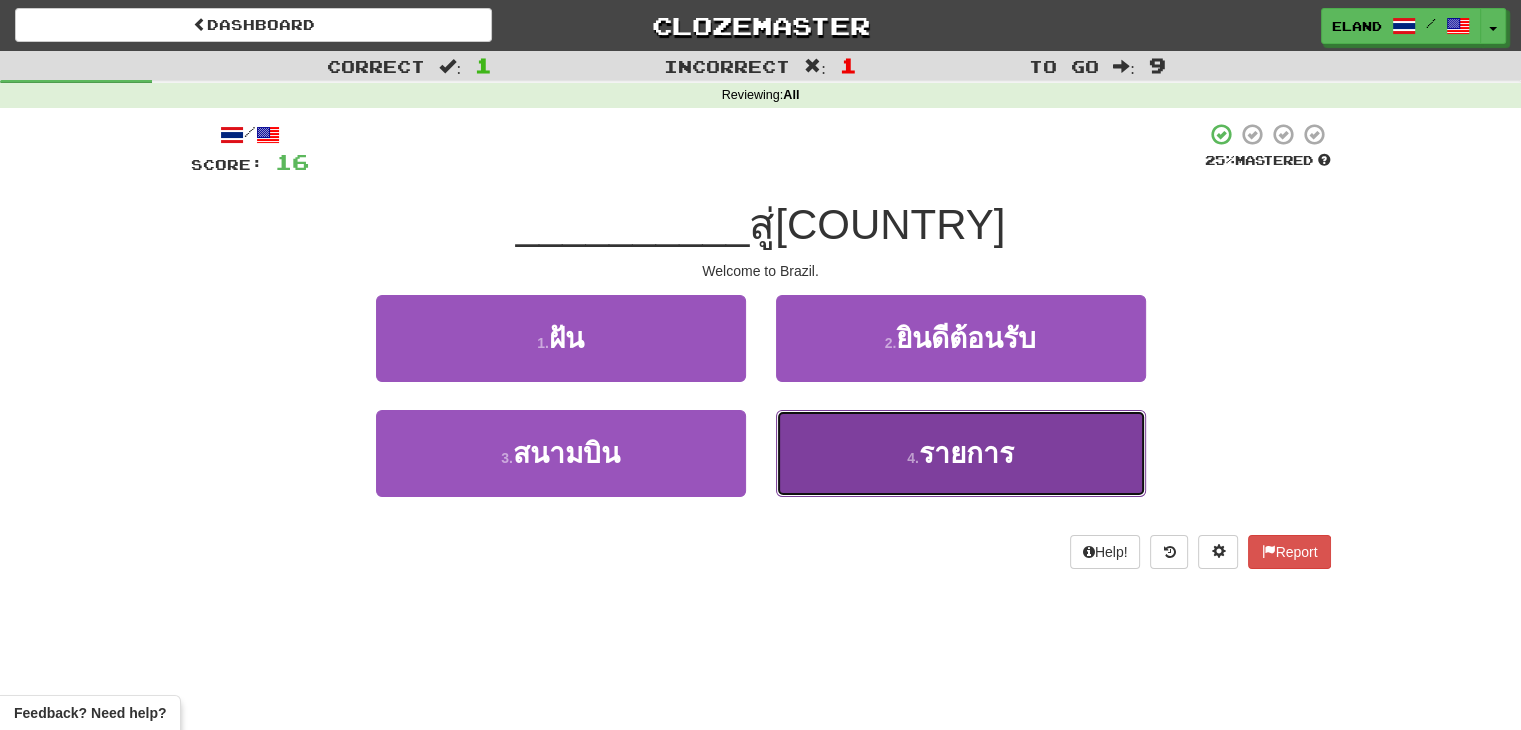 click on "4 .  รายการ" at bounding box center (961, 453) 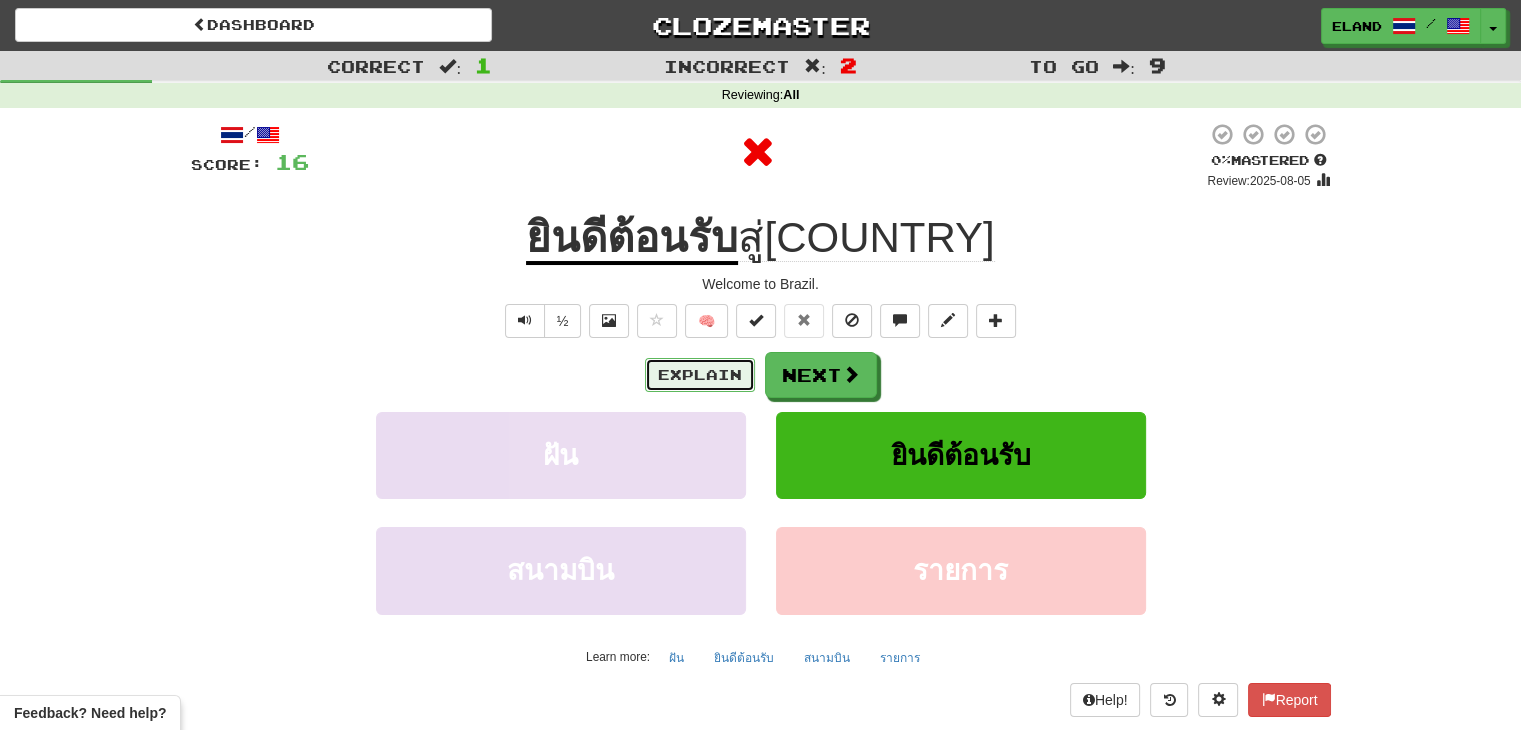 click on "Explain" at bounding box center (700, 375) 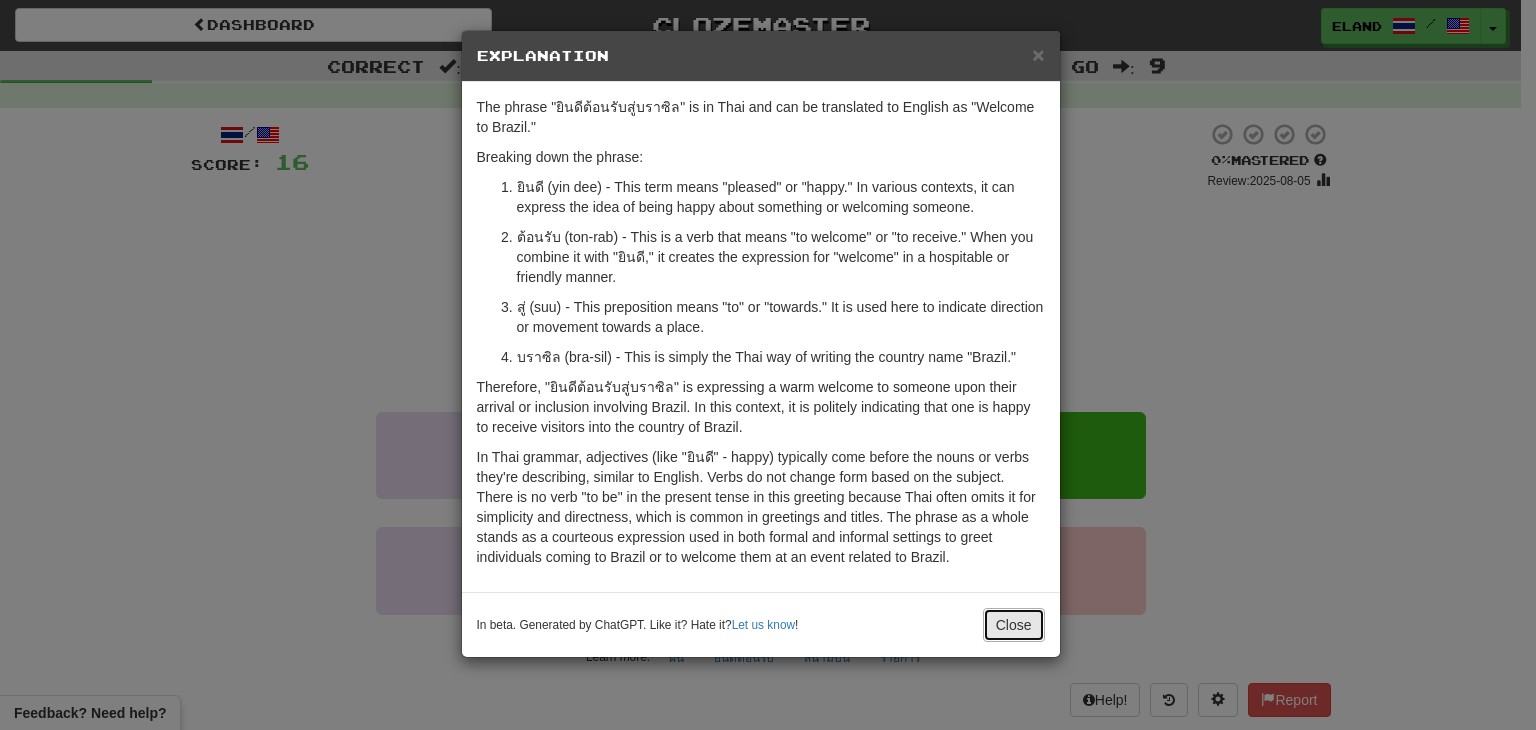 click on "Close" at bounding box center (1014, 625) 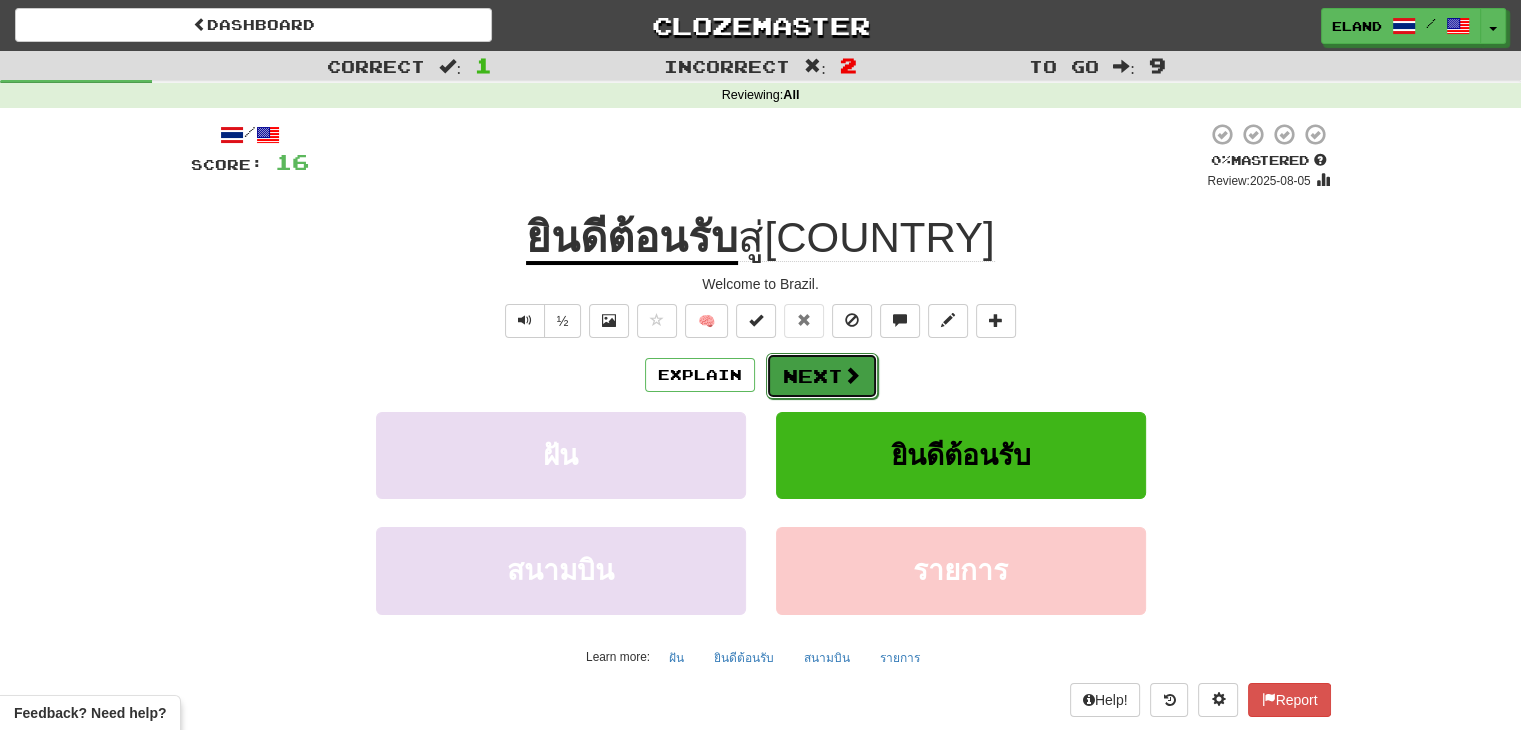 click on "Next" at bounding box center [822, 376] 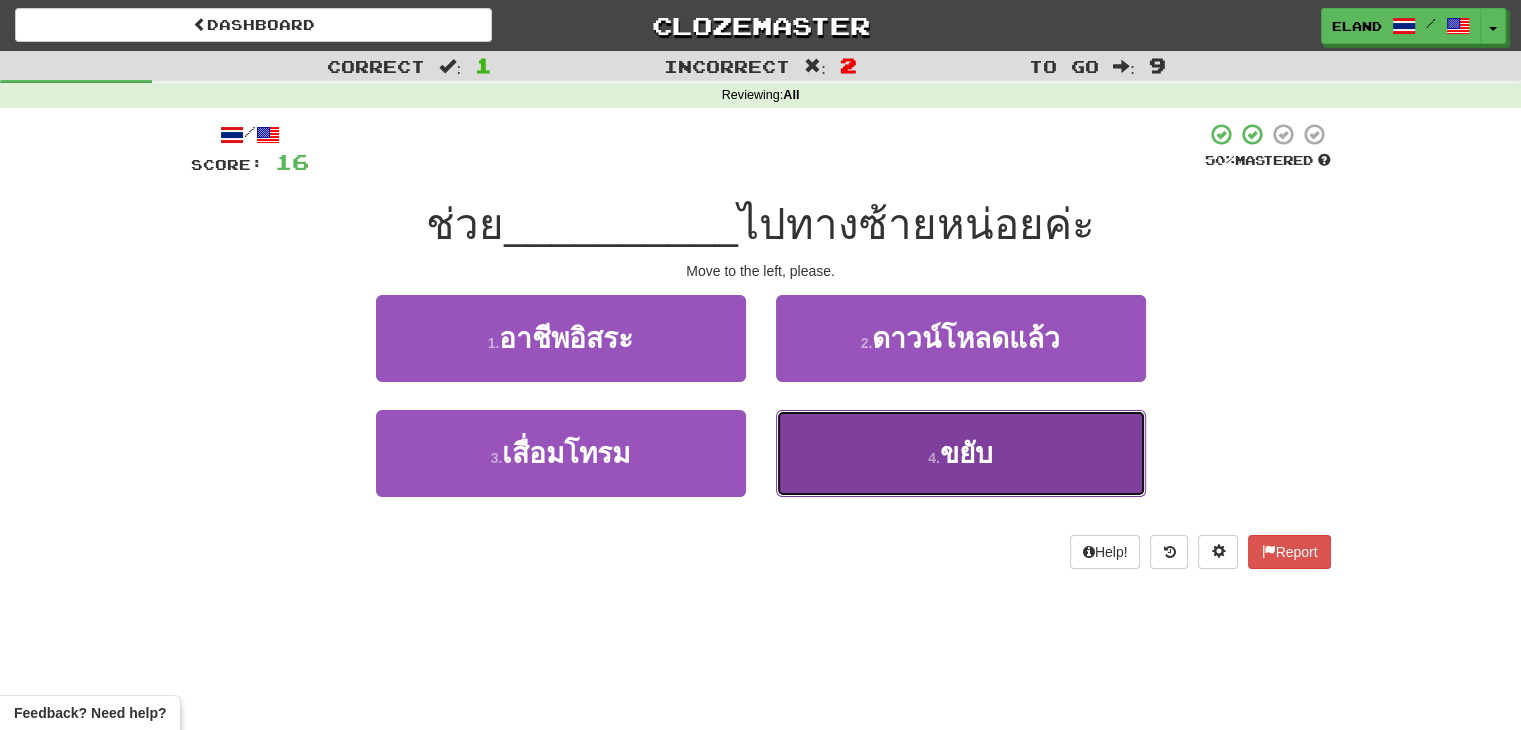 click on "ขยับ" at bounding box center (966, 453) 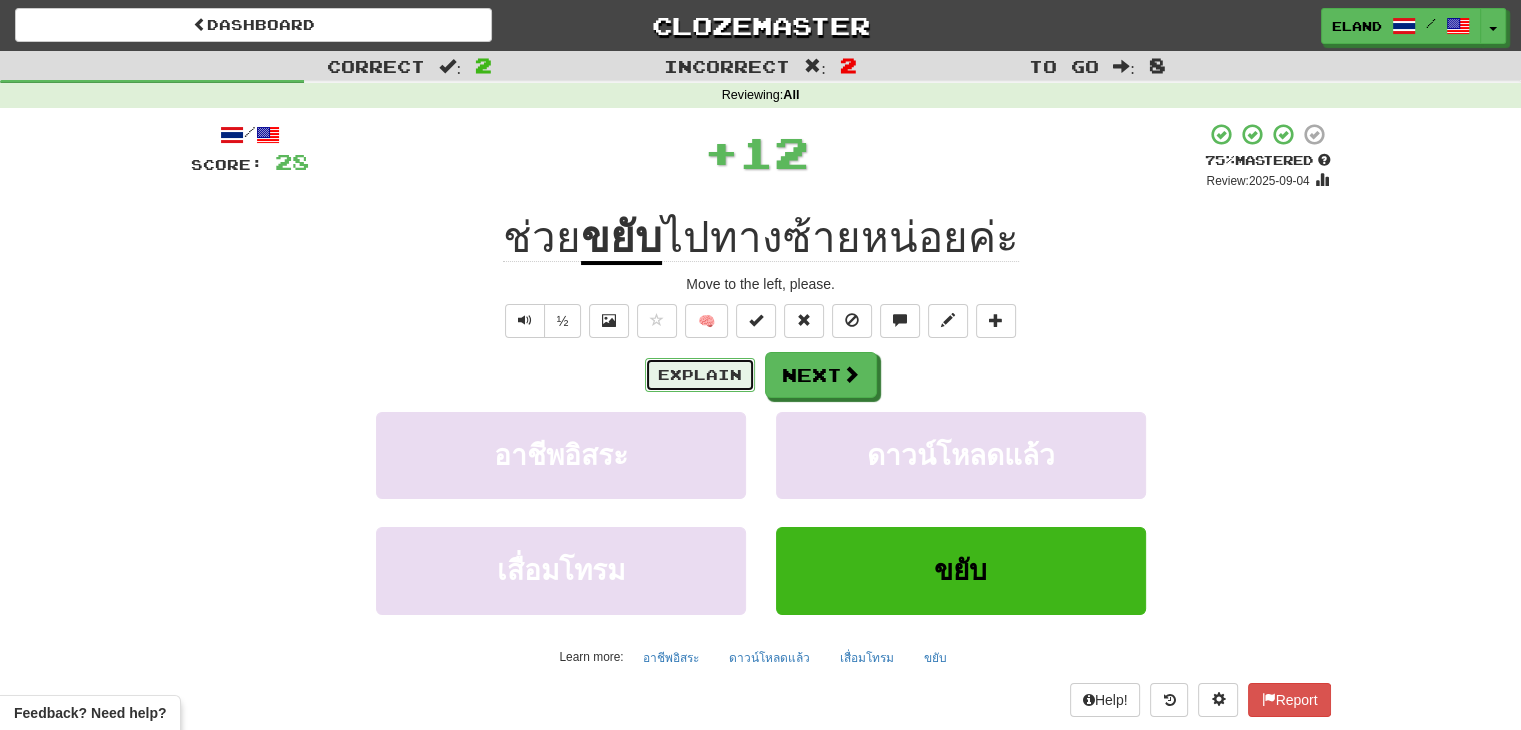 click on "Explain" at bounding box center (700, 375) 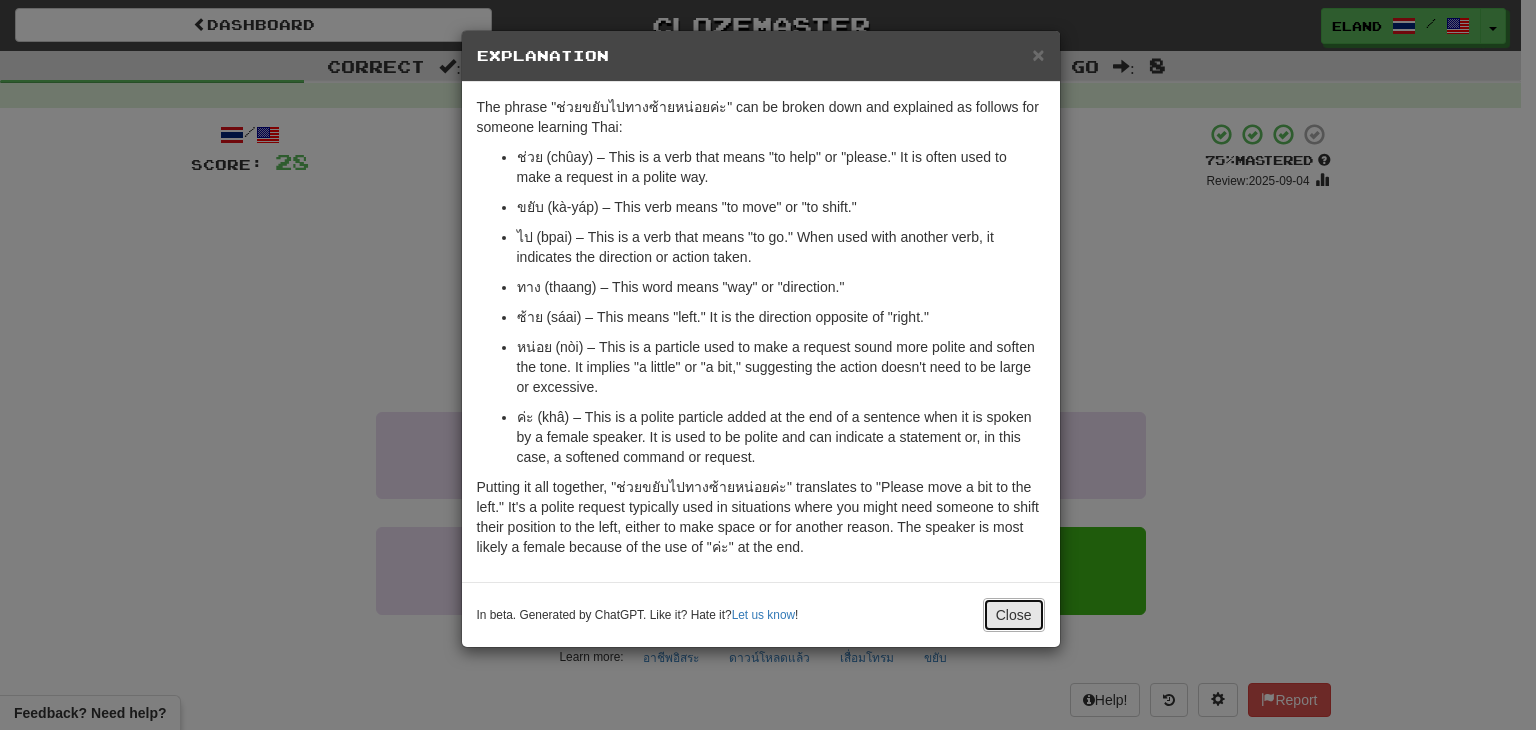 click on "Close" at bounding box center (1014, 615) 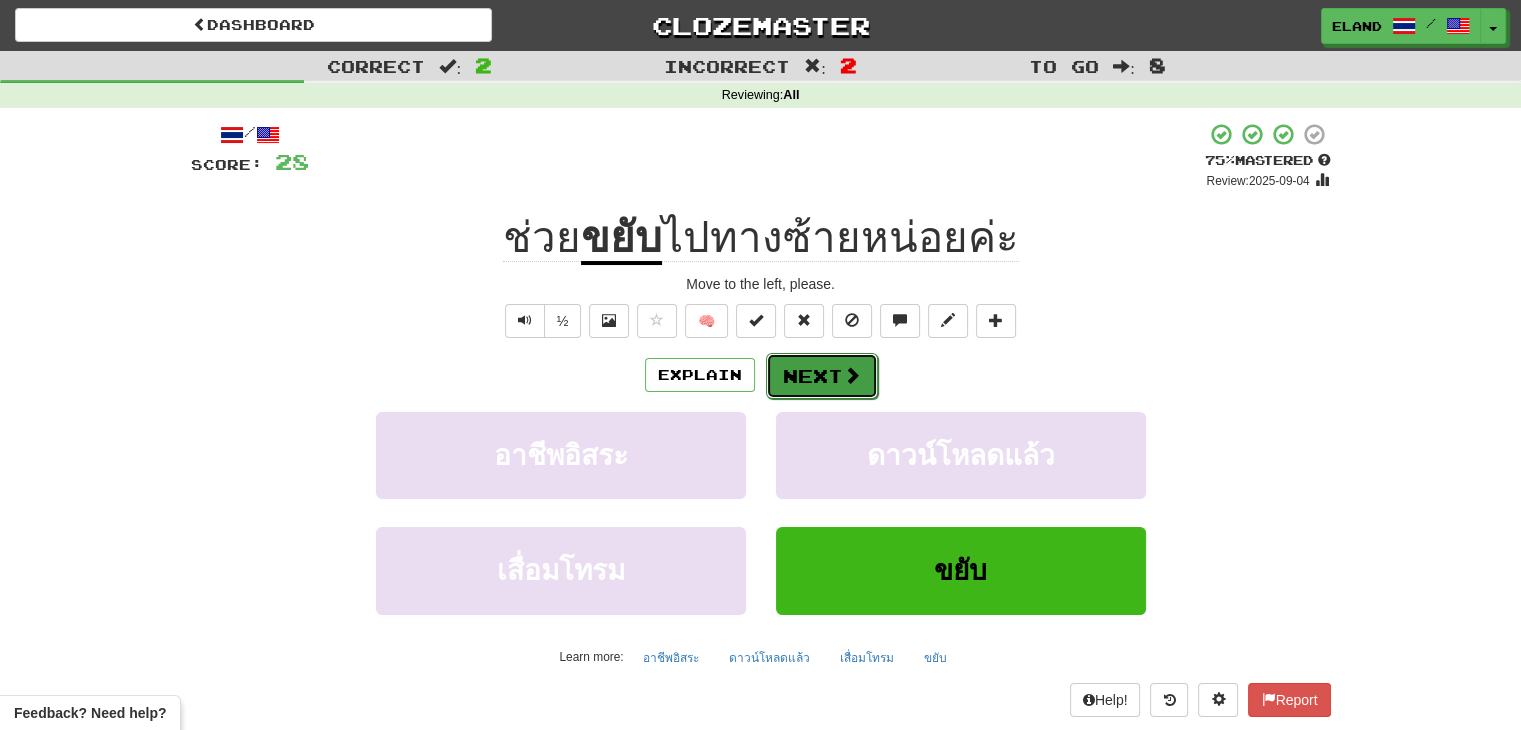 click on "Next" at bounding box center (822, 376) 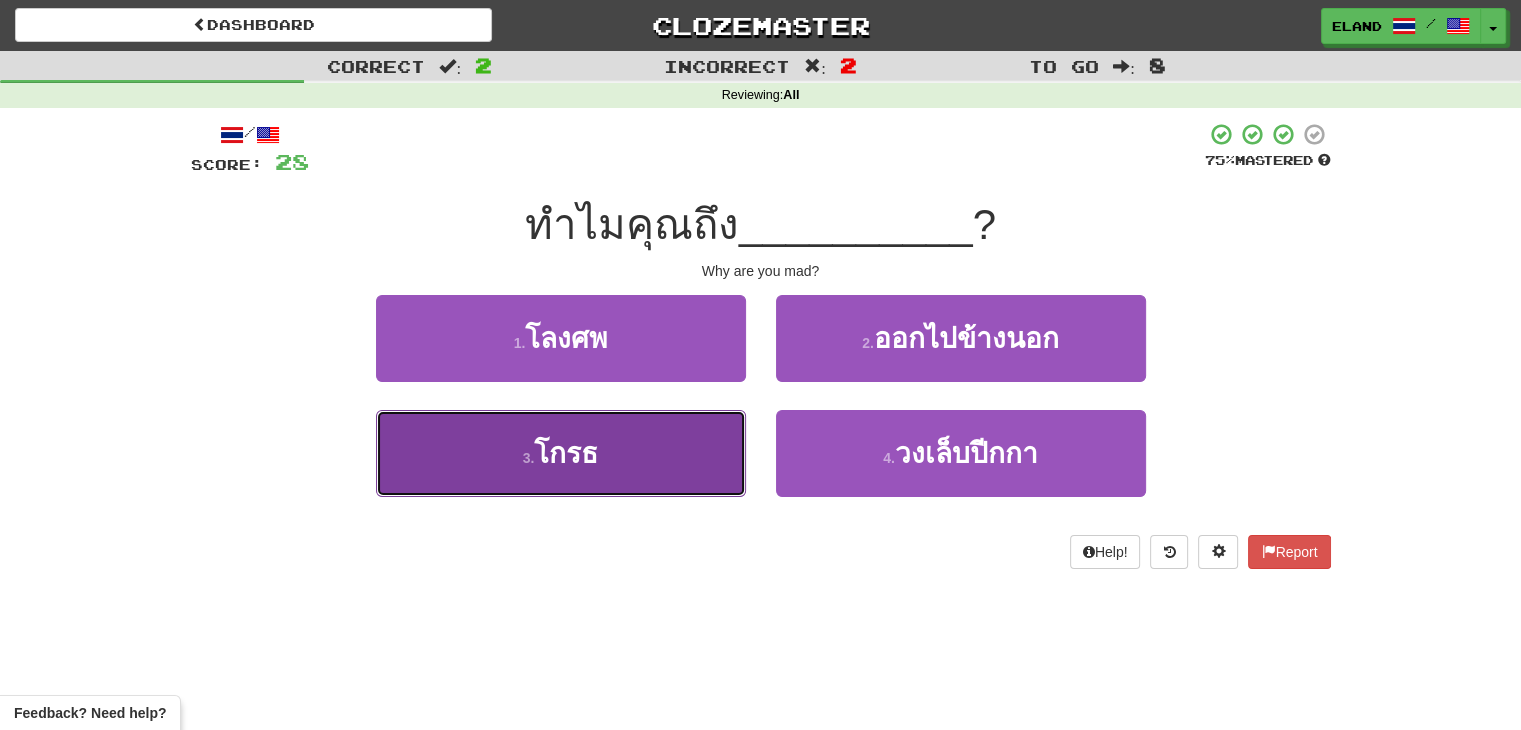 click on "3 .  โกรธ" at bounding box center [561, 453] 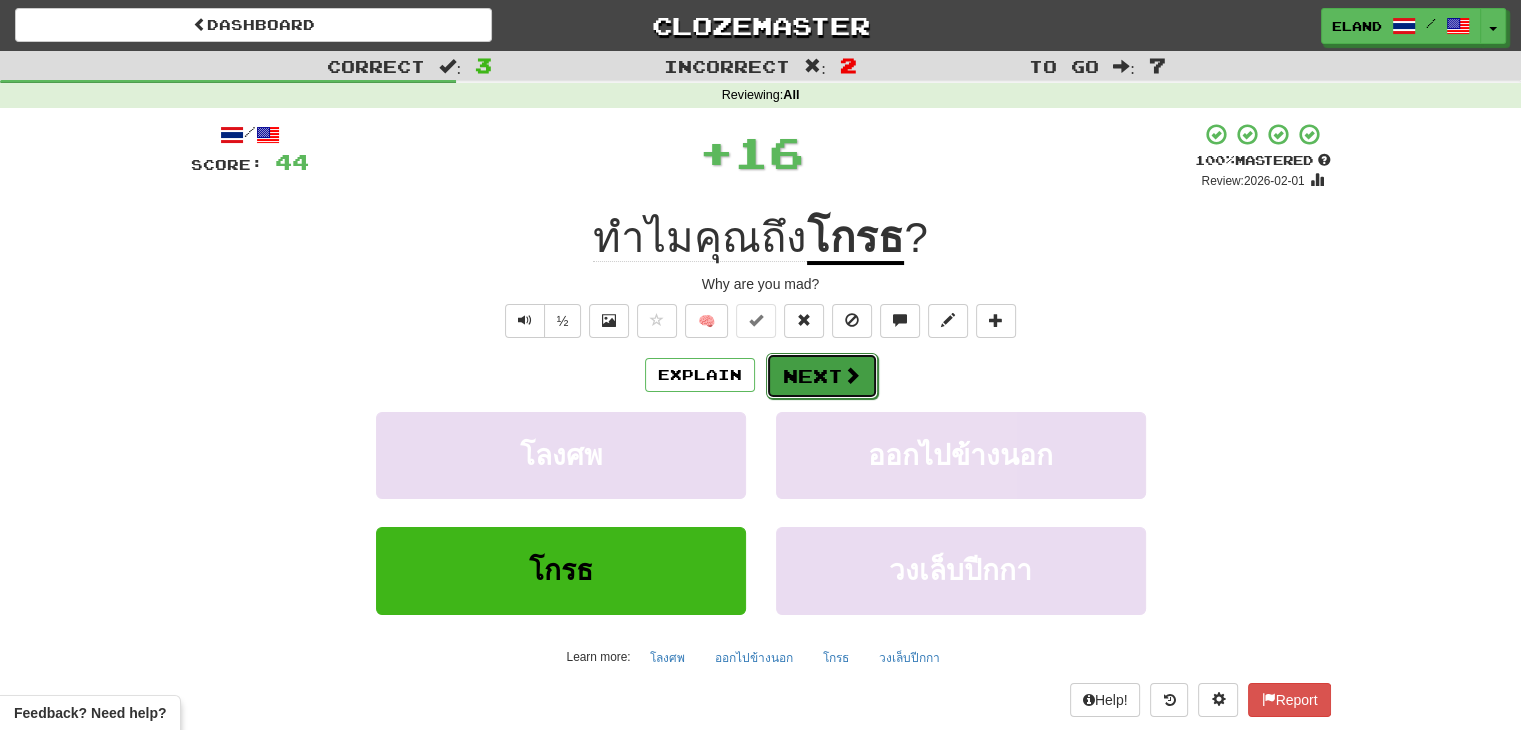click on "Next" at bounding box center (822, 376) 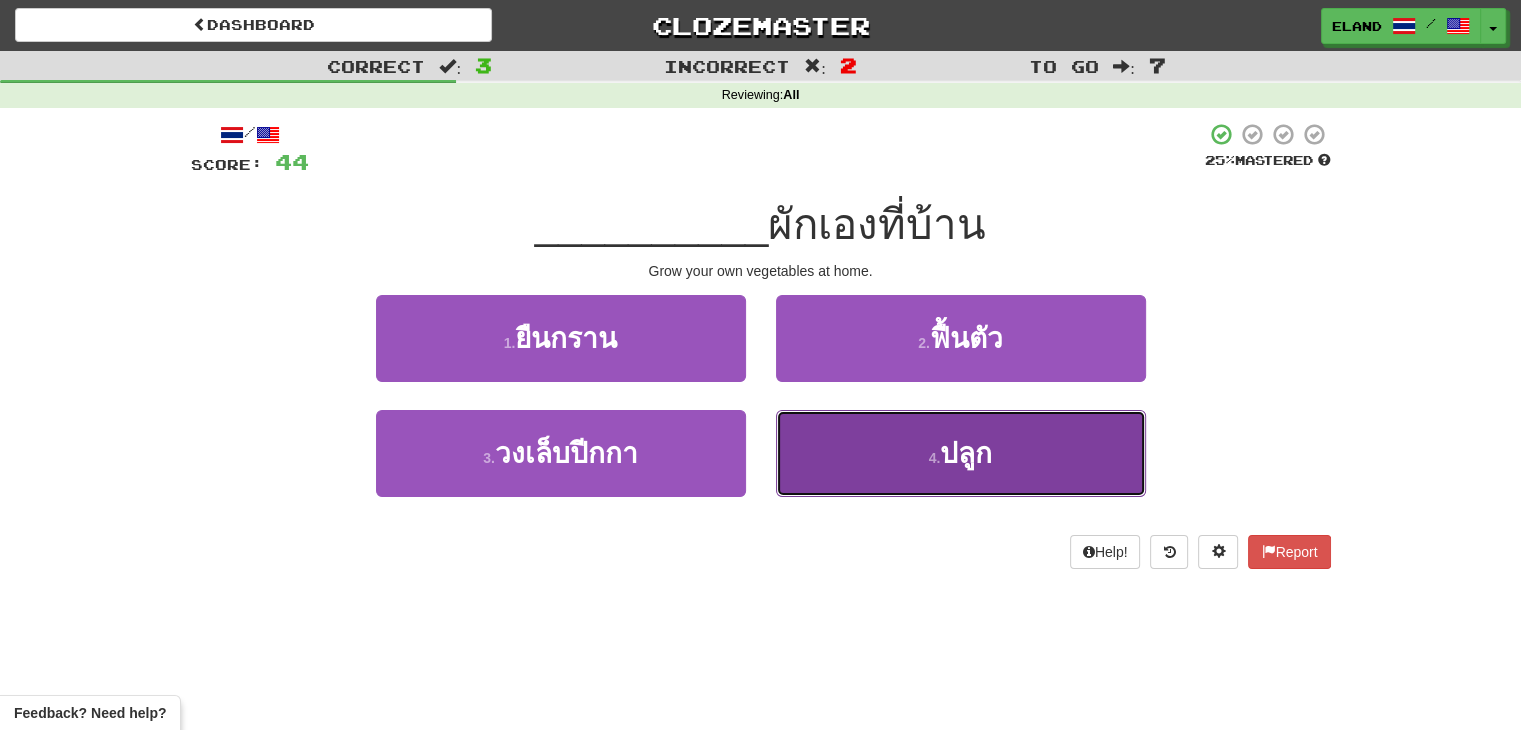 click on "4 .  ปลูก" at bounding box center (961, 453) 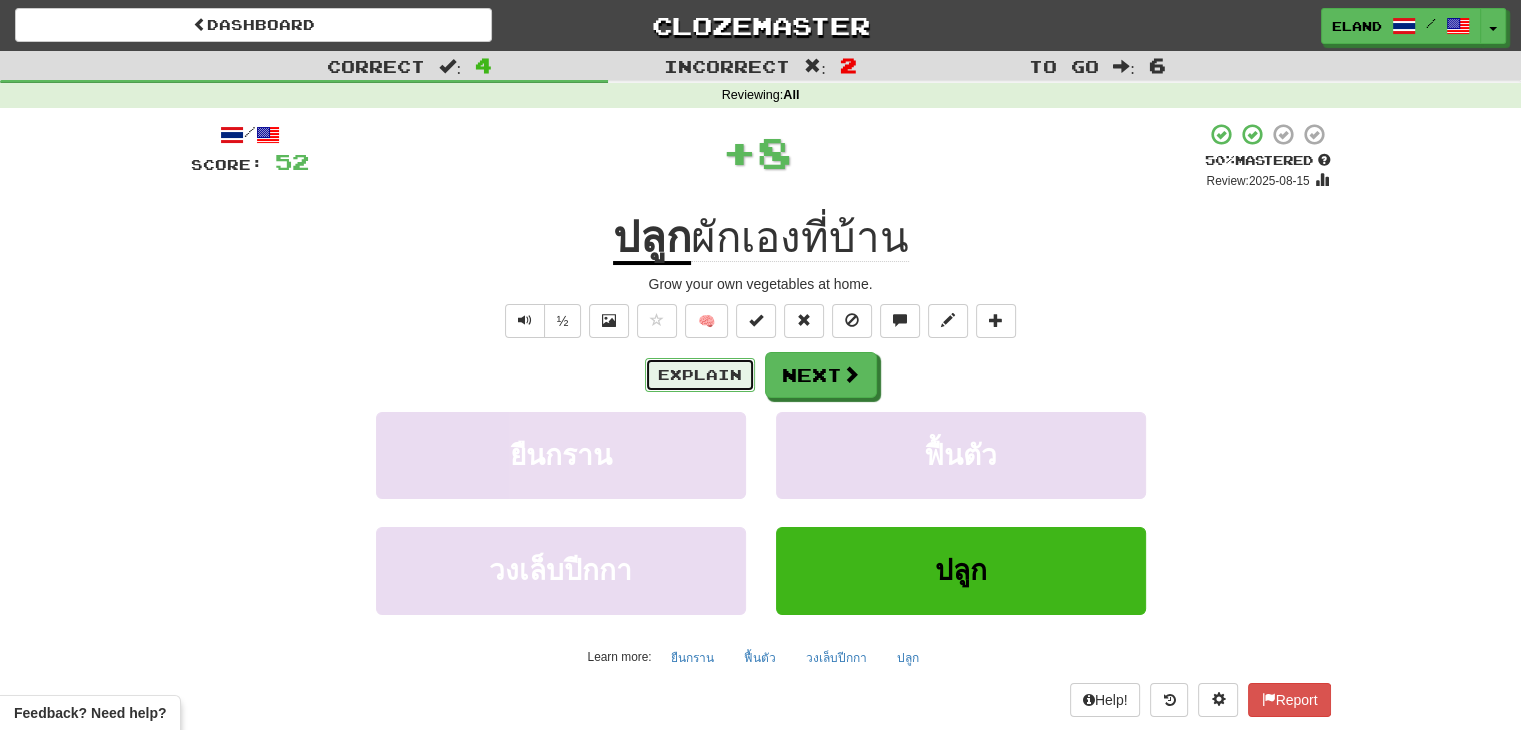 click on "Explain" at bounding box center [700, 375] 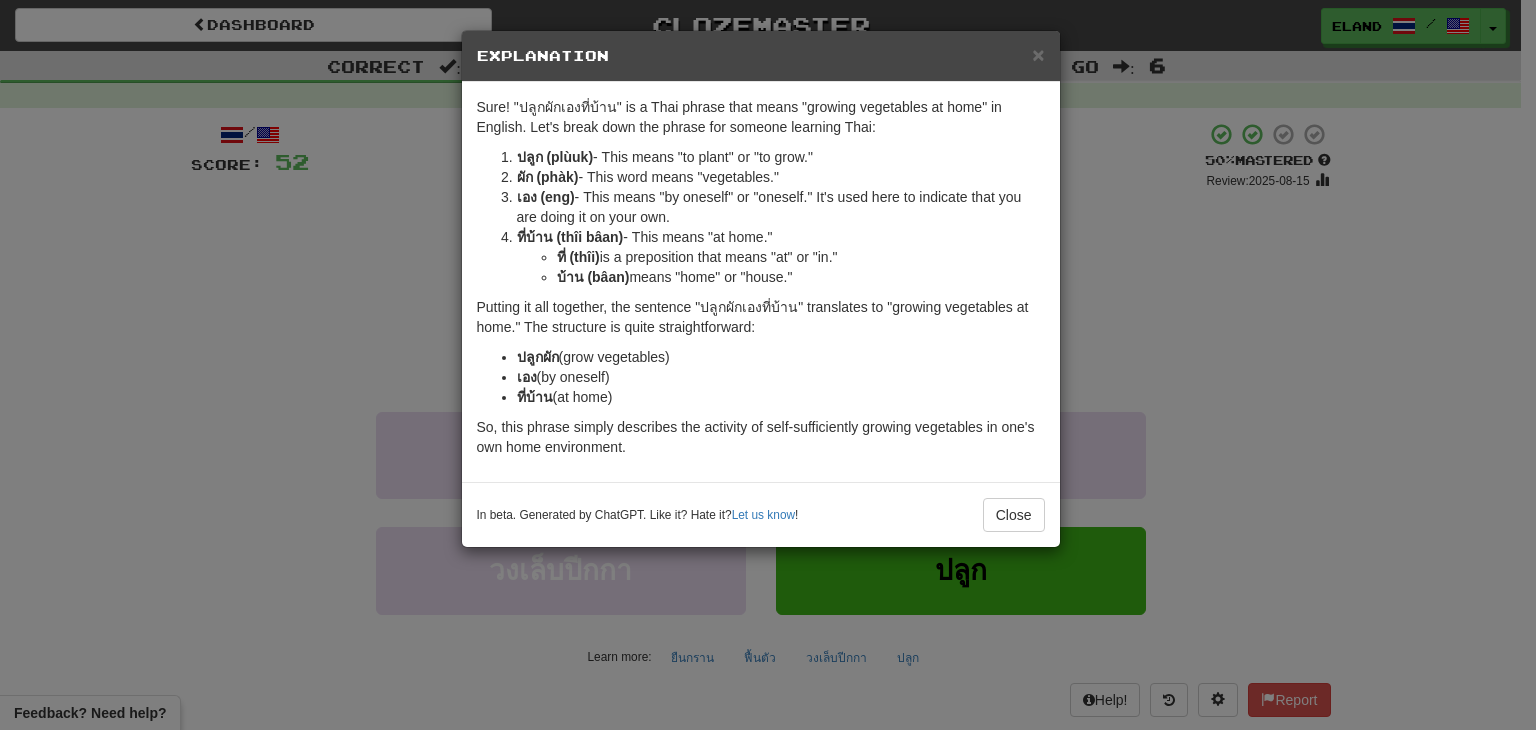 click on "In beta. Generated by ChatGPT. Like it? Hate it?  Let us know ! Close" at bounding box center [761, 514] 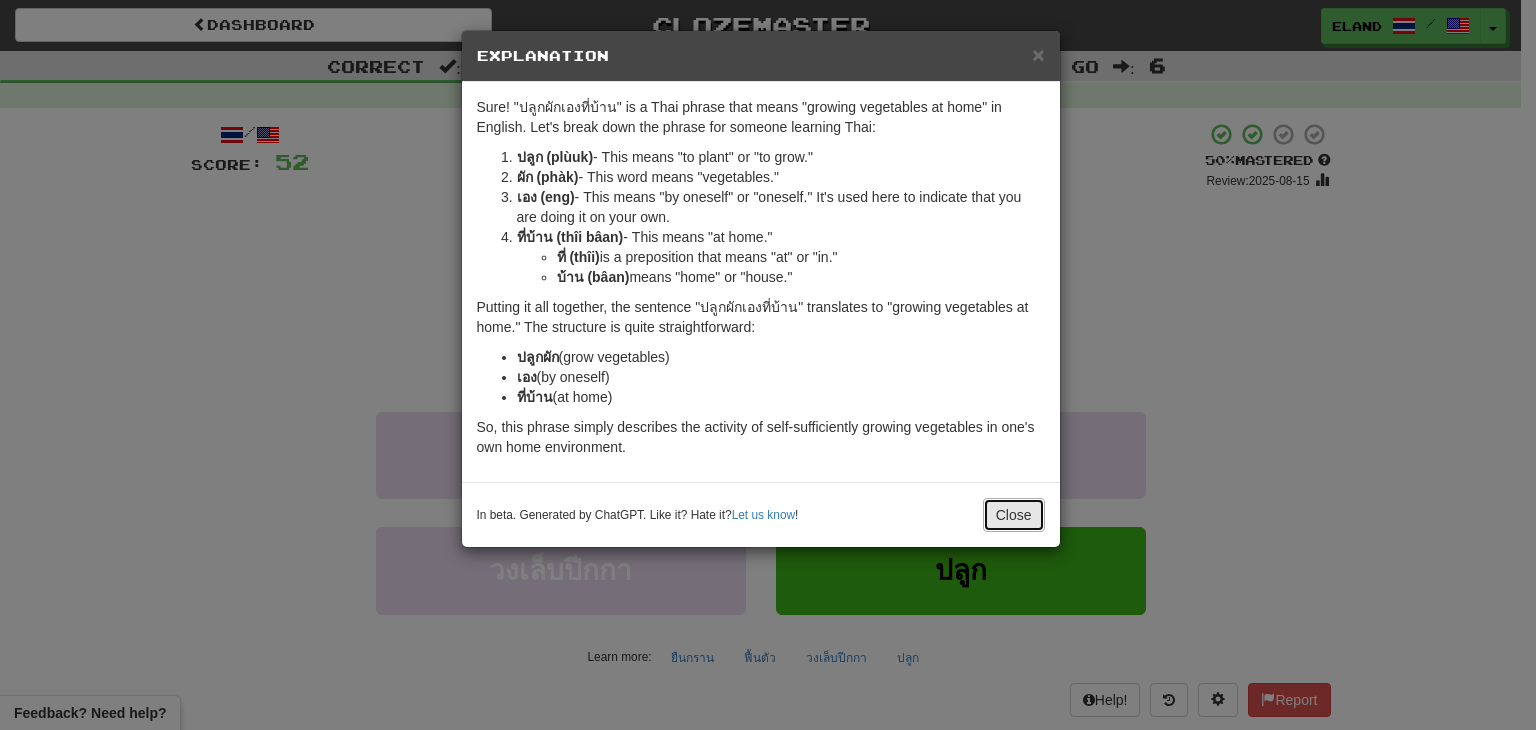 drag, startPoint x: 1018, startPoint y: 513, endPoint x: 847, endPoint y: 413, distance: 198.09341 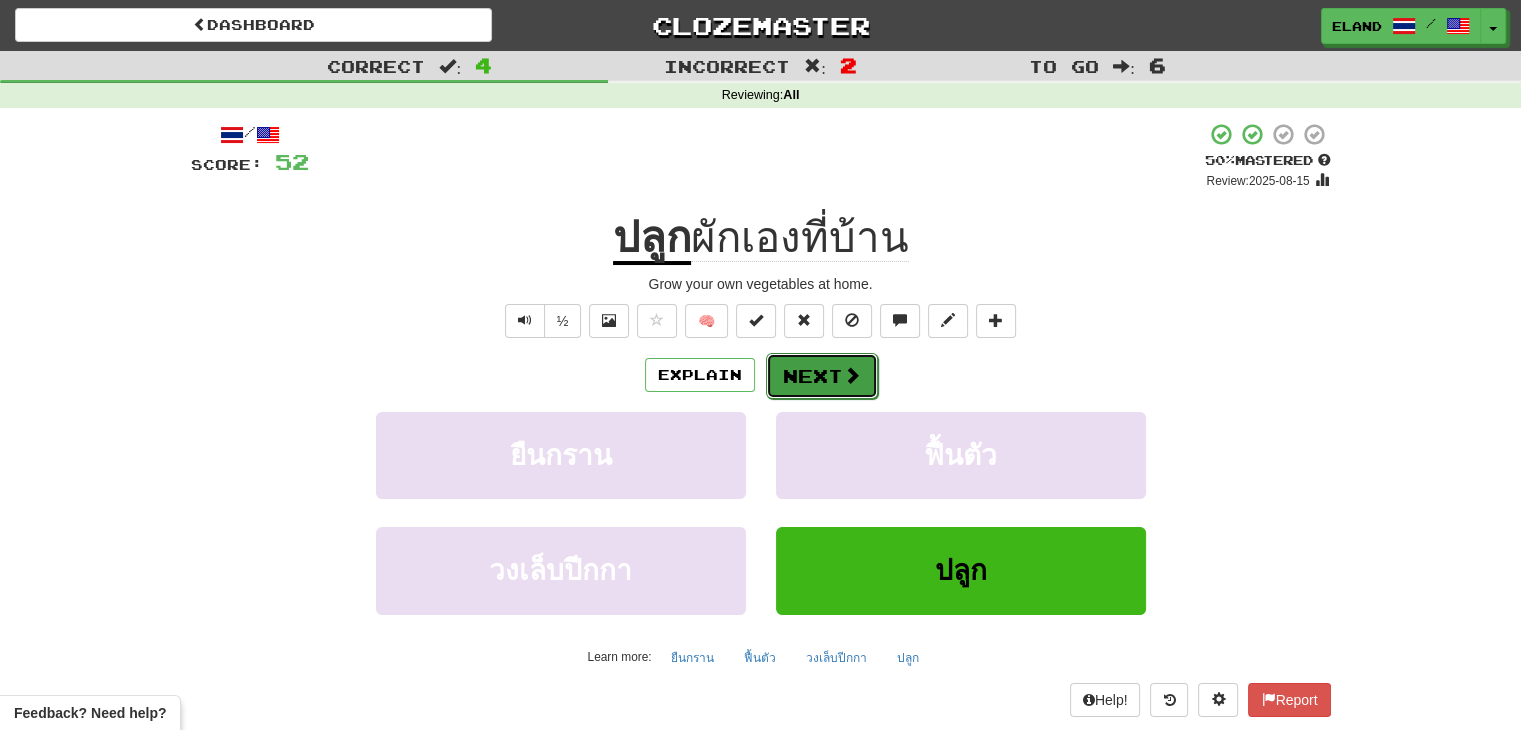 click on "Next" at bounding box center (822, 376) 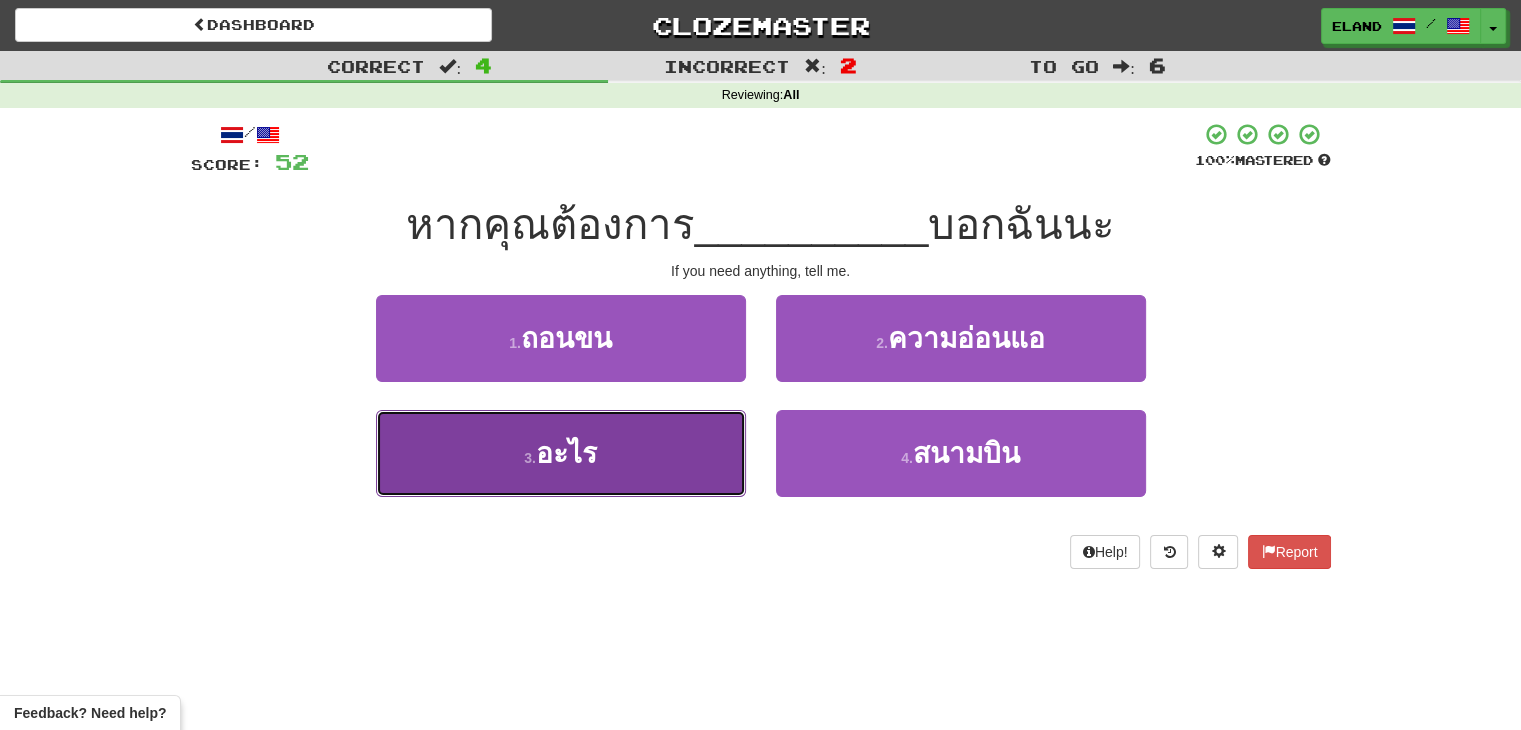 click on "3 .  อะไร" at bounding box center (561, 453) 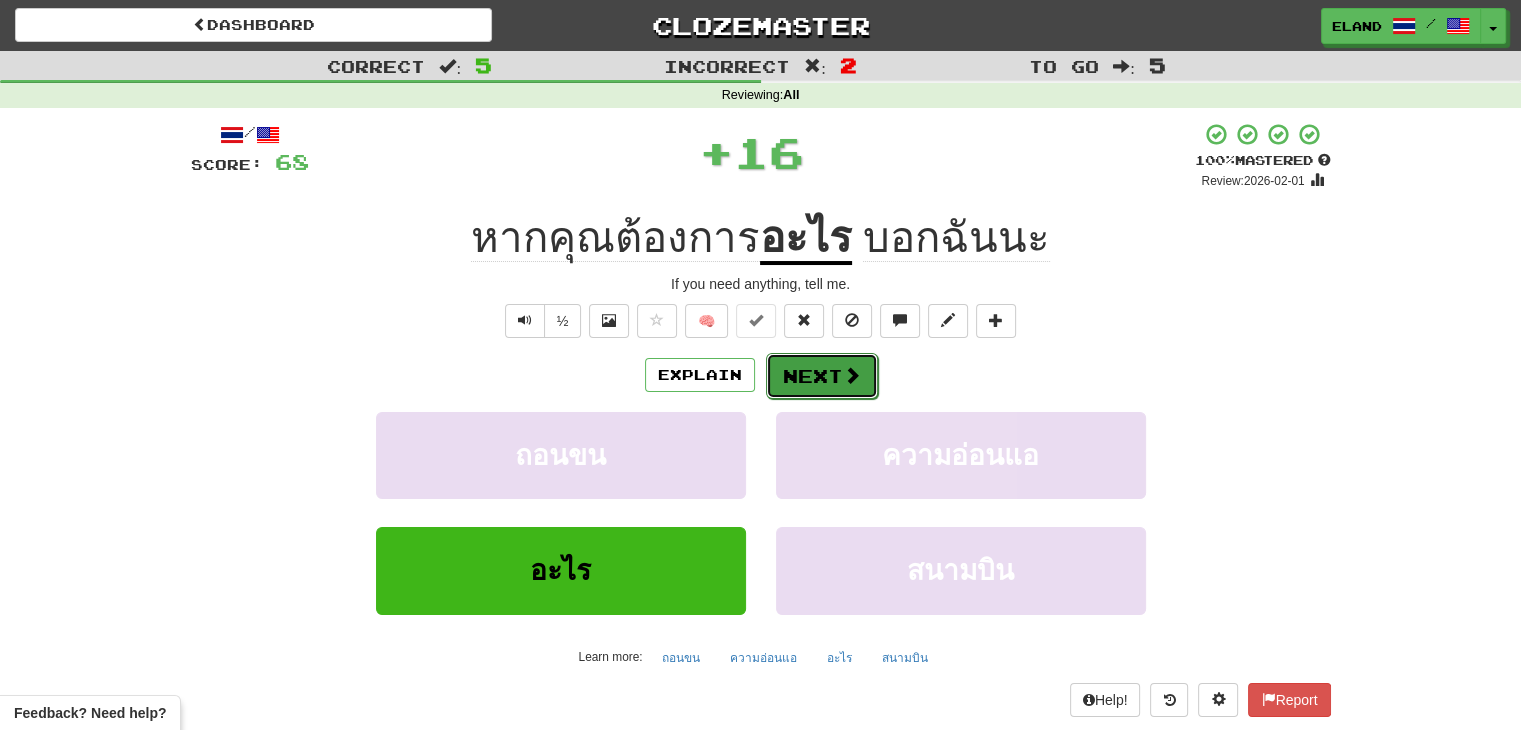 click on "Next" at bounding box center [822, 376] 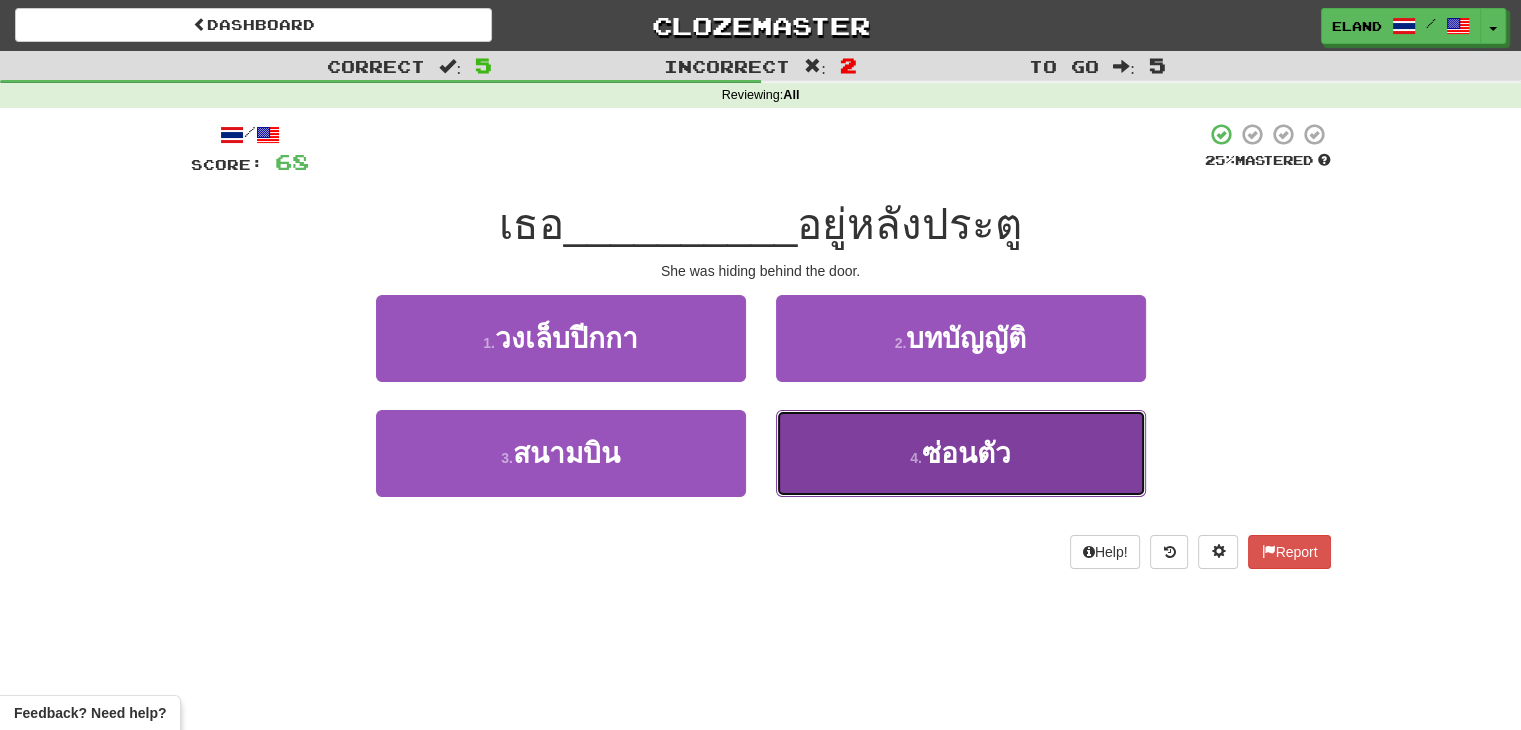 click on "4 .  ซ่อนตัว" at bounding box center (961, 453) 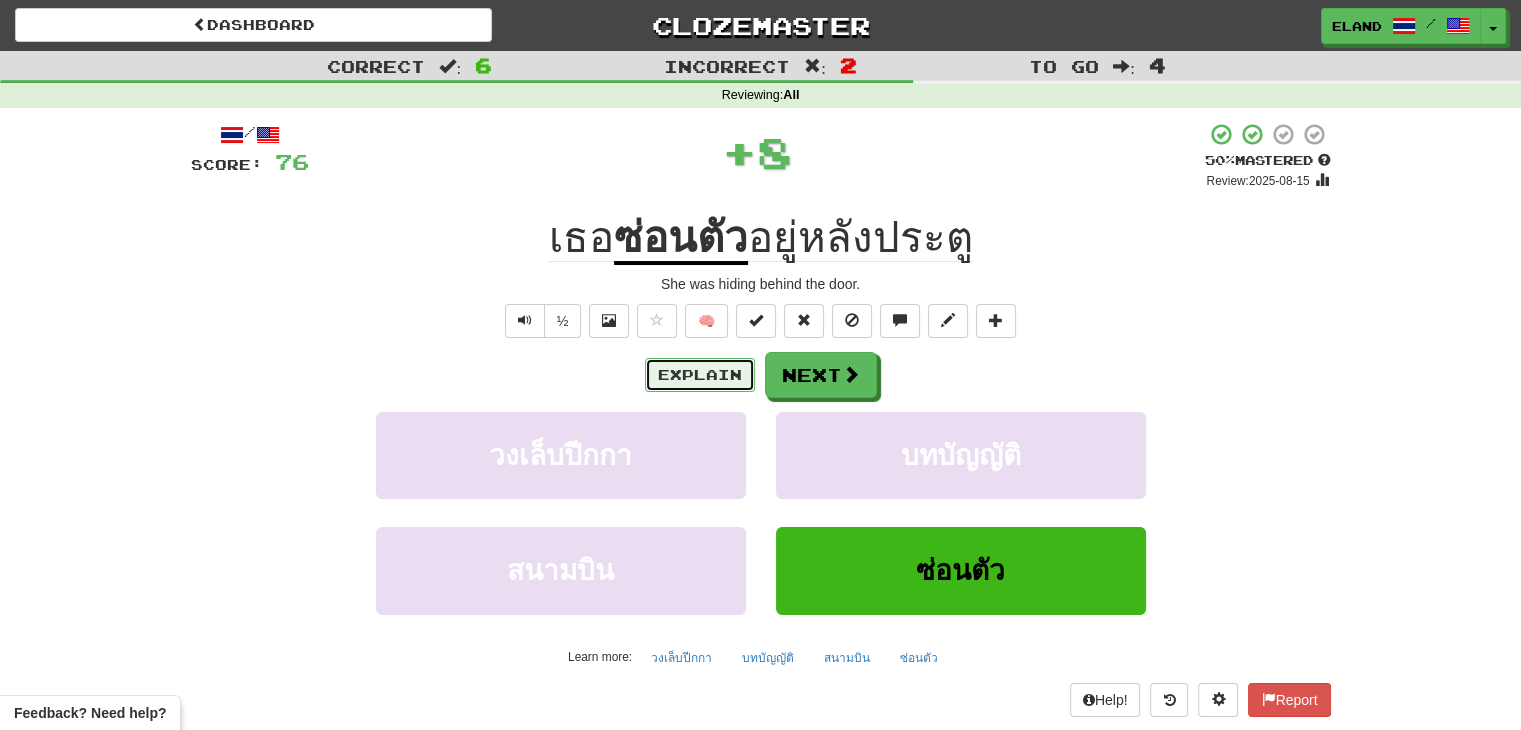 click on "Explain" at bounding box center (700, 375) 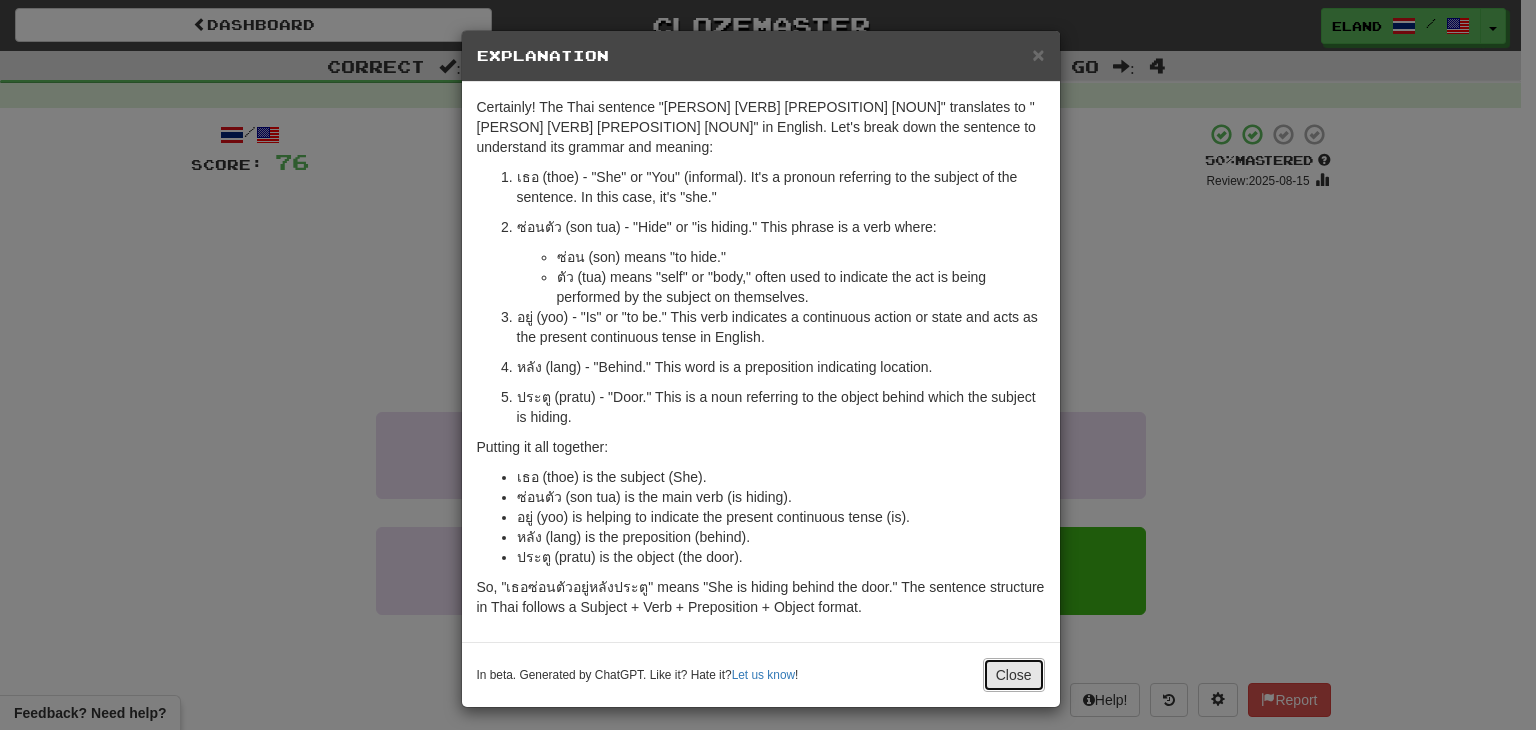 click on "Close" at bounding box center [1014, 675] 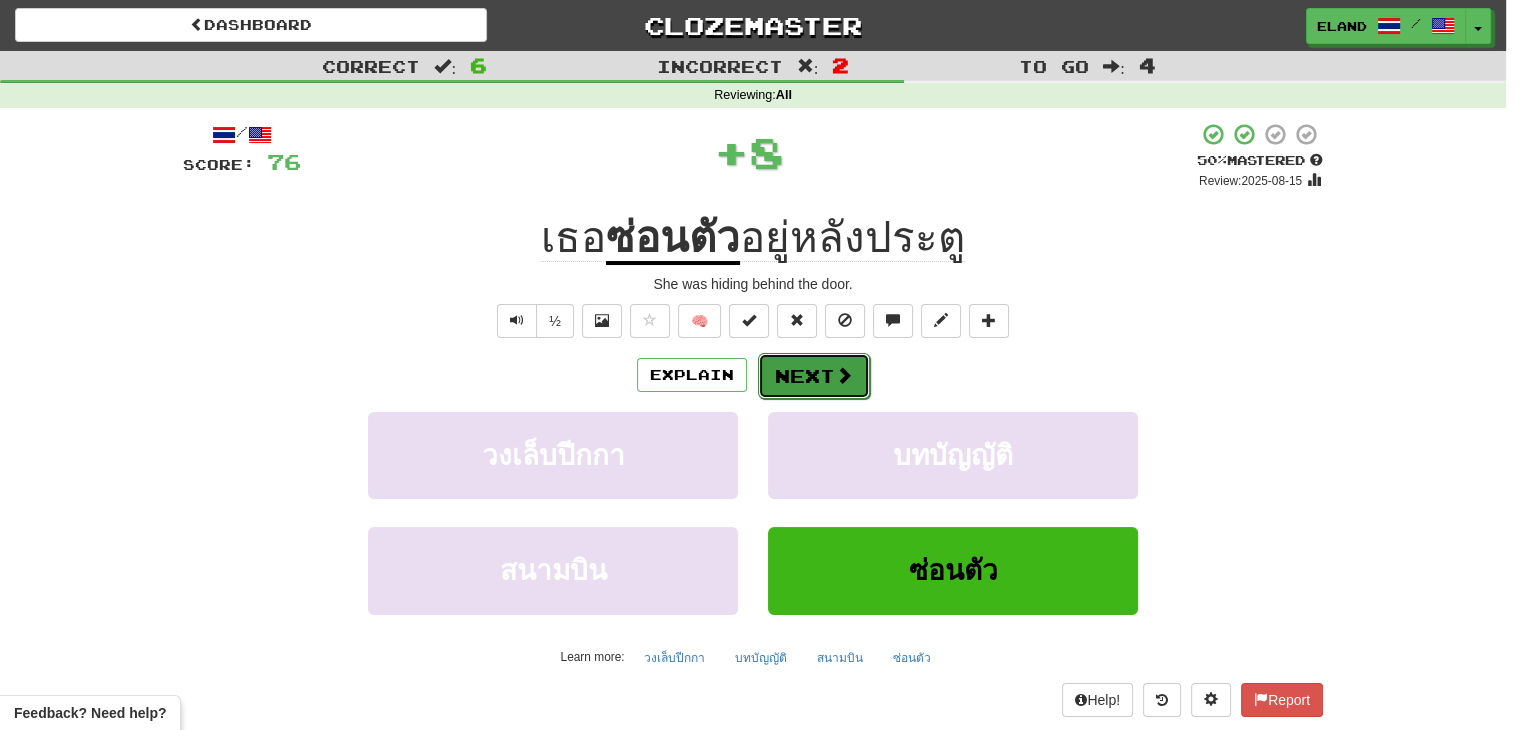 click on "Next" at bounding box center [814, 376] 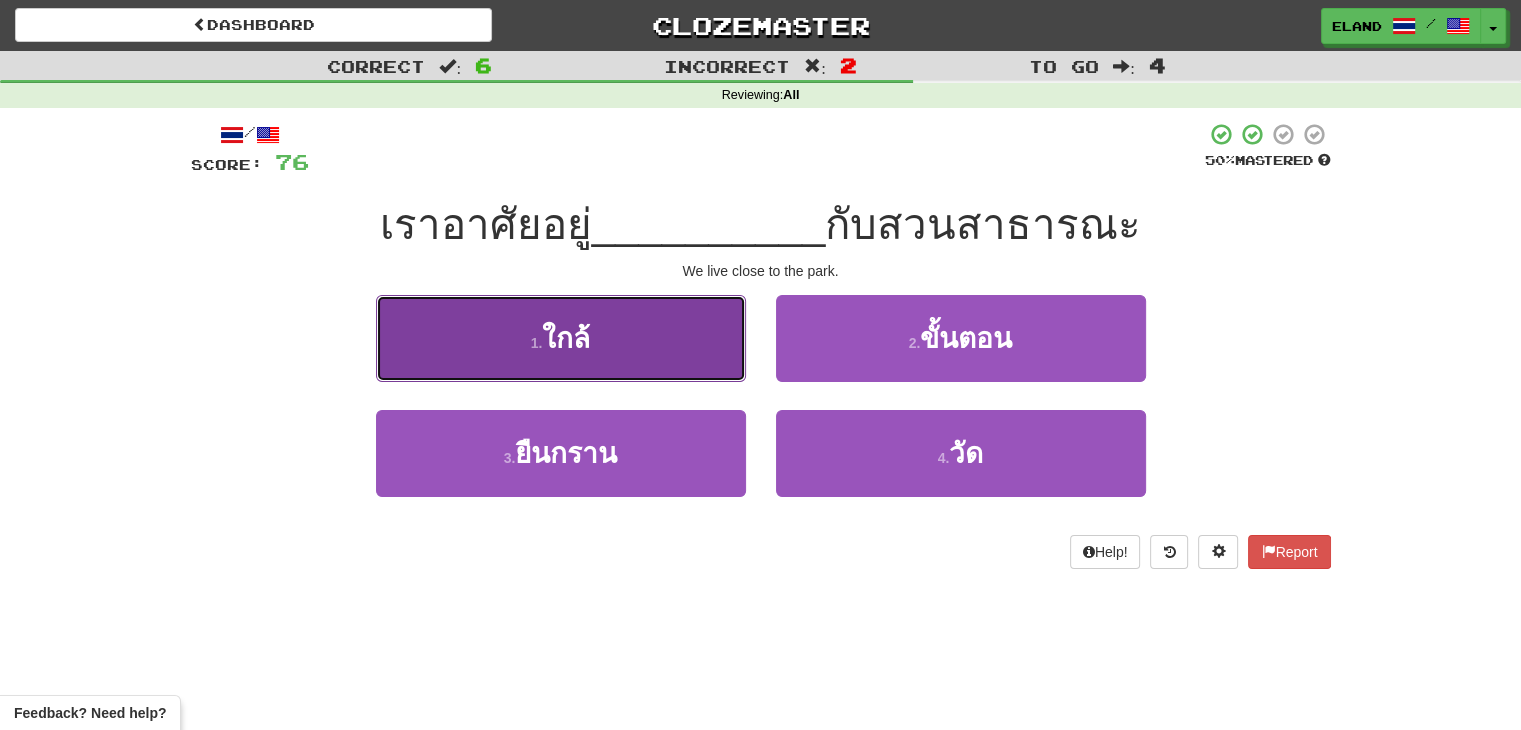 click on "1 .  ใกล้" at bounding box center (561, 338) 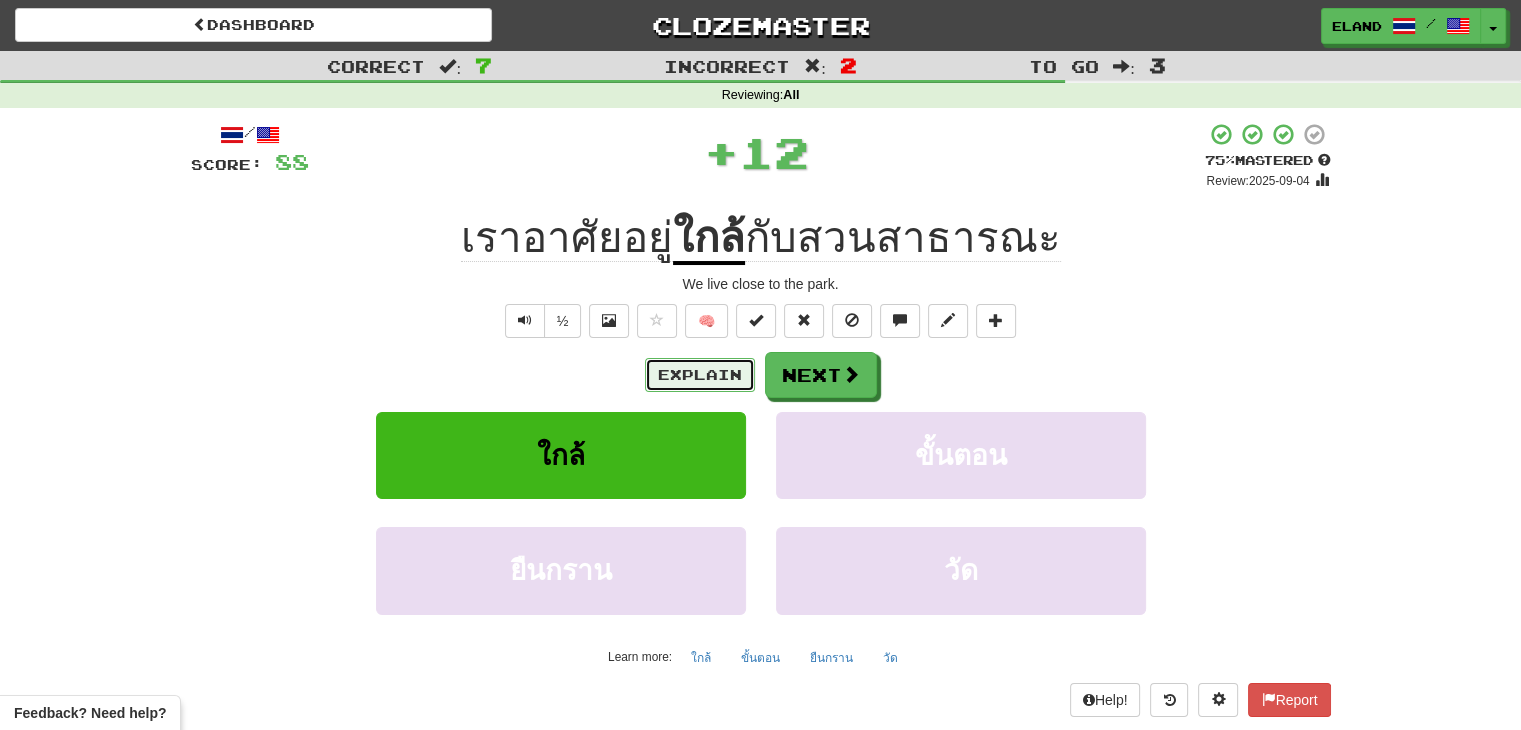 click on "Explain" at bounding box center (700, 375) 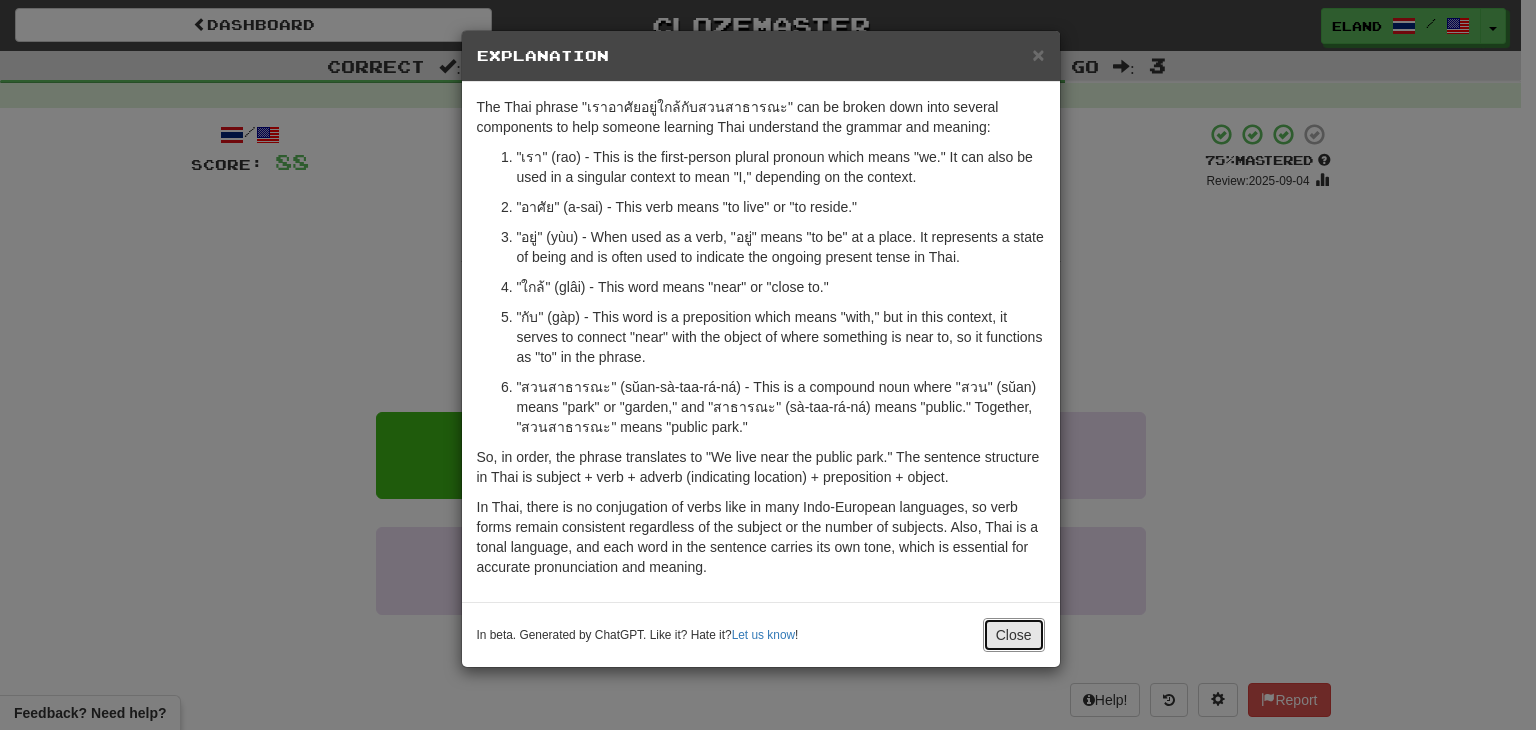 drag, startPoint x: 1009, startPoint y: 631, endPoint x: 896, endPoint y: 471, distance: 195.88007 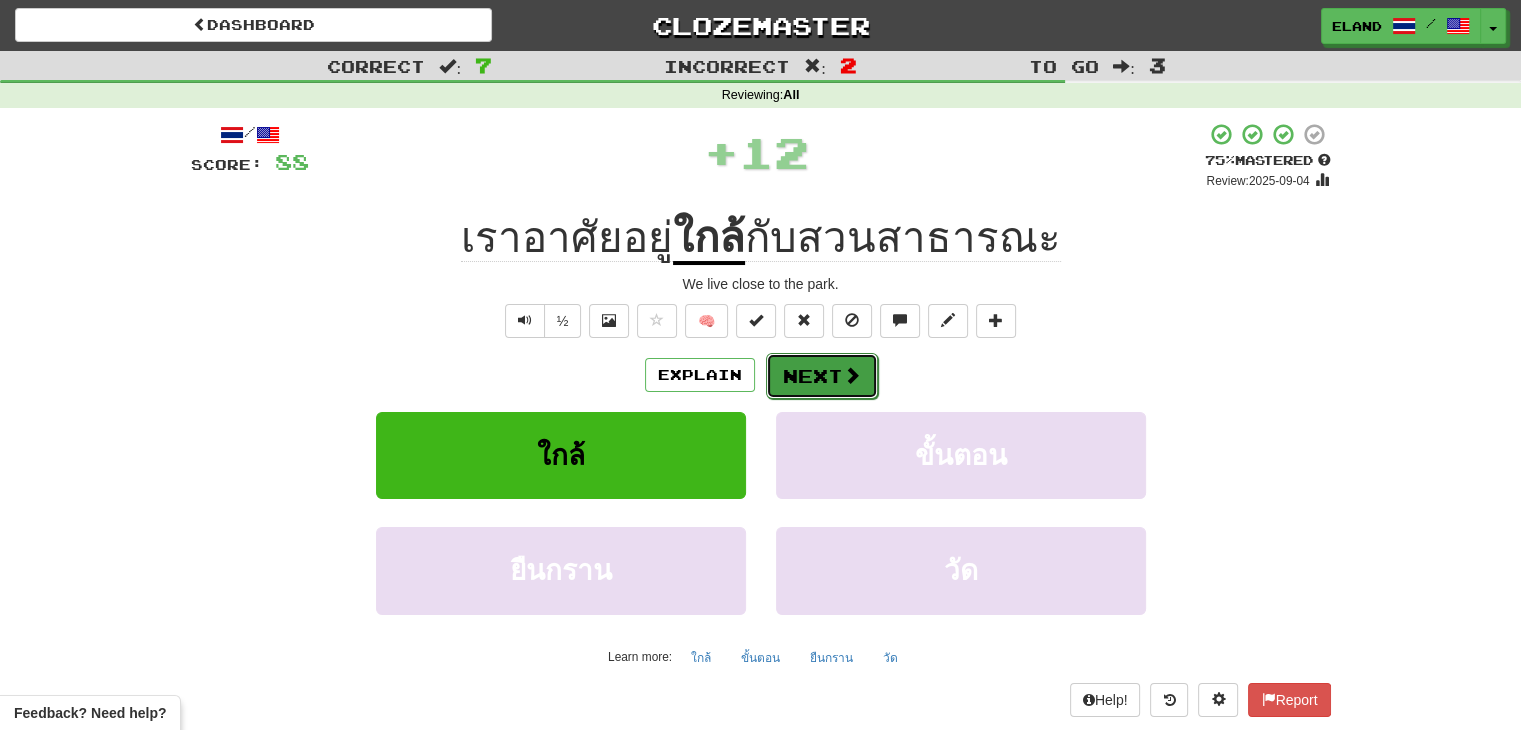 click at bounding box center (852, 375) 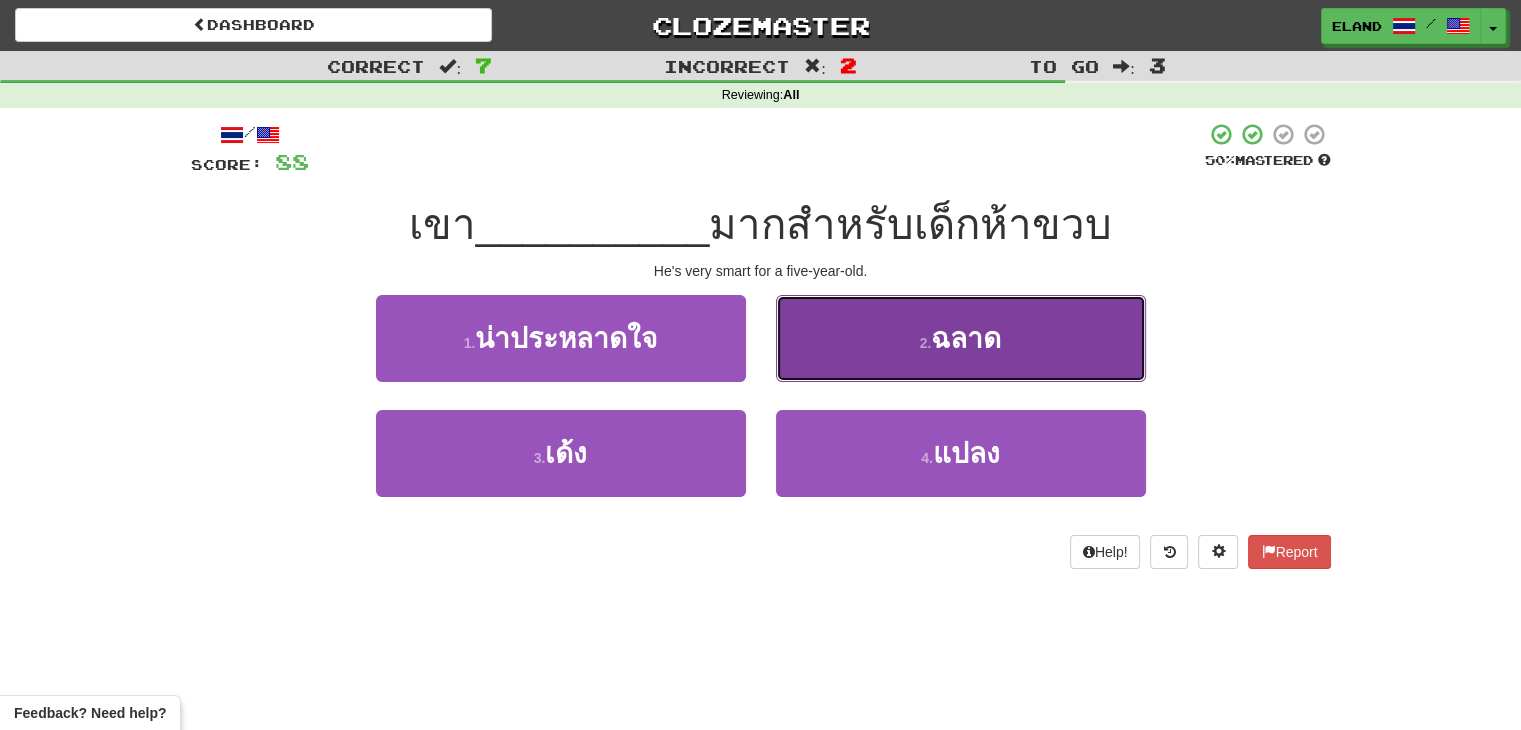 click on "2 .  ฉลาด" at bounding box center (961, 338) 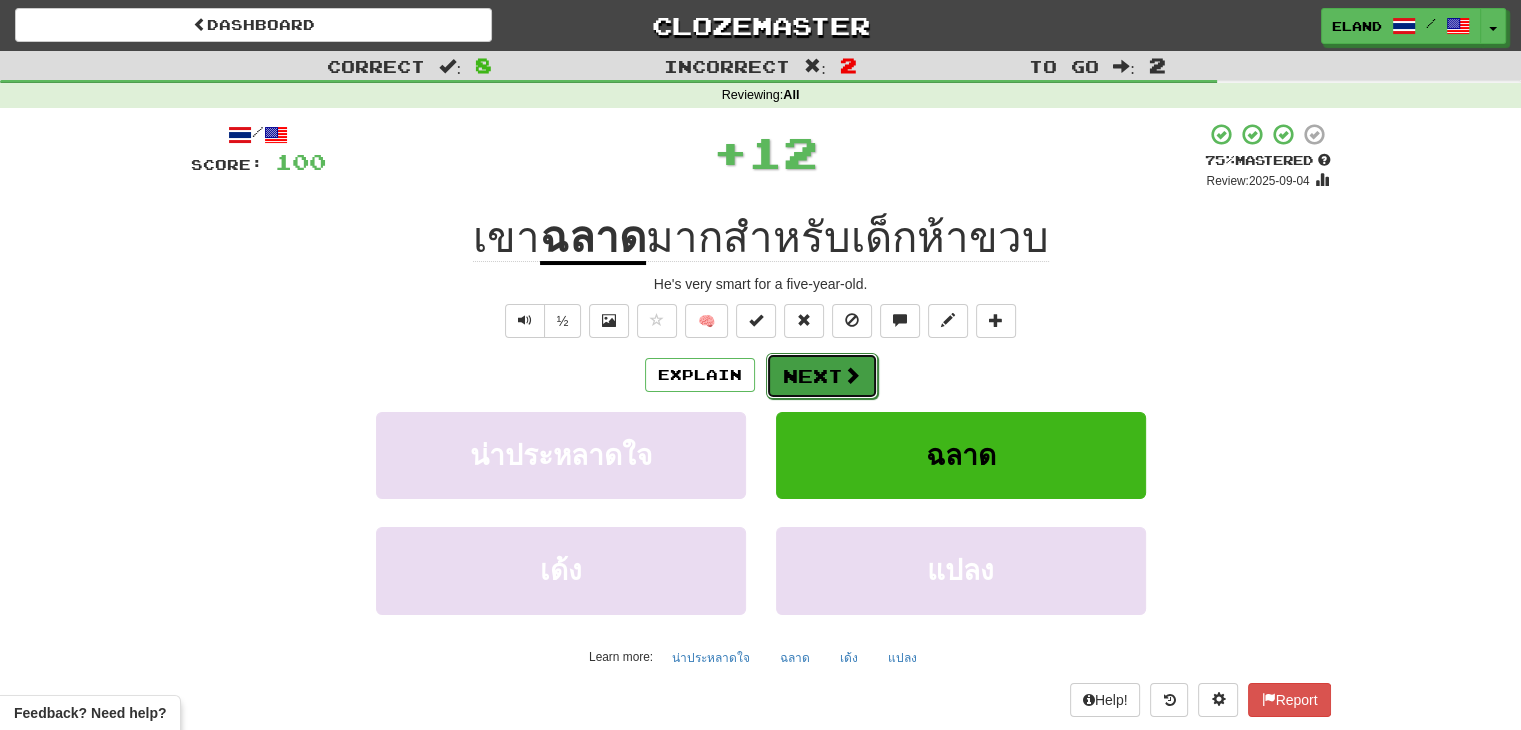 click on "Next" at bounding box center [822, 376] 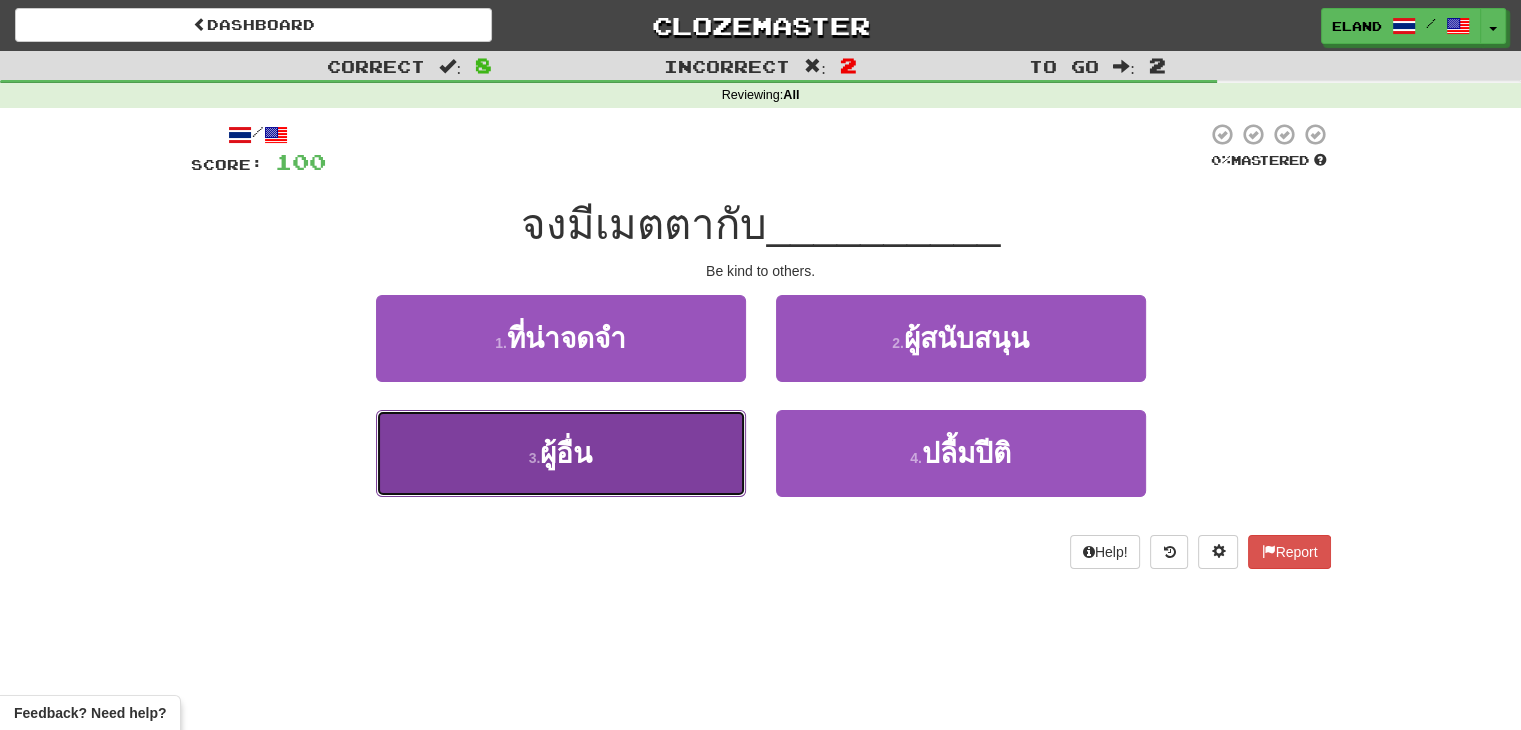 click on "ผู้อื่น" at bounding box center [566, 453] 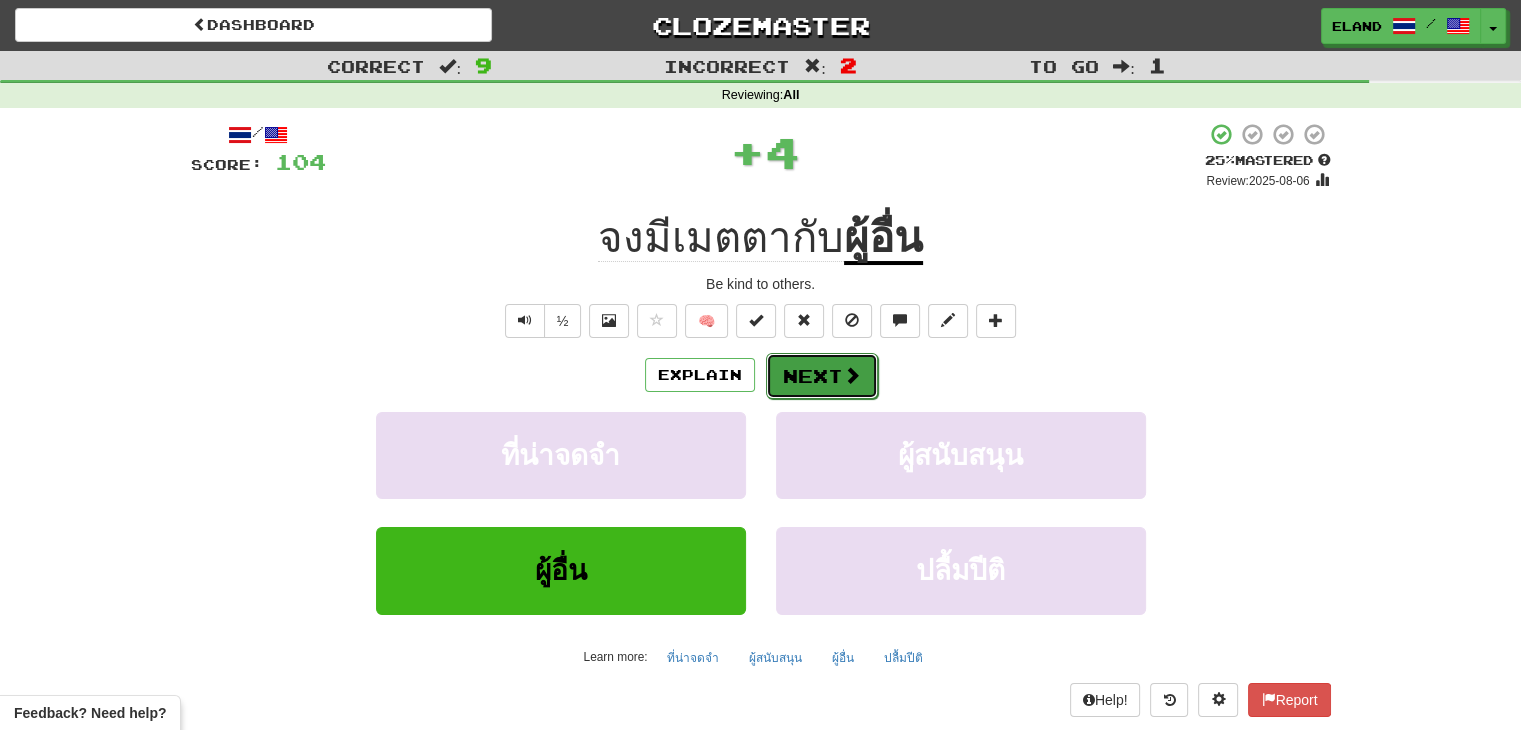 click at bounding box center (852, 375) 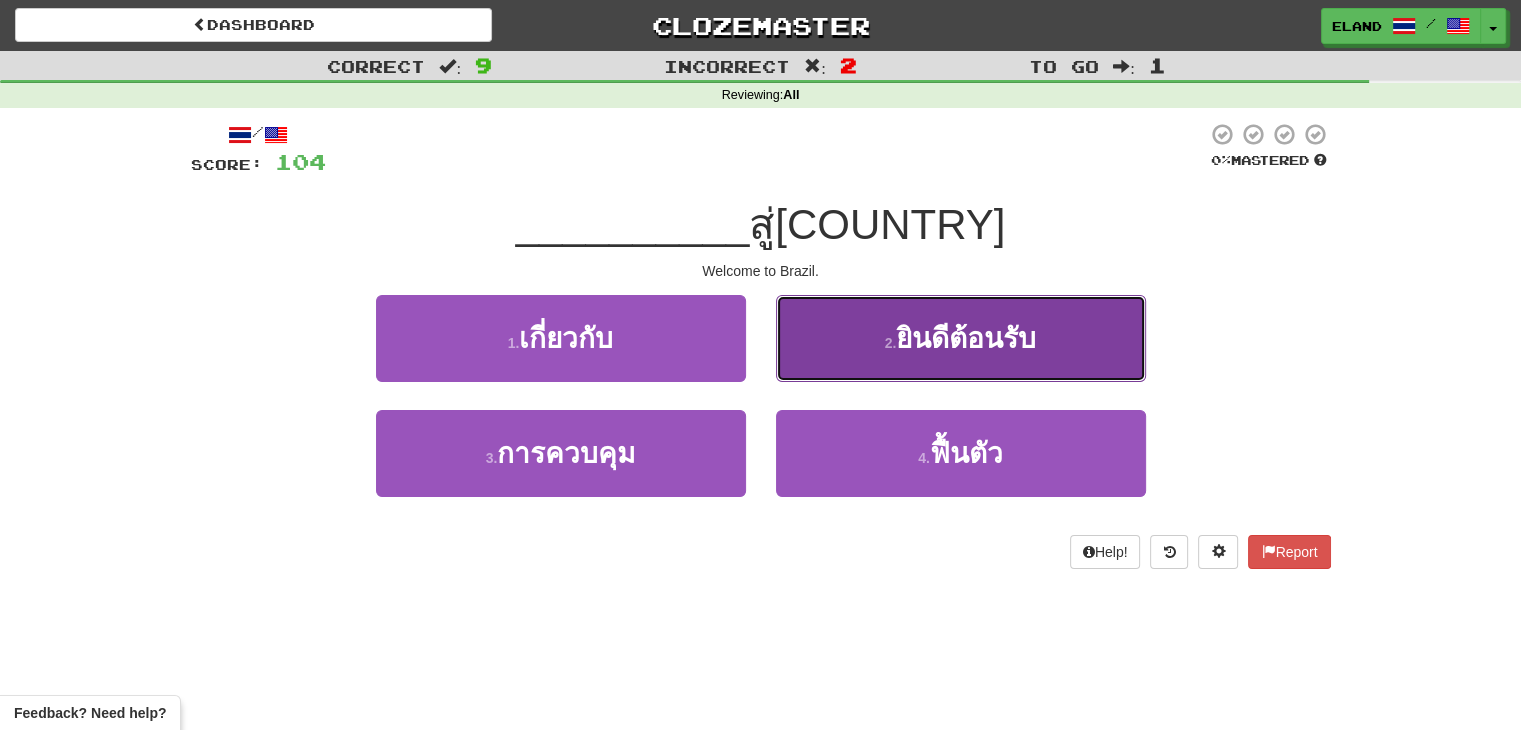 click on "2 .  ยินดีต้อนรับ" at bounding box center [961, 338] 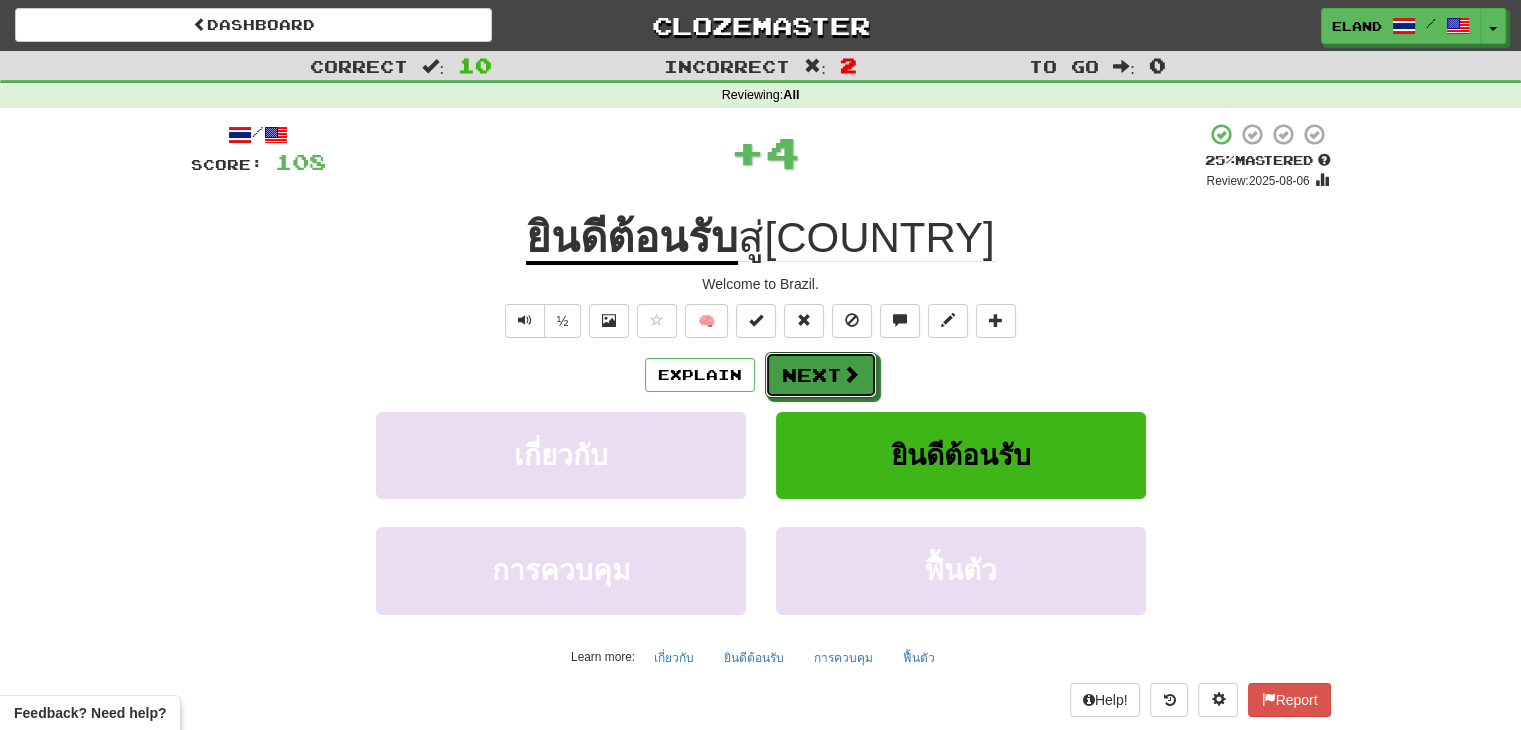 click on "Next" at bounding box center [821, 375] 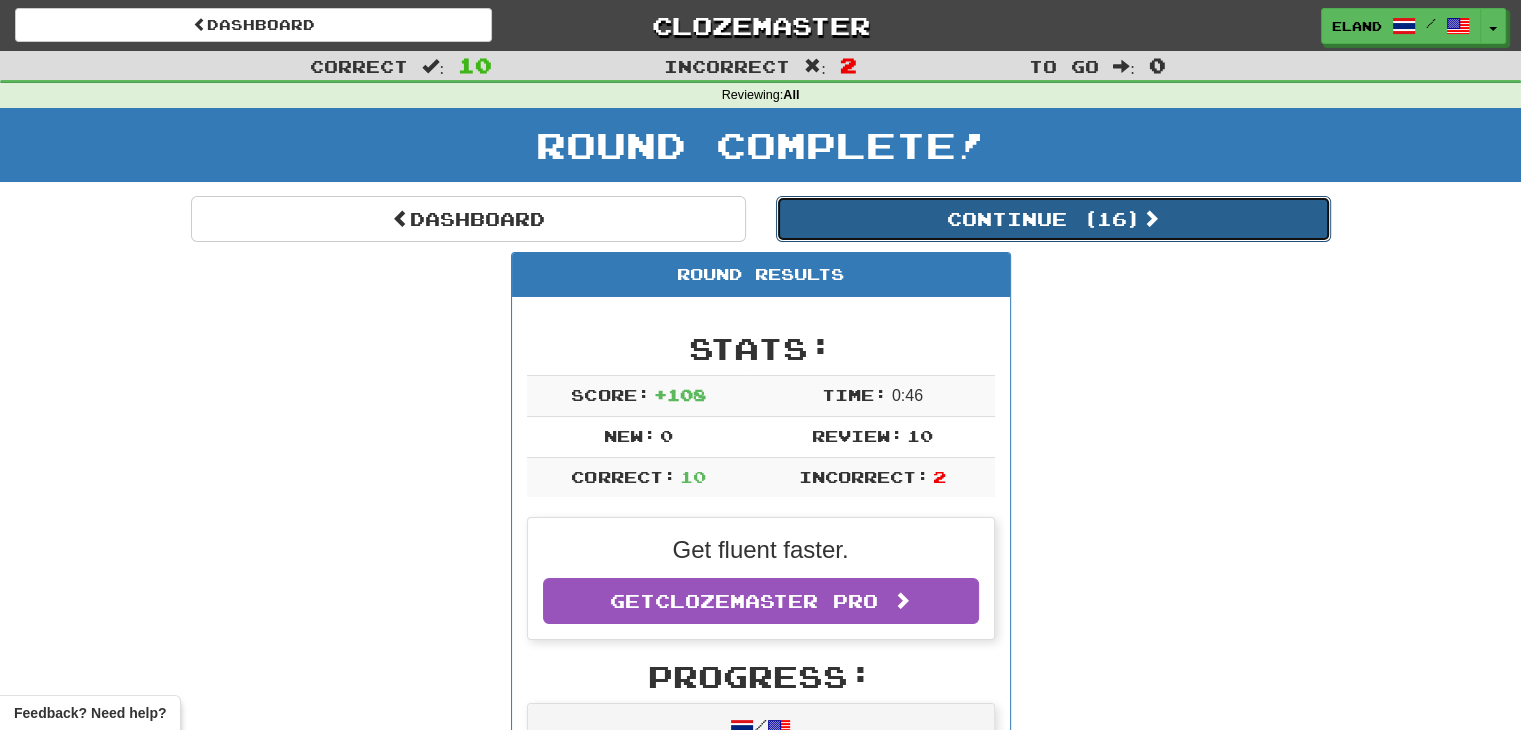 click on "Continue ( 16 )" at bounding box center [1053, 219] 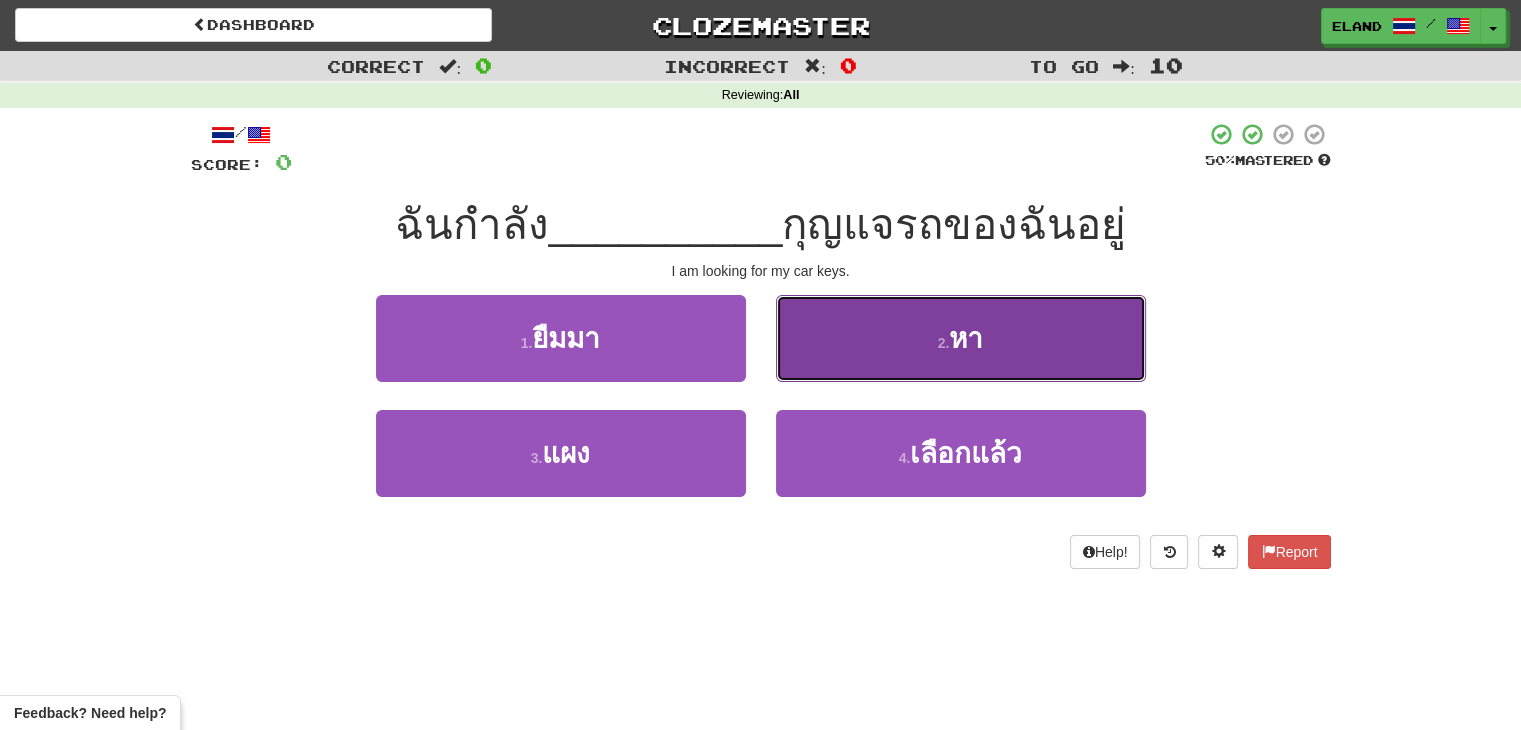 click on "2 .  หา" at bounding box center (961, 338) 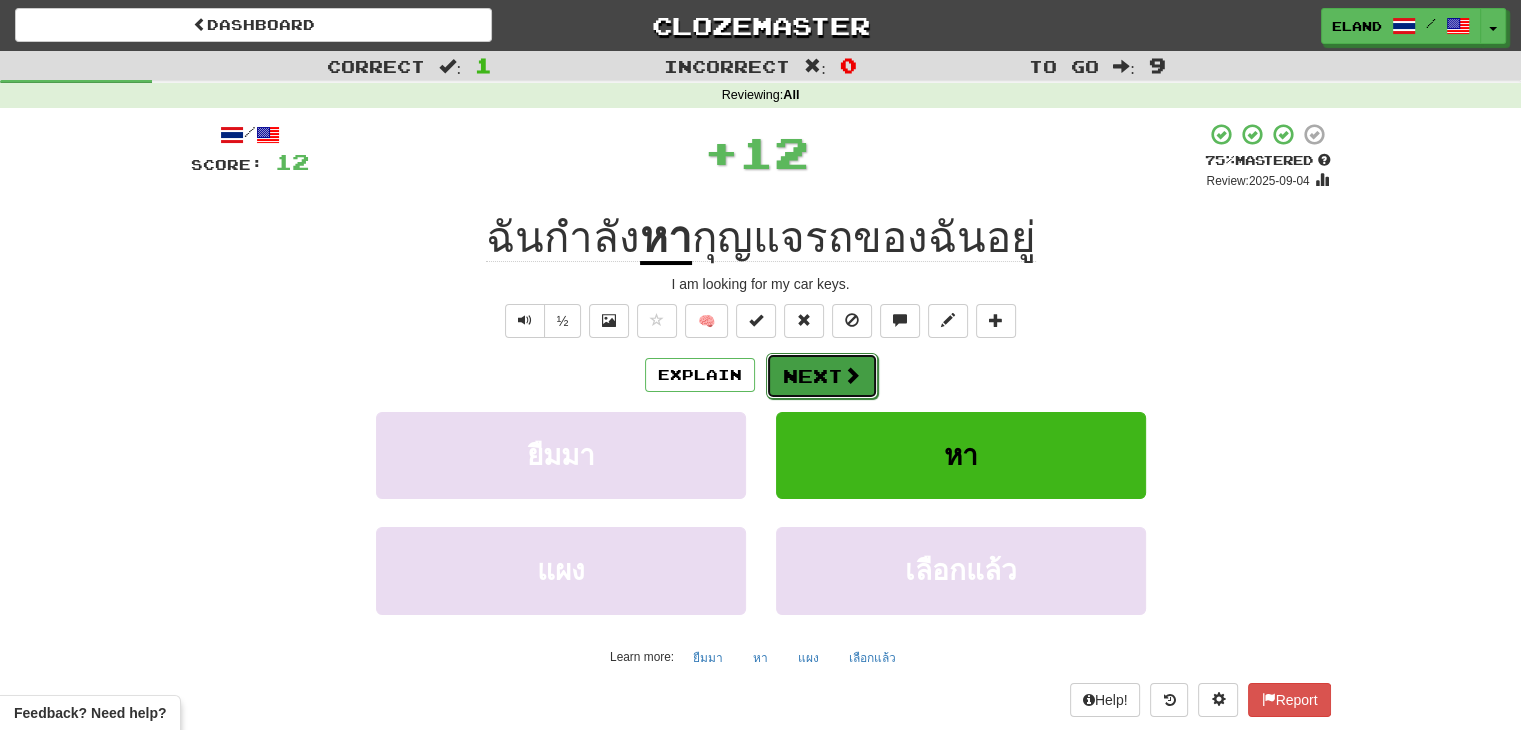 click on "Next" at bounding box center (822, 376) 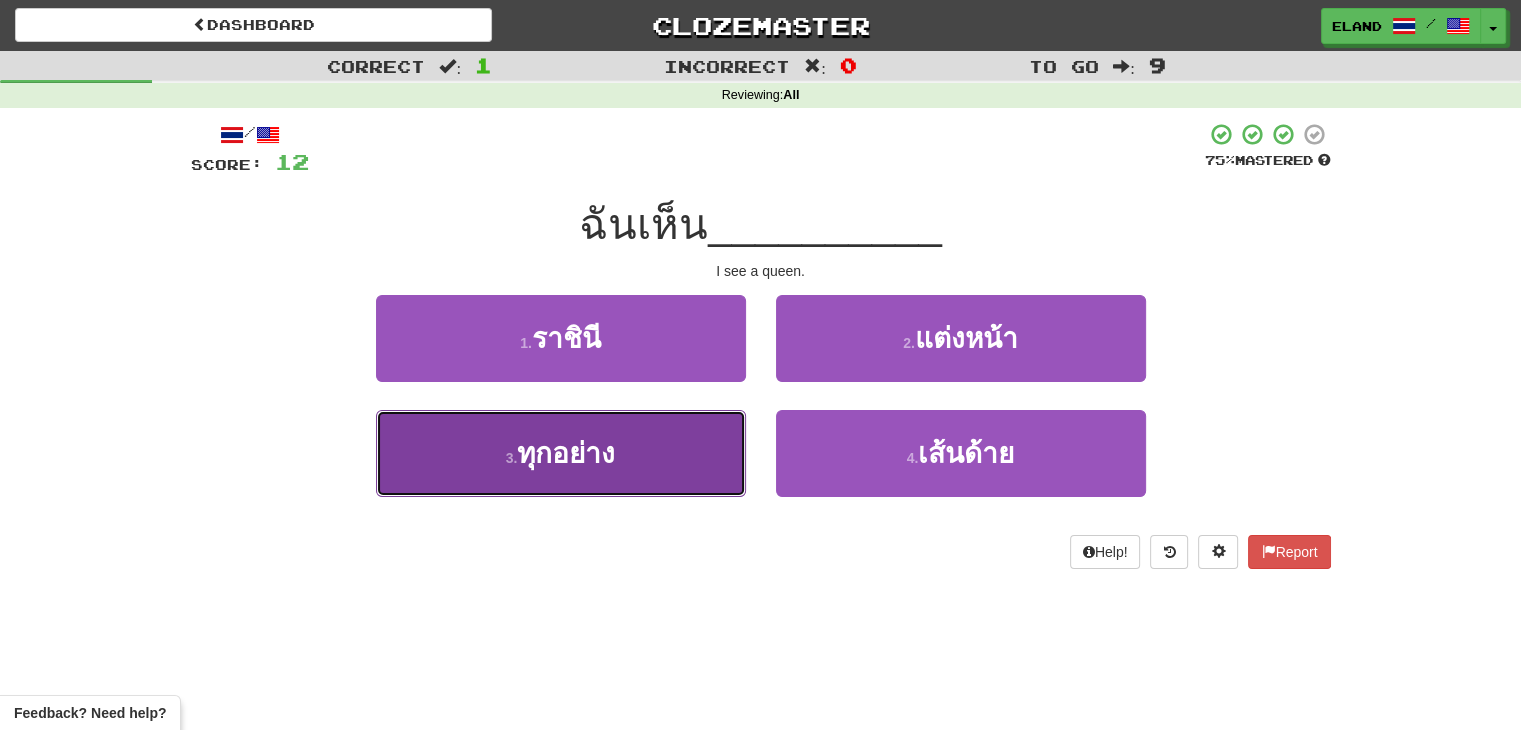 click on "3 .  ทุกอย่าง" at bounding box center [561, 453] 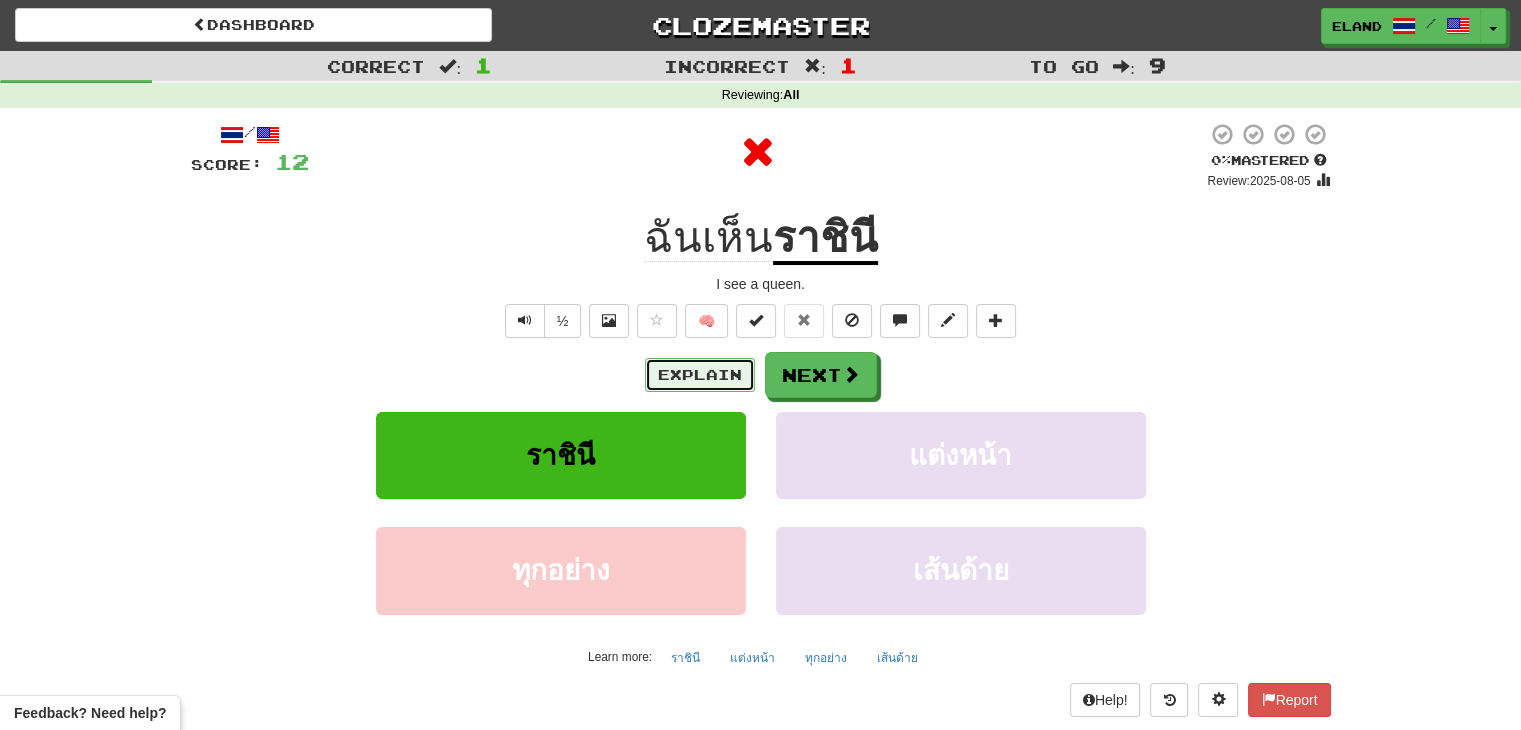 click on "Explain" at bounding box center [700, 375] 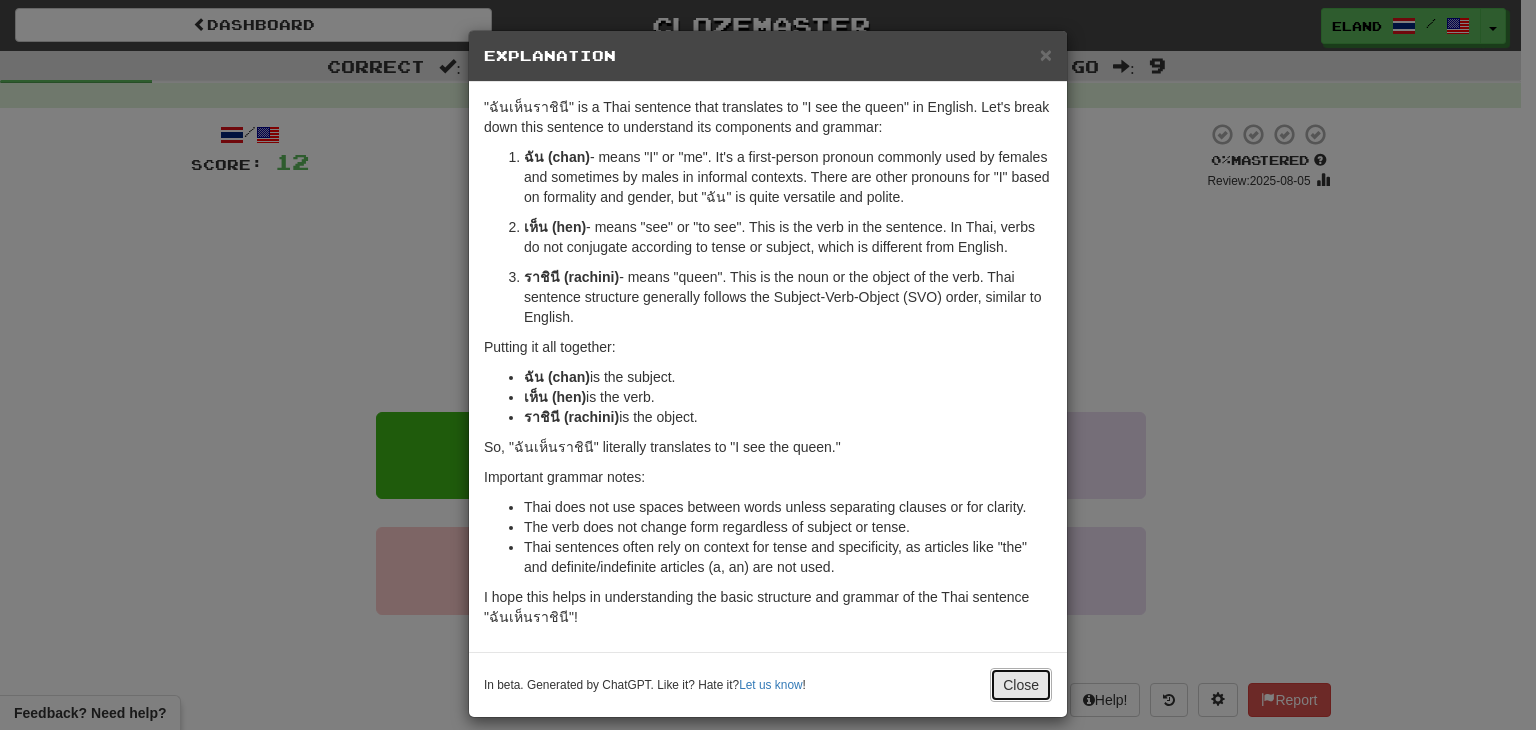 click on "Close" at bounding box center [1021, 685] 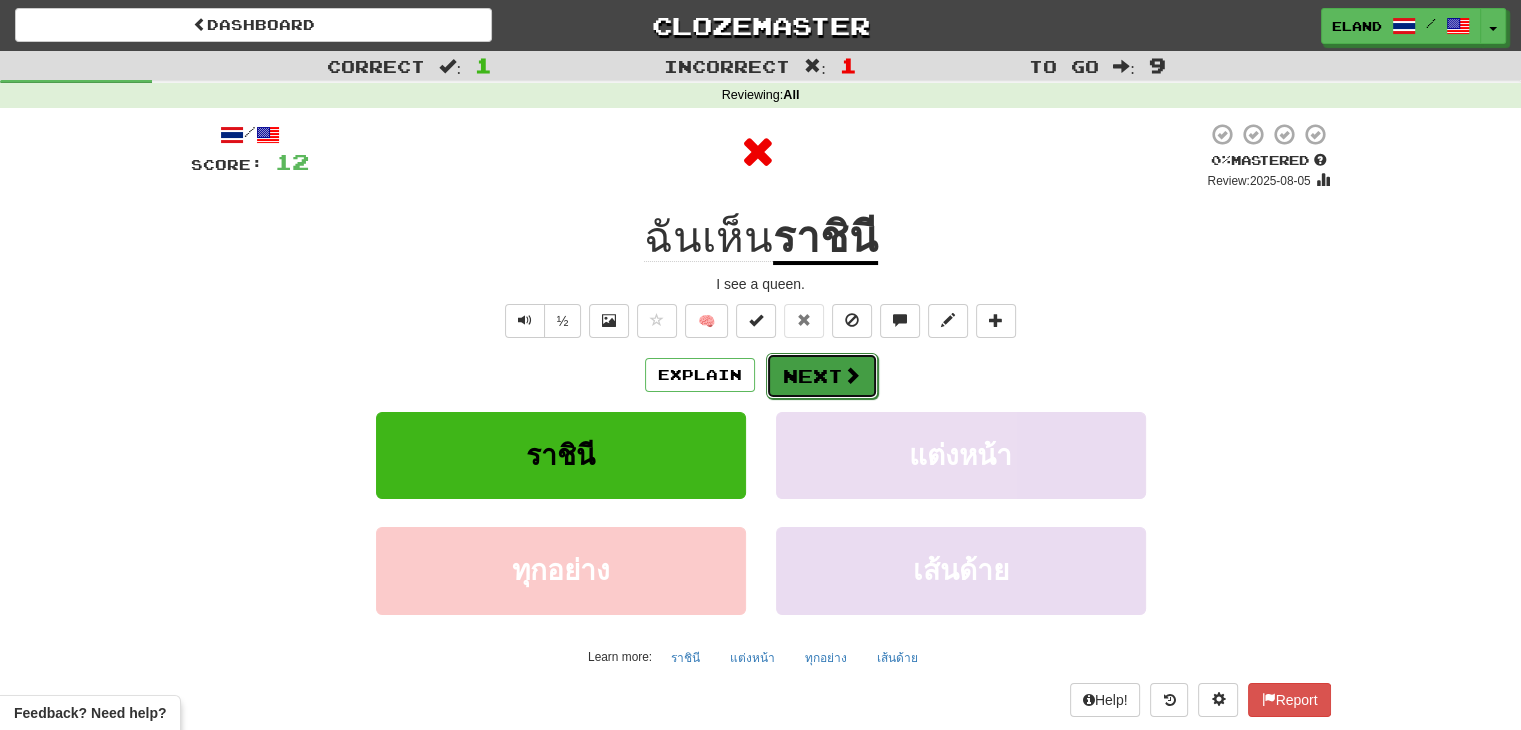 click at bounding box center (852, 375) 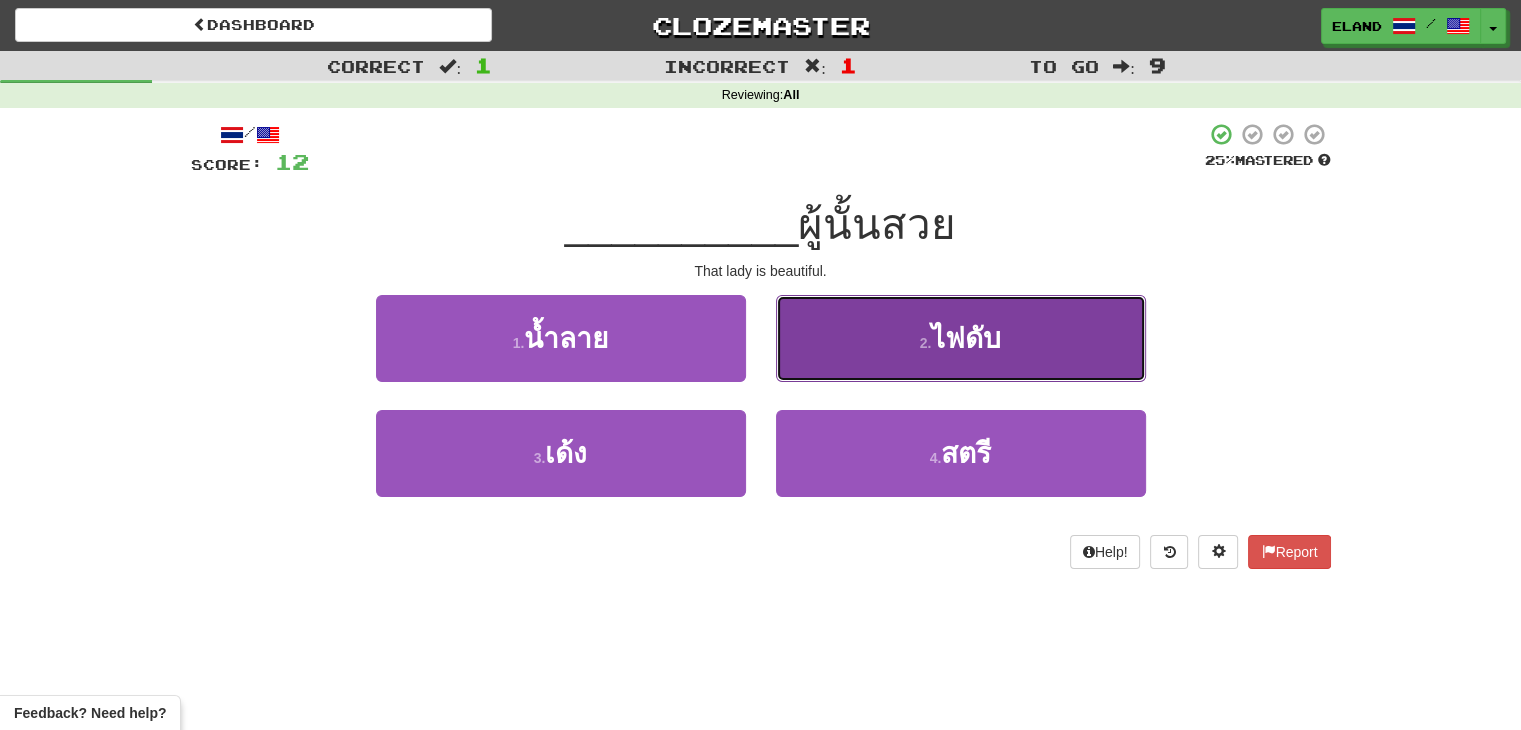 click on "2 .  ไฟดับ" at bounding box center (961, 338) 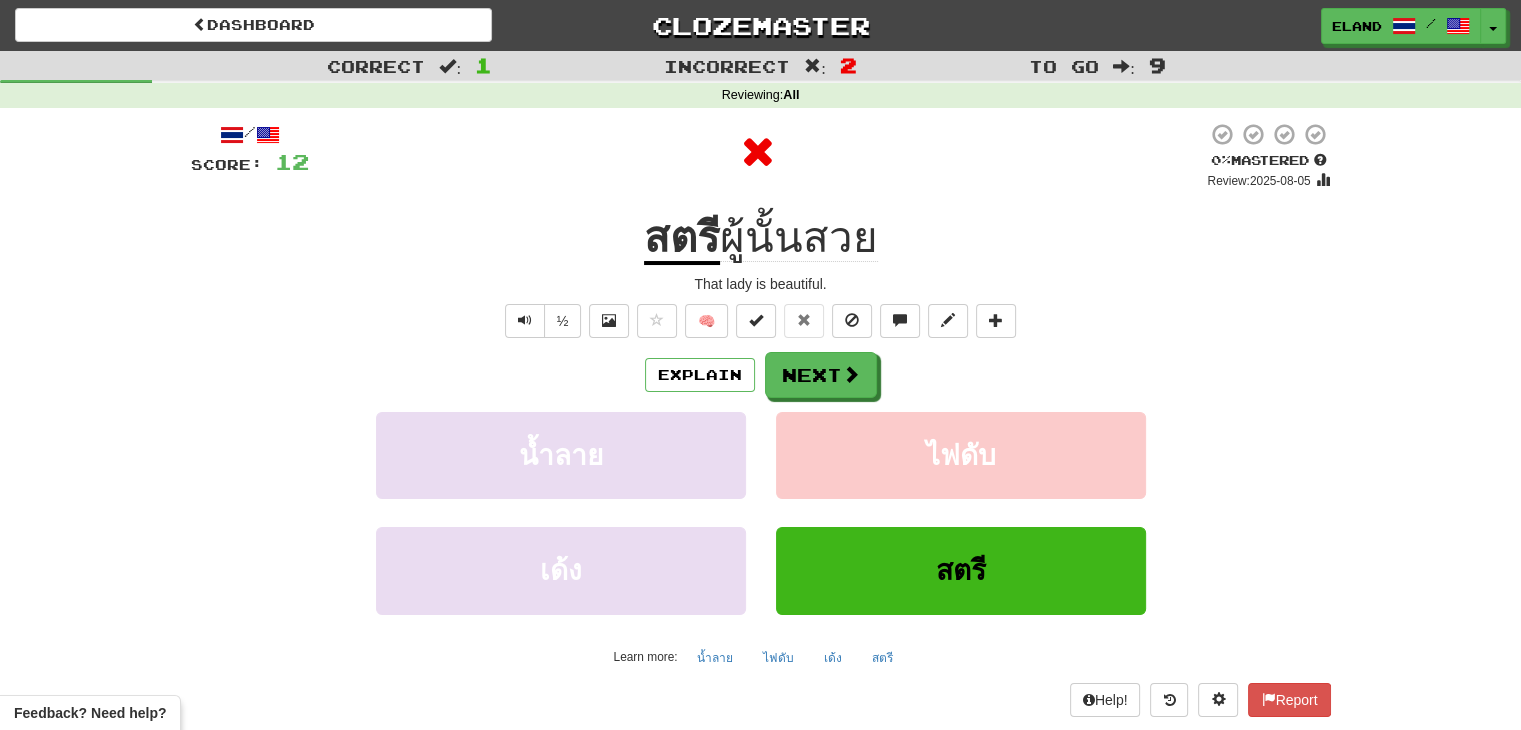 click on "Explain Next" at bounding box center (761, 375) 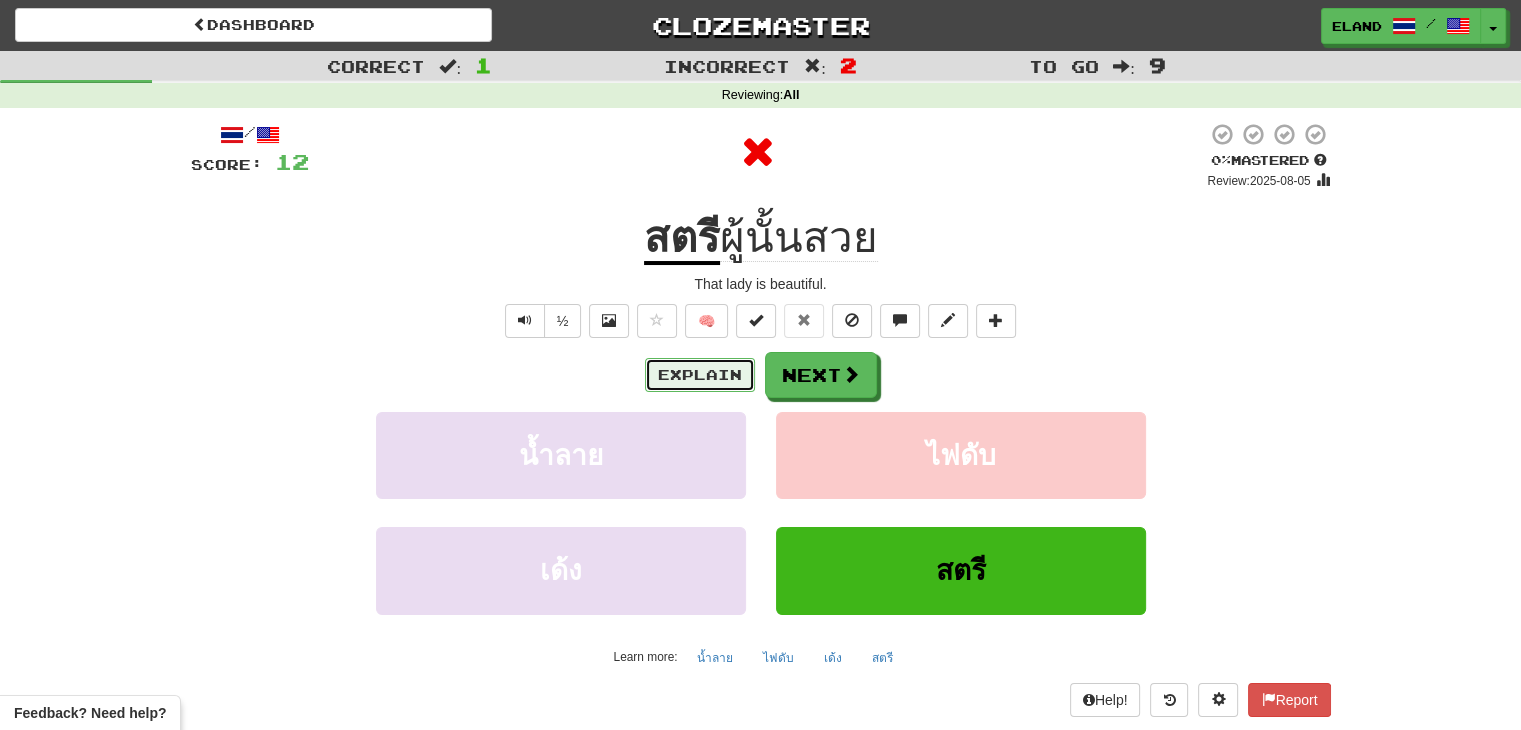 click on "Explain" at bounding box center [700, 375] 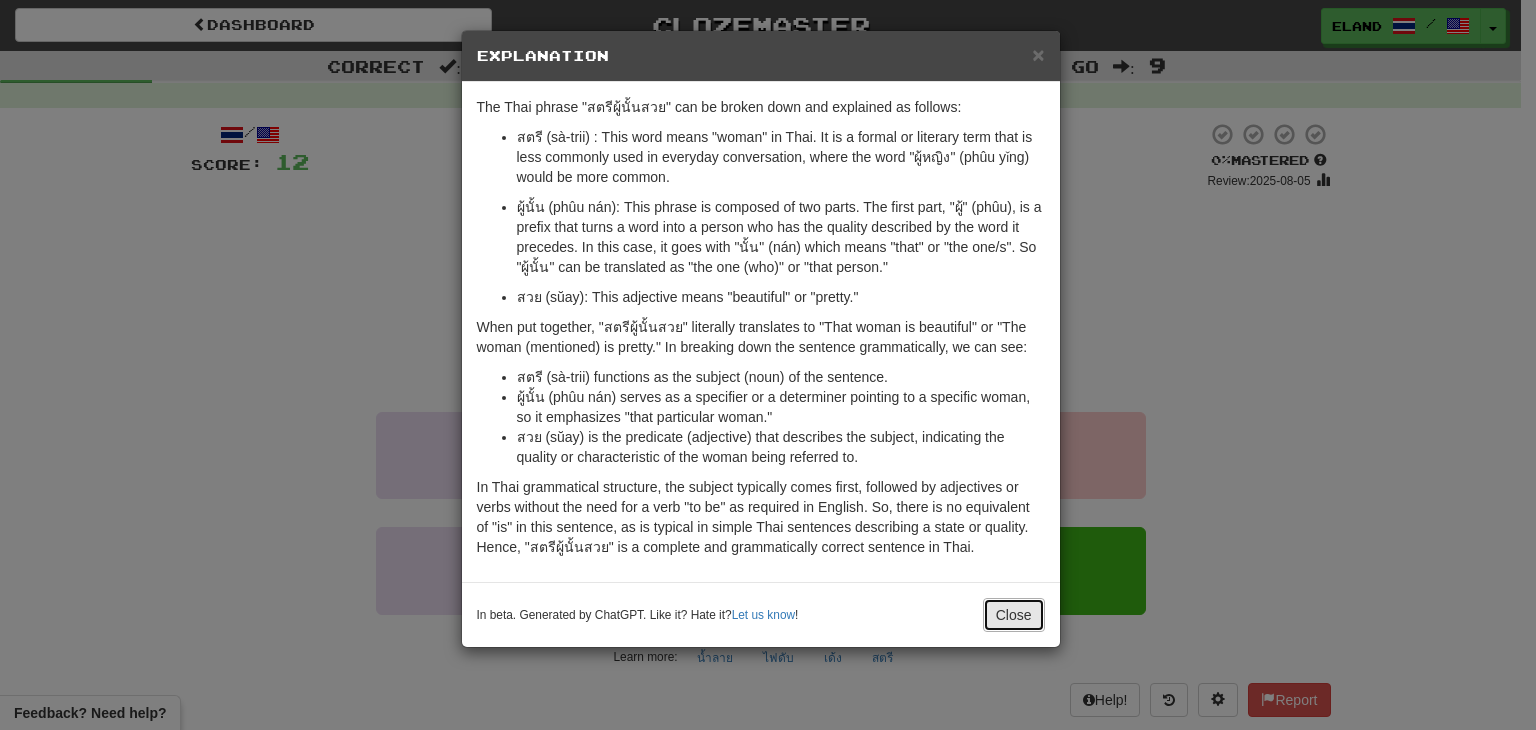 click on "Close" at bounding box center (1014, 615) 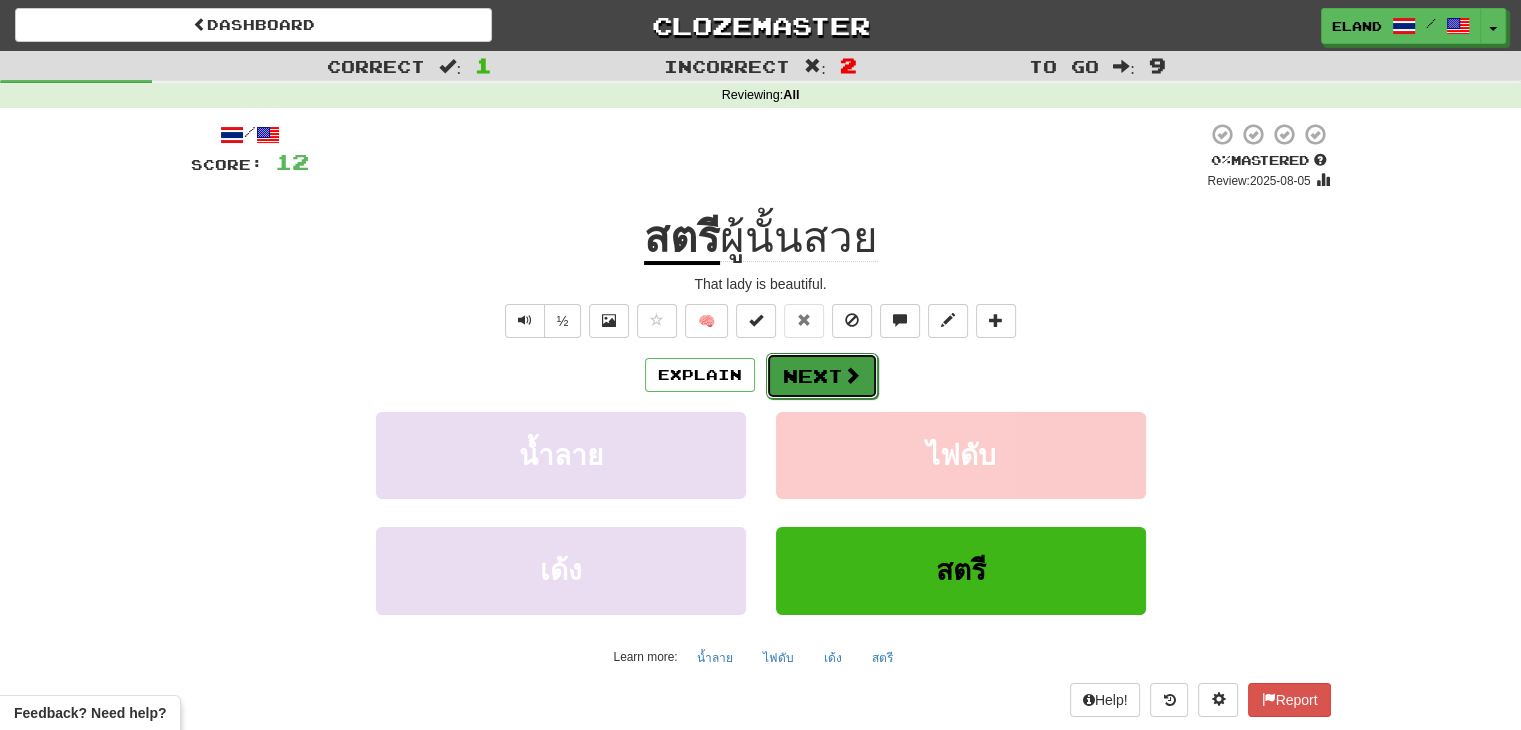 click on "Next" at bounding box center [822, 376] 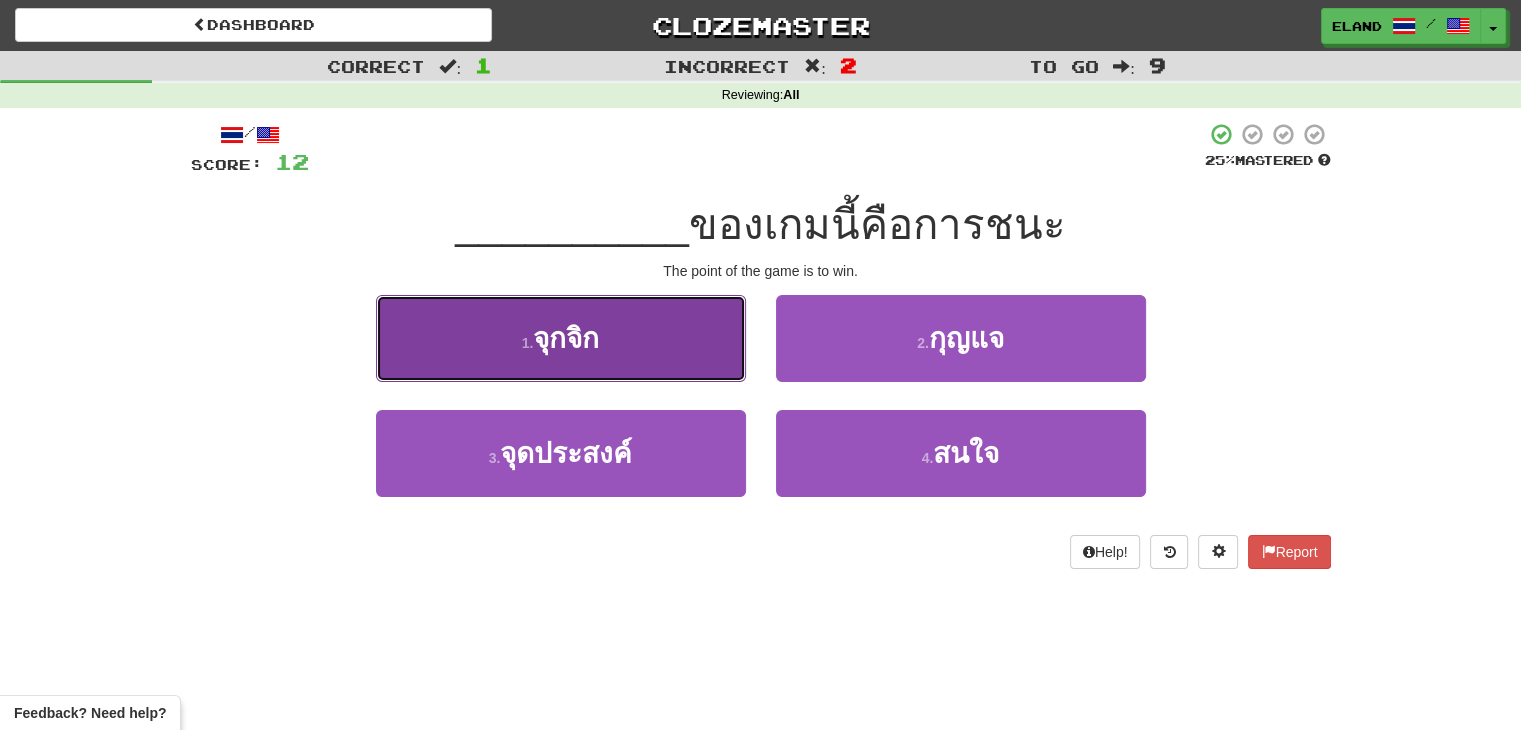 click on "1 .  จุกจิก" at bounding box center (561, 338) 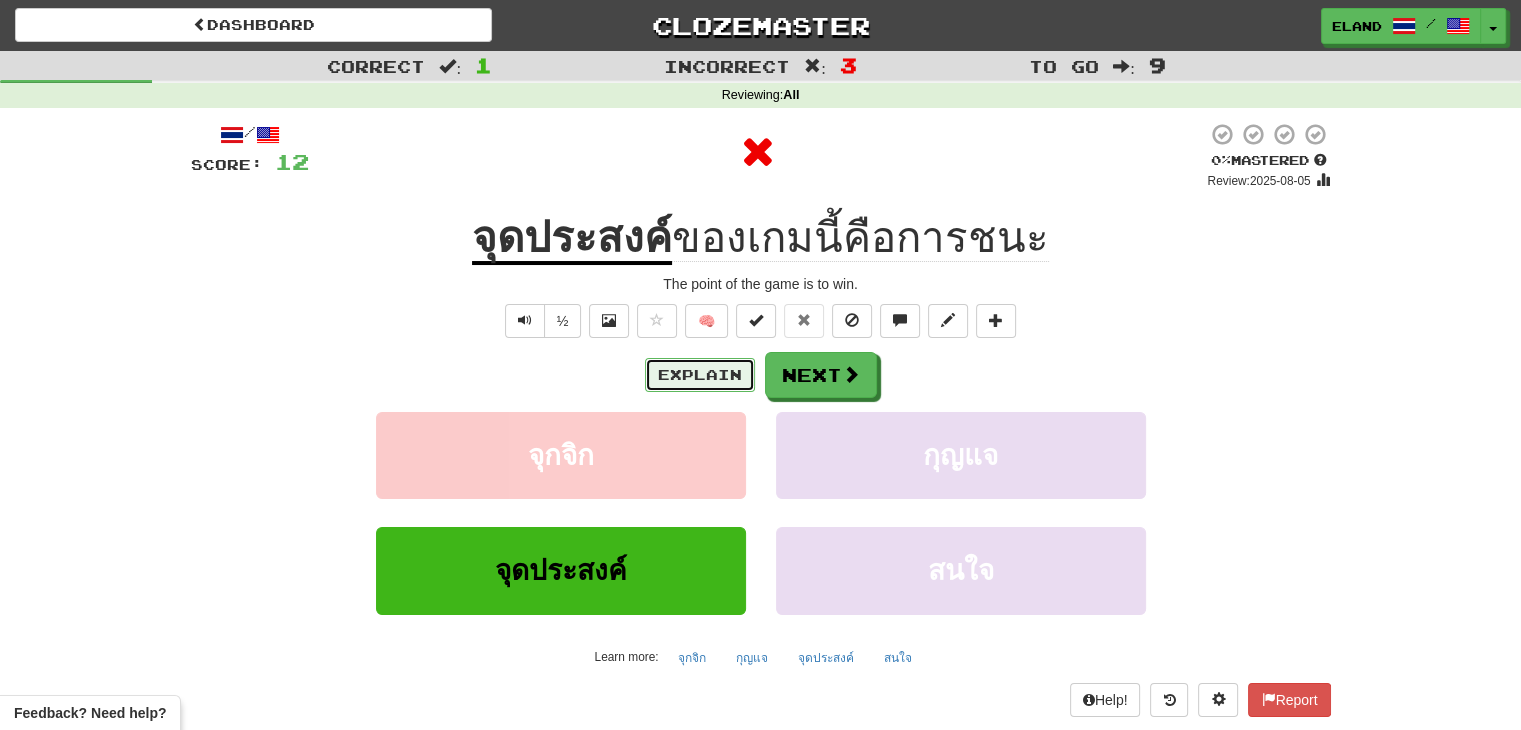 click on "Explain" at bounding box center [700, 375] 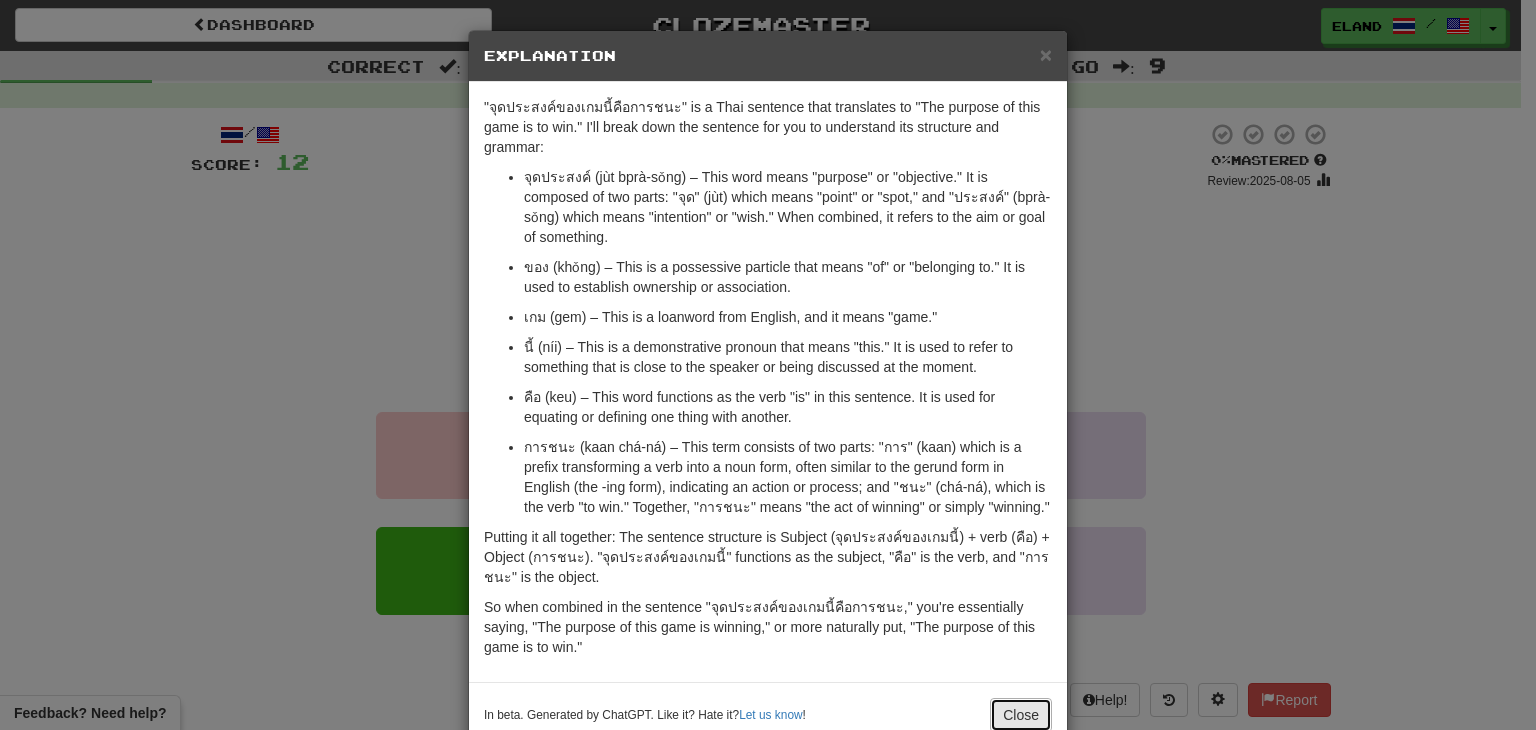 click on "Close" at bounding box center [1021, 715] 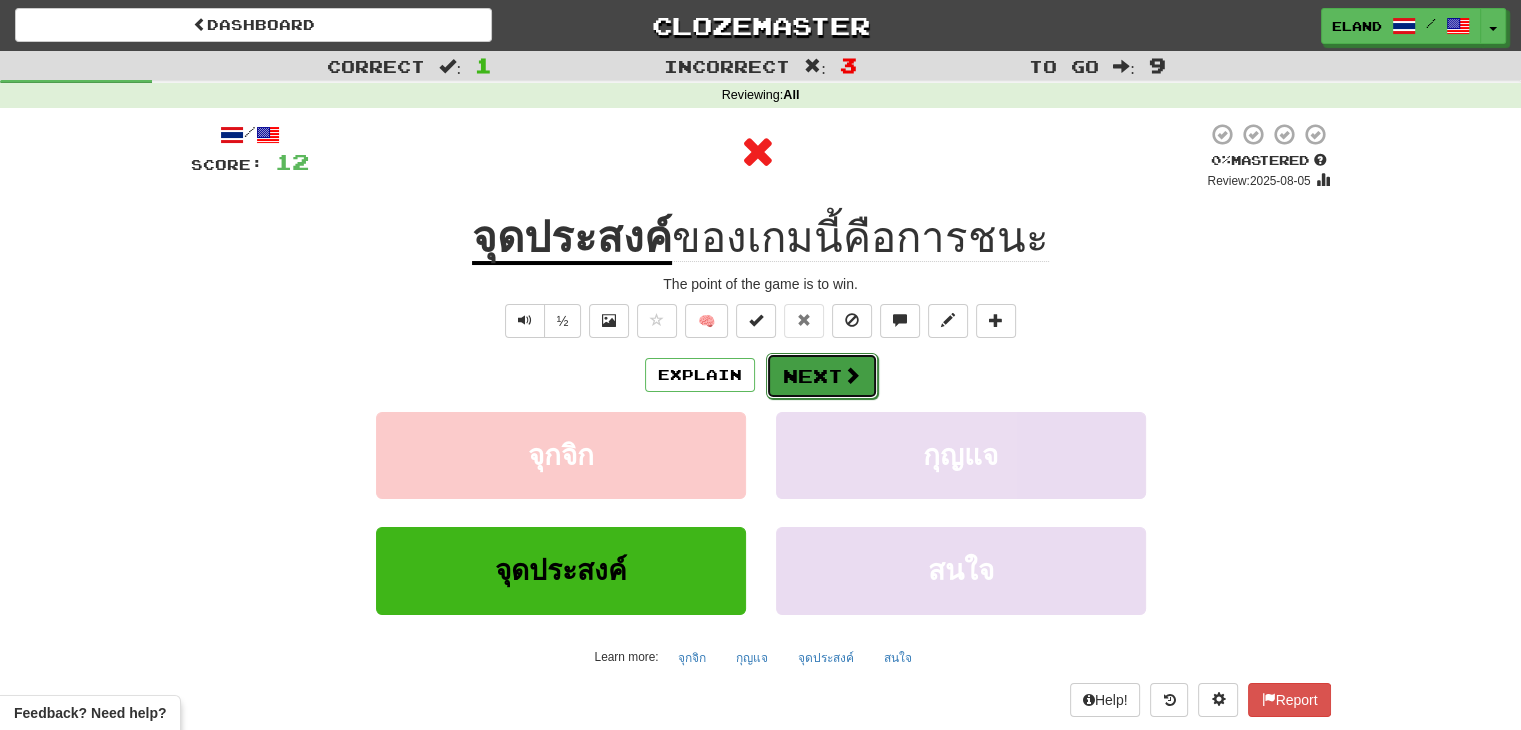 click at bounding box center (852, 375) 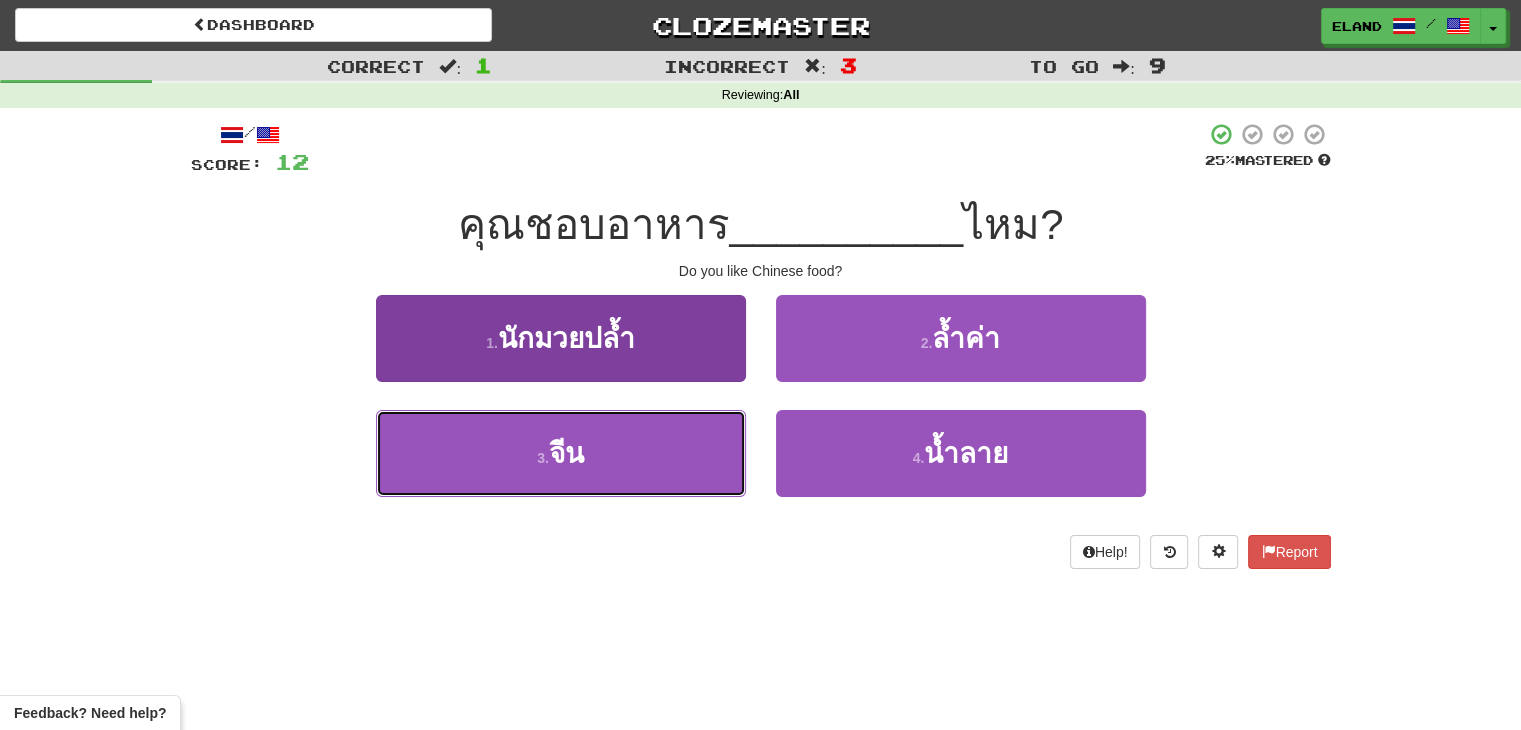 click on "3 .  จีน" at bounding box center (561, 453) 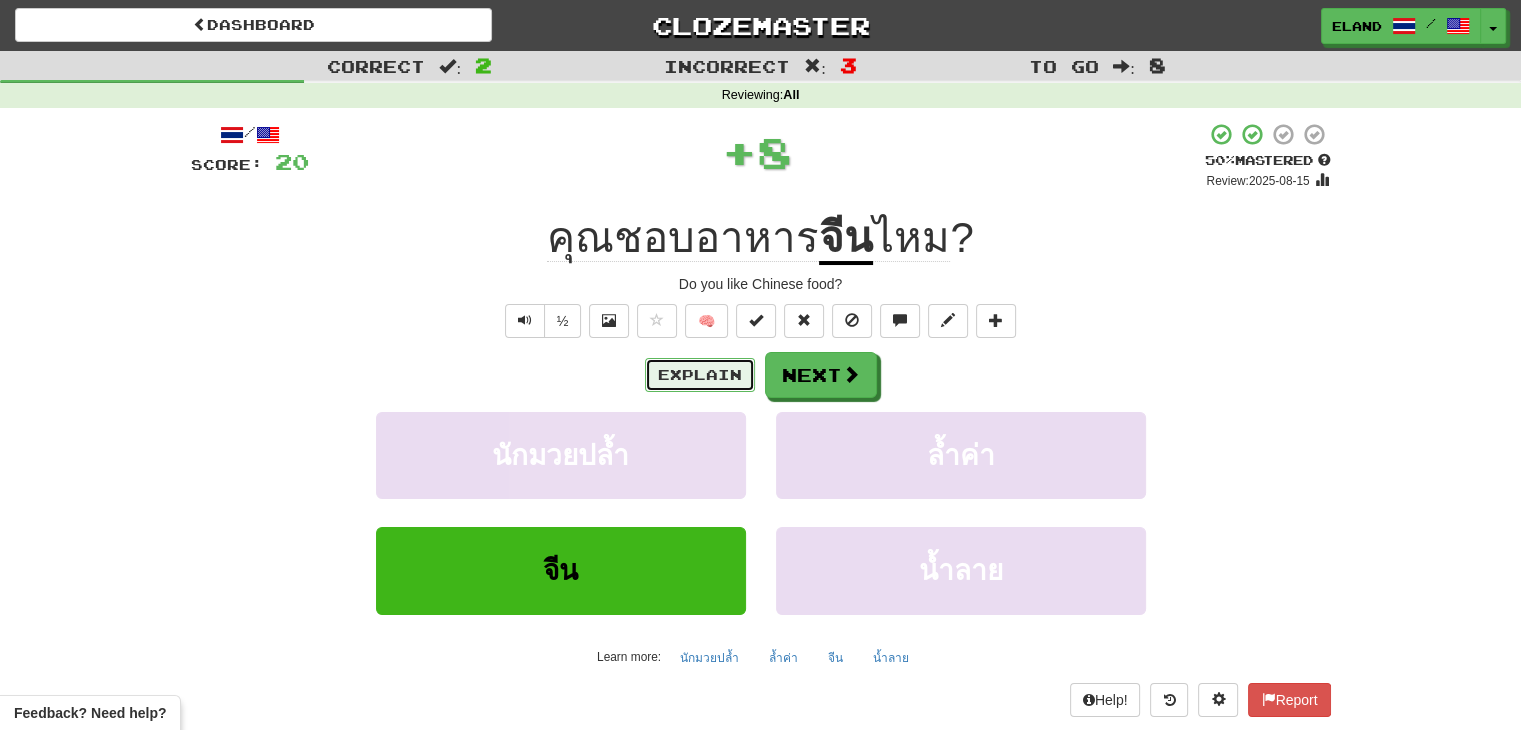 click on "Explain" at bounding box center [700, 375] 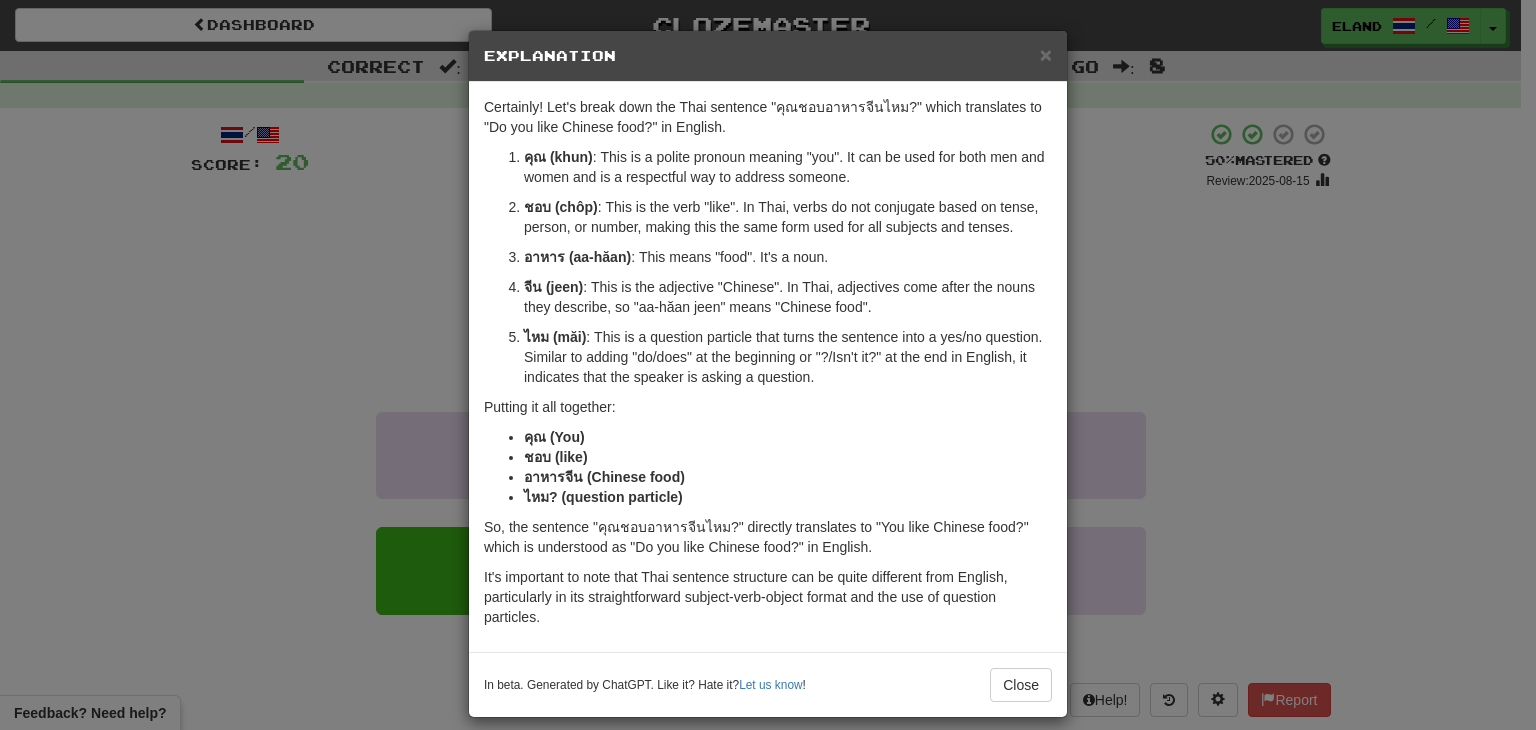 click on "Certainly! Let's break down the Thai sentence "คุณชอบอาหารจีนไหม?" which translates to "Do you like Chinese food?" in English.
คุณ (khun) : This is a polite pronoun meaning "you". It can be used for both men and women and is a respectful way to address someone.
ชอบ (chôp) : This is the verb "like". In Thai, verbs do not conjugate based on tense, person, or number, making this the same form used for all subjects and tenses.
อาหาร (aa-hăan) : This means "food". It's a noun.
จีน (jeen) : This is the adjective "Chinese". In Thai, adjectives come after the nouns they describe, so "aa-hăan jeen" means "Chinese food".
ไหม (măi) : This is a question particle that turns the sentence into a yes/no question. Similar to adding "do/does" at the beginning or "?/Isn't it?" at the end in English, it indicates that the speaker is asking a question.
Putting it all together:
คุณ (You)
ชอบ (like)" at bounding box center [768, 367] 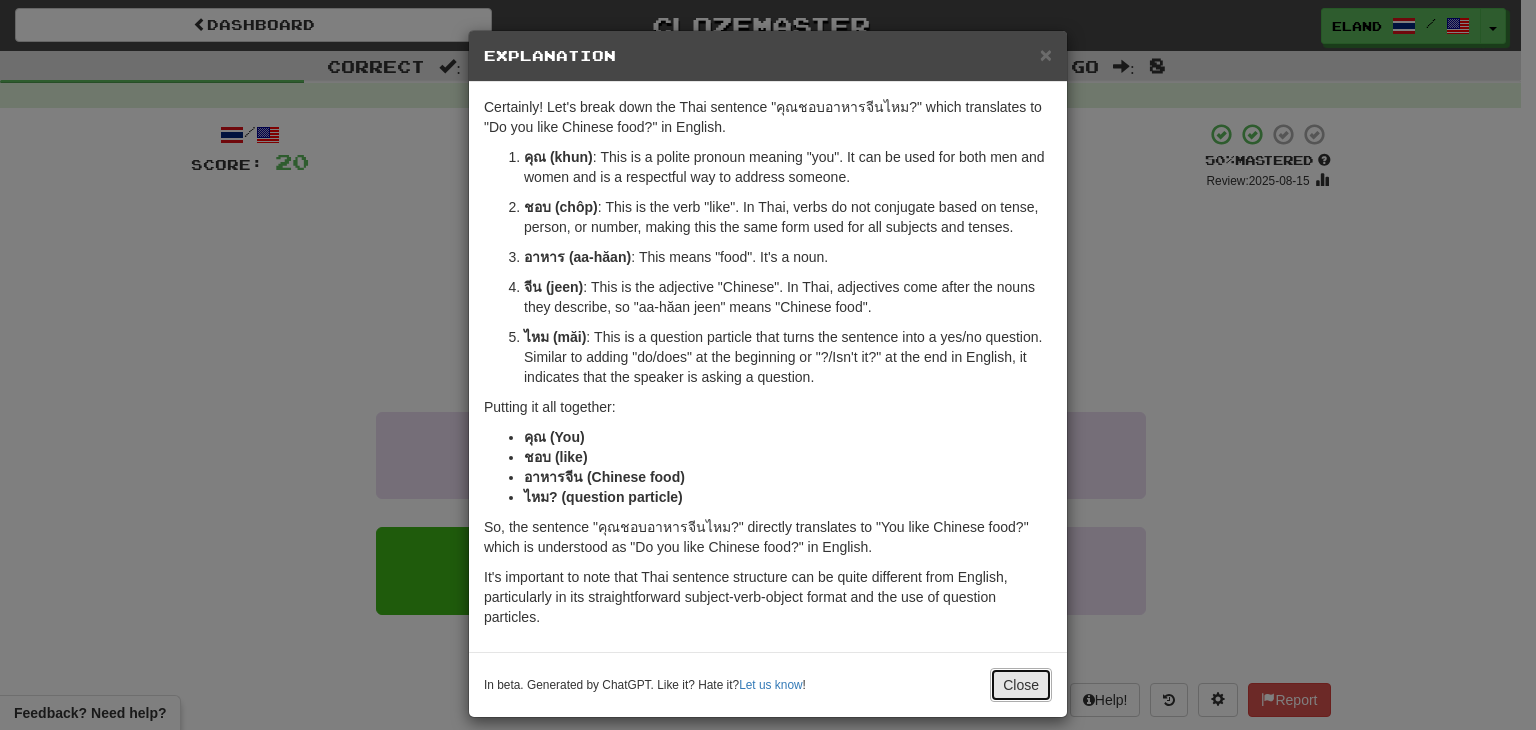 click on "Close" at bounding box center (1021, 685) 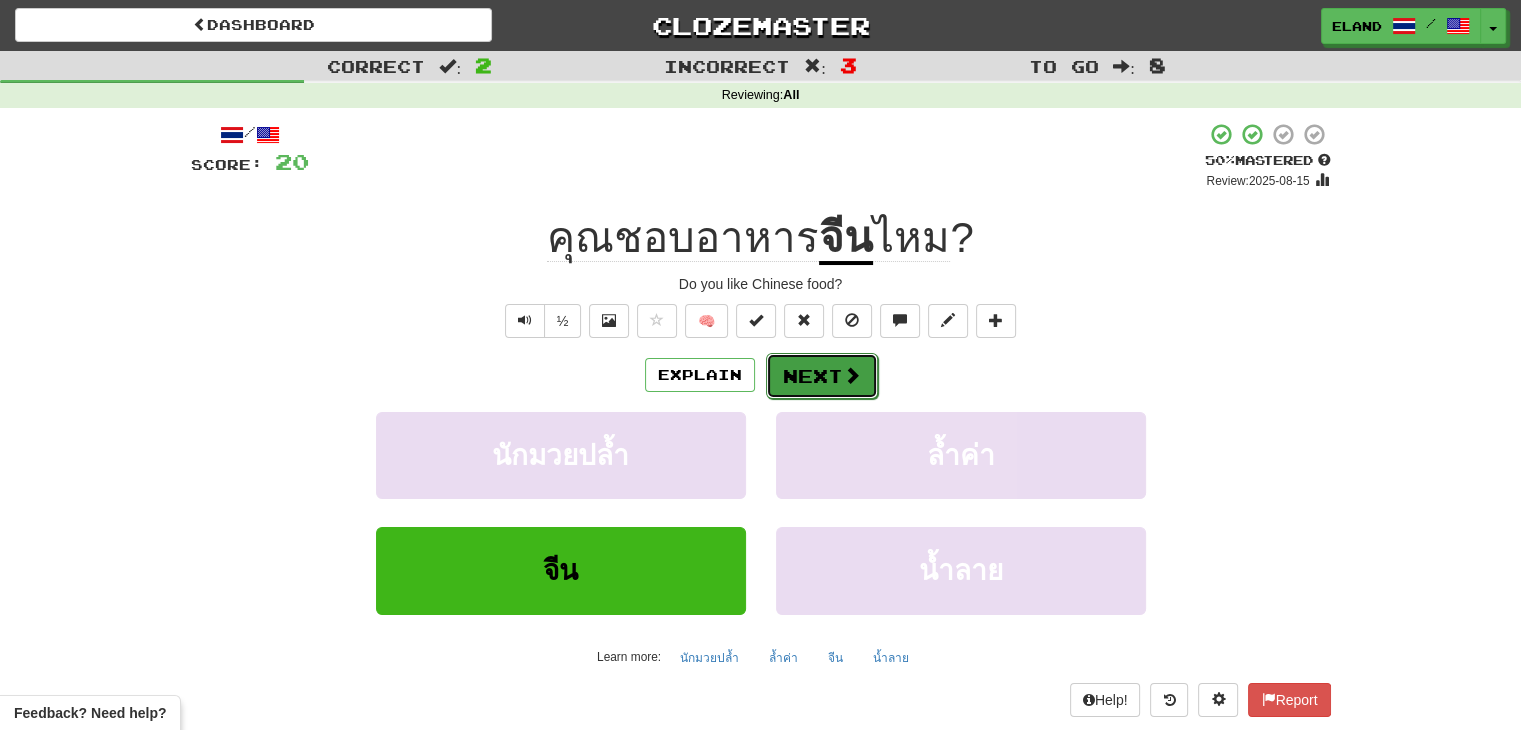 click on "Next" at bounding box center [822, 376] 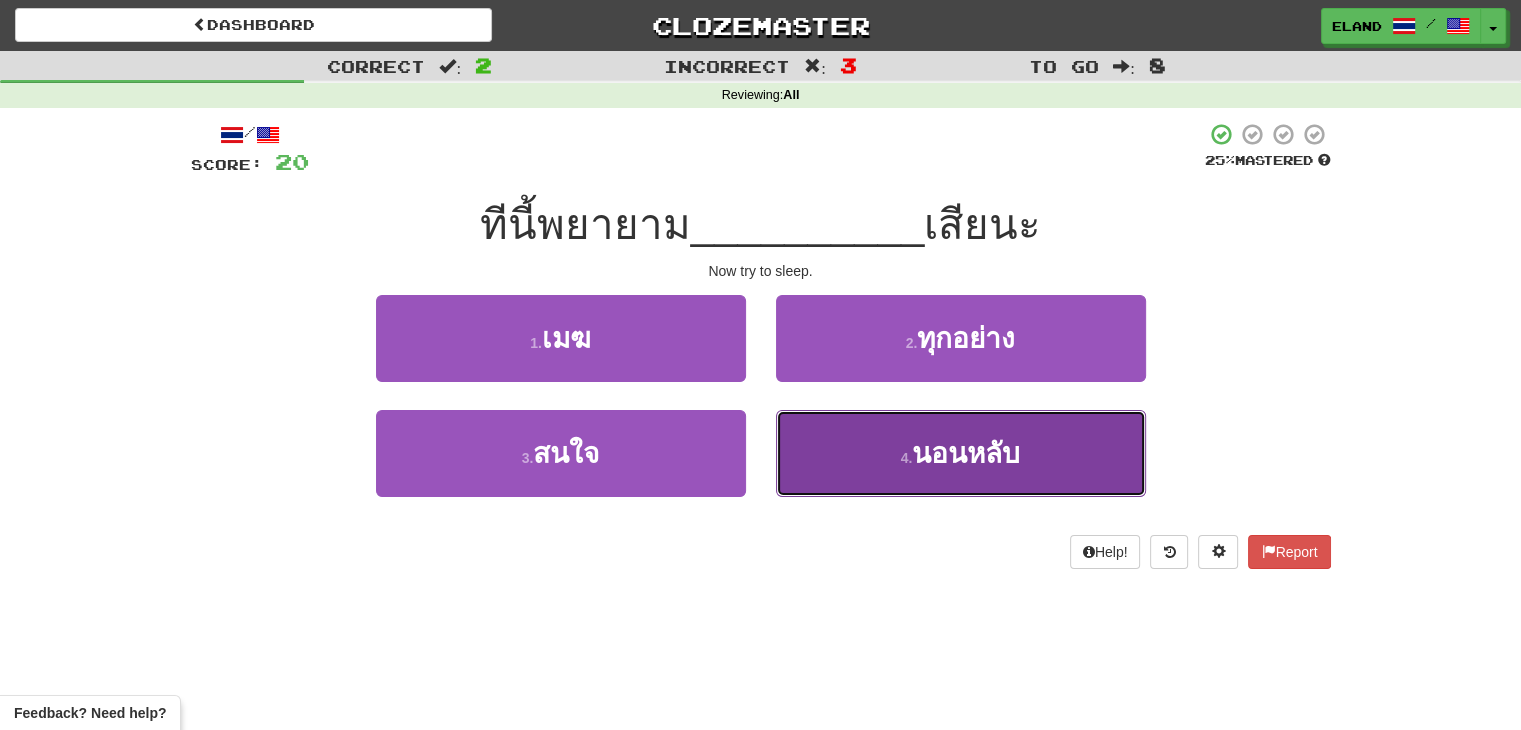 click on "4 .  นอนหลับ" at bounding box center (961, 453) 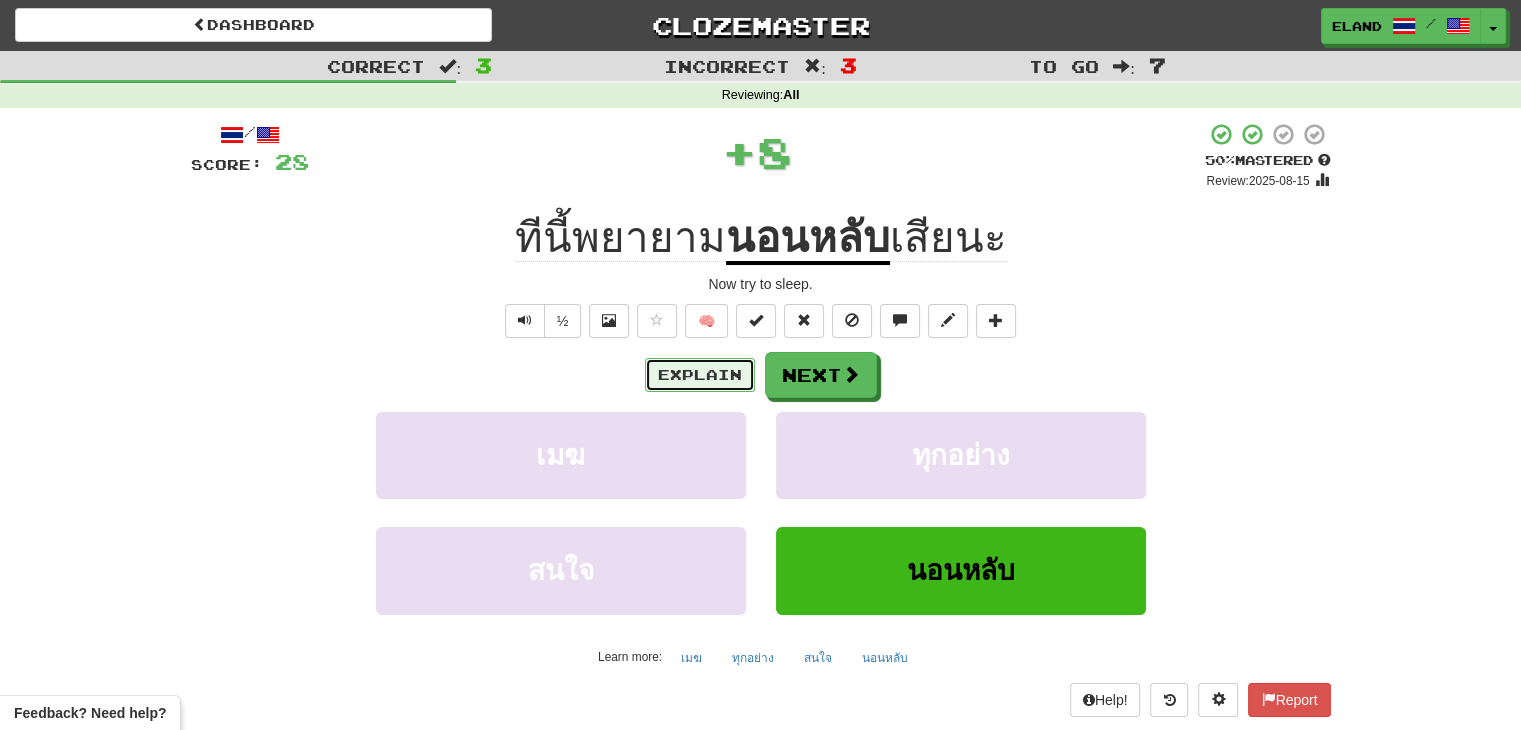 click on "Explain" at bounding box center (700, 375) 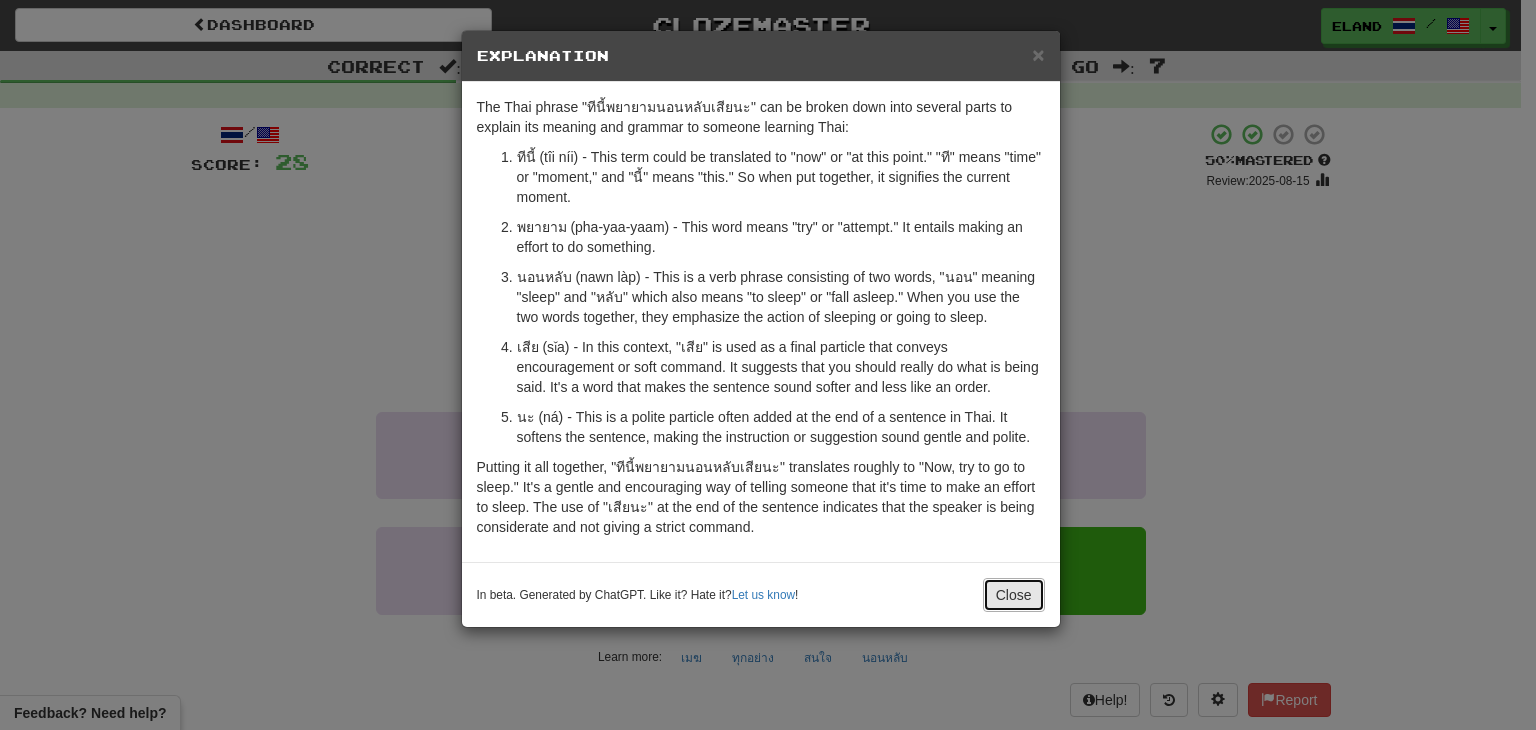 click on "Close" at bounding box center (1014, 595) 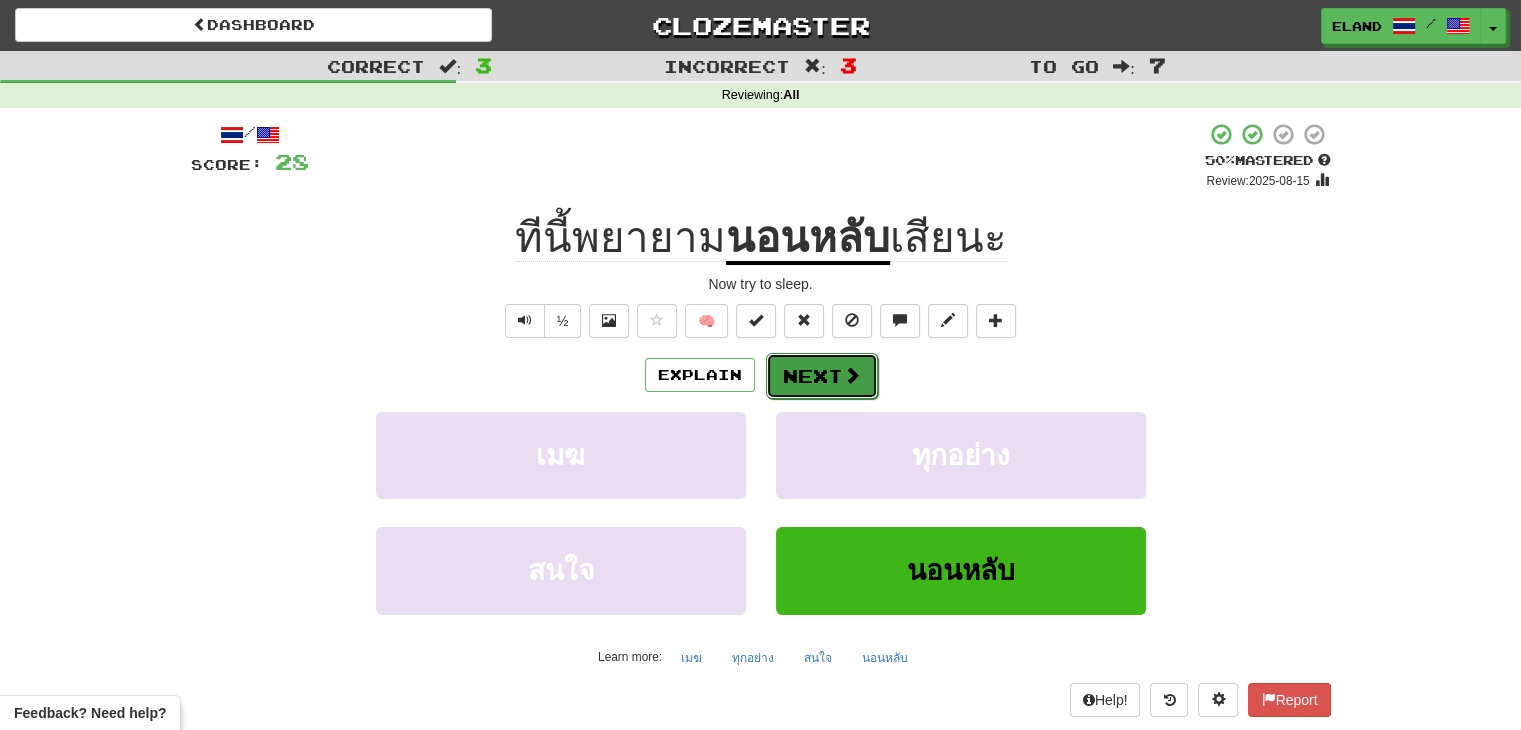 click on "Next" at bounding box center (822, 376) 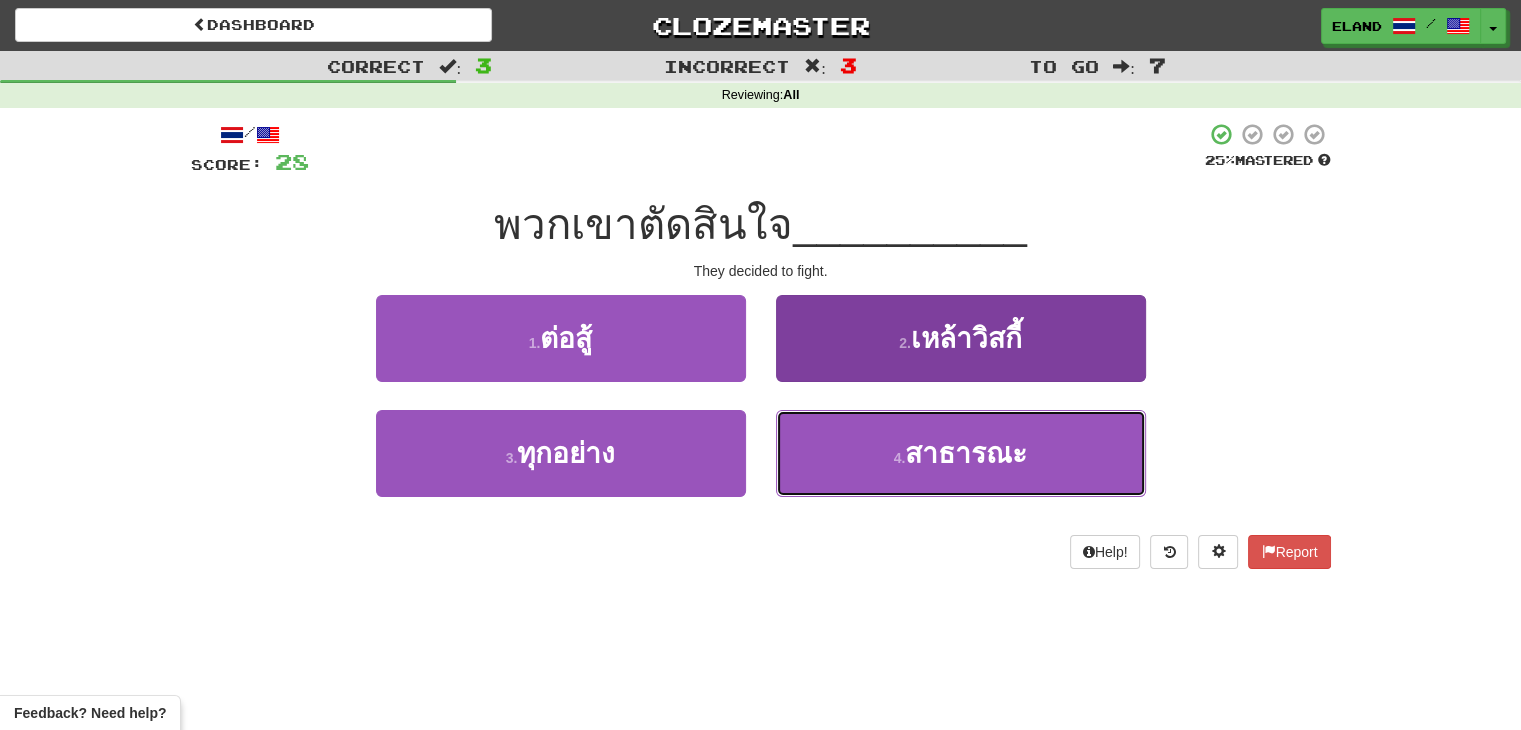 click on "4 ." at bounding box center [900, 458] 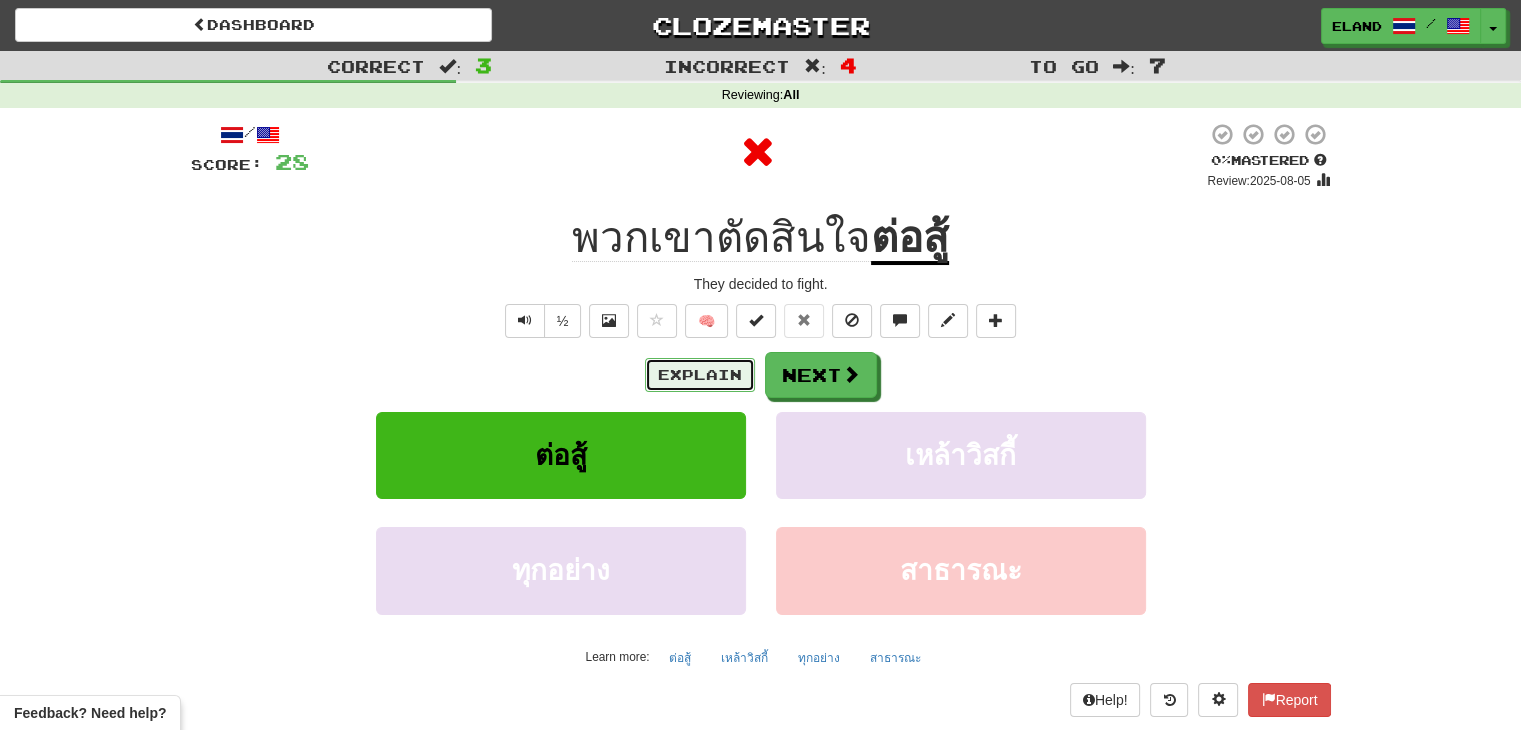 click on "Explain" at bounding box center (700, 375) 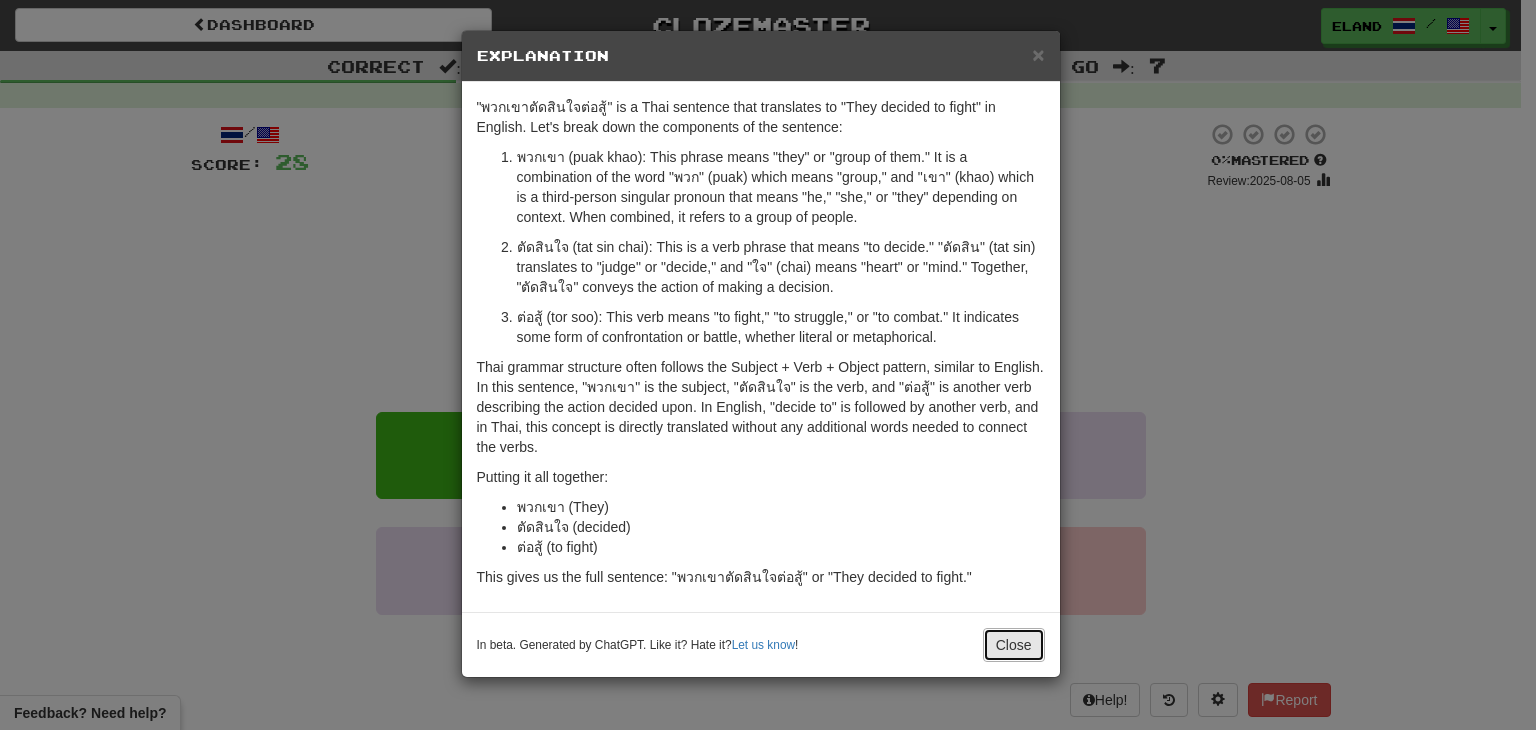 click on "Close" at bounding box center [1014, 645] 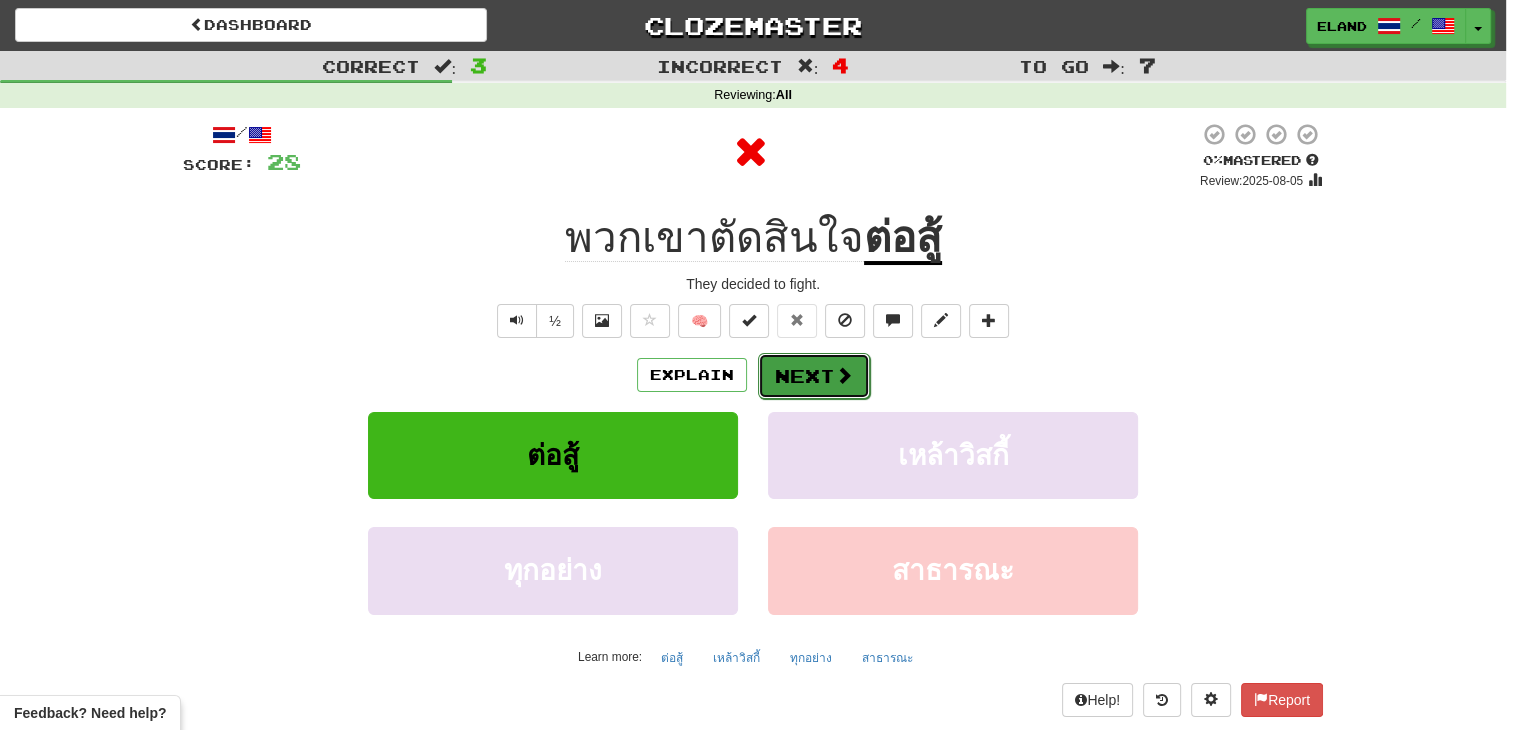 click at bounding box center (844, 375) 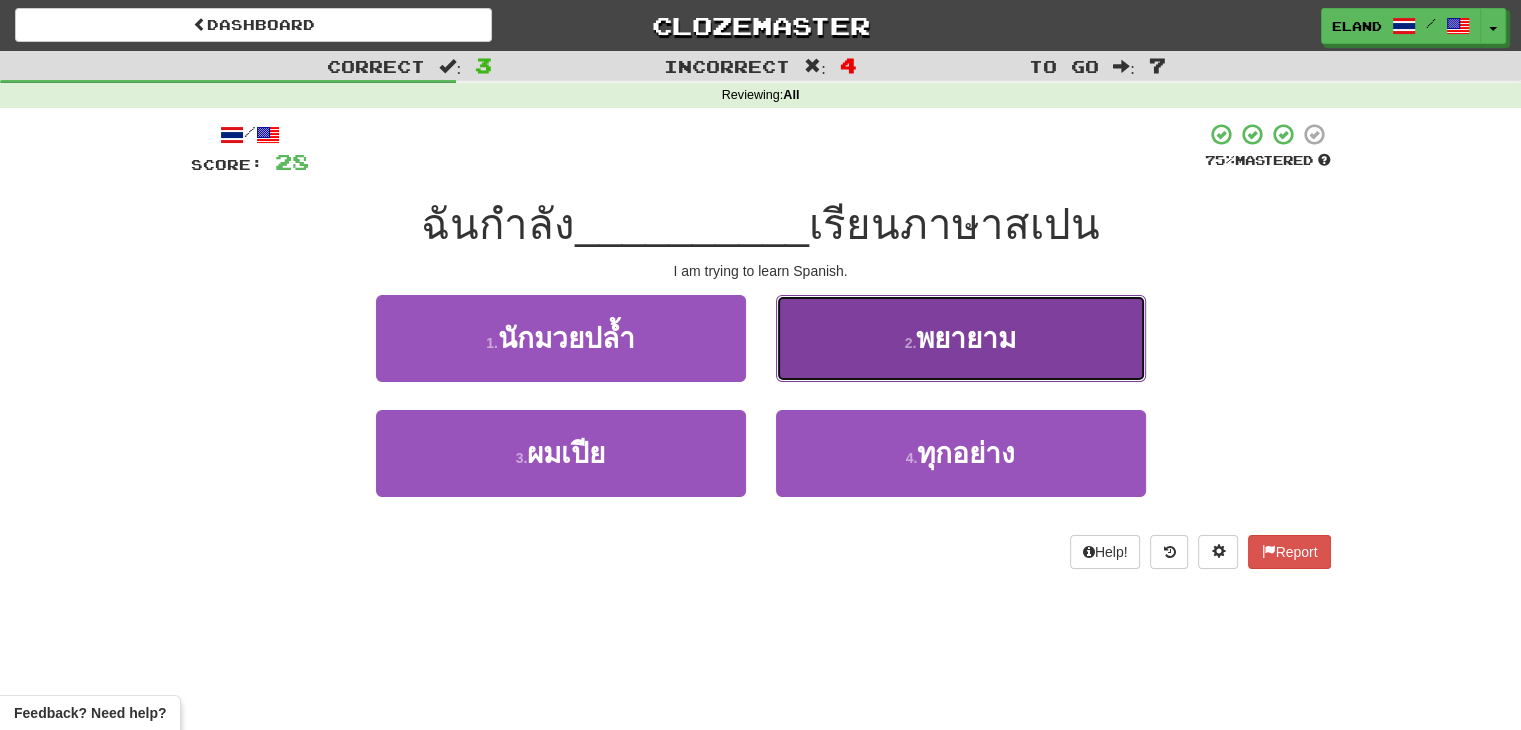 click on "2 .  พยายาม" at bounding box center [961, 338] 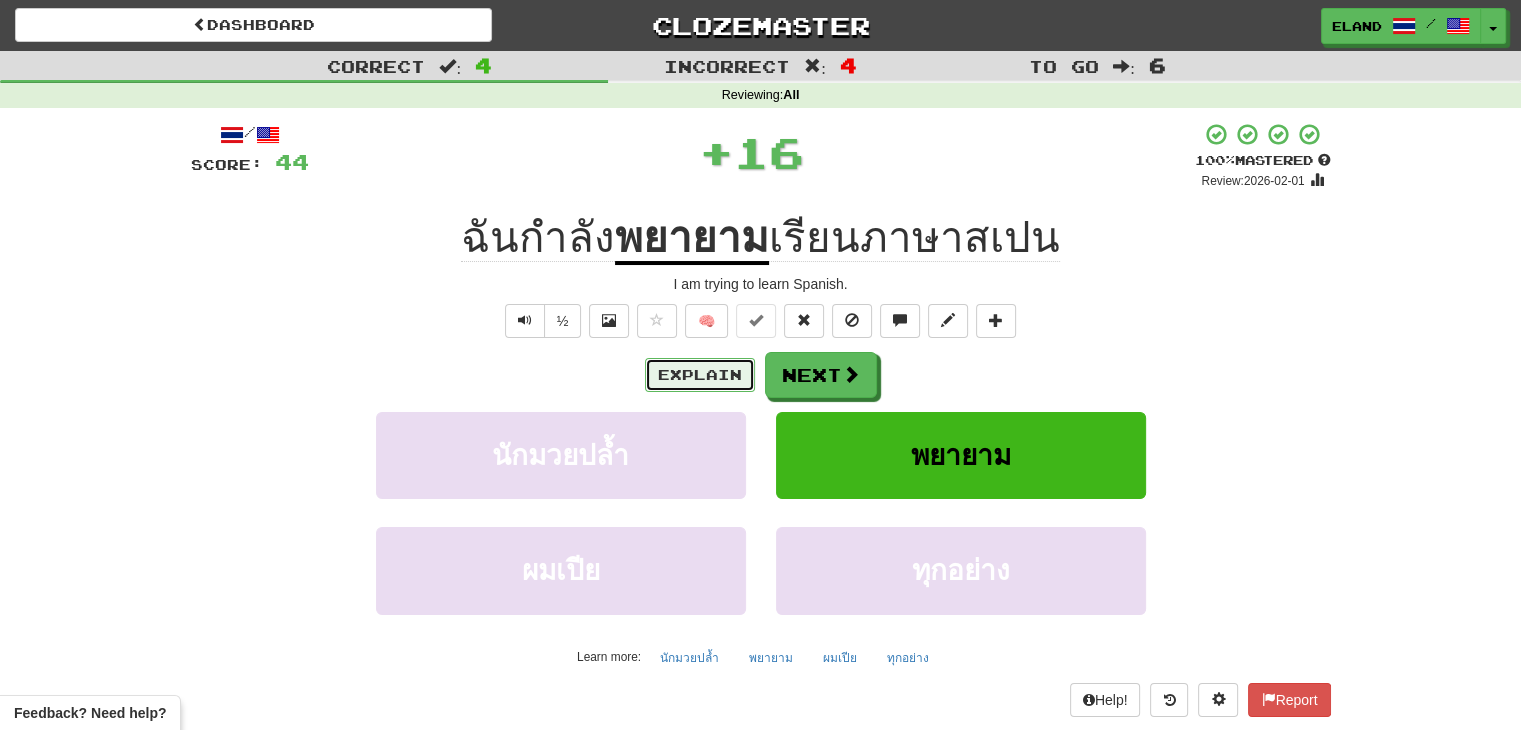 click on "Explain" at bounding box center (700, 375) 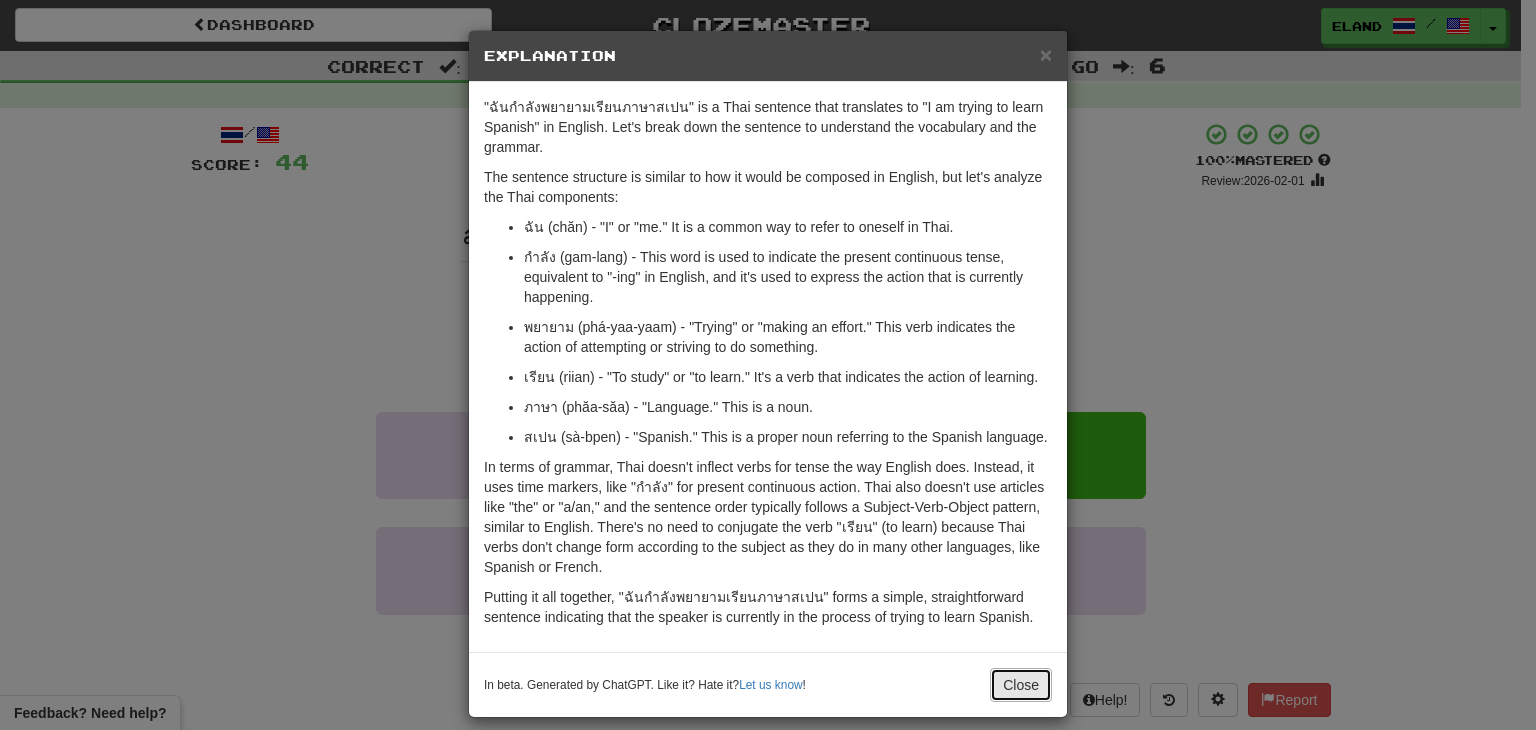 click on "Close" at bounding box center [1021, 685] 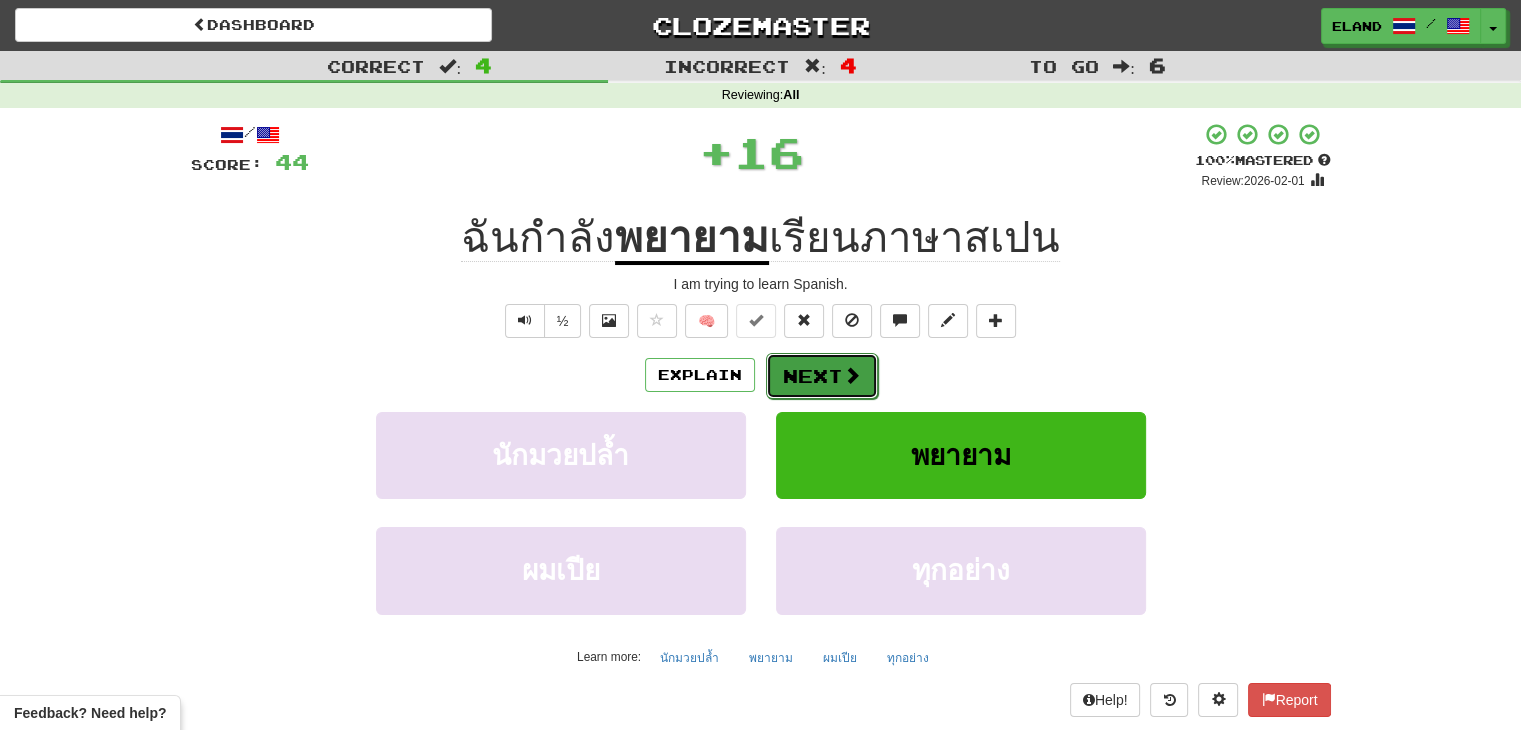 click at bounding box center (852, 375) 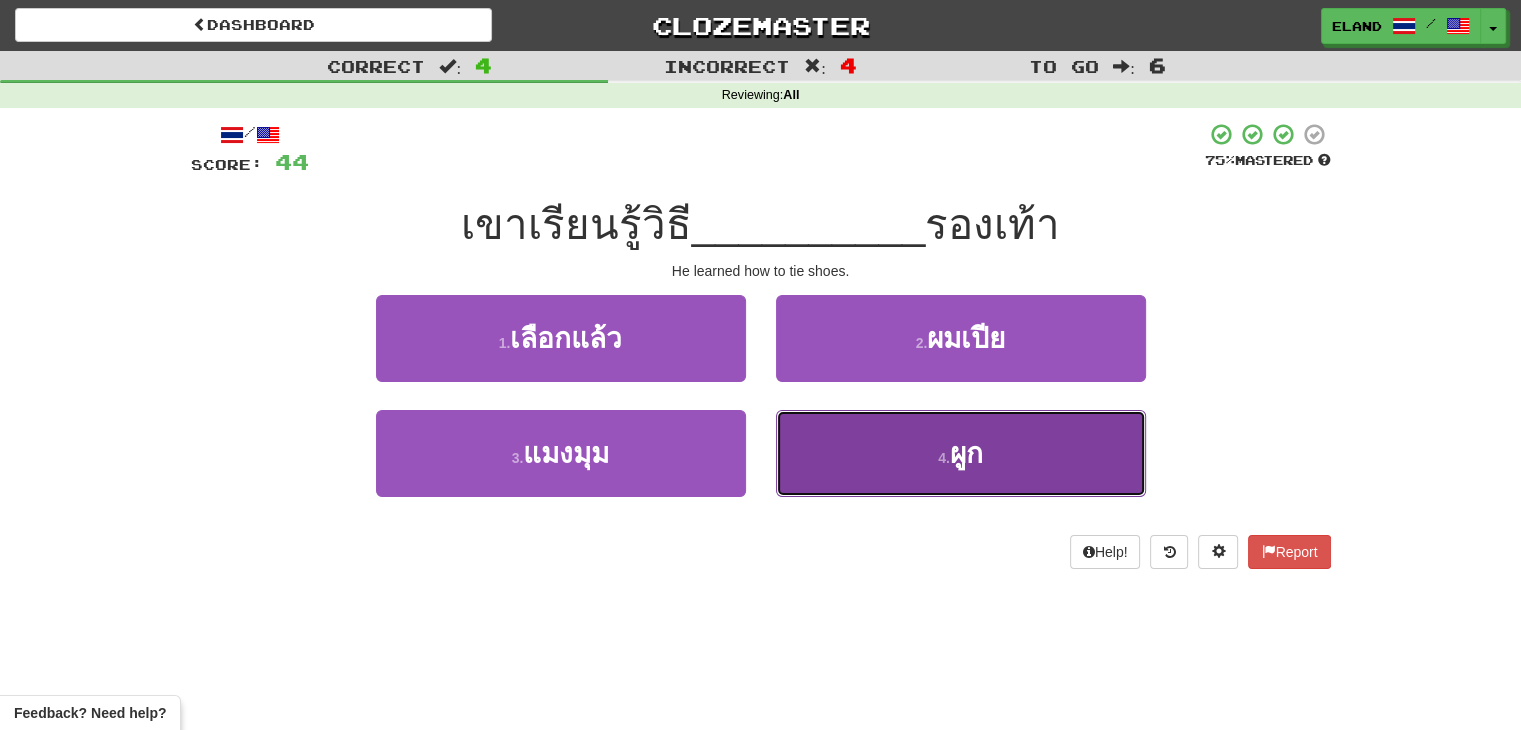 click on "4 .  ผูก" at bounding box center (961, 453) 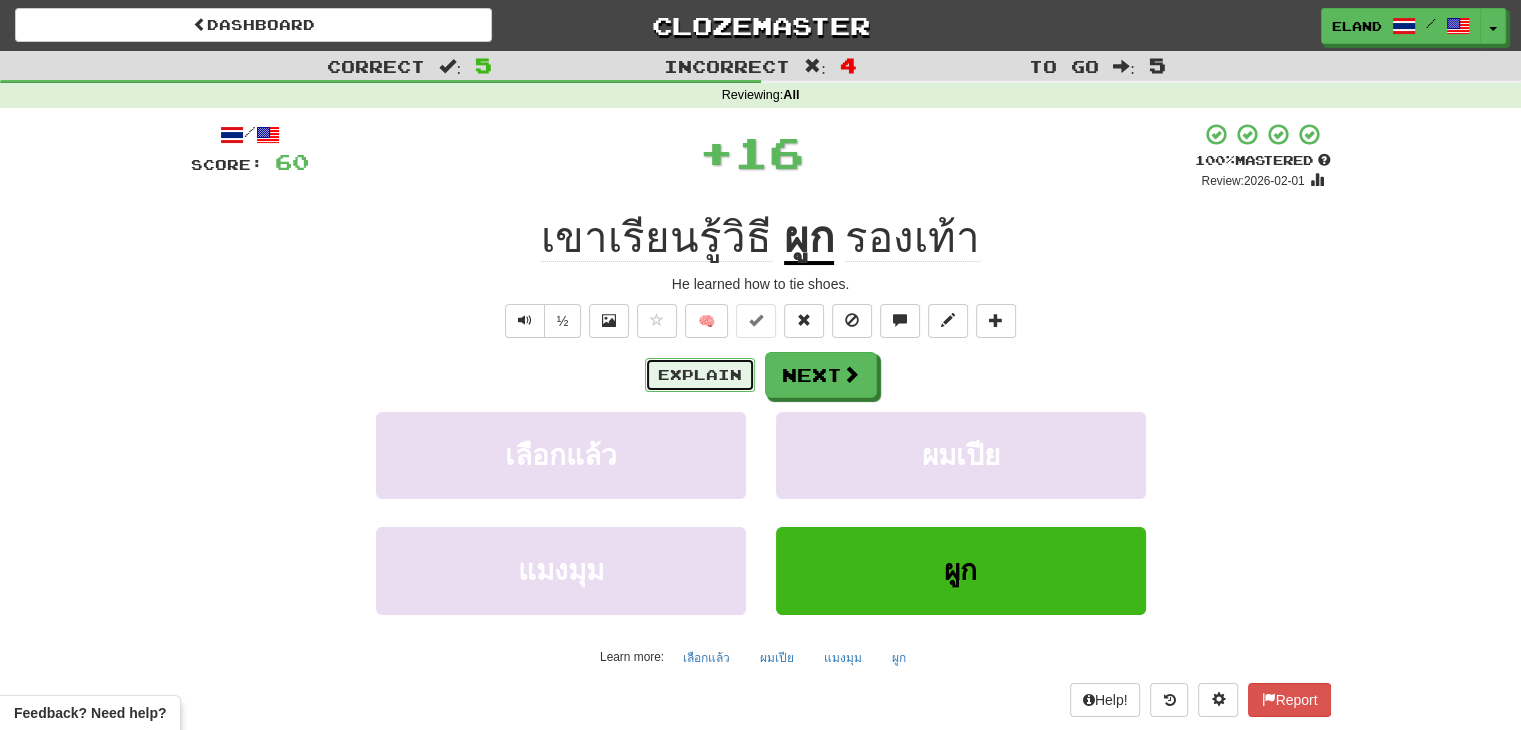 click on "Explain" at bounding box center (700, 375) 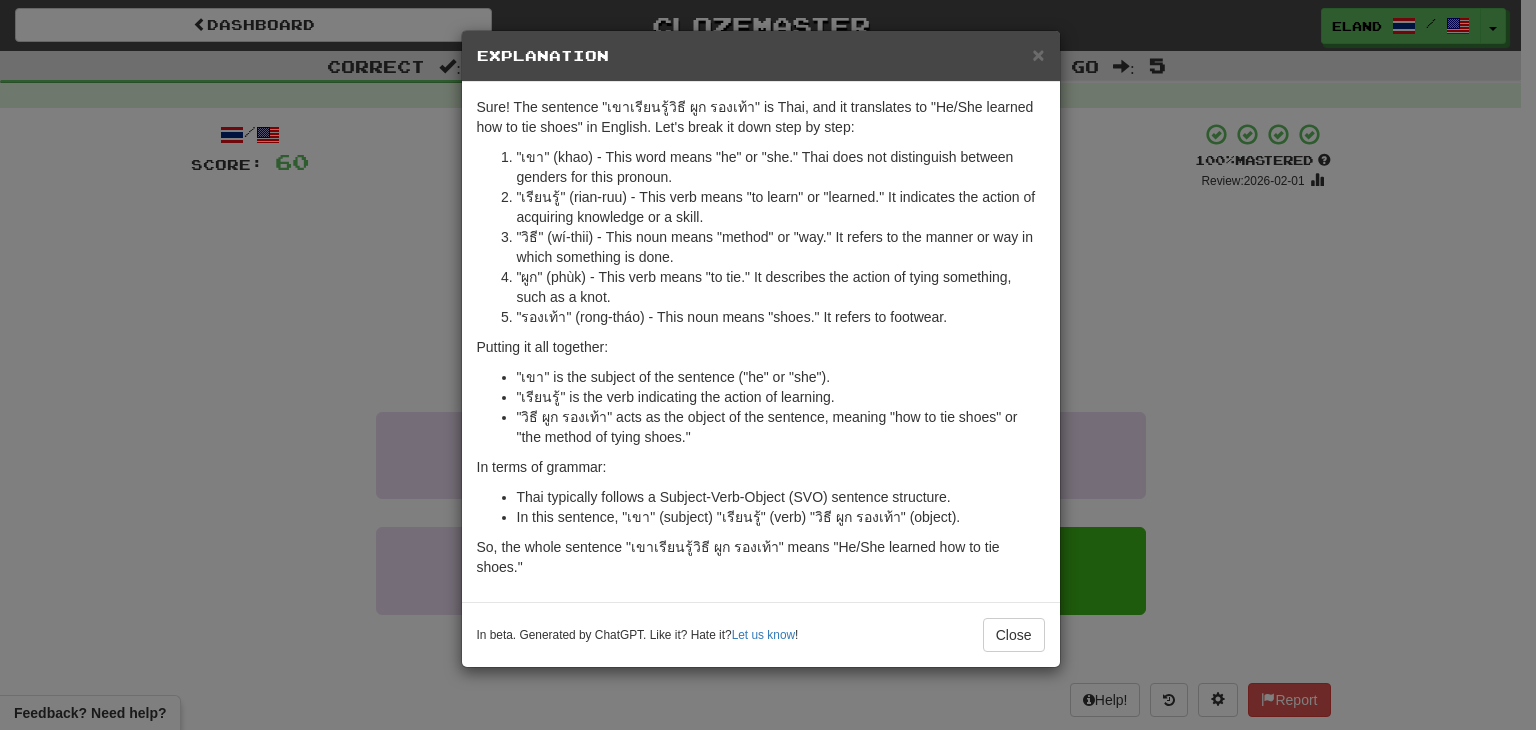 click on "In beta. Generated by ChatGPT. Like it? Hate it?  Let us know ! Close" at bounding box center (761, 634) 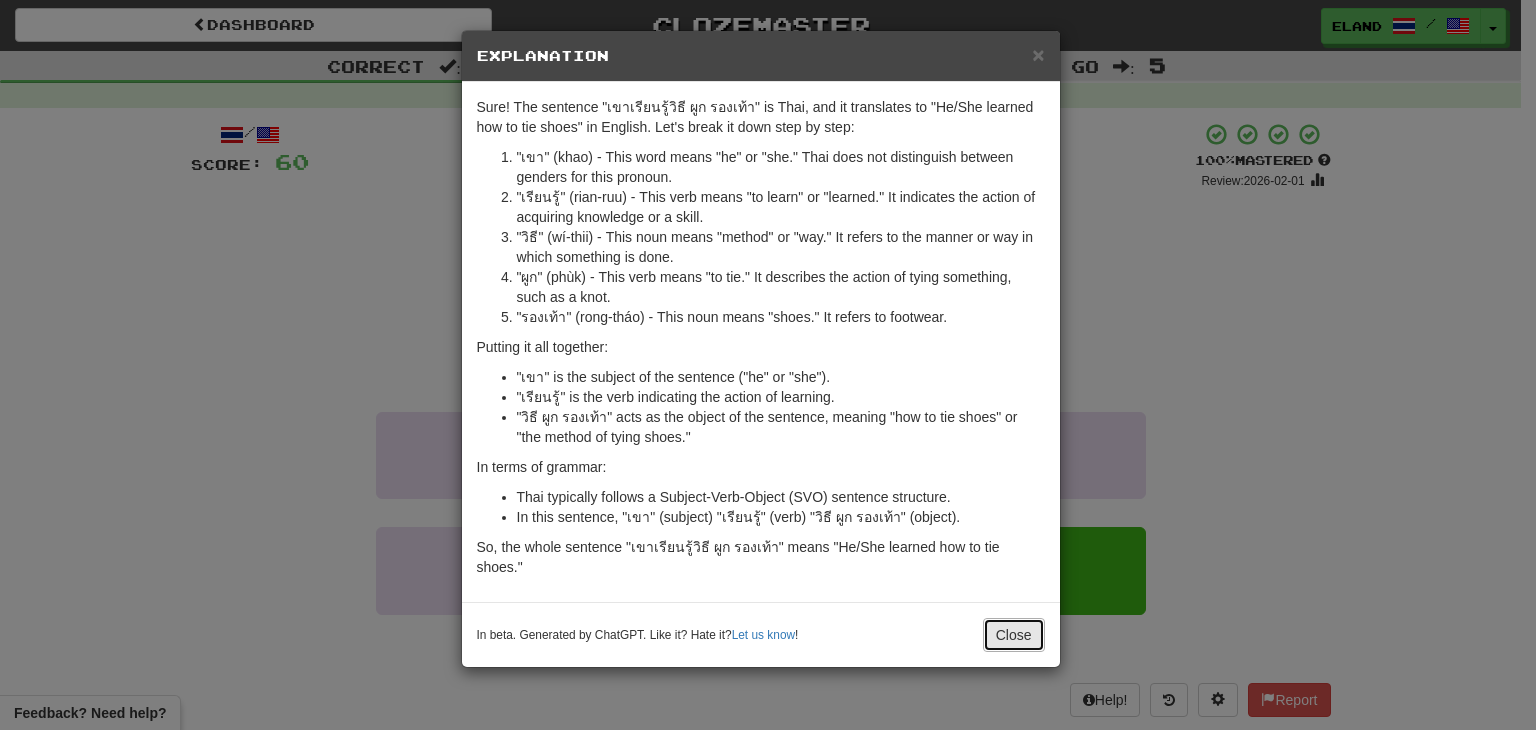 drag, startPoint x: 1037, startPoint y: 617, endPoint x: 1014, endPoint y: 560, distance: 61.46544 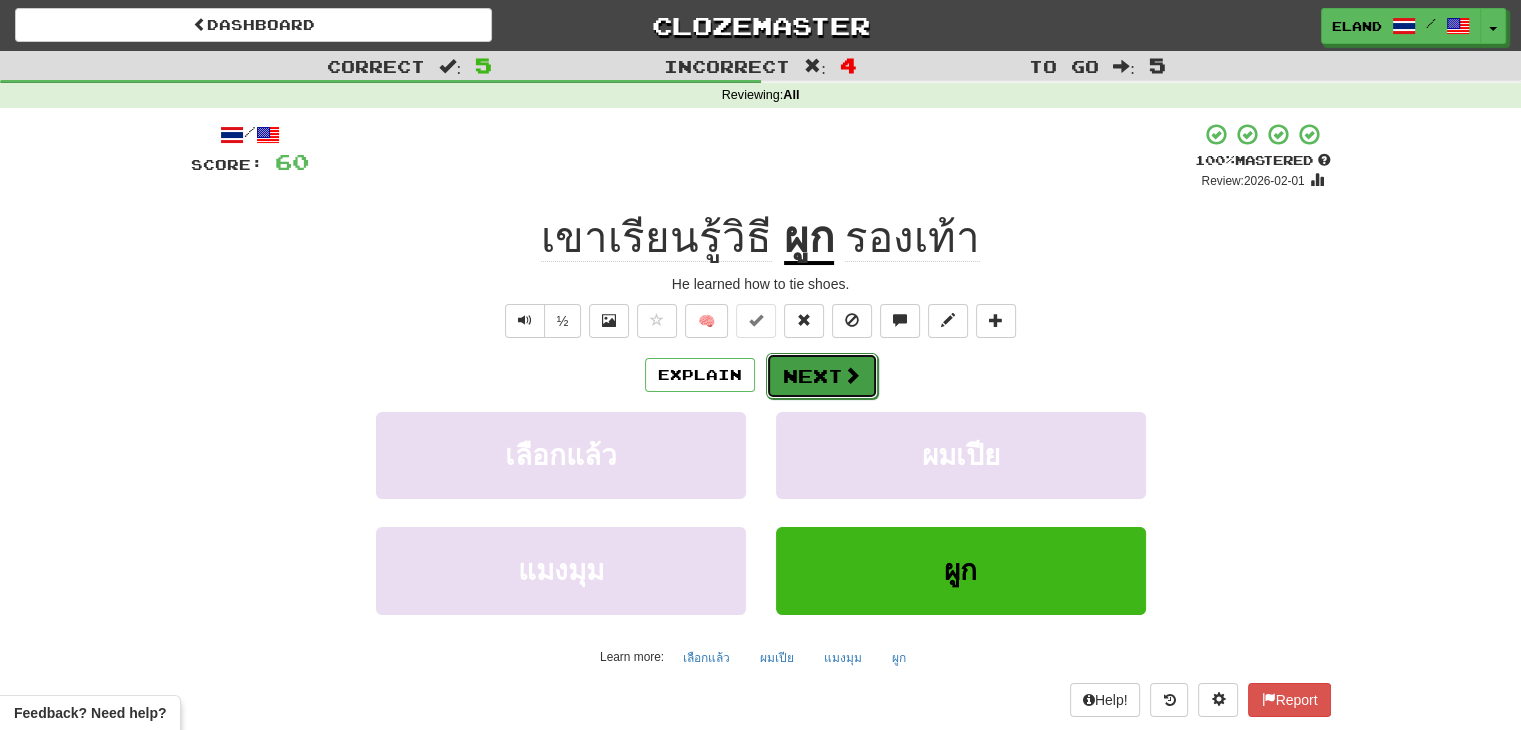 click at bounding box center [852, 375] 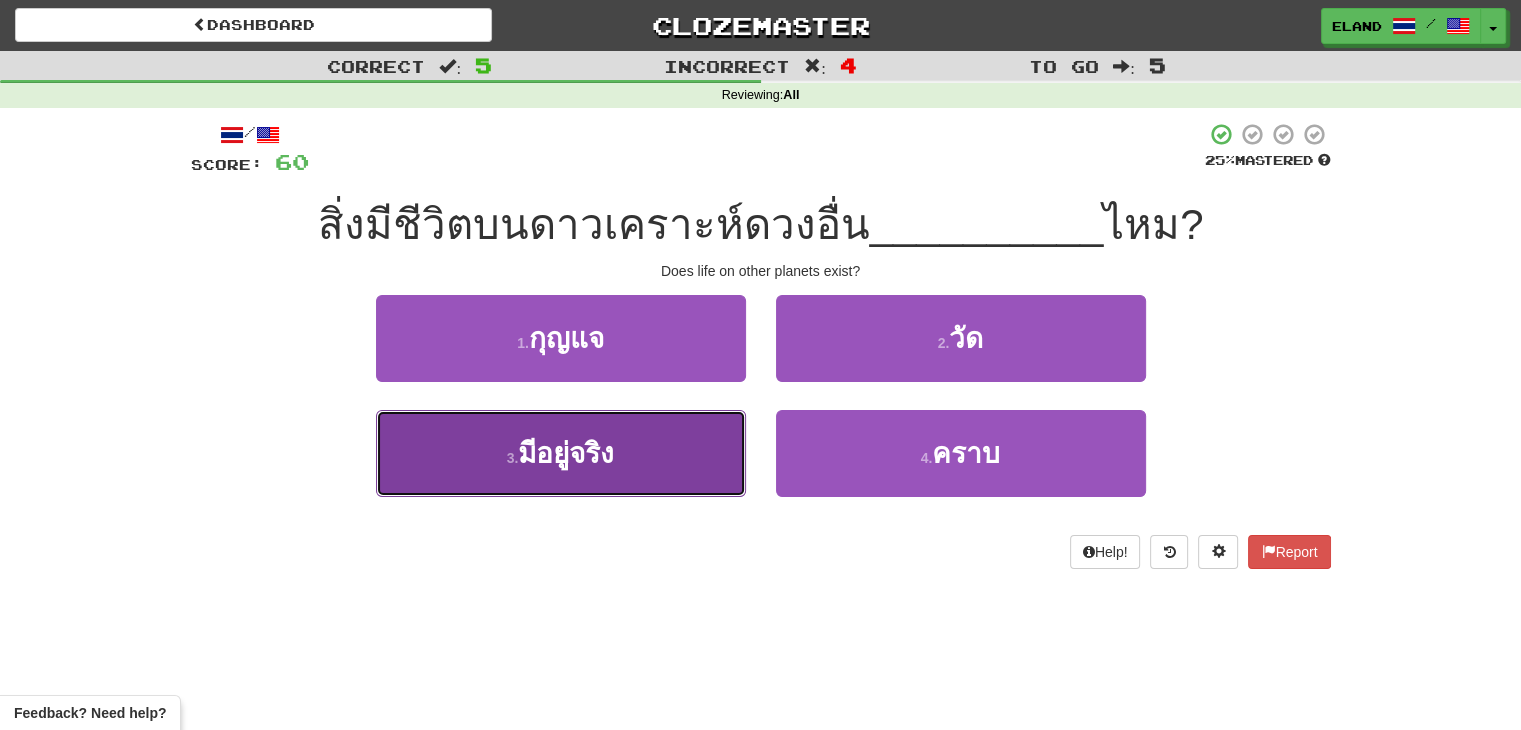 click on "3 .  มีอยู่จริง" at bounding box center [561, 453] 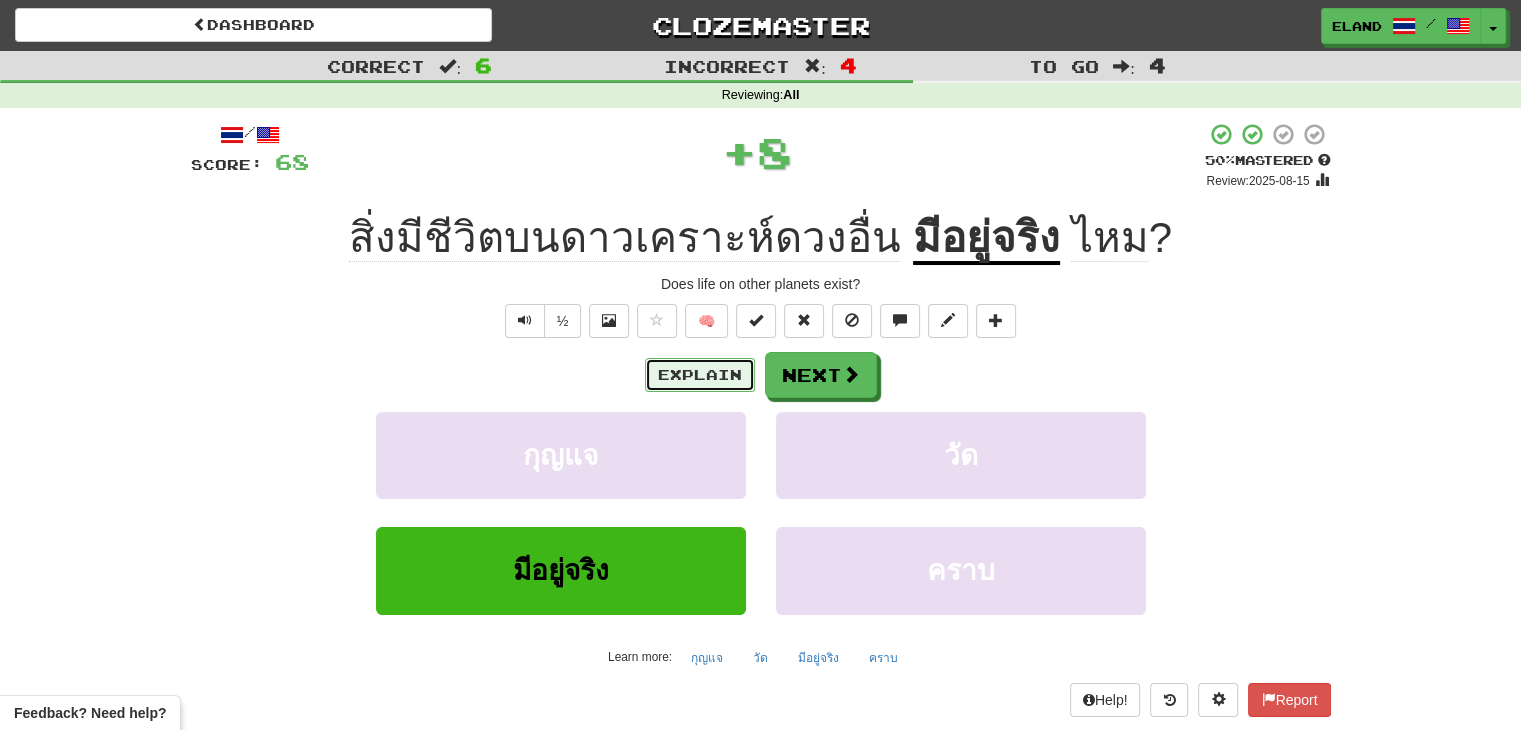 click on "Explain" at bounding box center [700, 375] 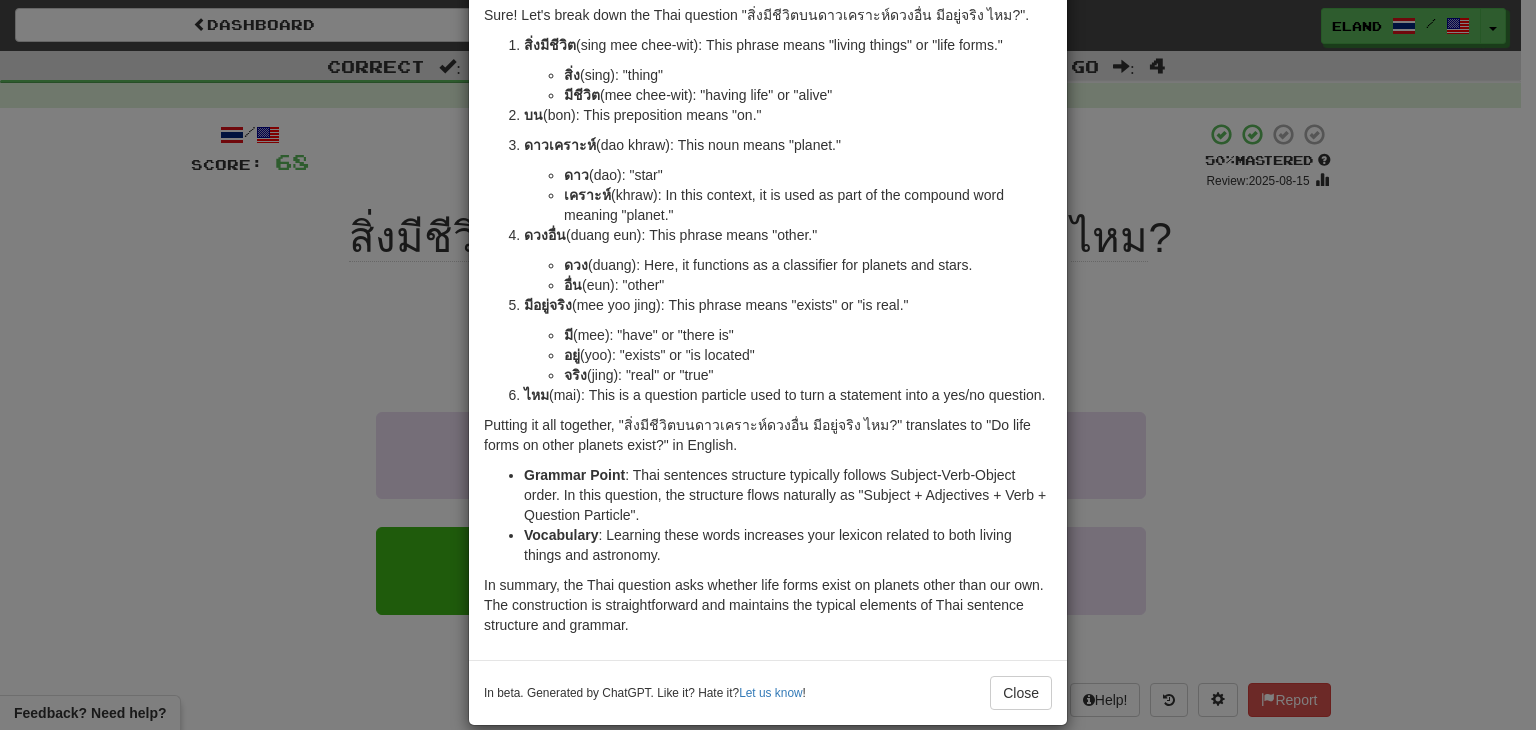 scroll, scrollTop: 100, scrollLeft: 0, axis: vertical 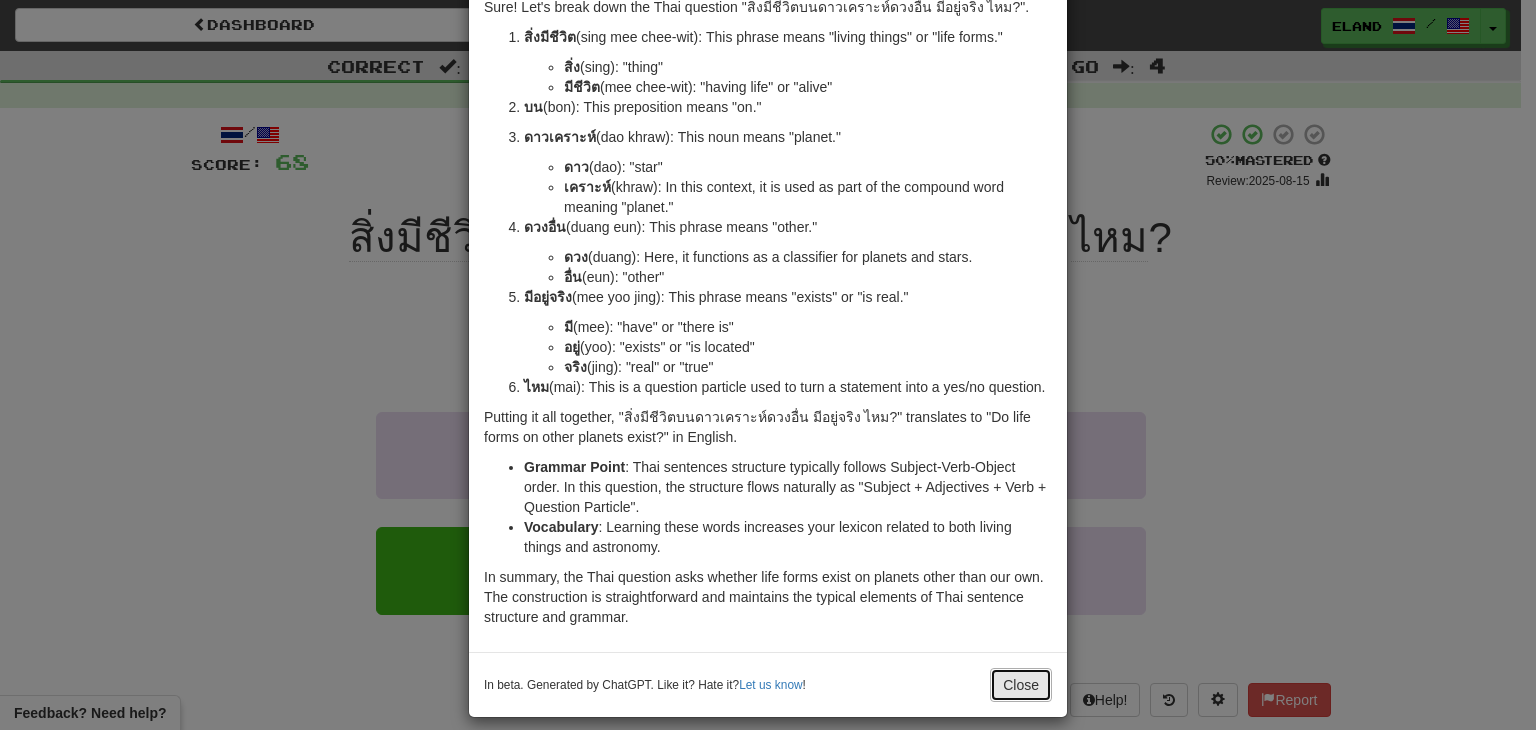 click on "Close" at bounding box center [1021, 685] 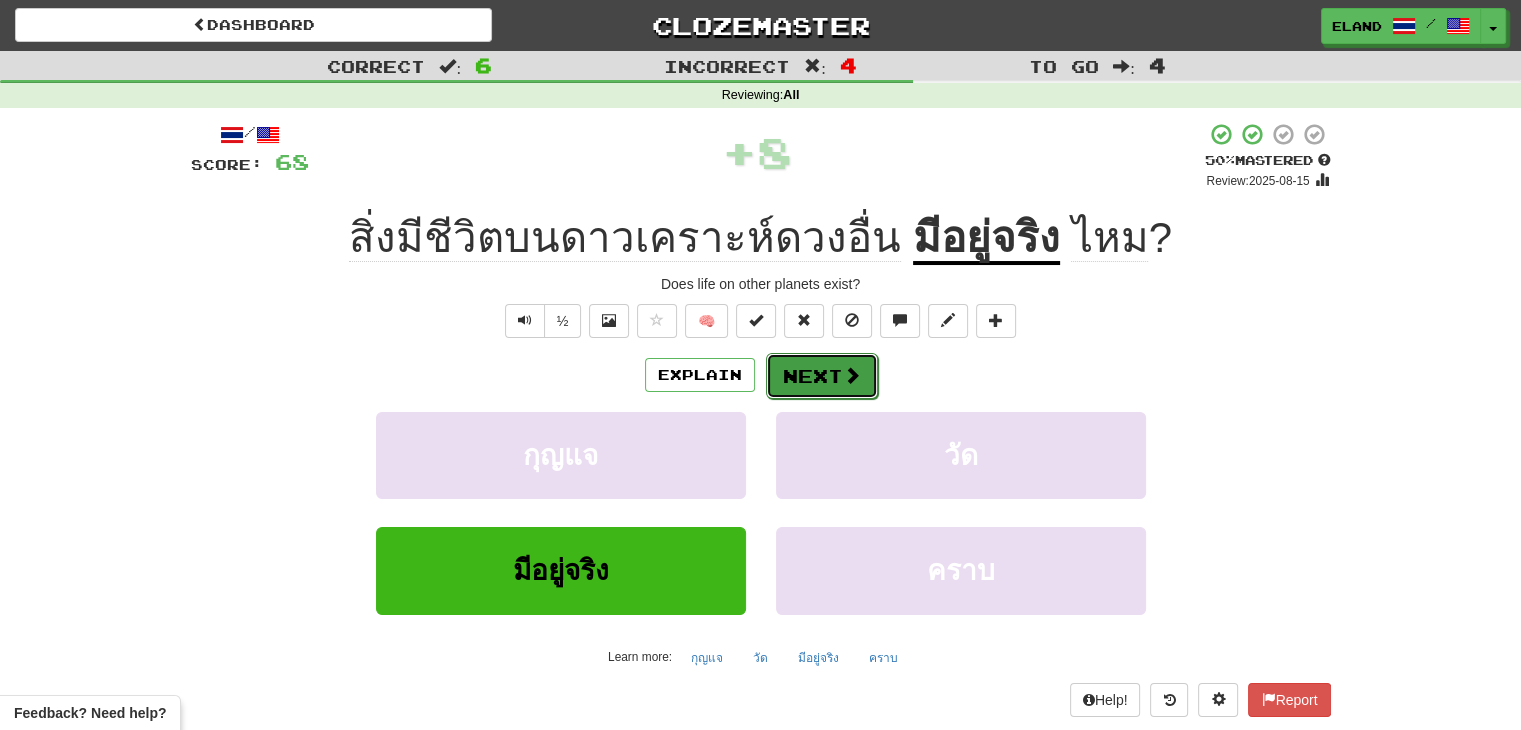 click on "Next" at bounding box center (822, 376) 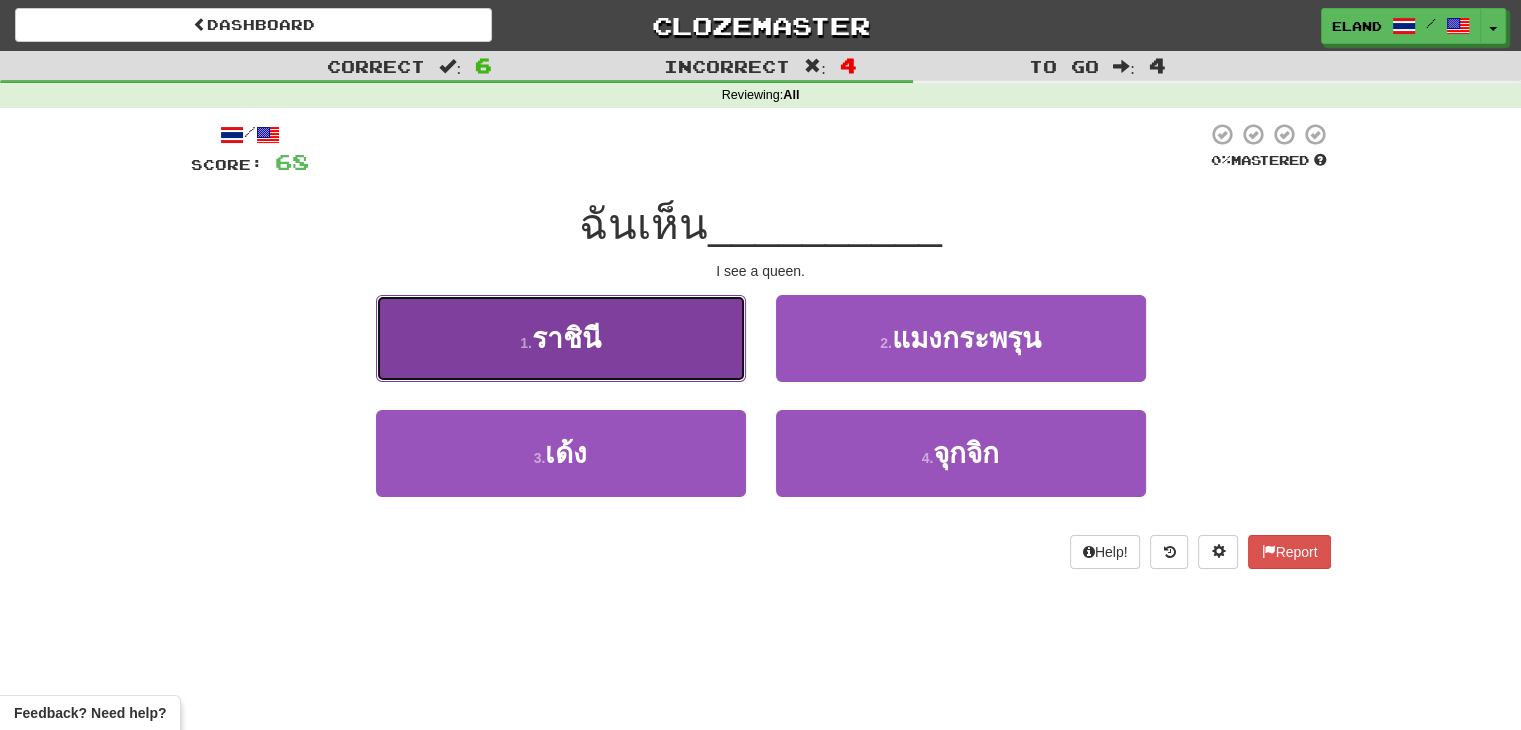 click on "ราชินี" at bounding box center (566, 338) 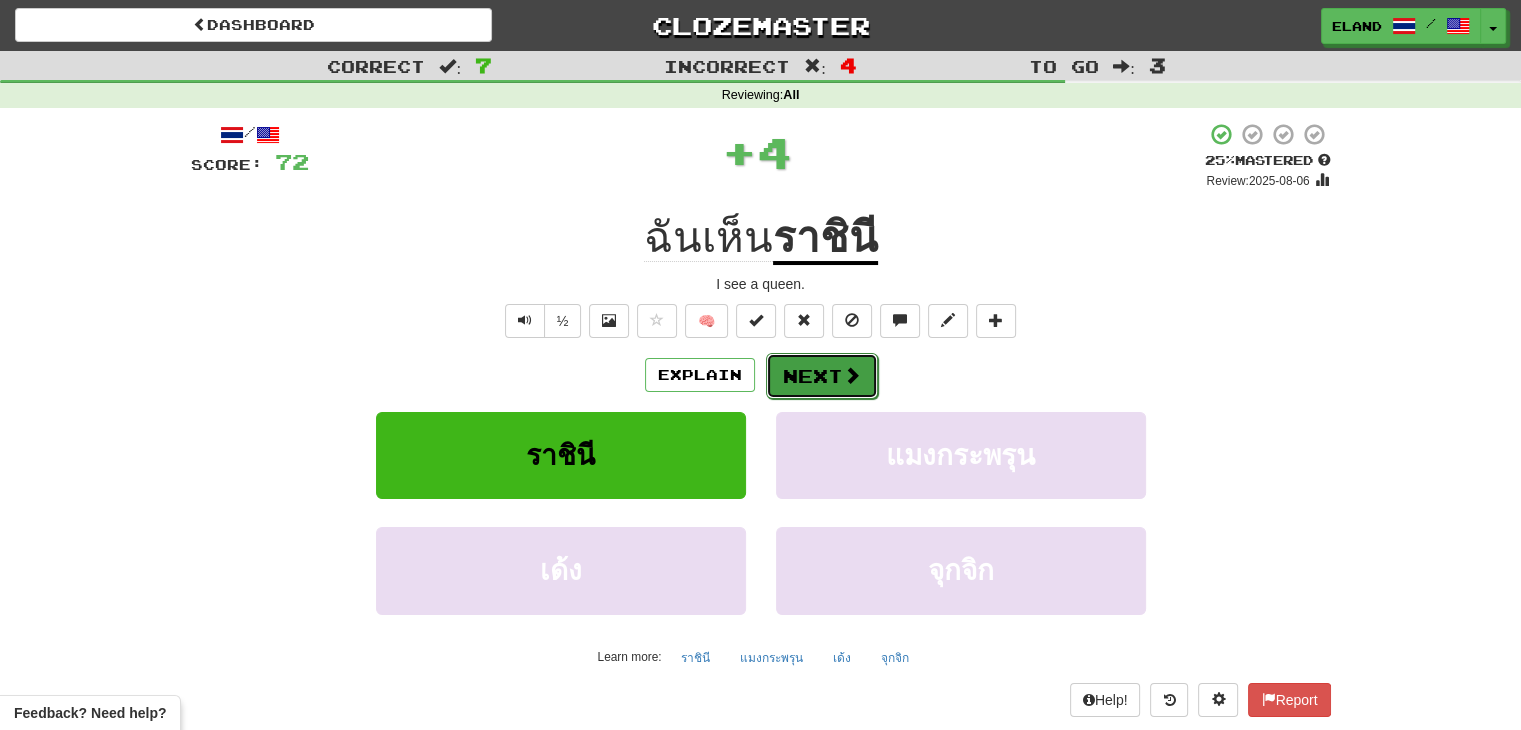 click on "Next" at bounding box center (822, 376) 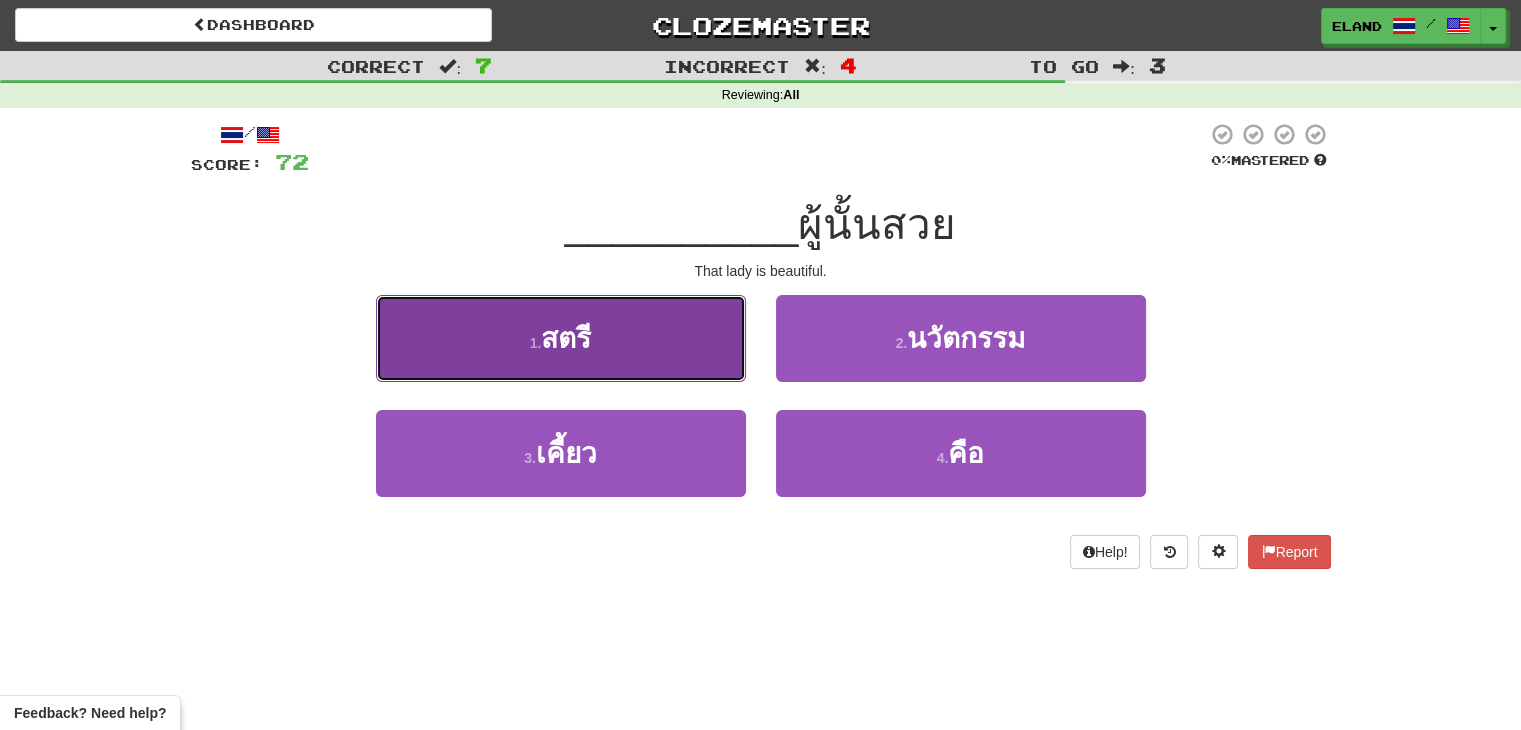 click on "1 .  สตรี" at bounding box center (561, 338) 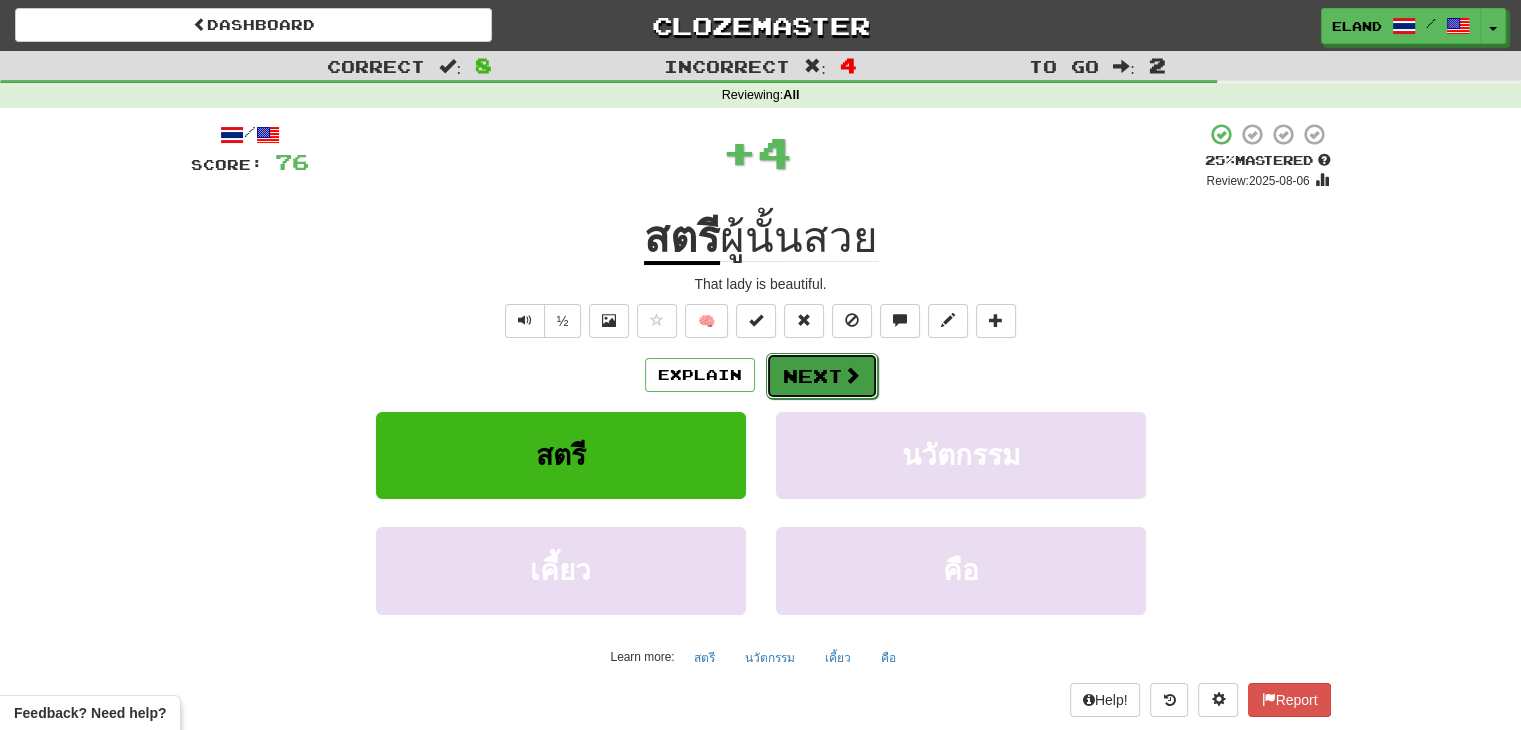click on "Next" at bounding box center [822, 376] 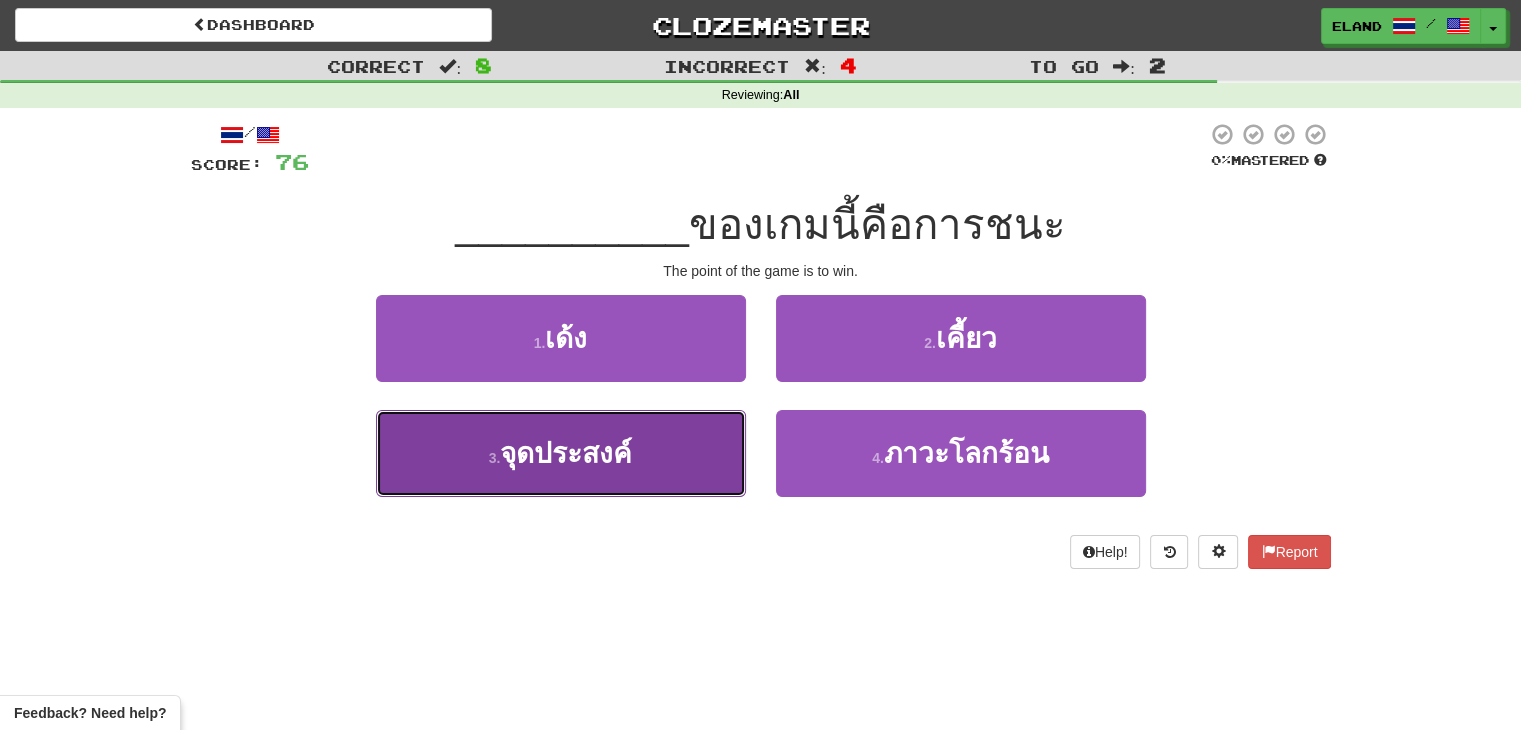 click on "3 .  จุดประสงค์" at bounding box center (561, 453) 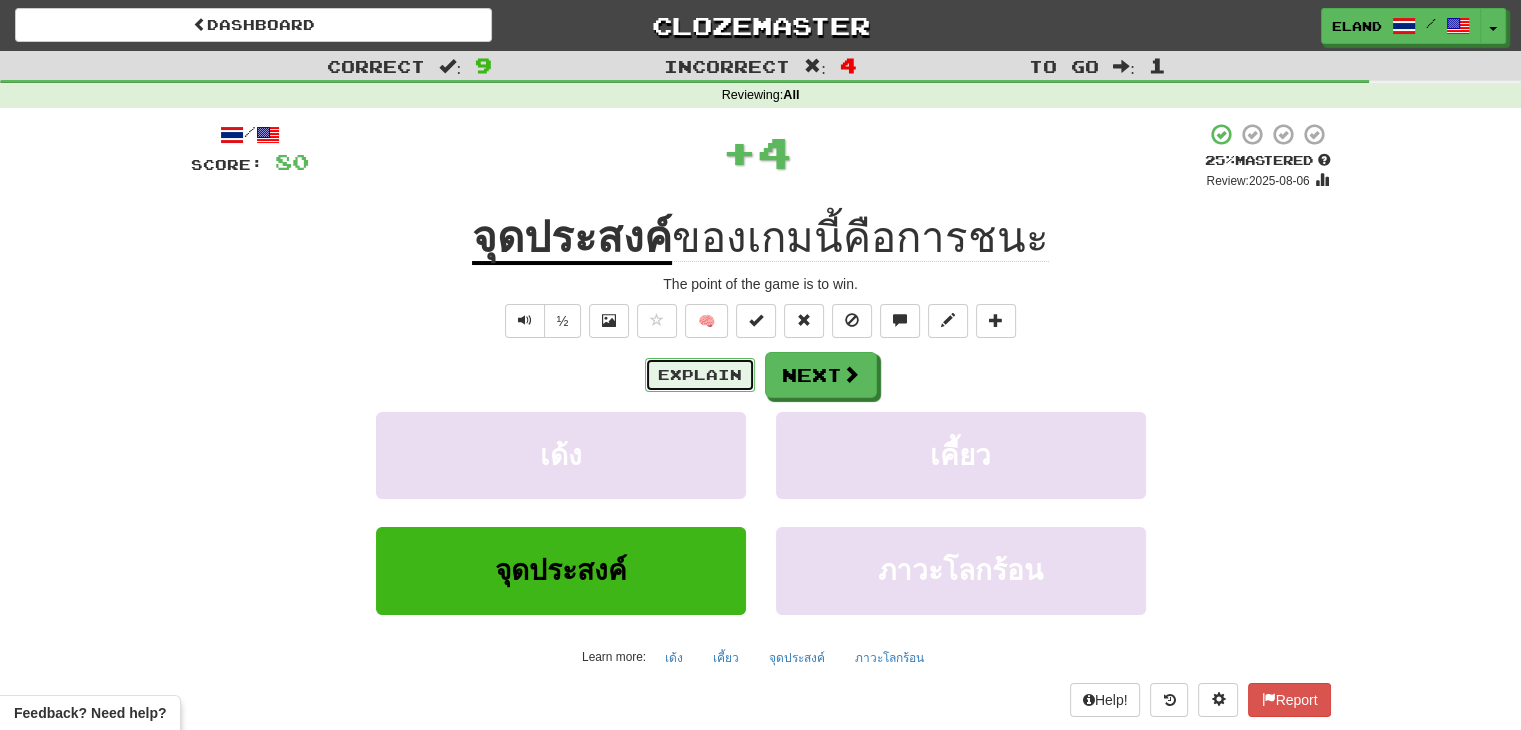 click on "Explain" at bounding box center [700, 375] 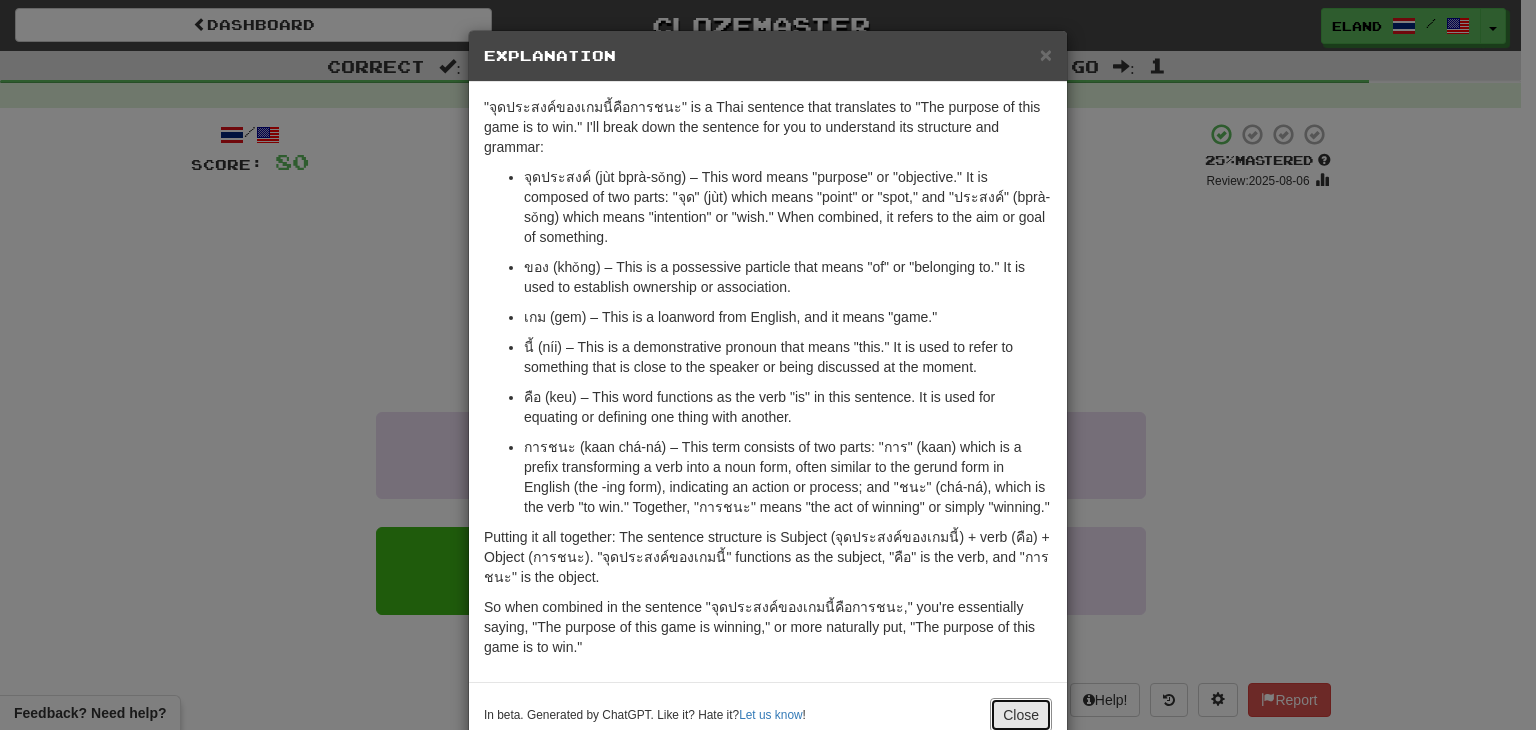 click on "Close" at bounding box center (1021, 715) 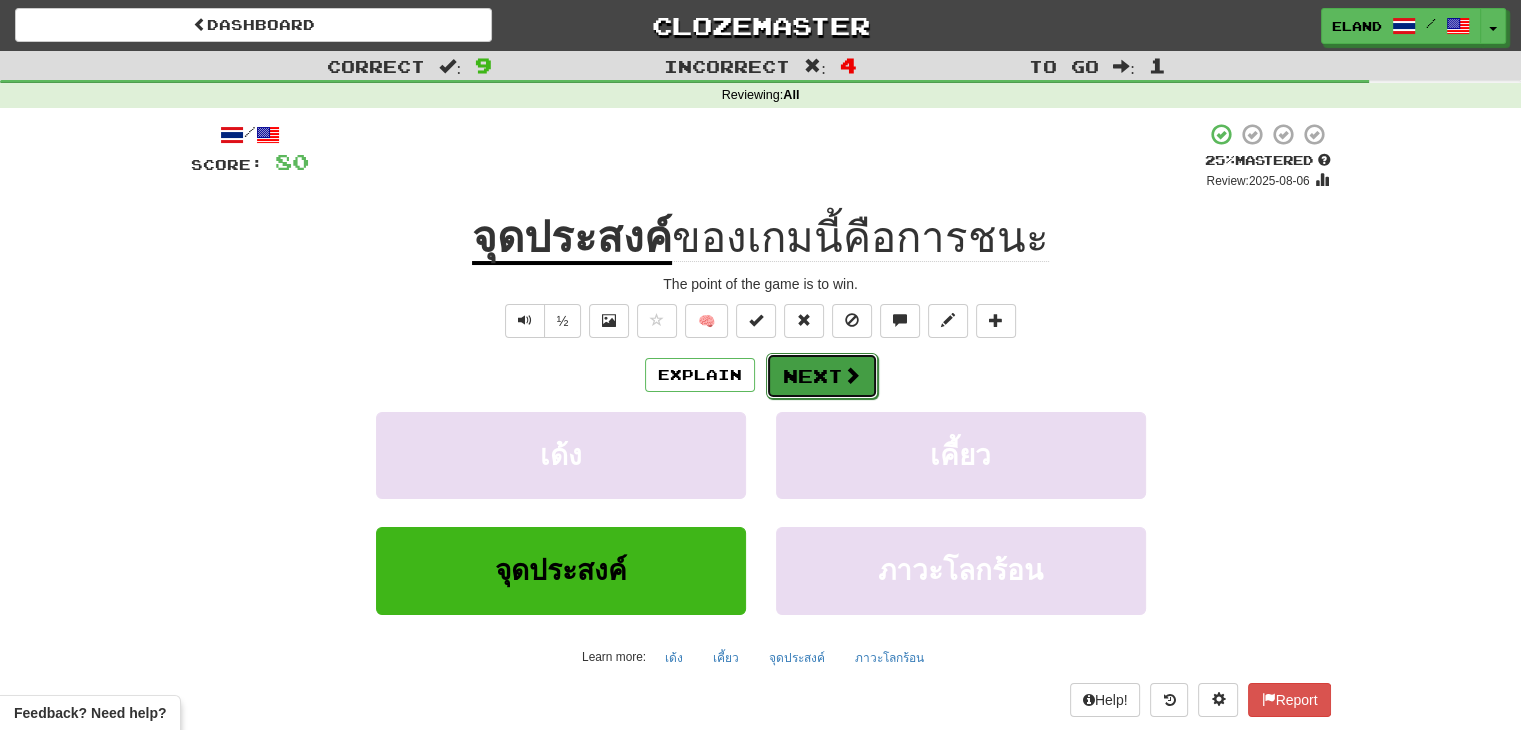 click on "Next" at bounding box center [822, 376] 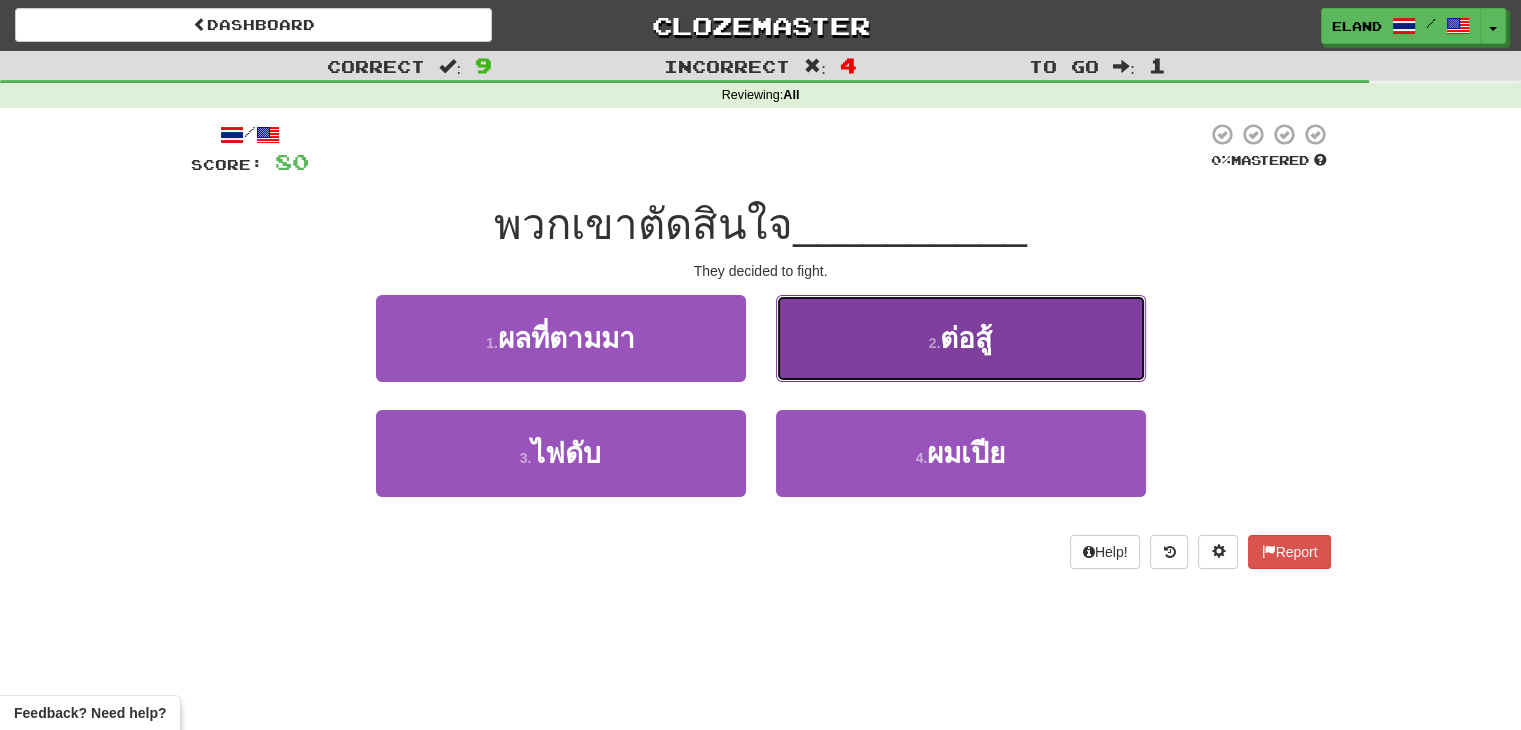 click on "2 .  ต่อสู้" at bounding box center (961, 338) 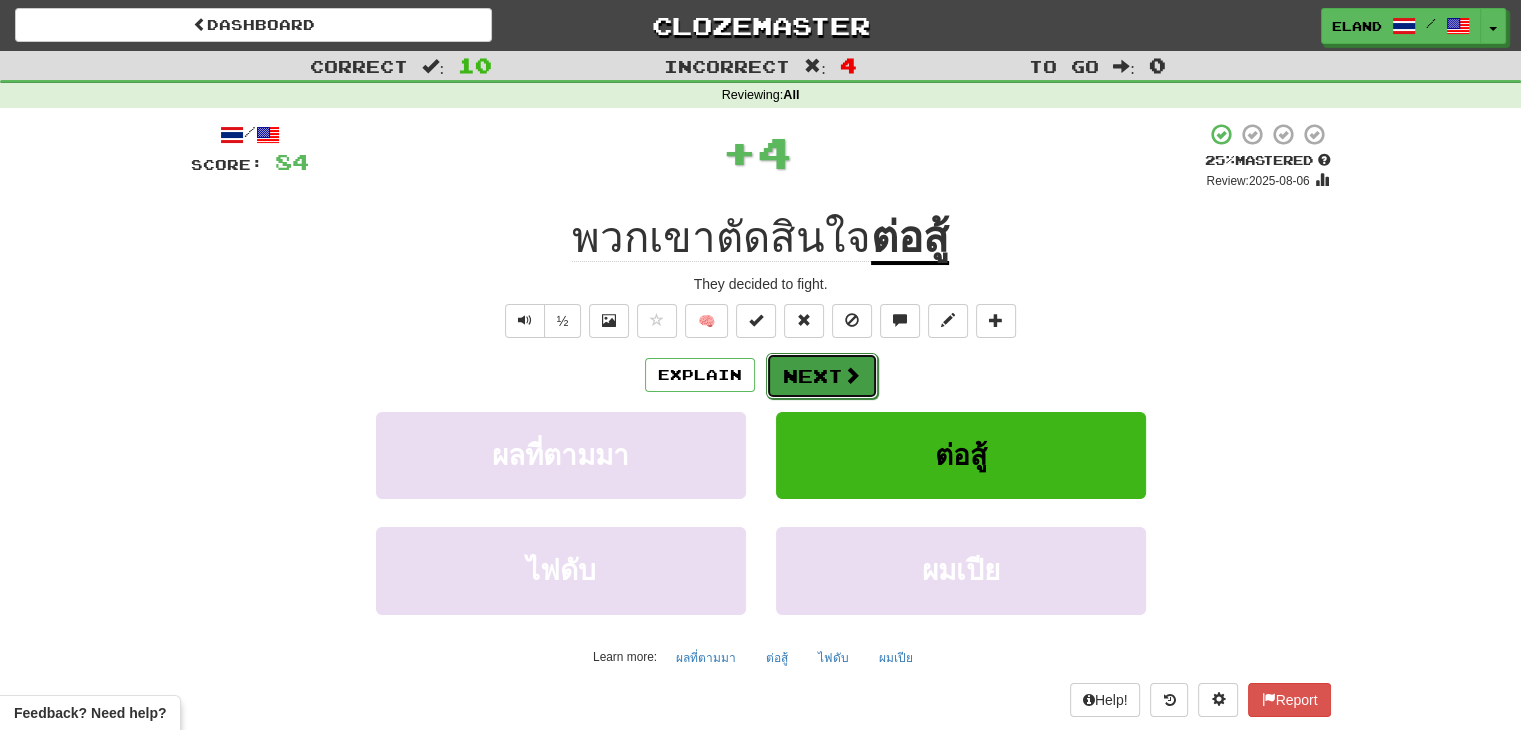 click on "Next" at bounding box center [822, 376] 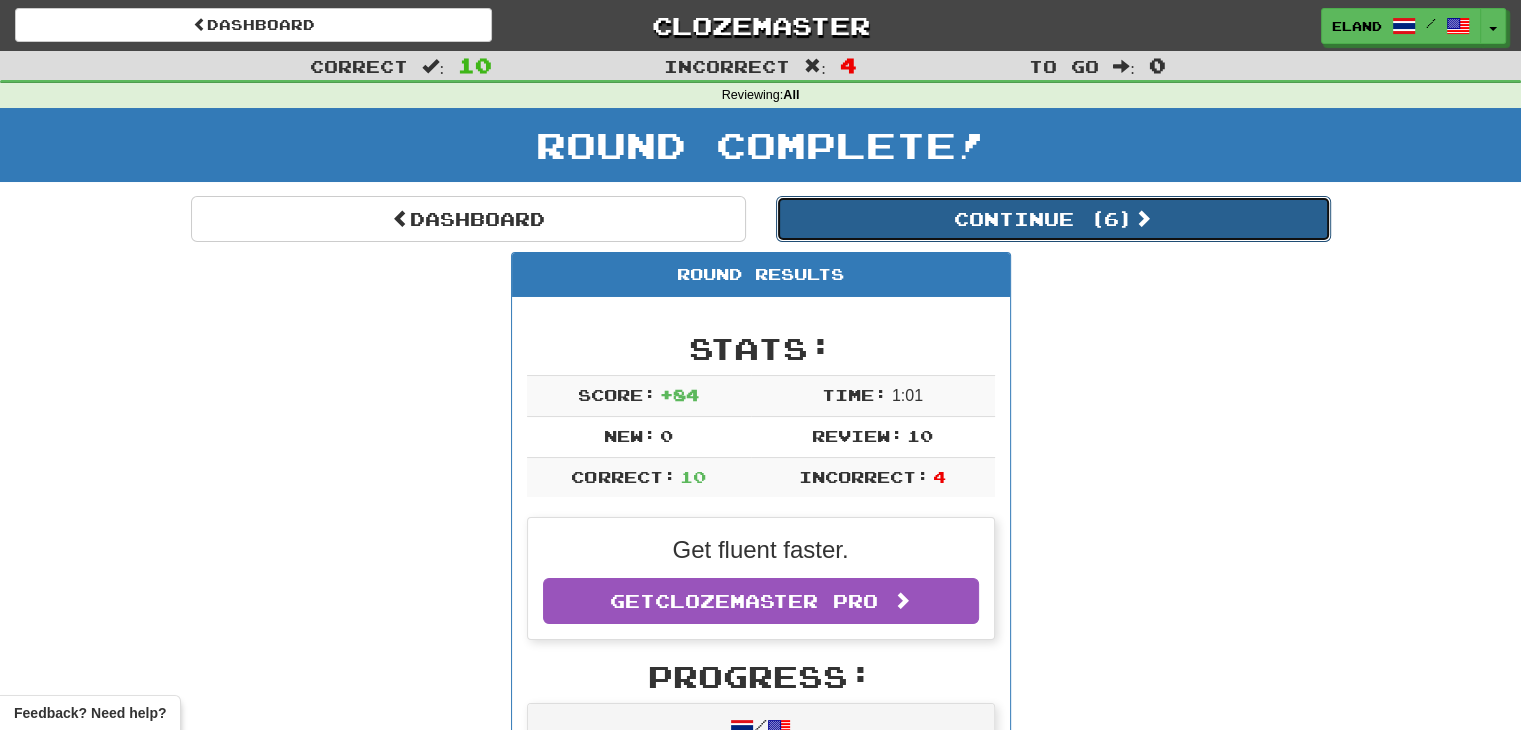 click on "Continue ( 6 )" at bounding box center [1053, 219] 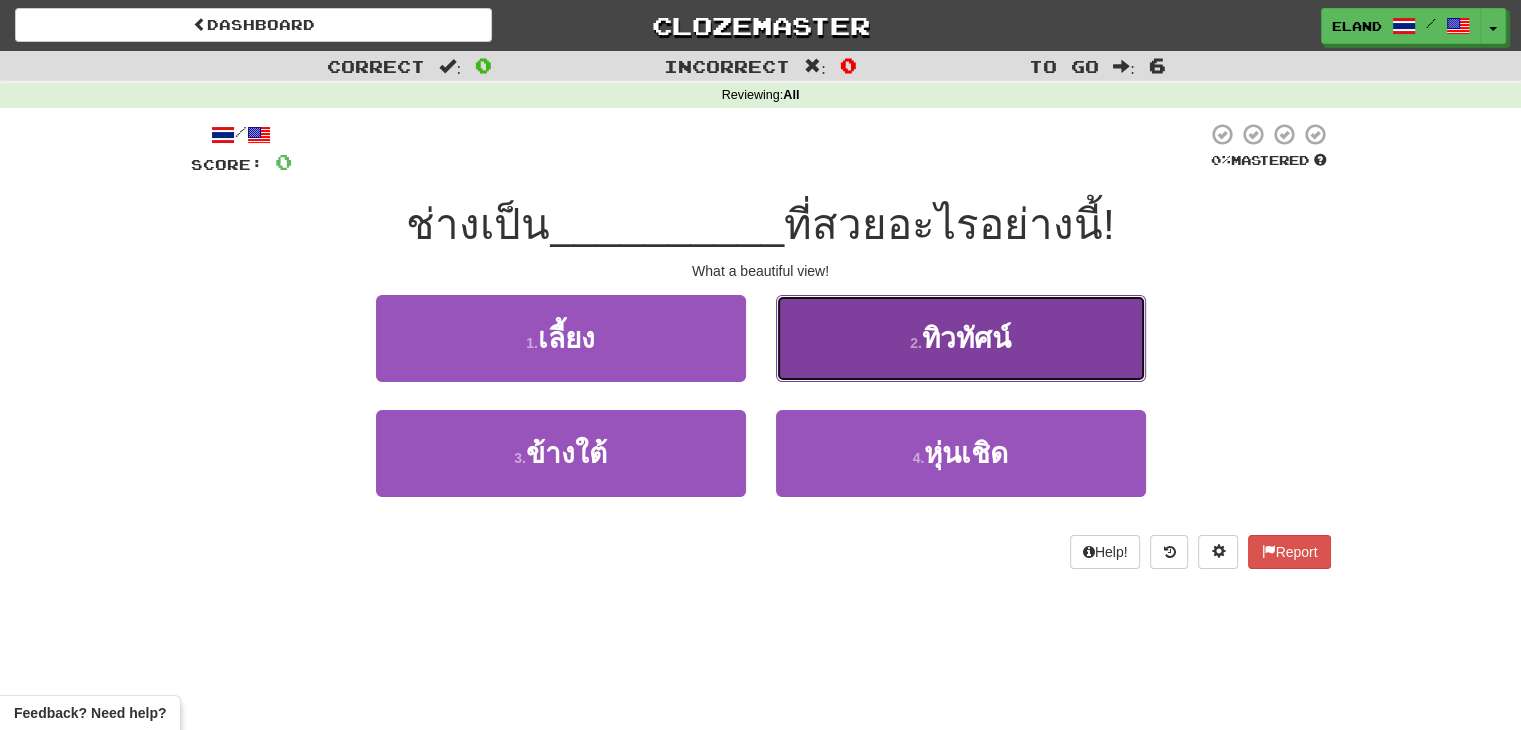 click on "ทิวทัศน์" at bounding box center [966, 338] 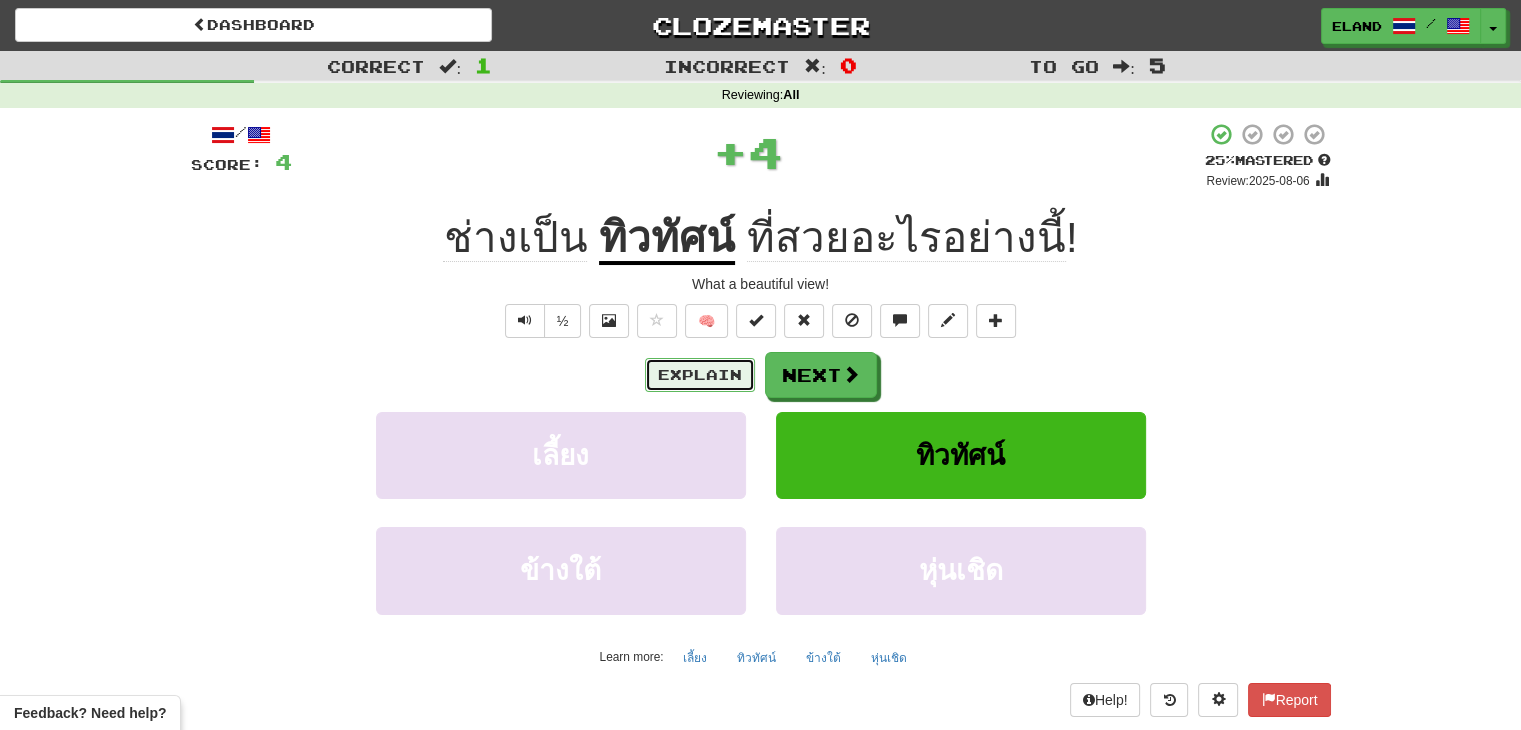 click on "Explain" at bounding box center (700, 375) 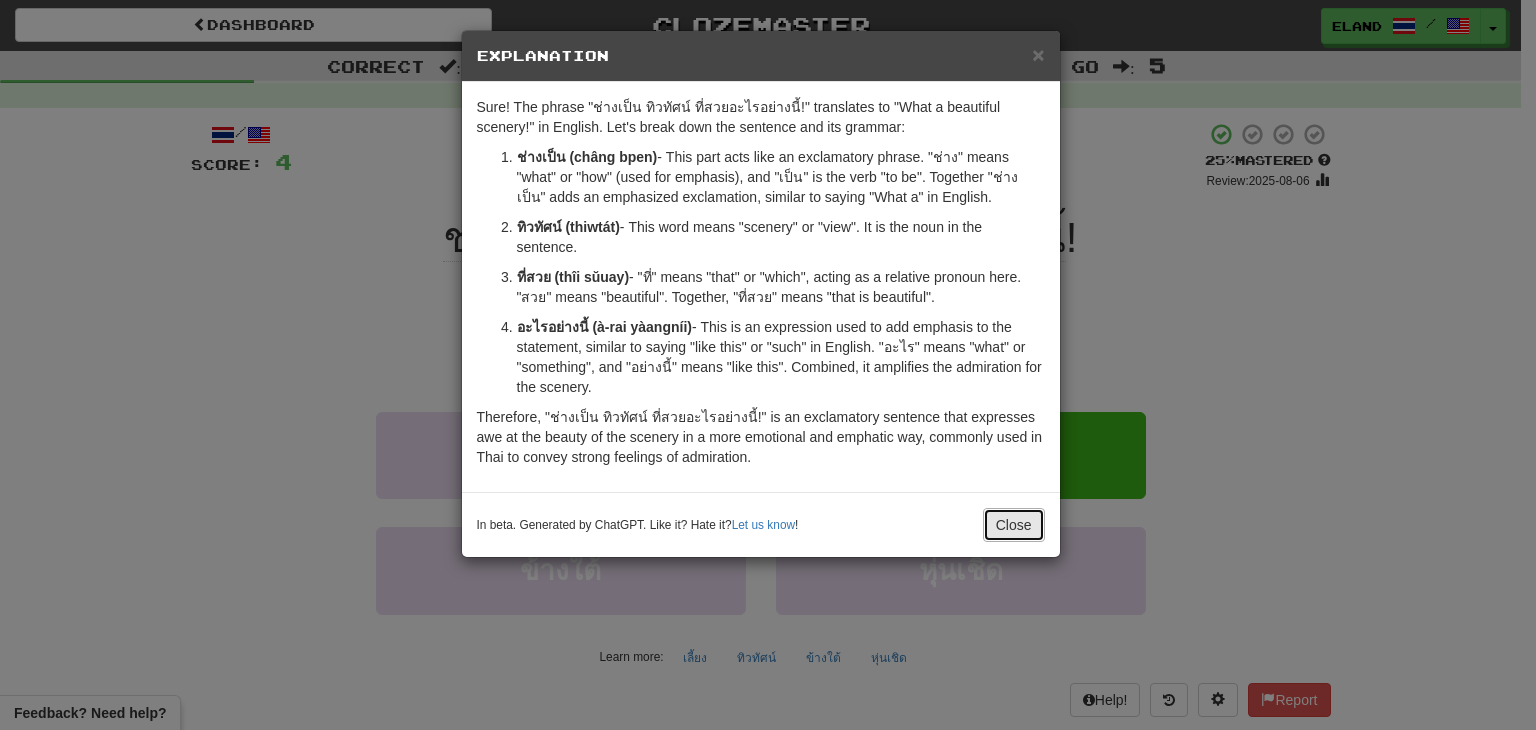 click on "Close" at bounding box center (1014, 525) 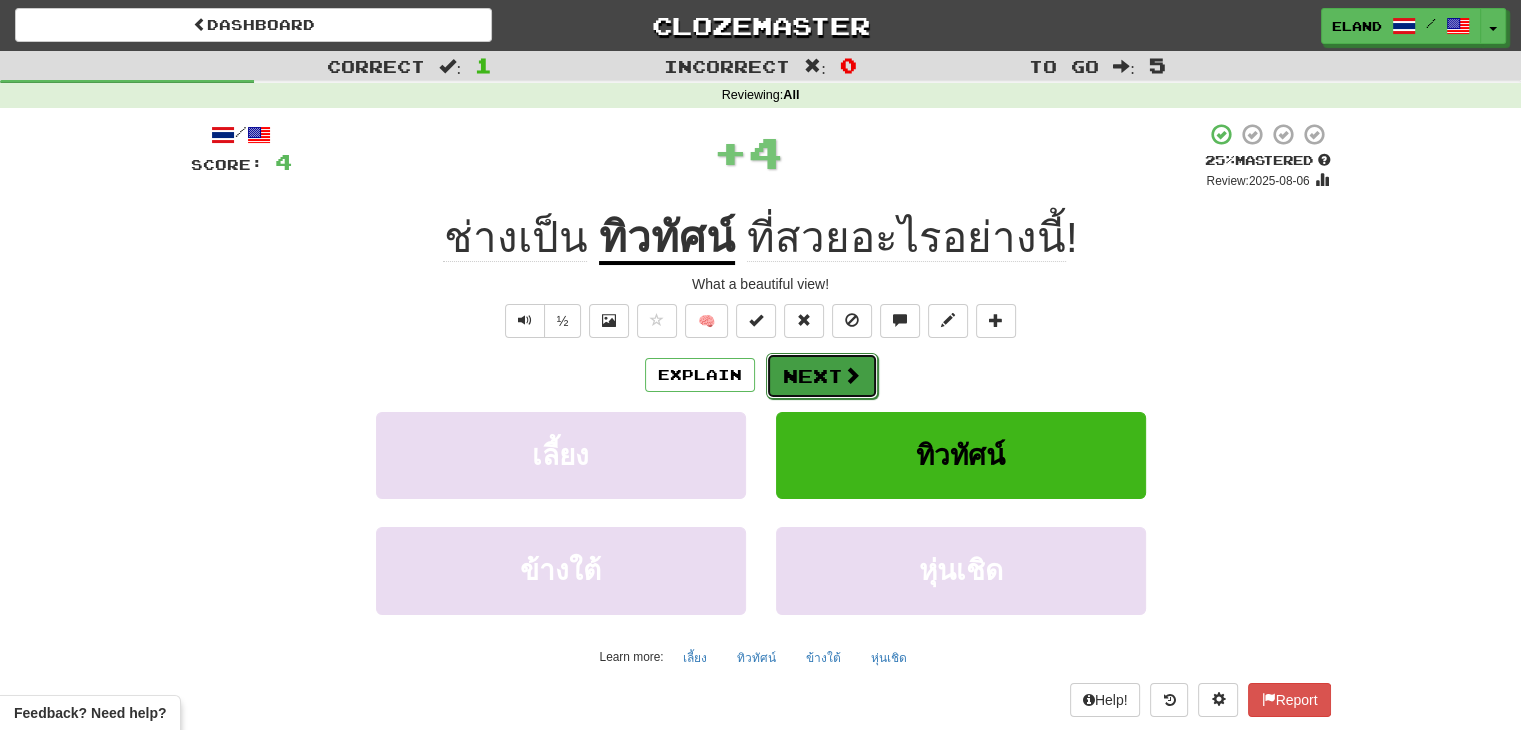 click on "Next" at bounding box center [822, 376] 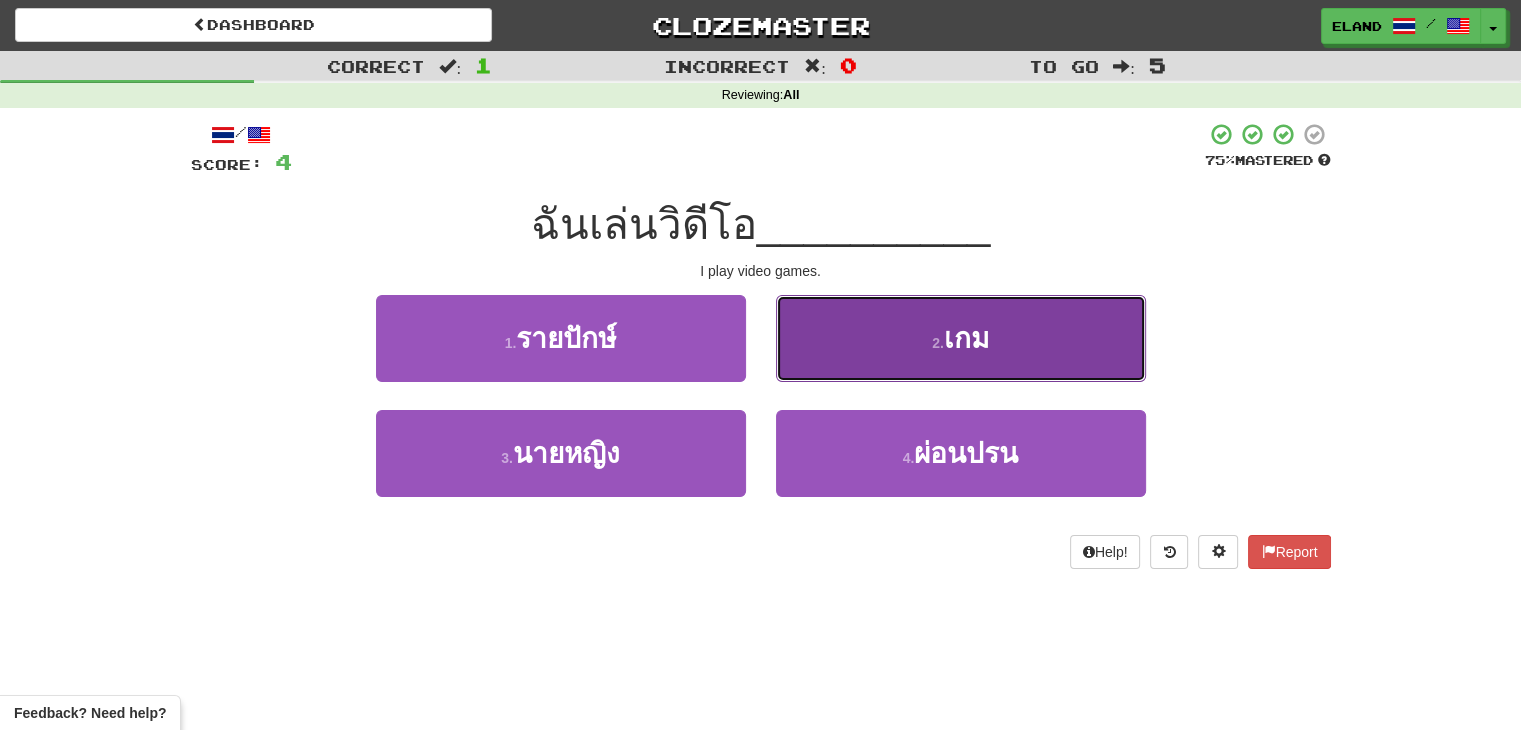 click on "2 .  เกม" at bounding box center (961, 338) 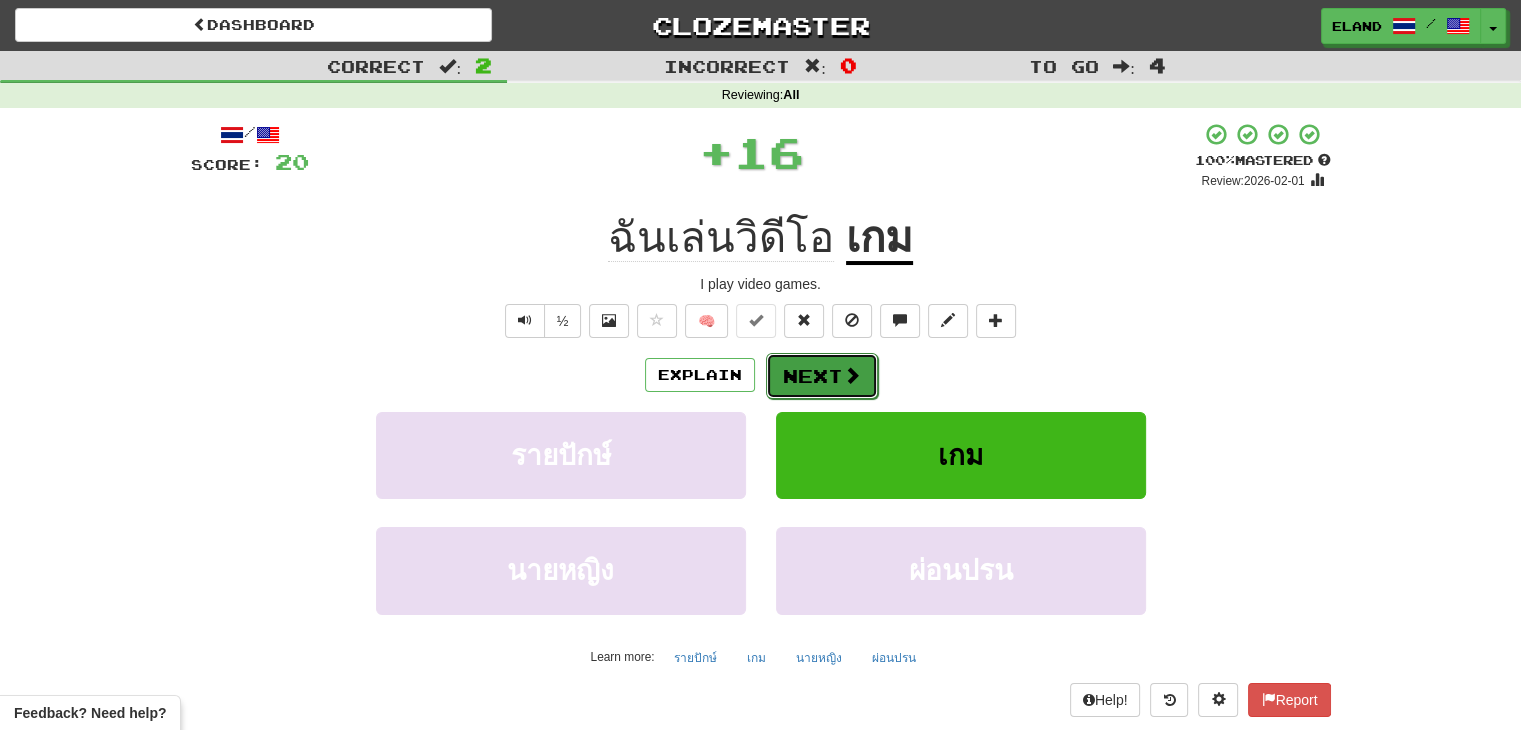 click on "Next" at bounding box center [822, 376] 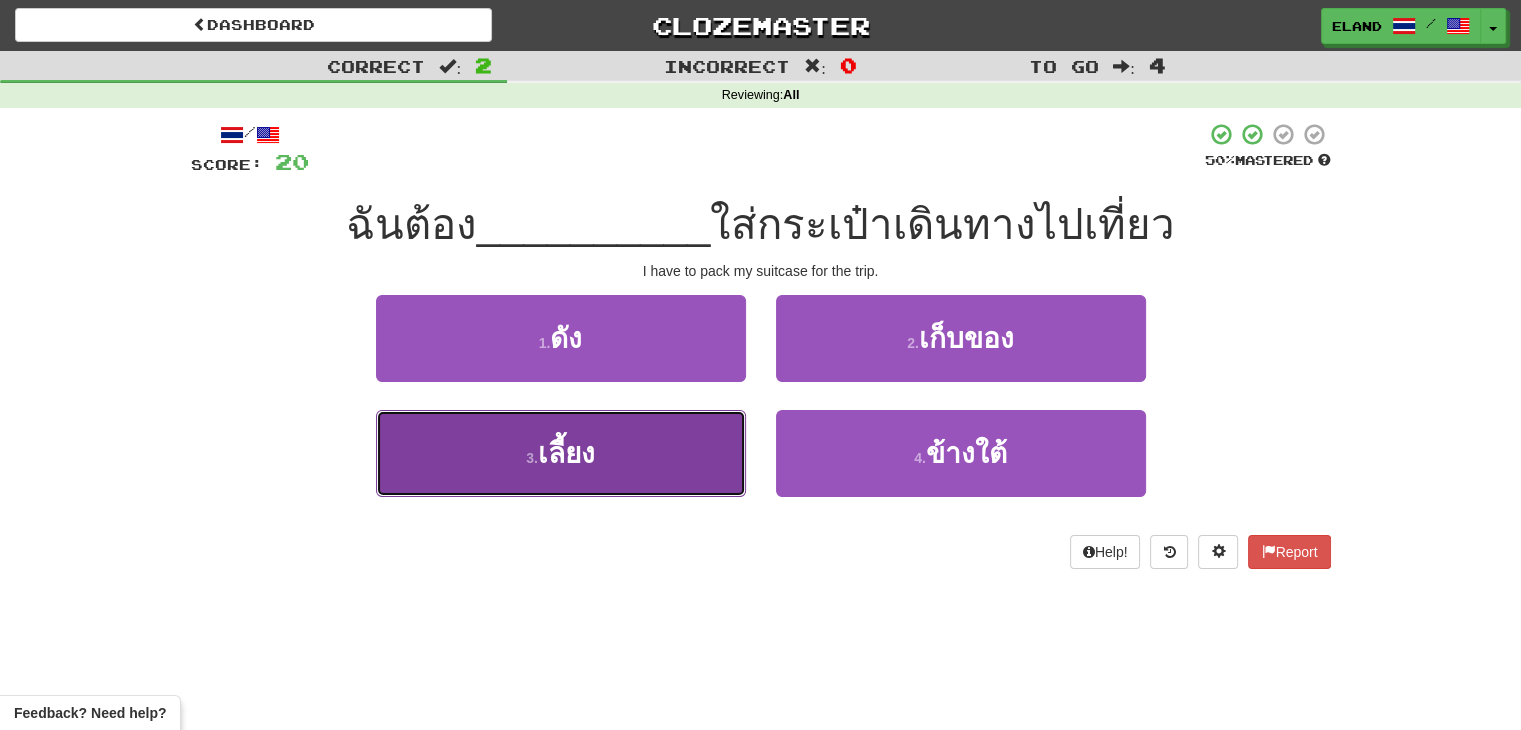 click on "3 .  เลี้ยง" at bounding box center [561, 453] 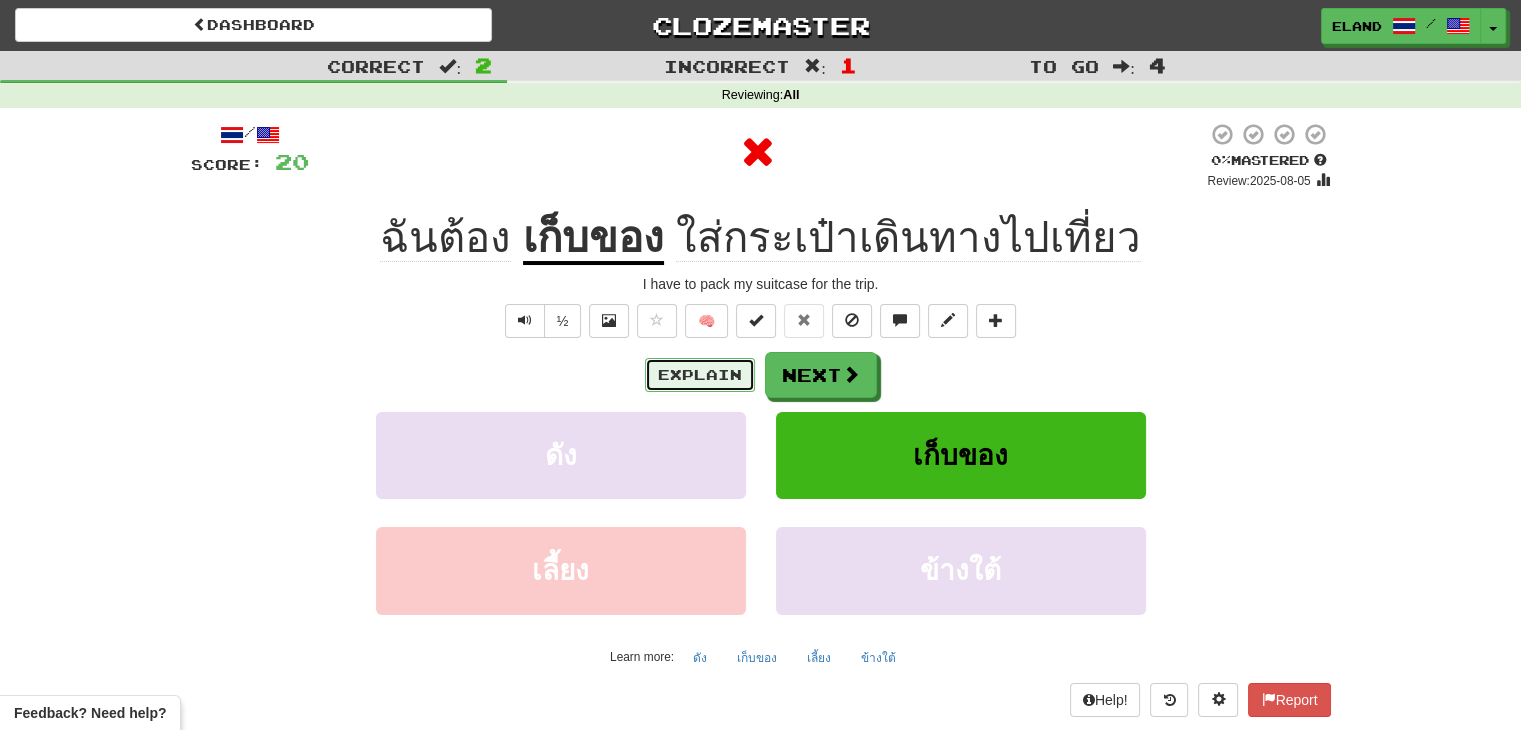 click on "Explain" at bounding box center (700, 375) 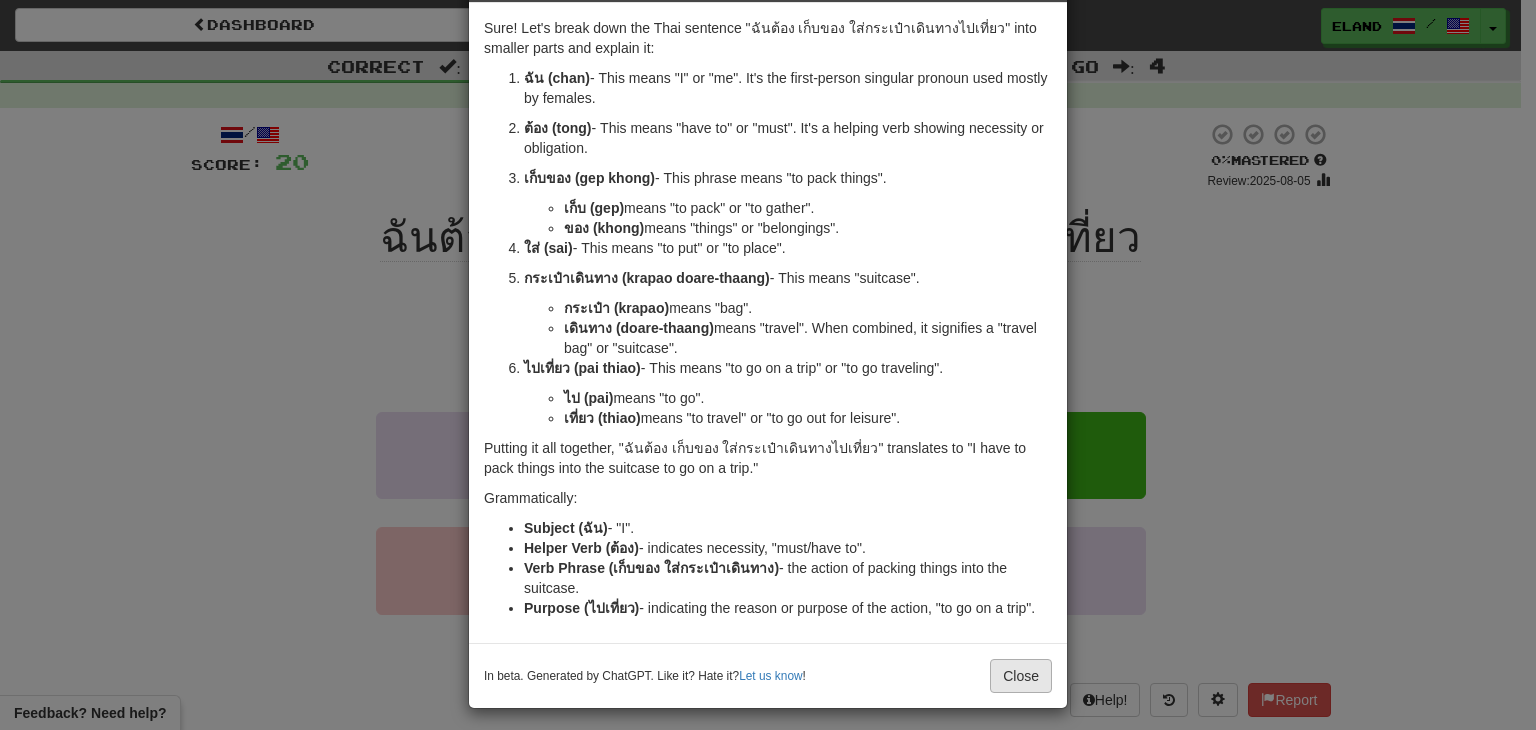 scroll, scrollTop: 87, scrollLeft: 0, axis: vertical 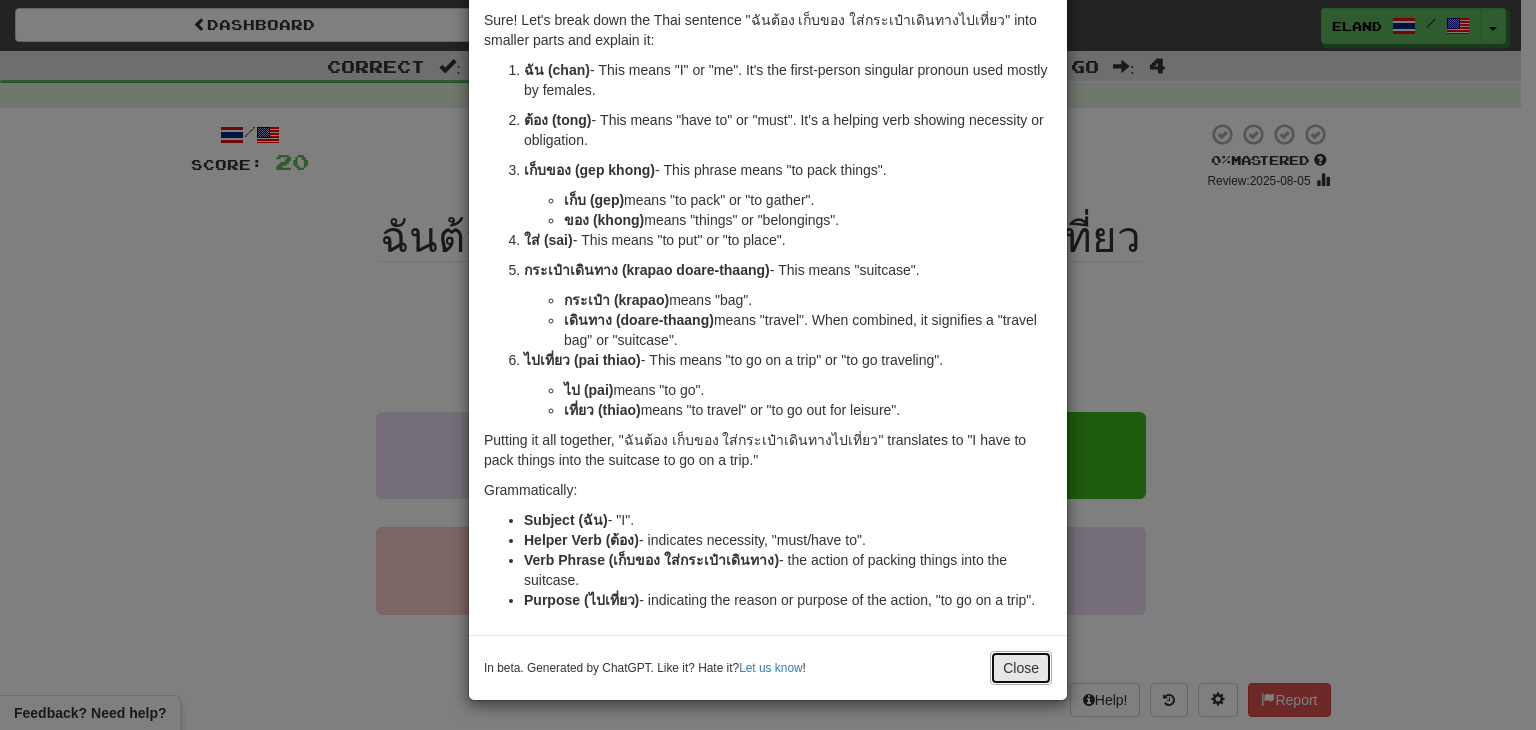 click on "Close" at bounding box center [1021, 668] 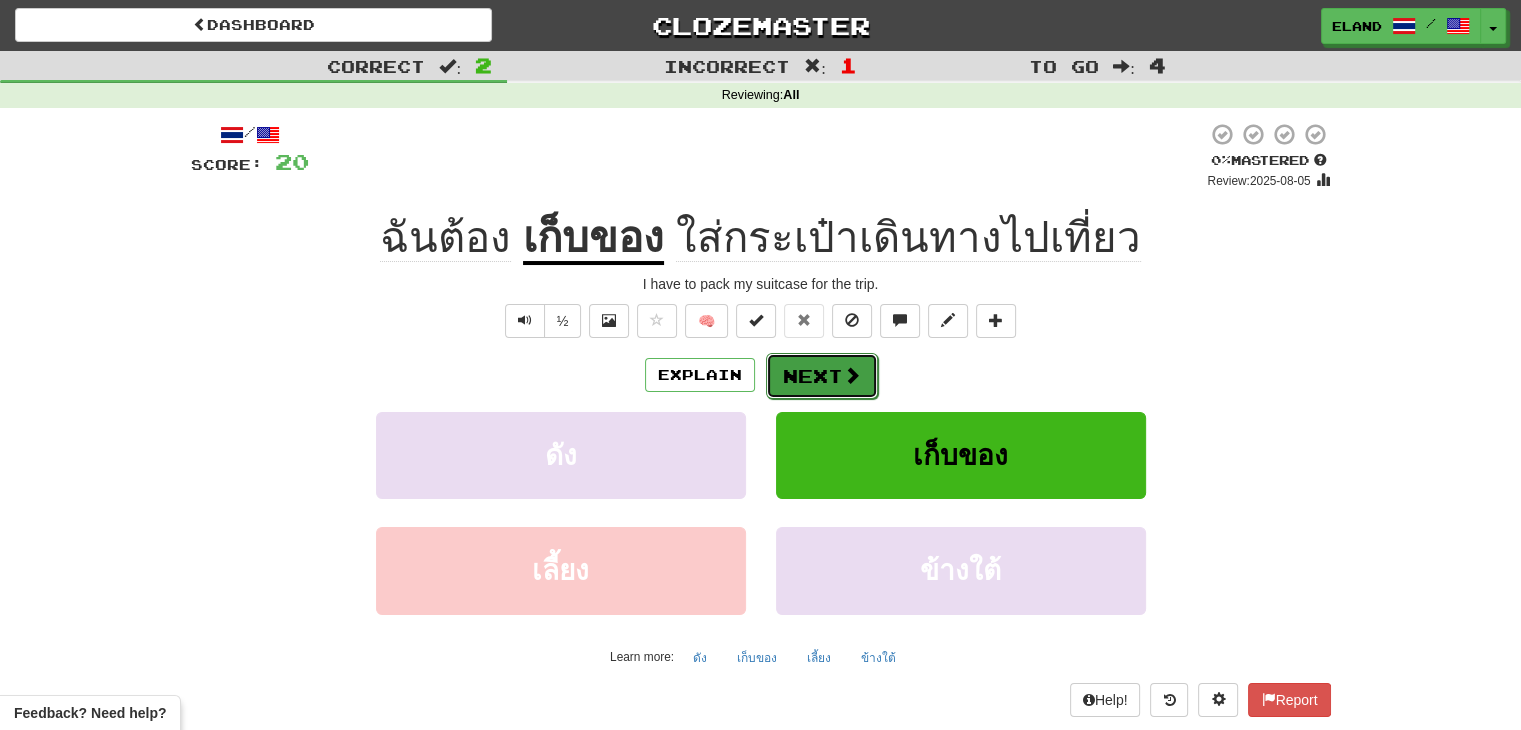 click on "Next" at bounding box center [822, 376] 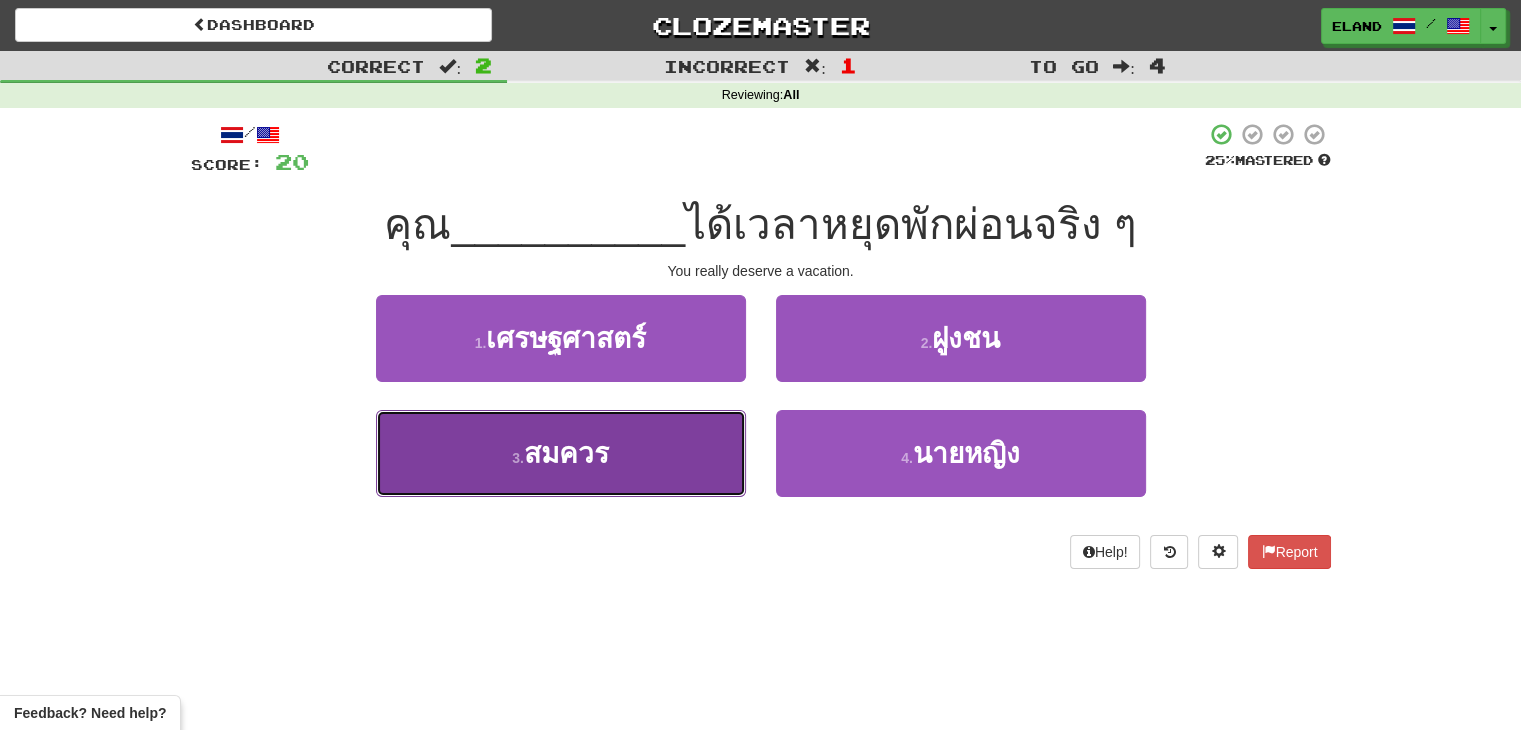 click on "3 .  สมควร" at bounding box center [561, 453] 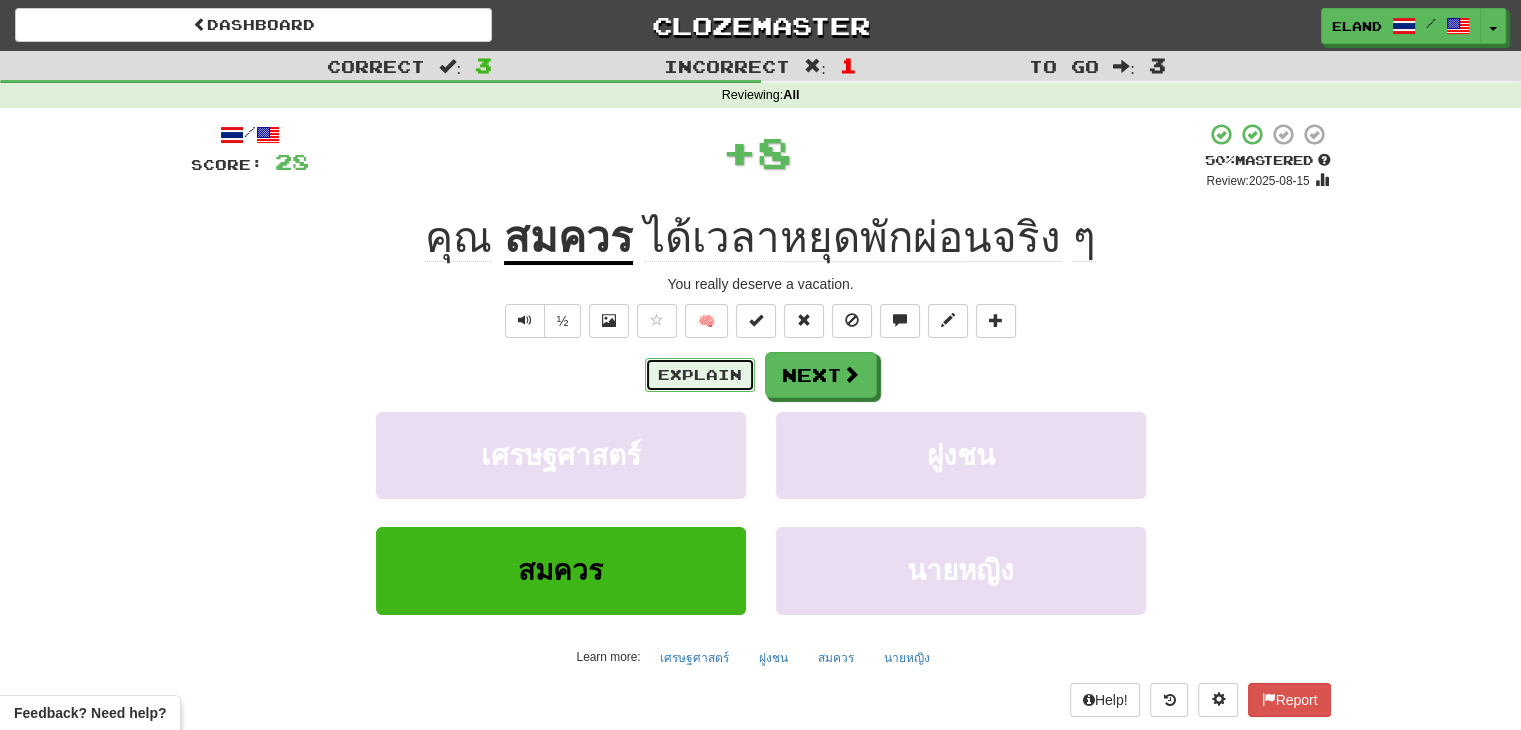 click on "Explain" at bounding box center [700, 375] 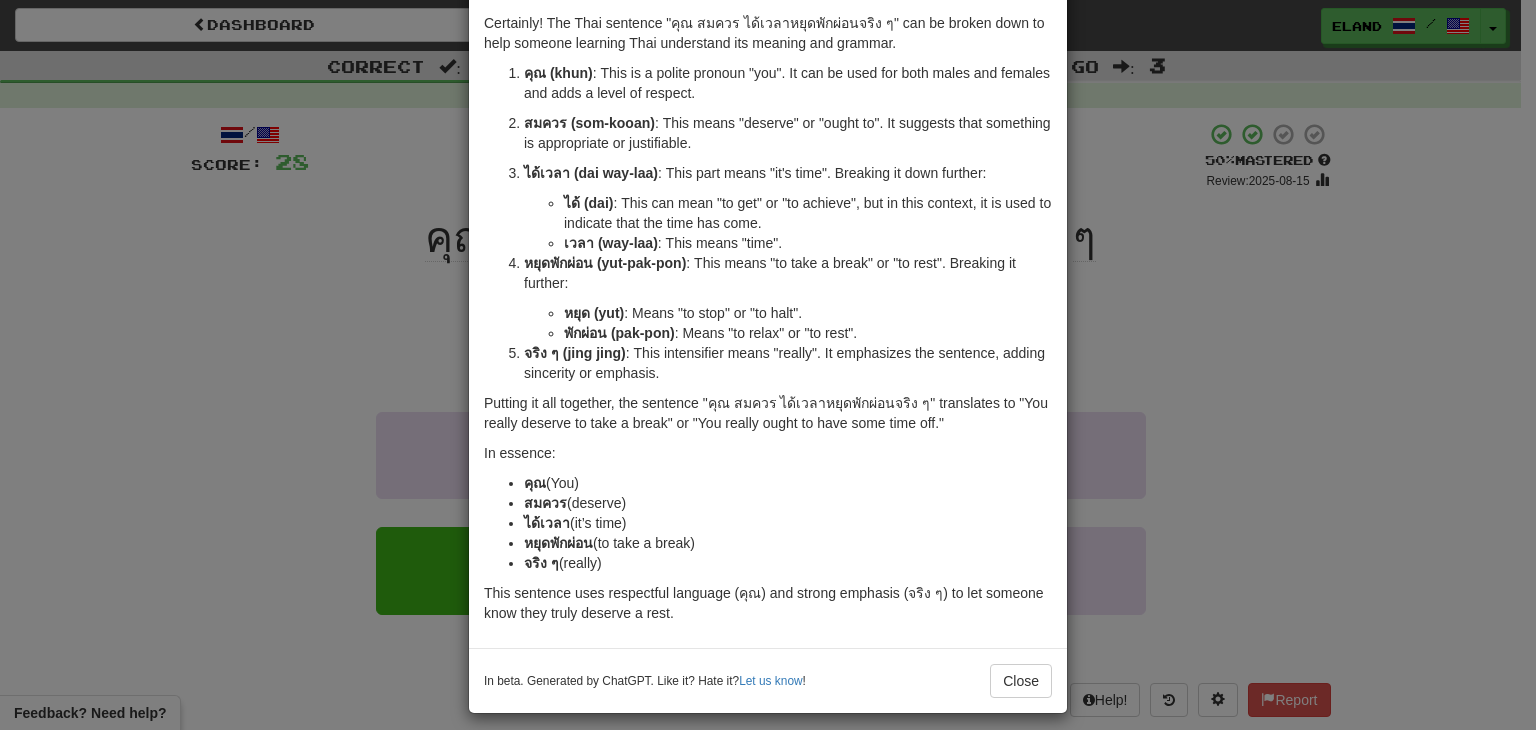 scroll, scrollTop: 97, scrollLeft: 0, axis: vertical 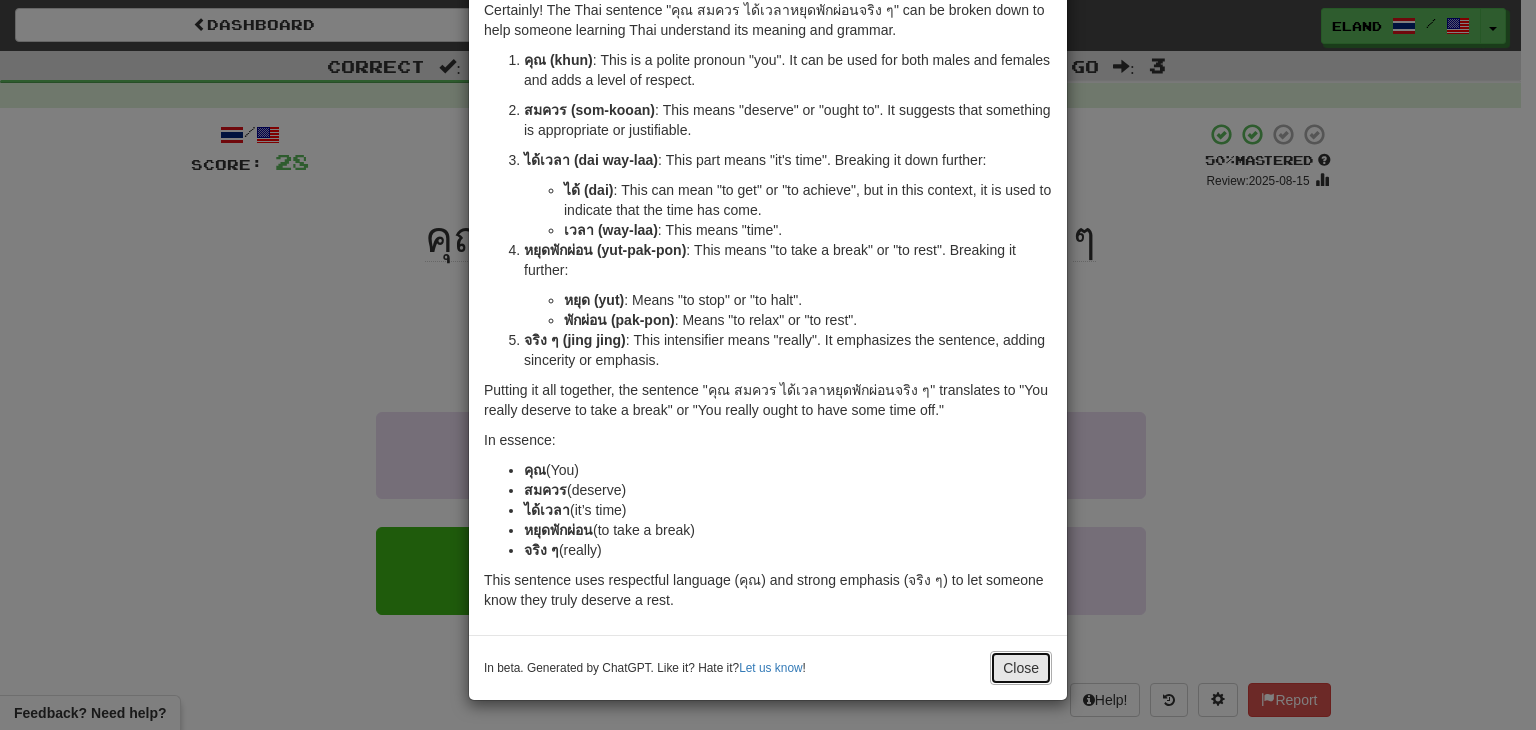 click on "Close" at bounding box center [1021, 668] 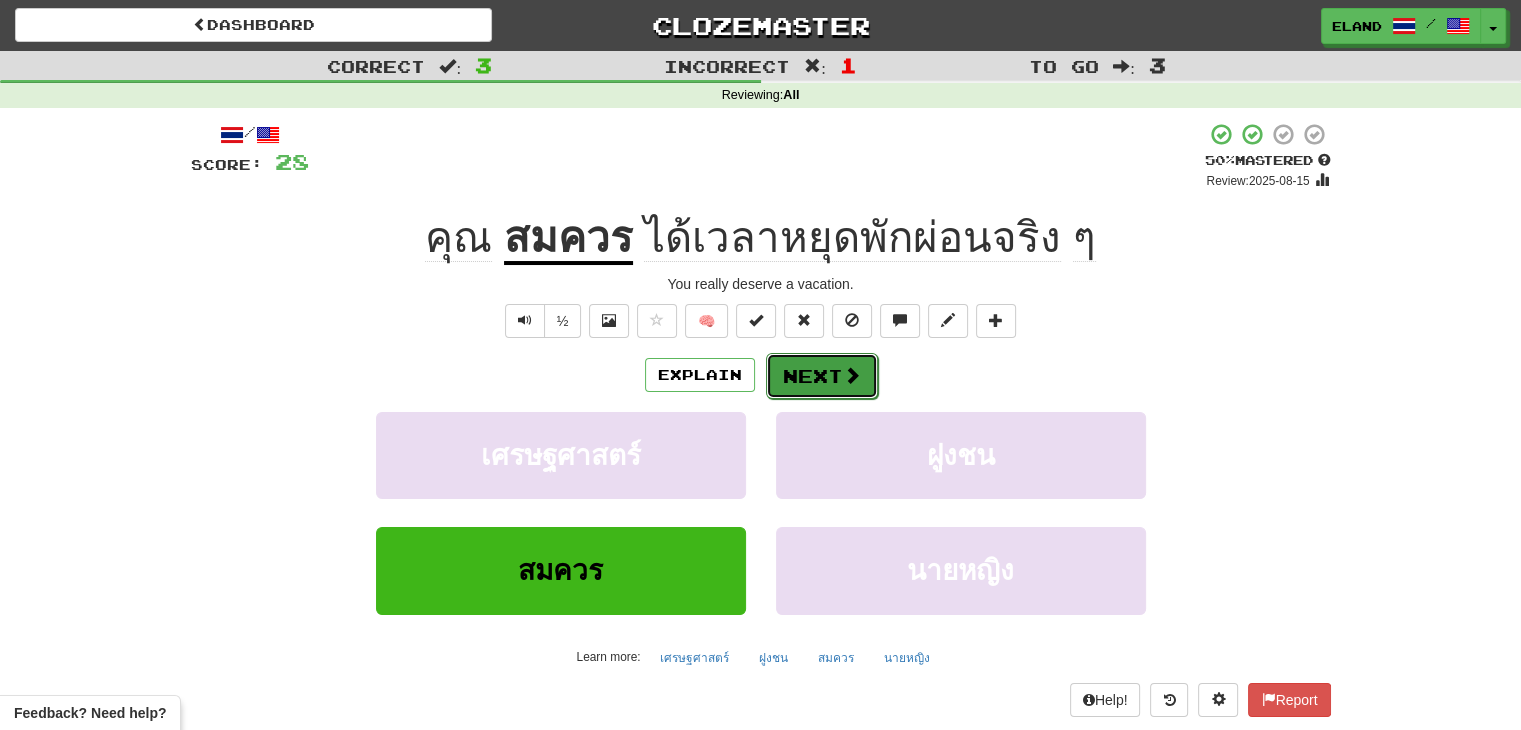 click on "Next" at bounding box center [822, 376] 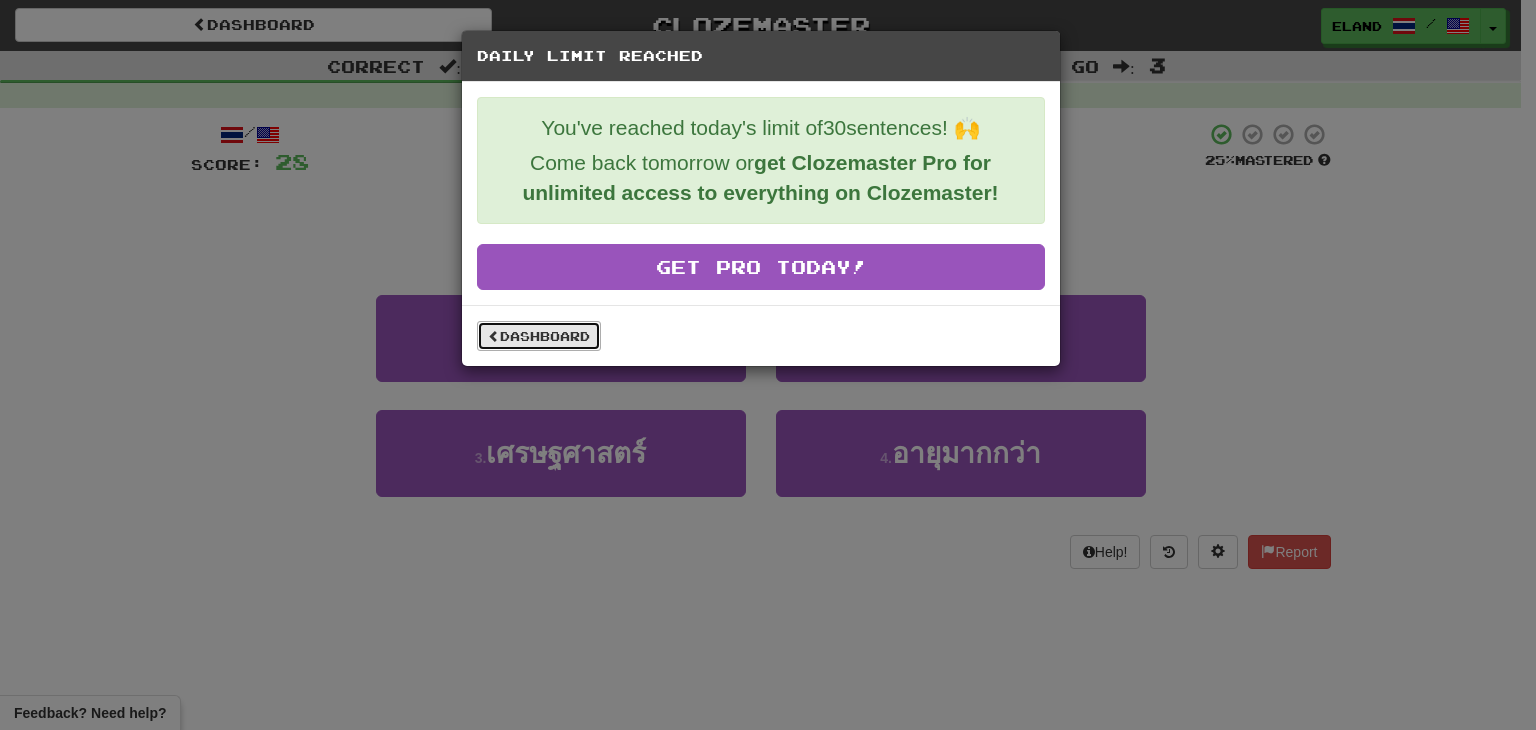 click on "Dashboard" at bounding box center (539, 336) 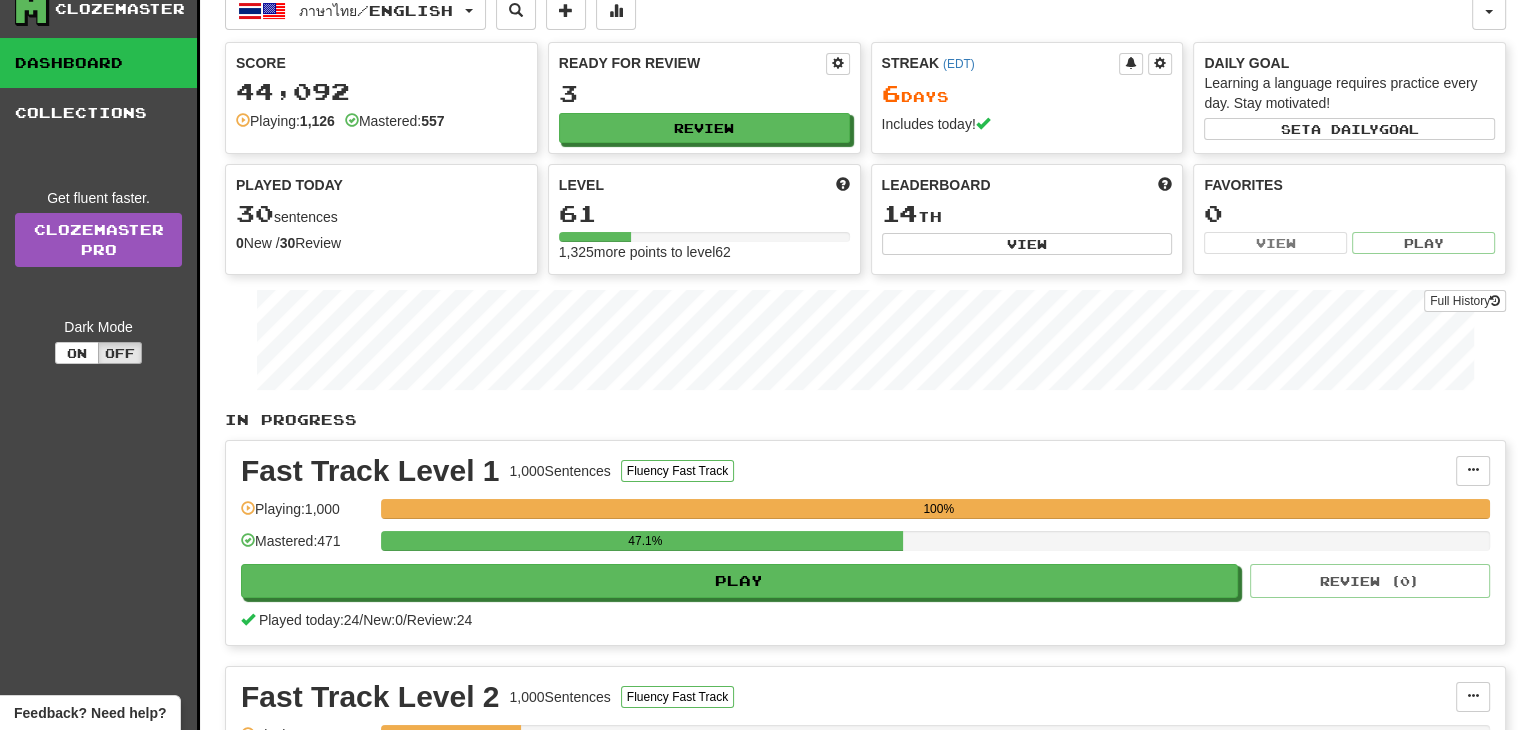 scroll, scrollTop: 0, scrollLeft: 0, axis: both 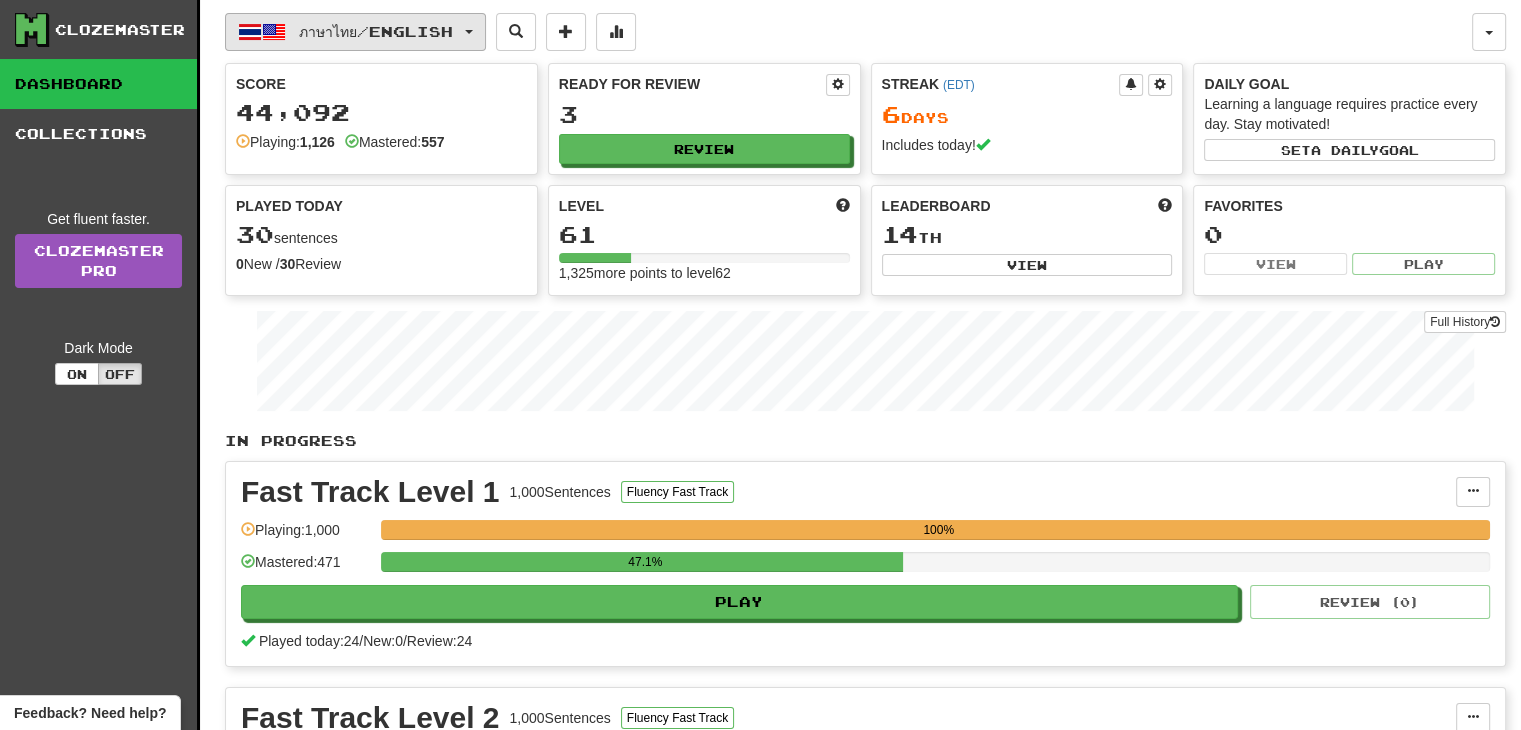 click on "ภาษาไทย  /  English" at bounding box center (376, 31) 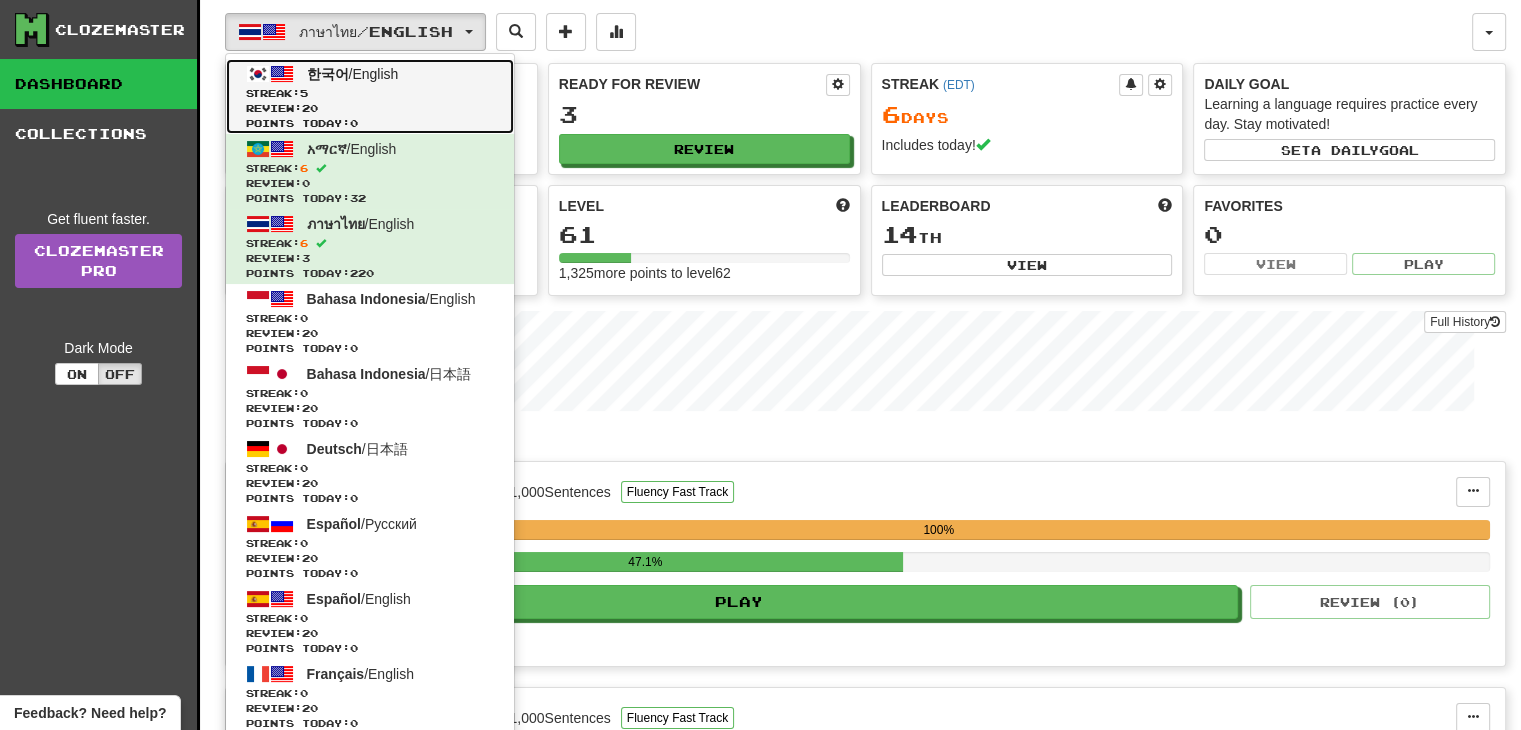 click on "Review:  20" at bounding box center [370, 108] 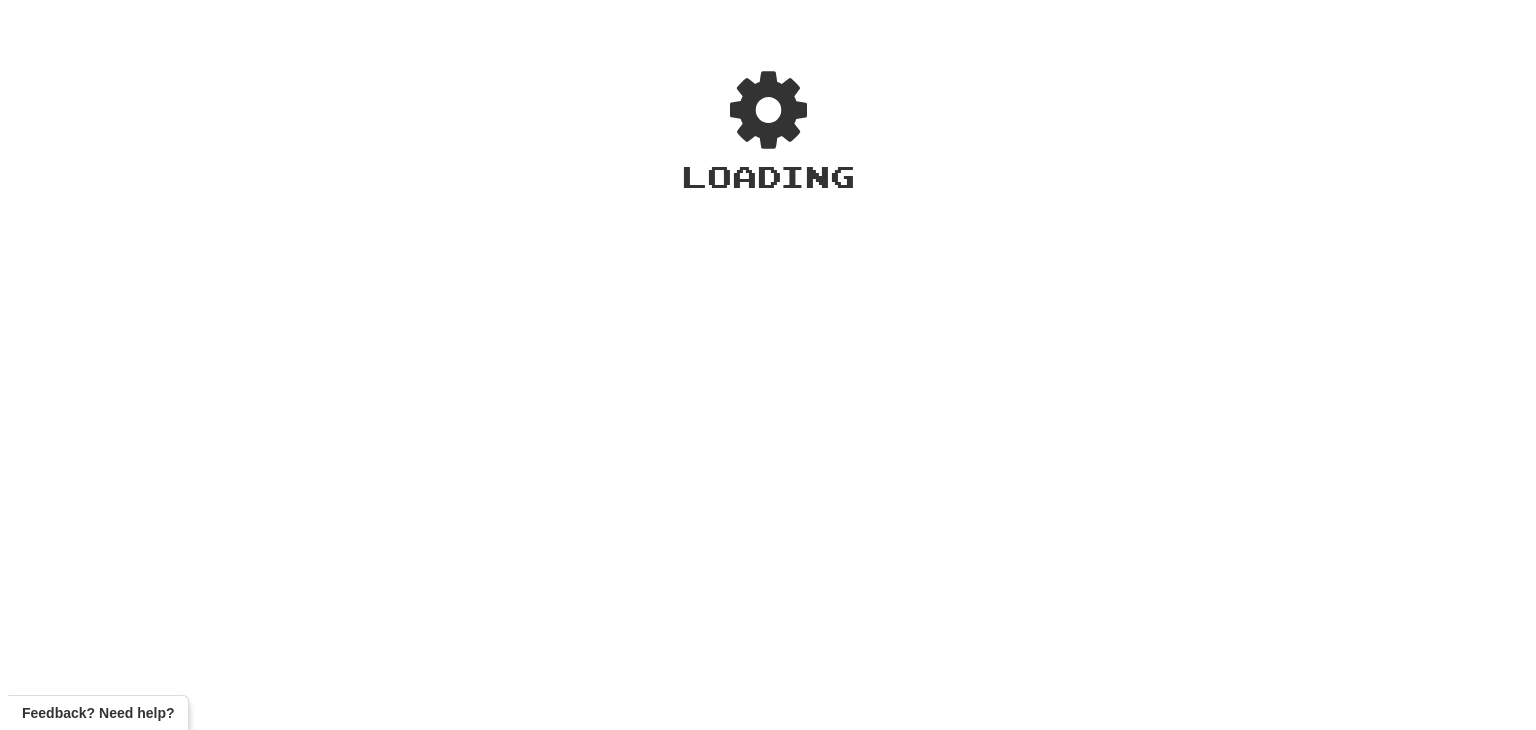 scroll, scrollTop: 0, scrollLeft: 0, axis: both 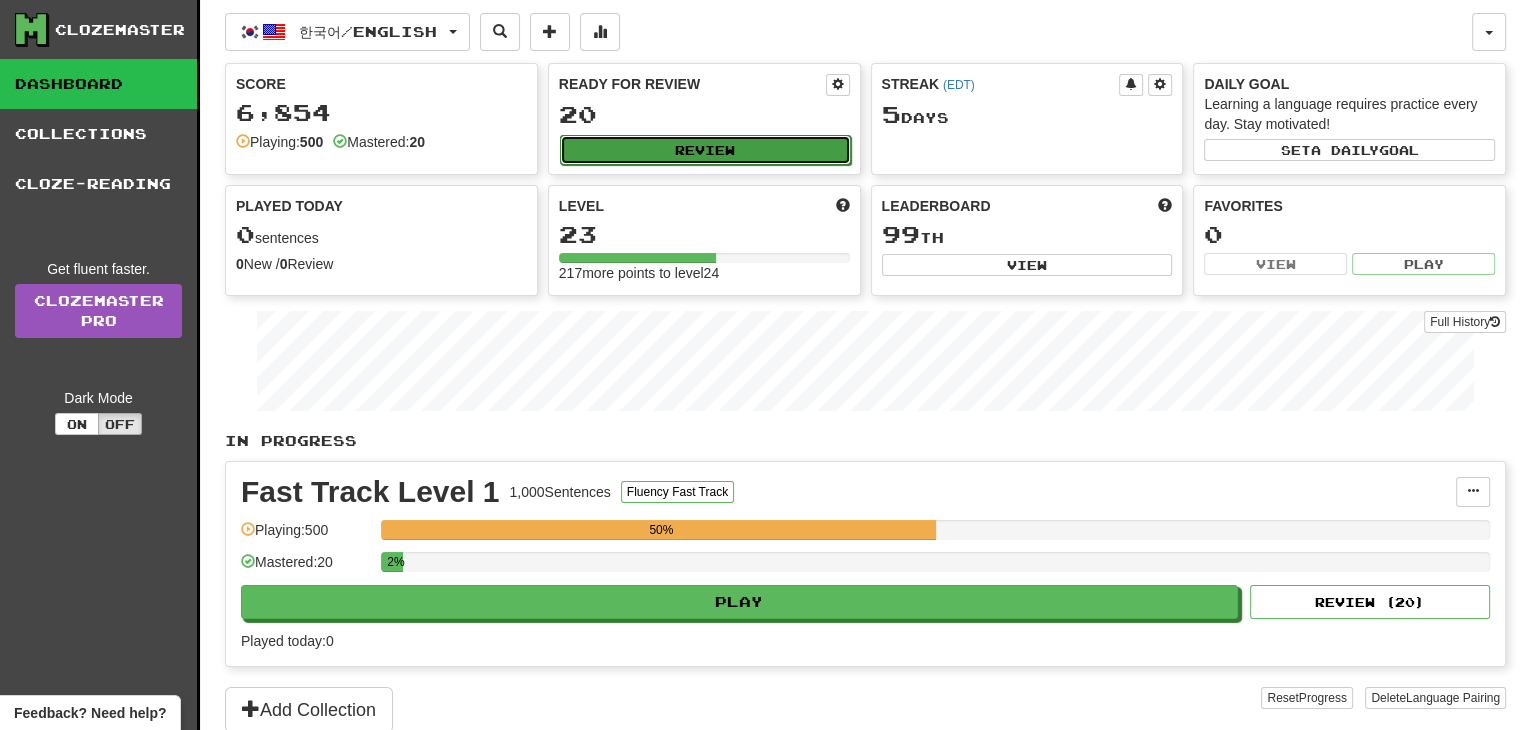 click on "Review" at bounding box center (705, 150) 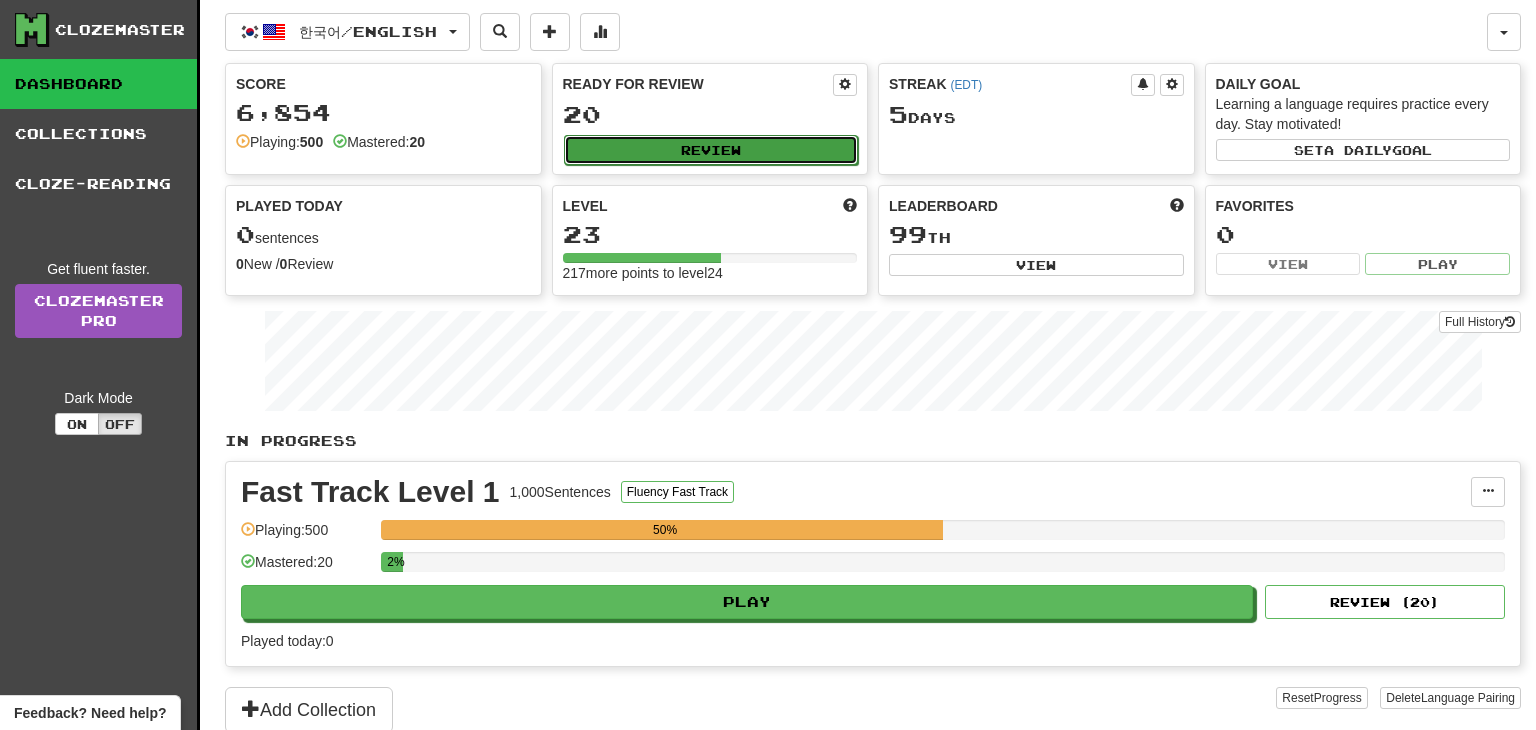 select on "**" 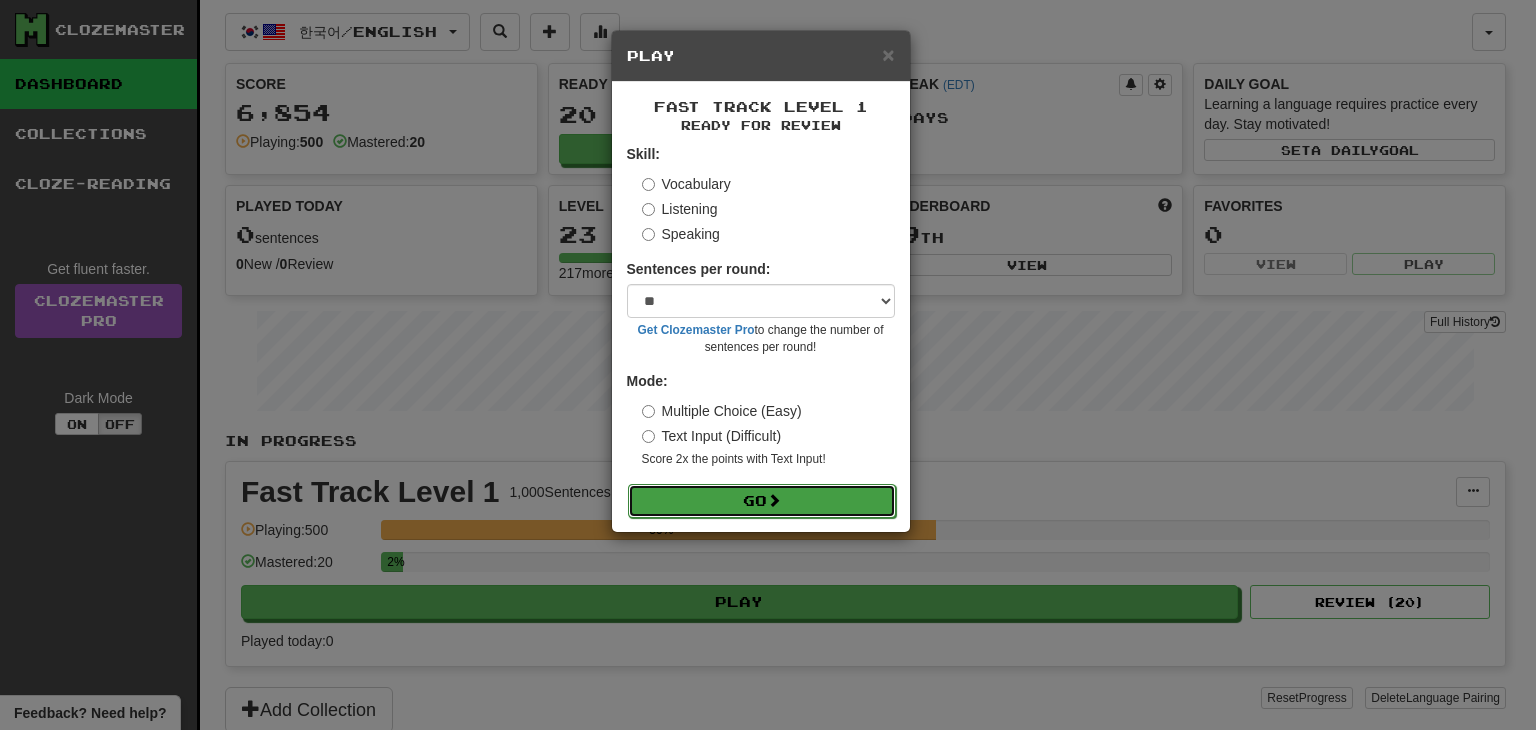 click on "Go" at bounding box center (762, 501) 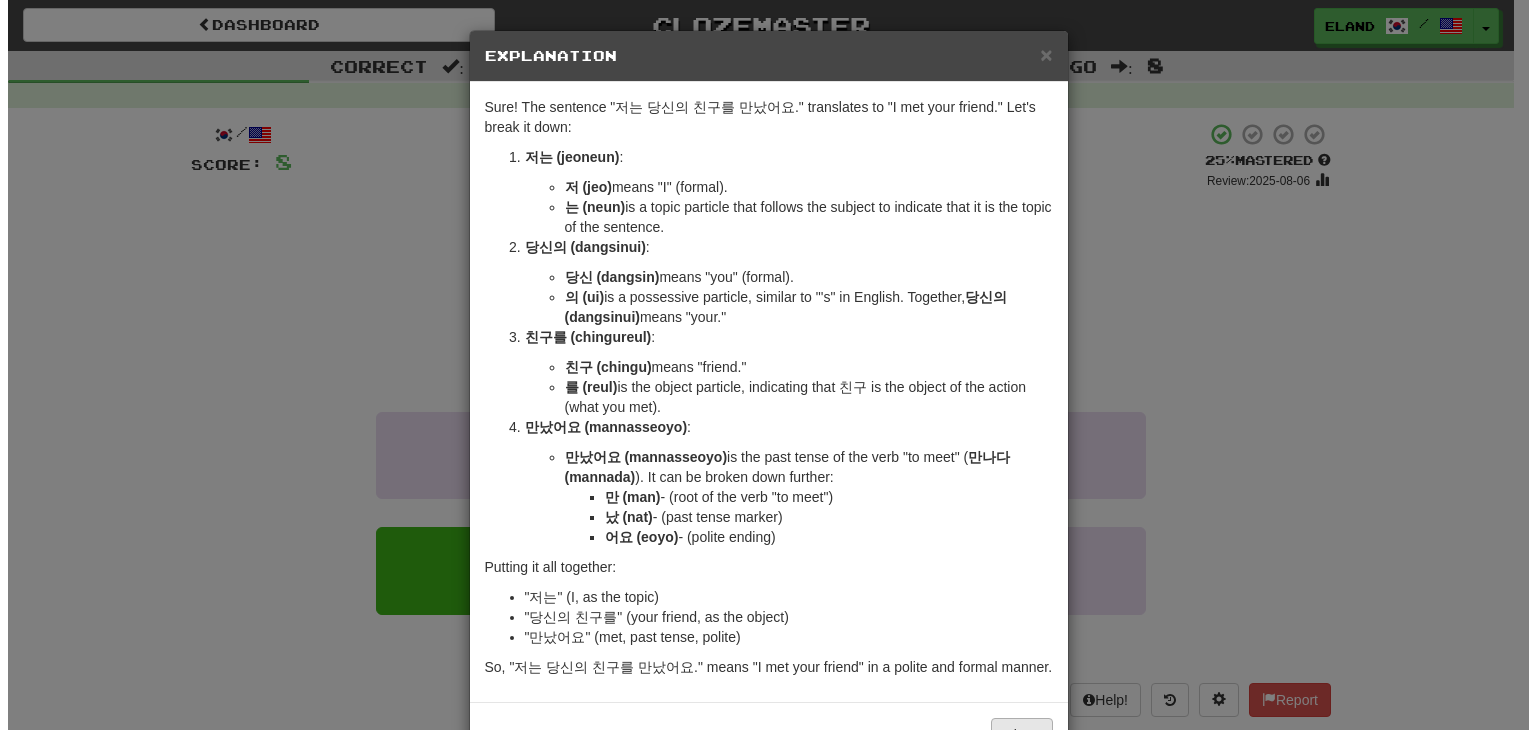 scroll, scrollTop: 0, scrollLeft: 0, axis: both 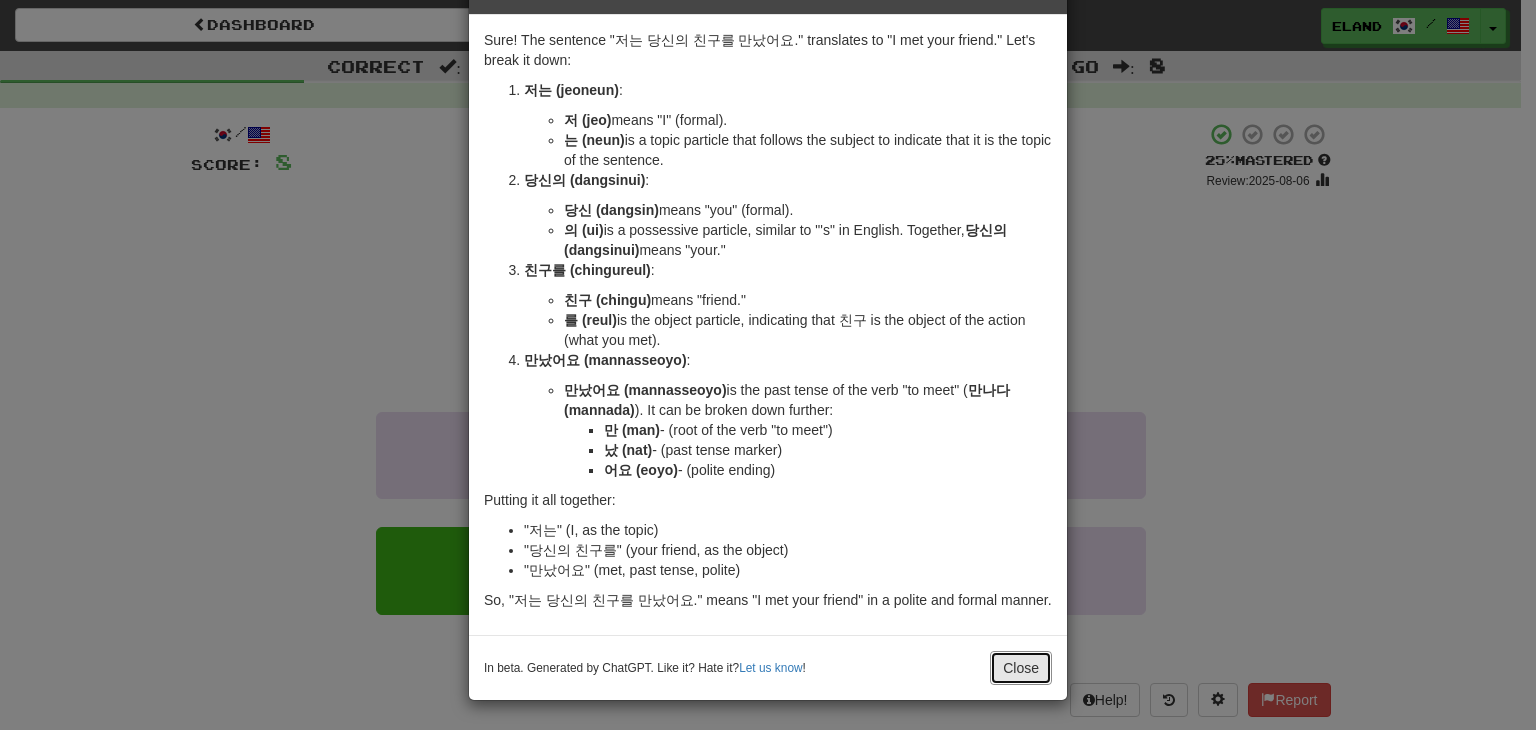 click on "Close" at bounding box center (1021, 668) 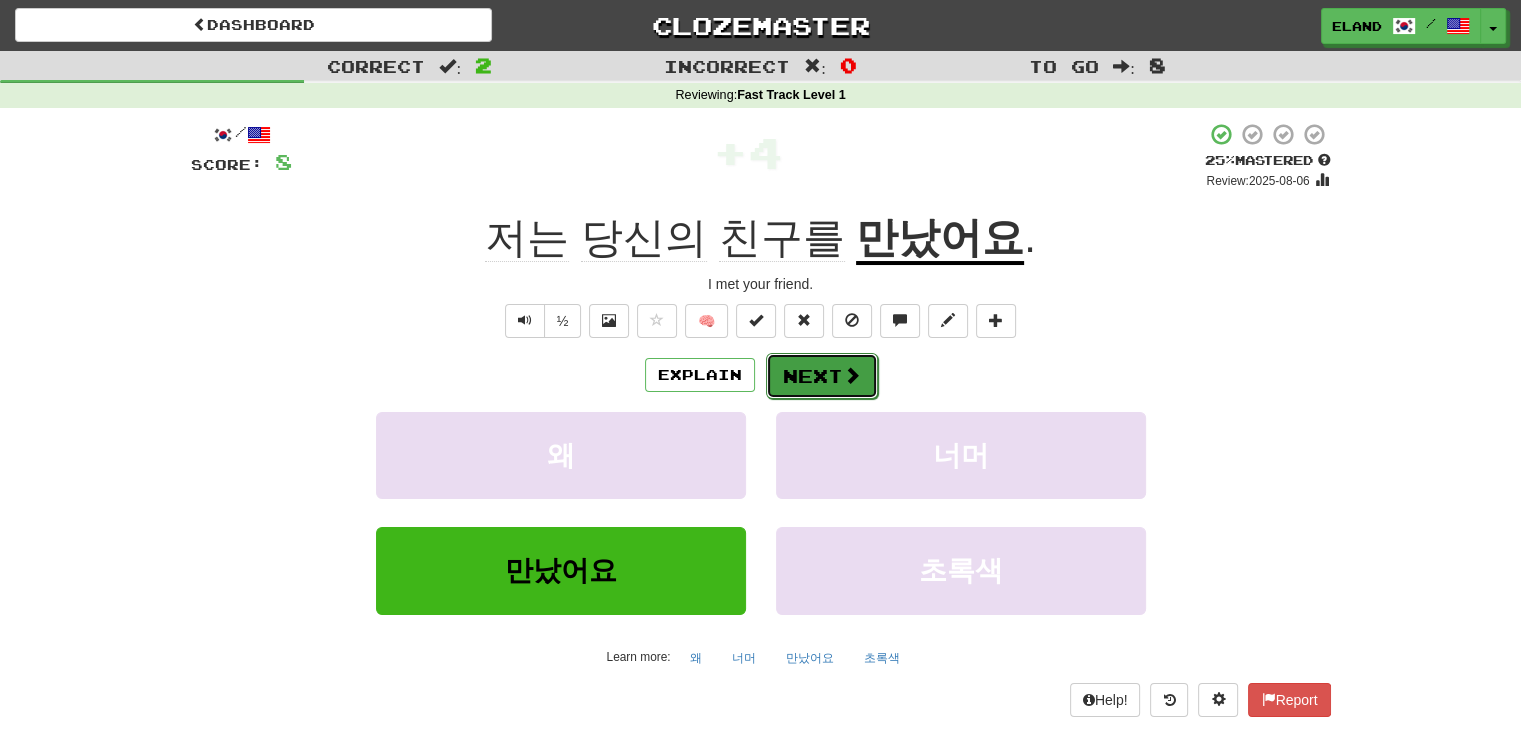 click on "Next" at bounding box center (822, 376) 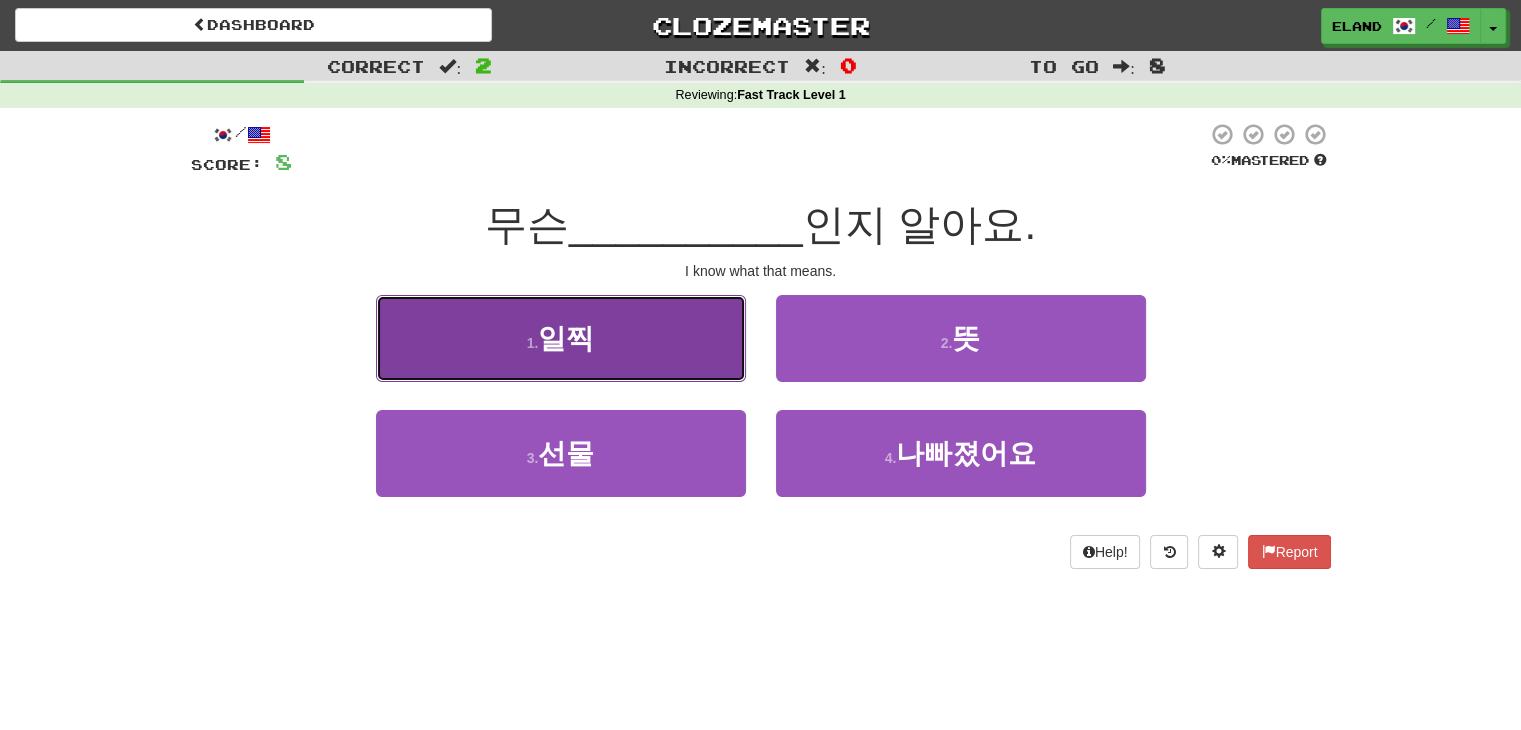 click on "1 .  일찍" at bounding box center [561, 338] 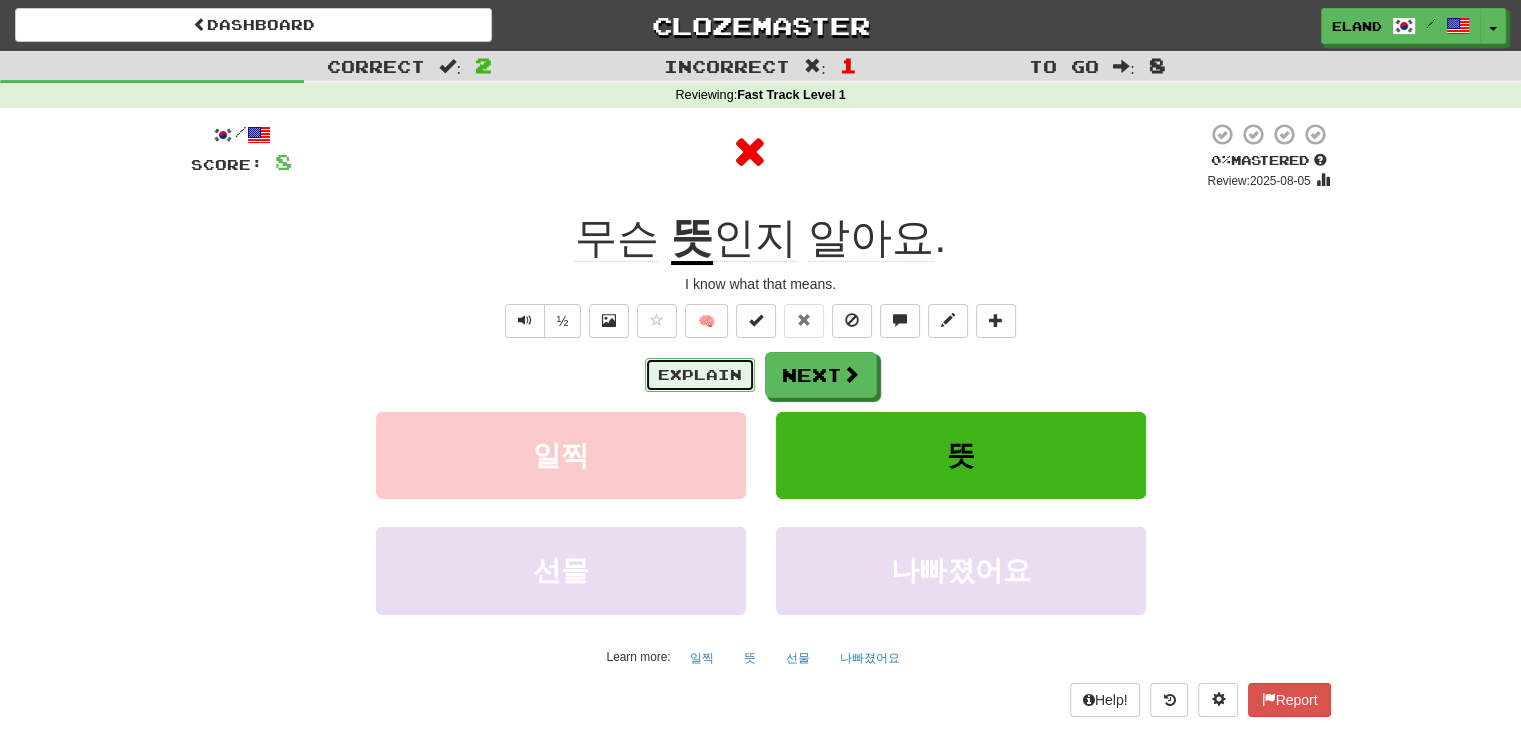click on "Explain" at bounding box center (700, 375) 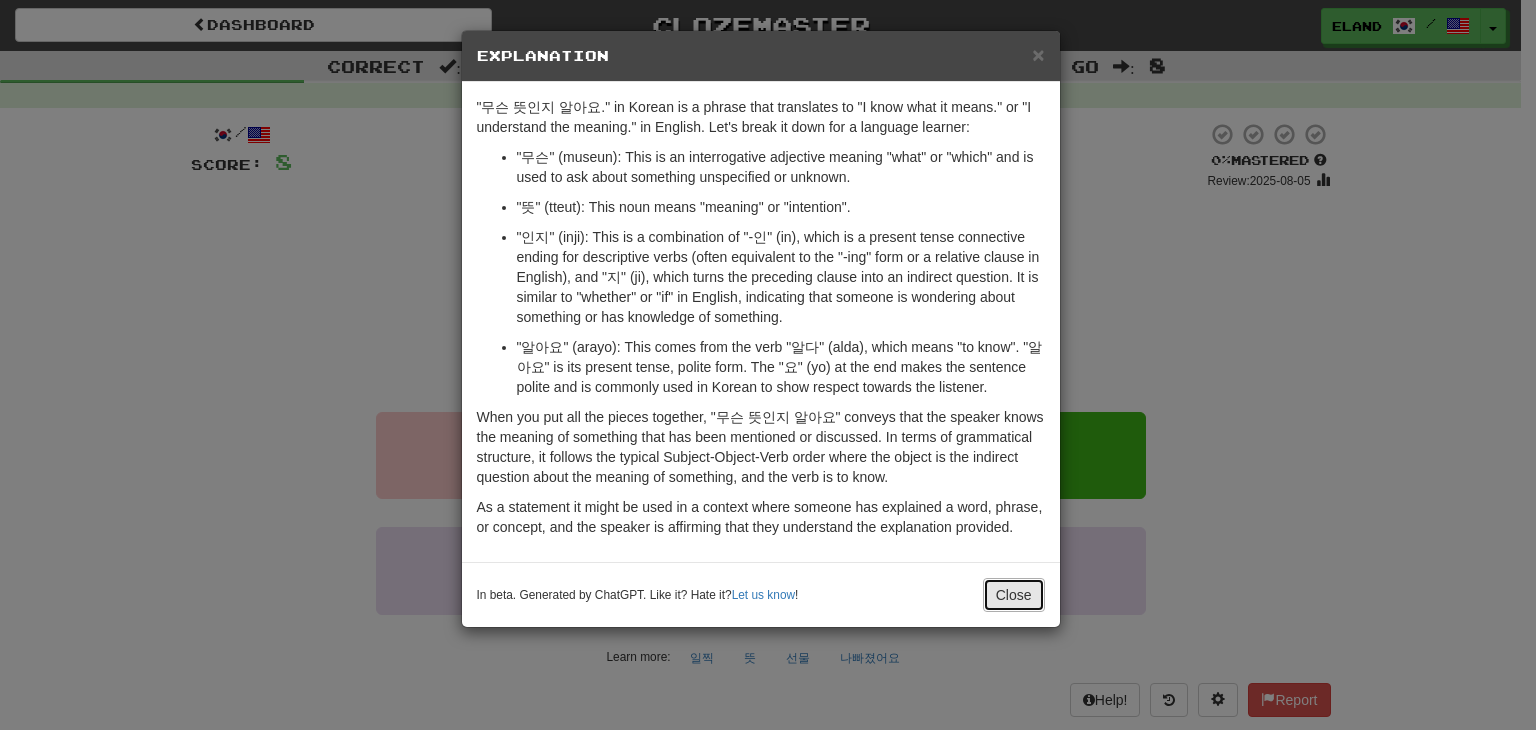 click on "Close" at bounding box center (1014, 595) 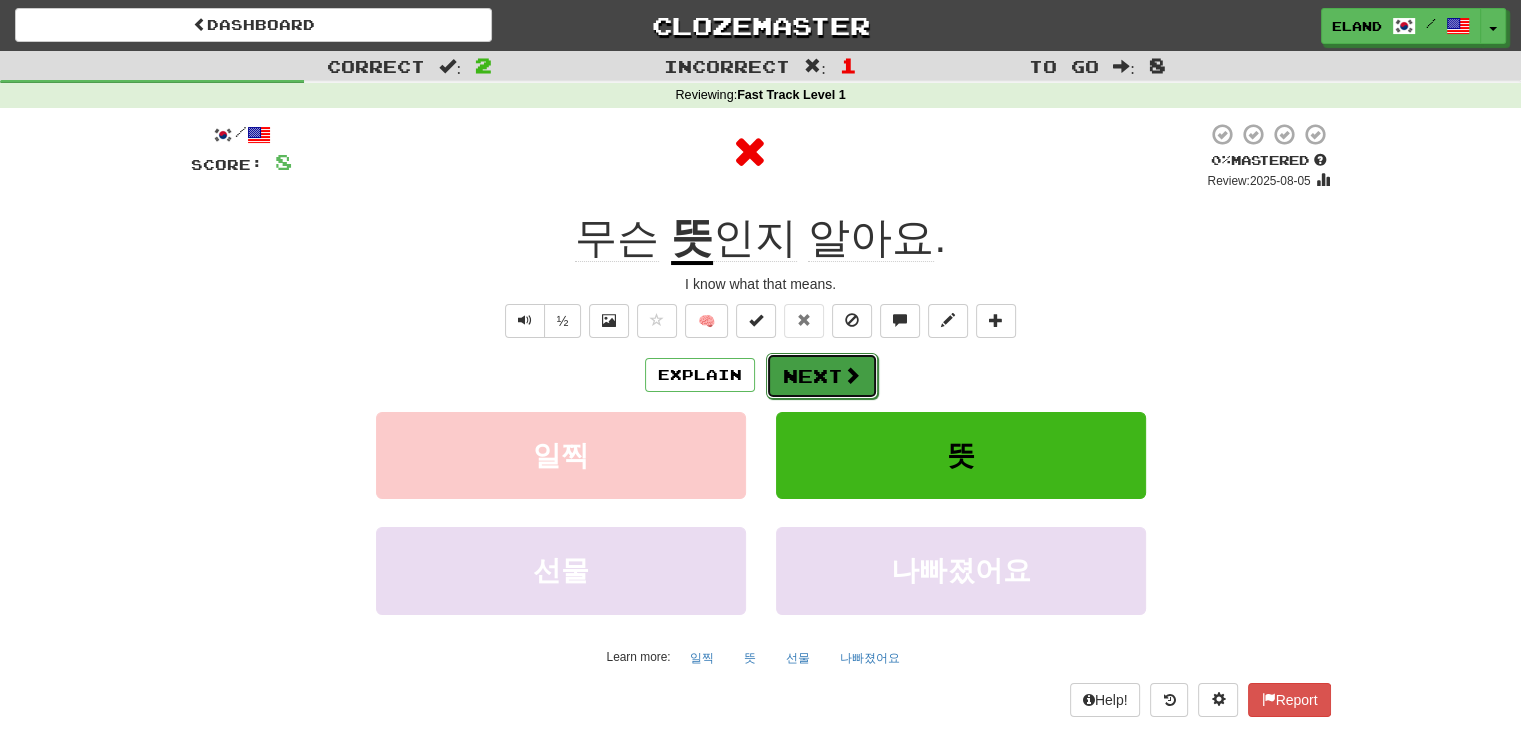 click on "Next" at bounding box center [822, 376] 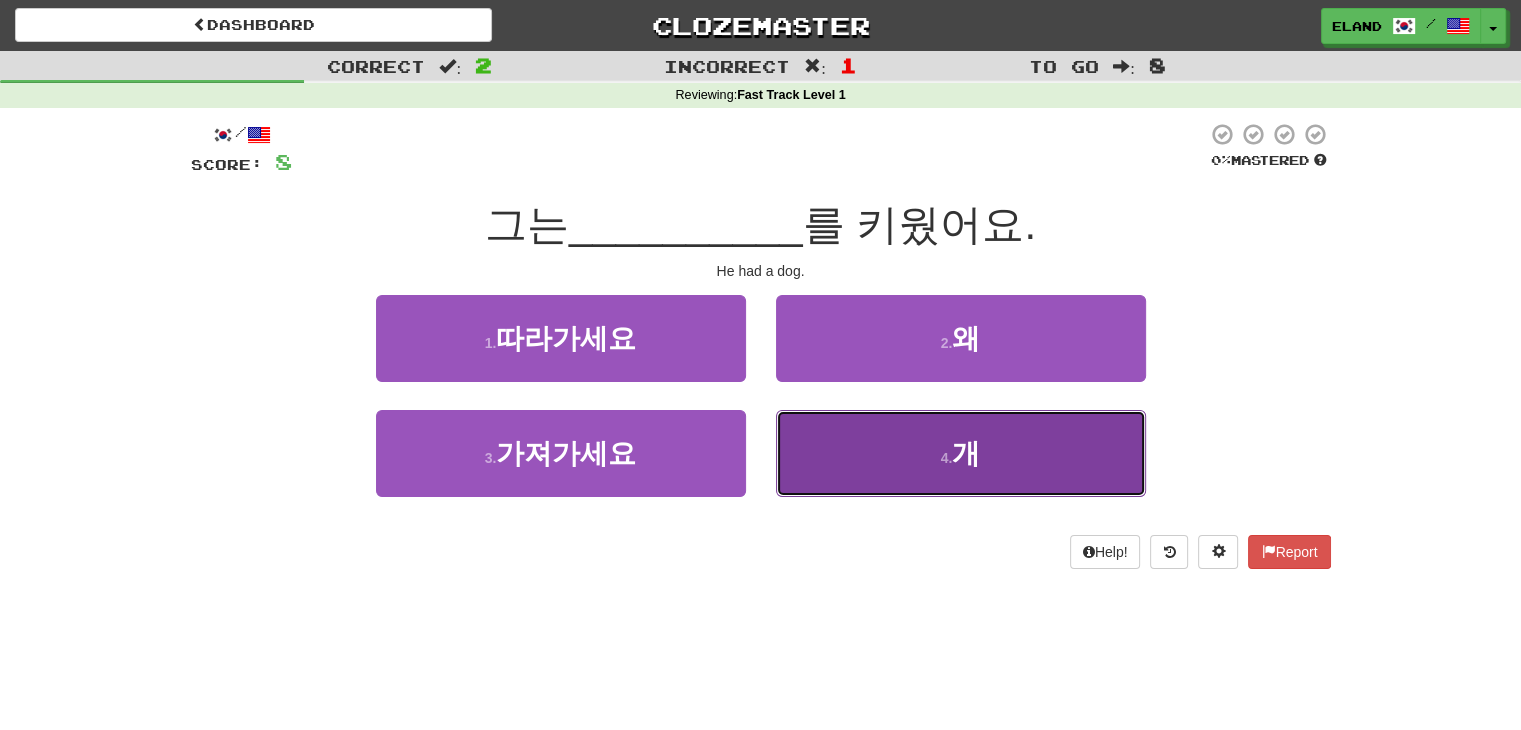 click on "4 .  개" at bounding box center [961, 453] 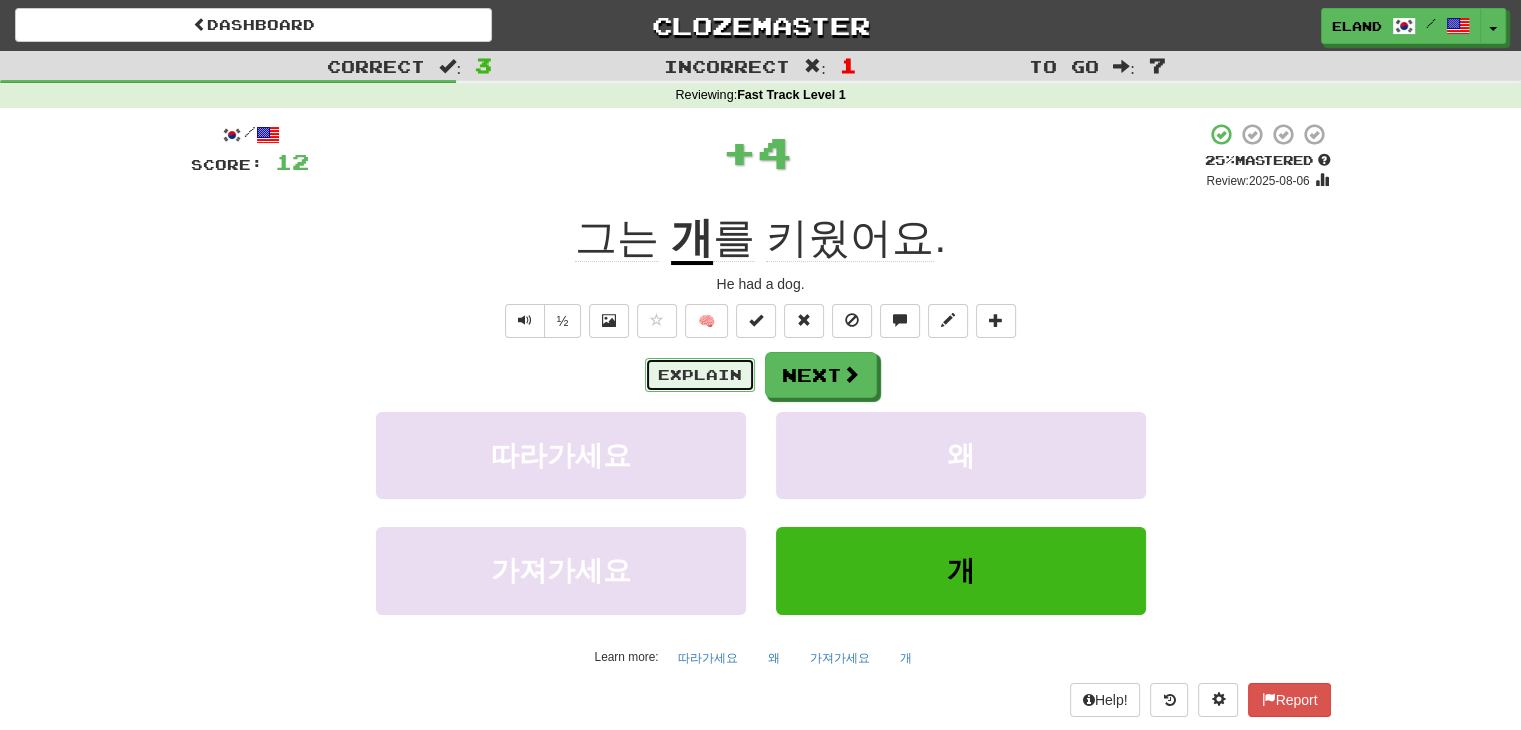 click on "Explain" at bounding box center (700, 375) 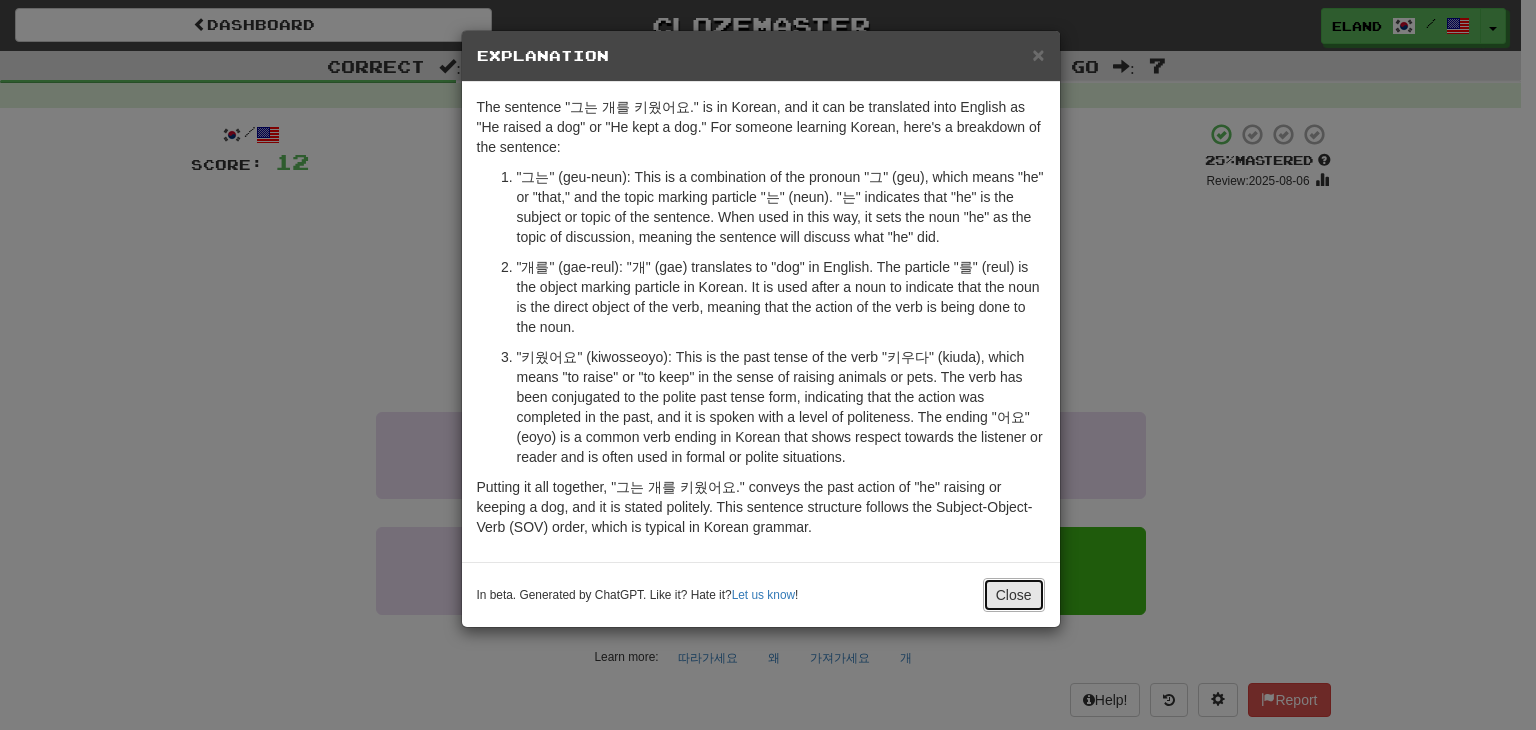 click on "Close" at bounding box center (1014, 595) 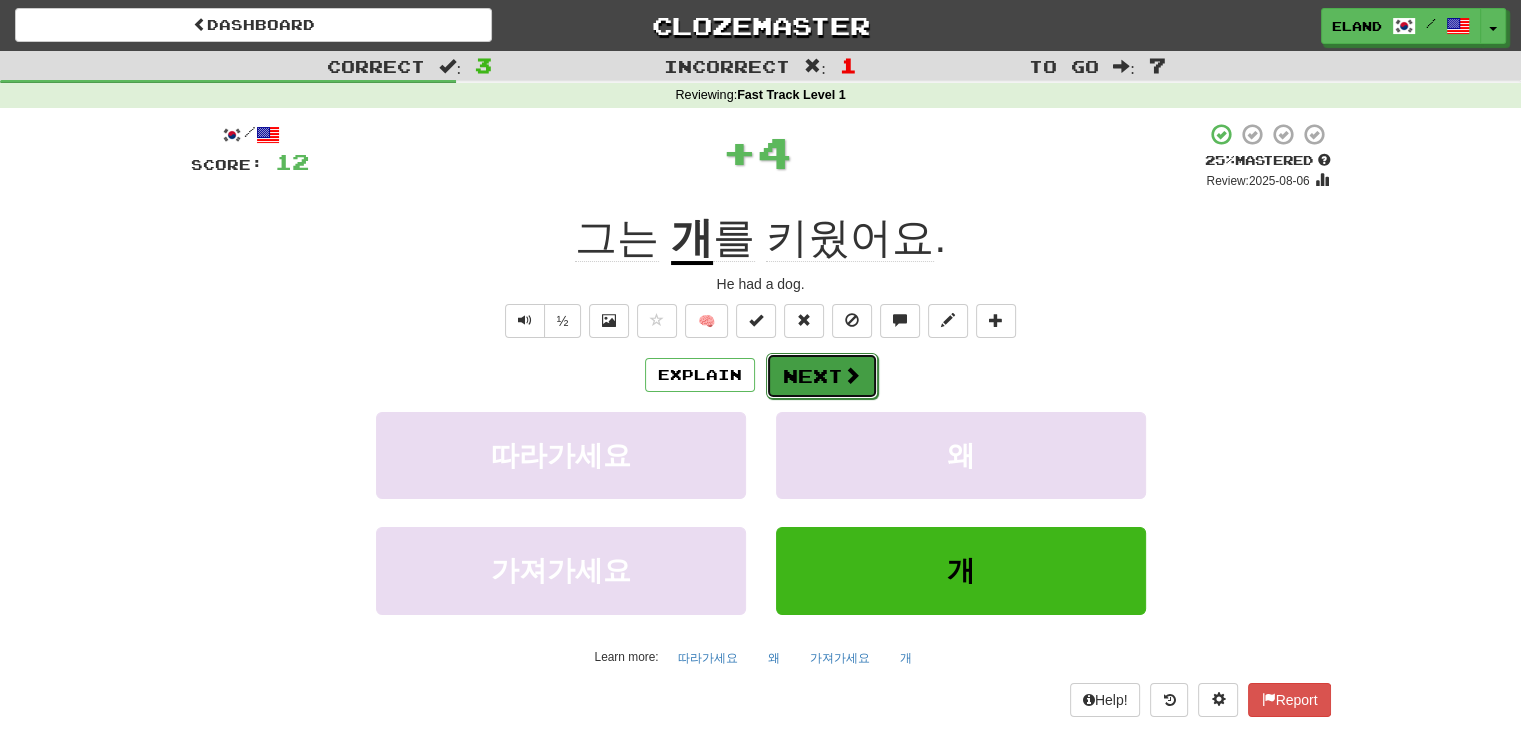 click on "Next" at bounding box center [822, 376] 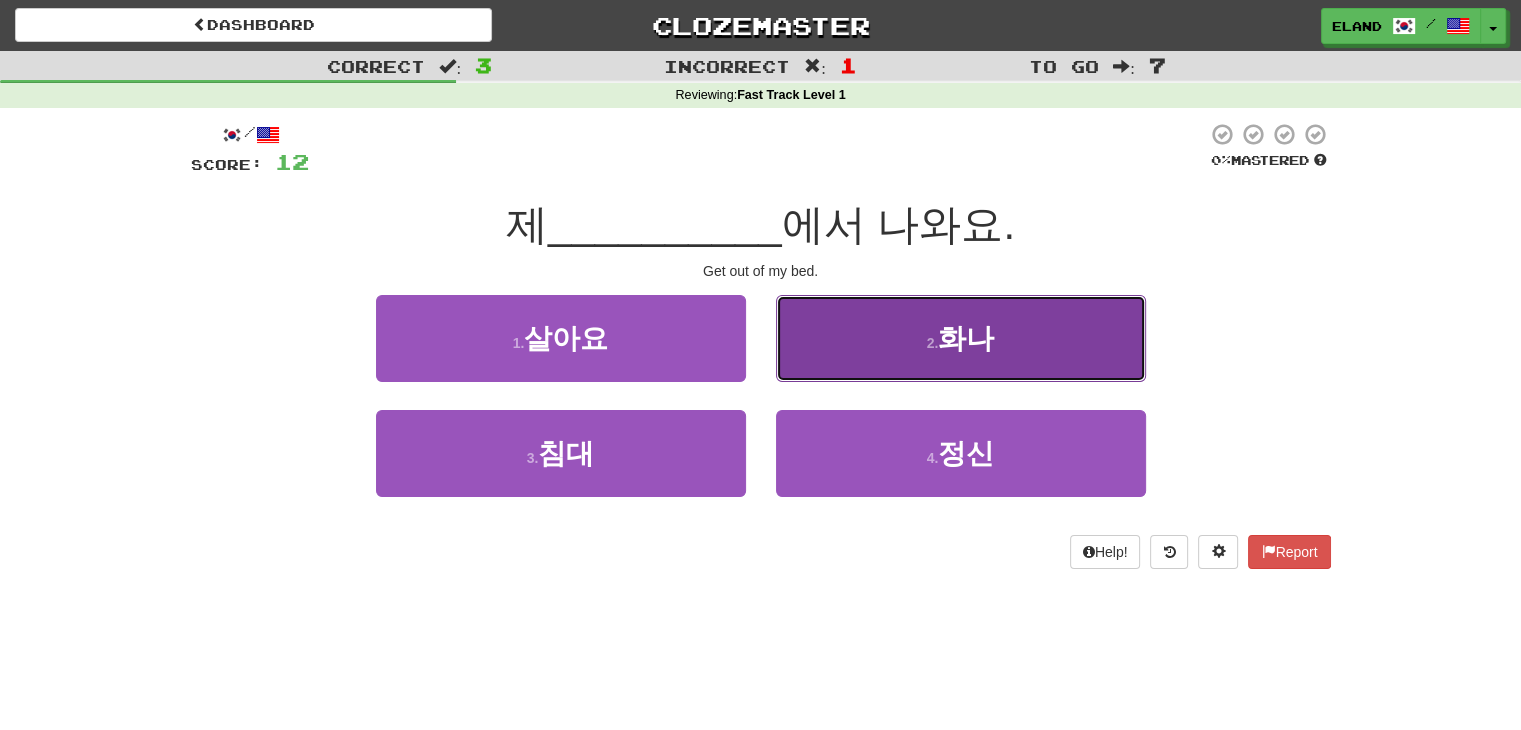 click on "2 .  화나" at bounding box center (961, 338) 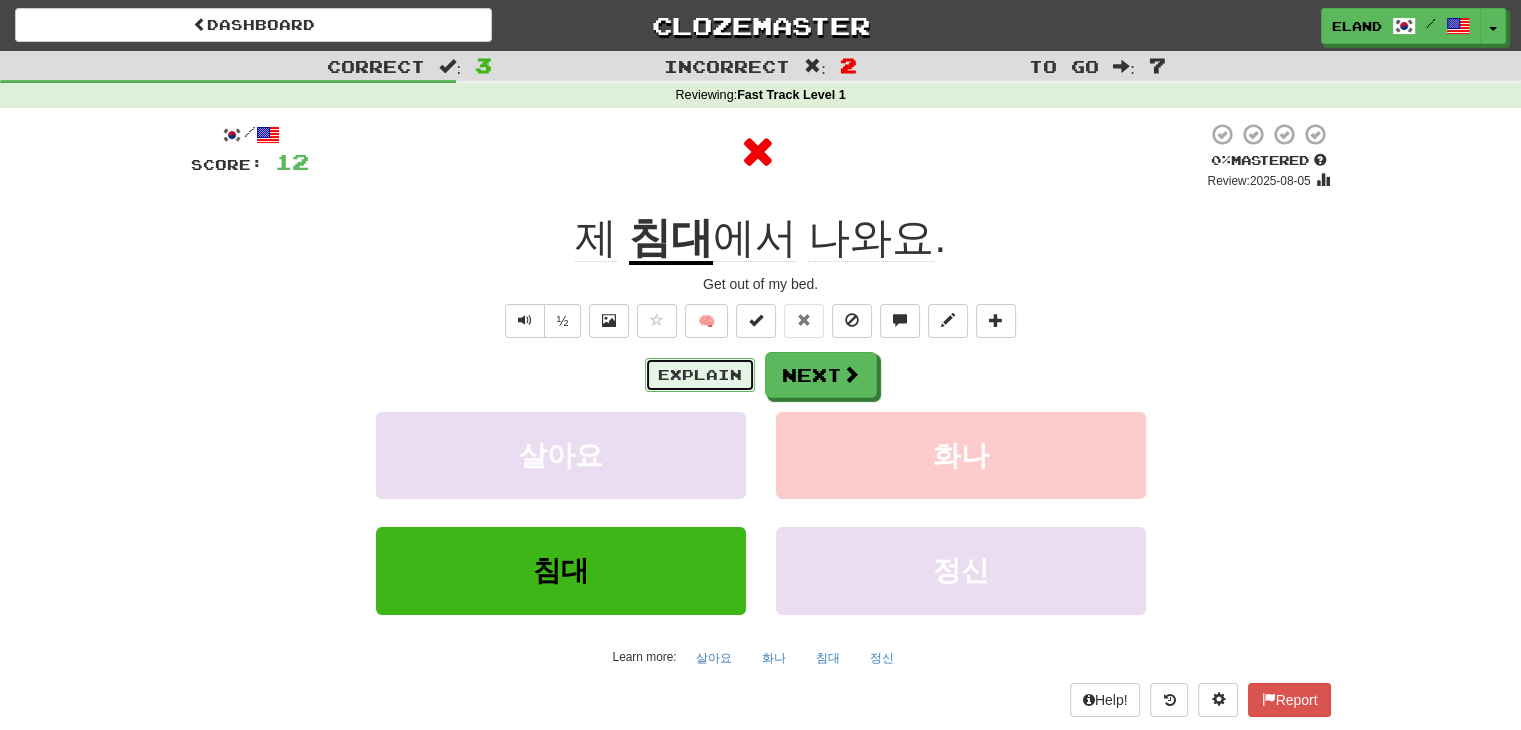 click on "Explain" at bounding box center [700, 375] 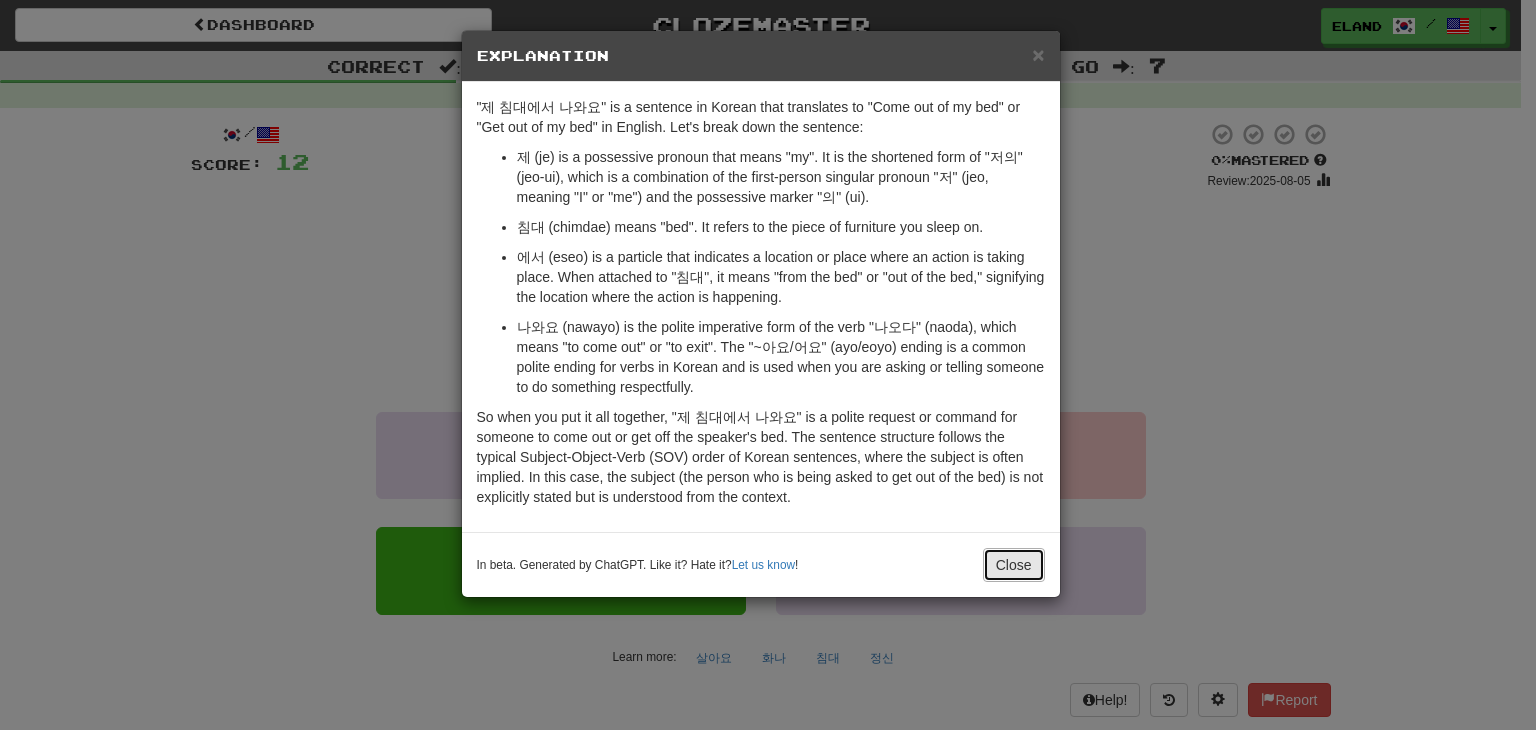 click on "Close" at bounding box center [1014, 565] 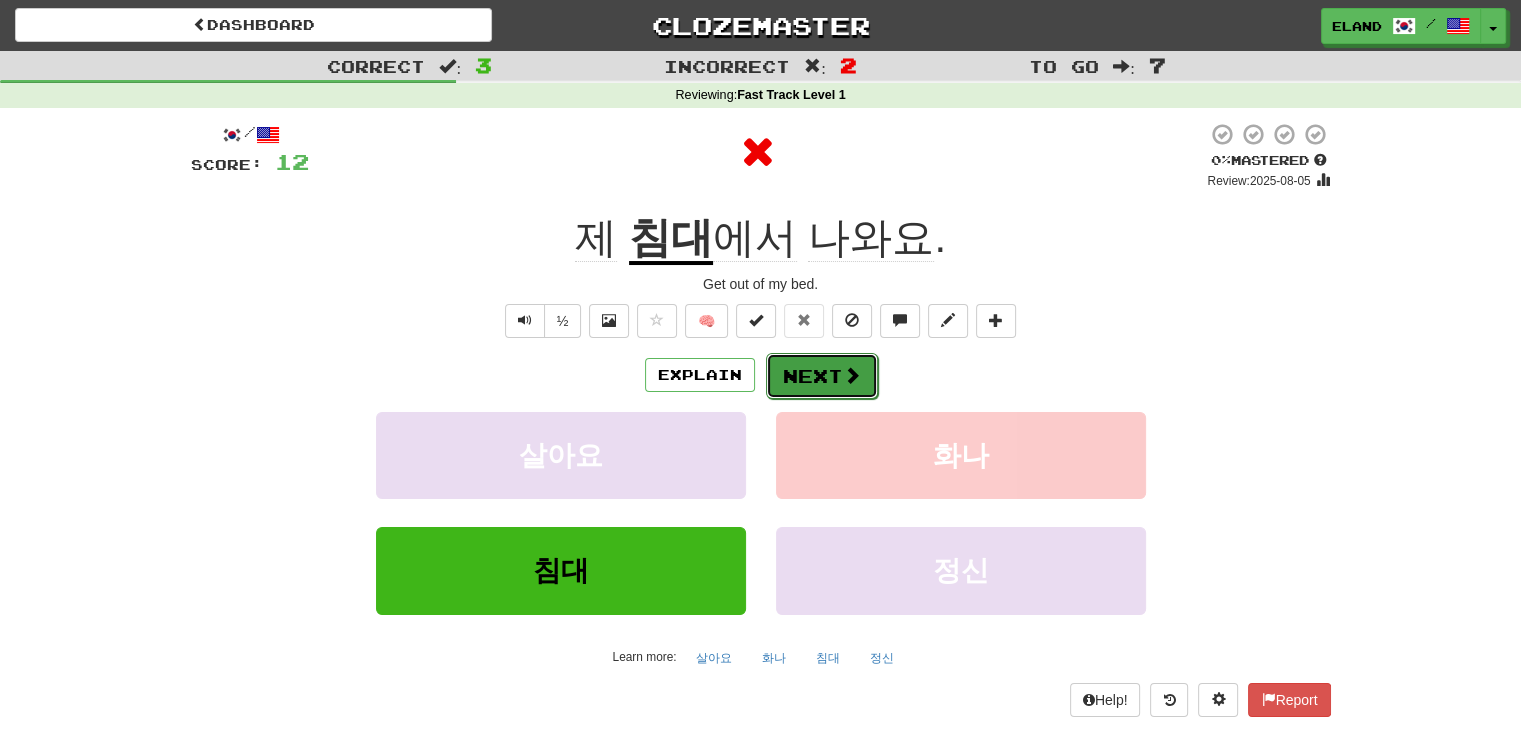 click on "Next" at bounding box center (822, 376) 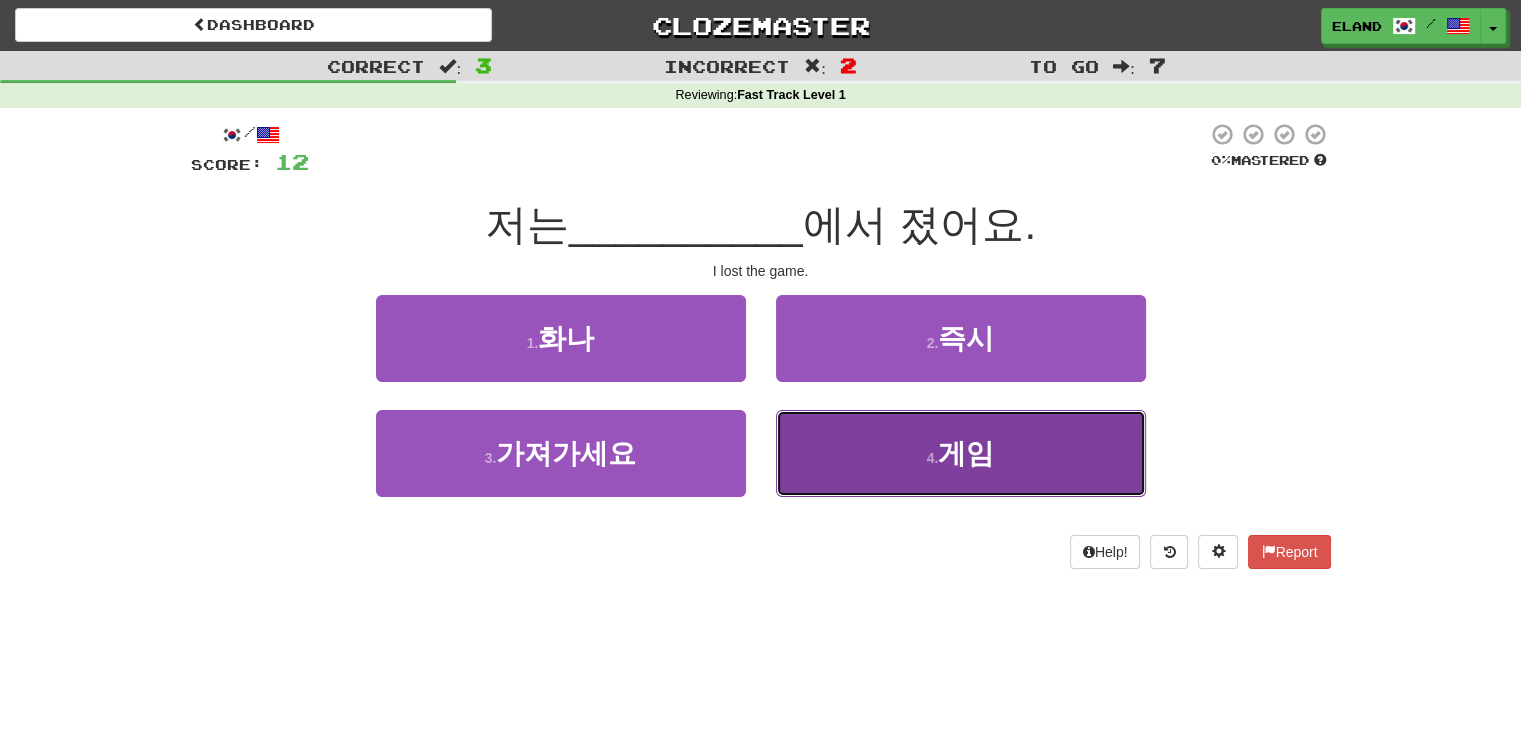 click on "4 .  게임" at bounding box center [961, 453] 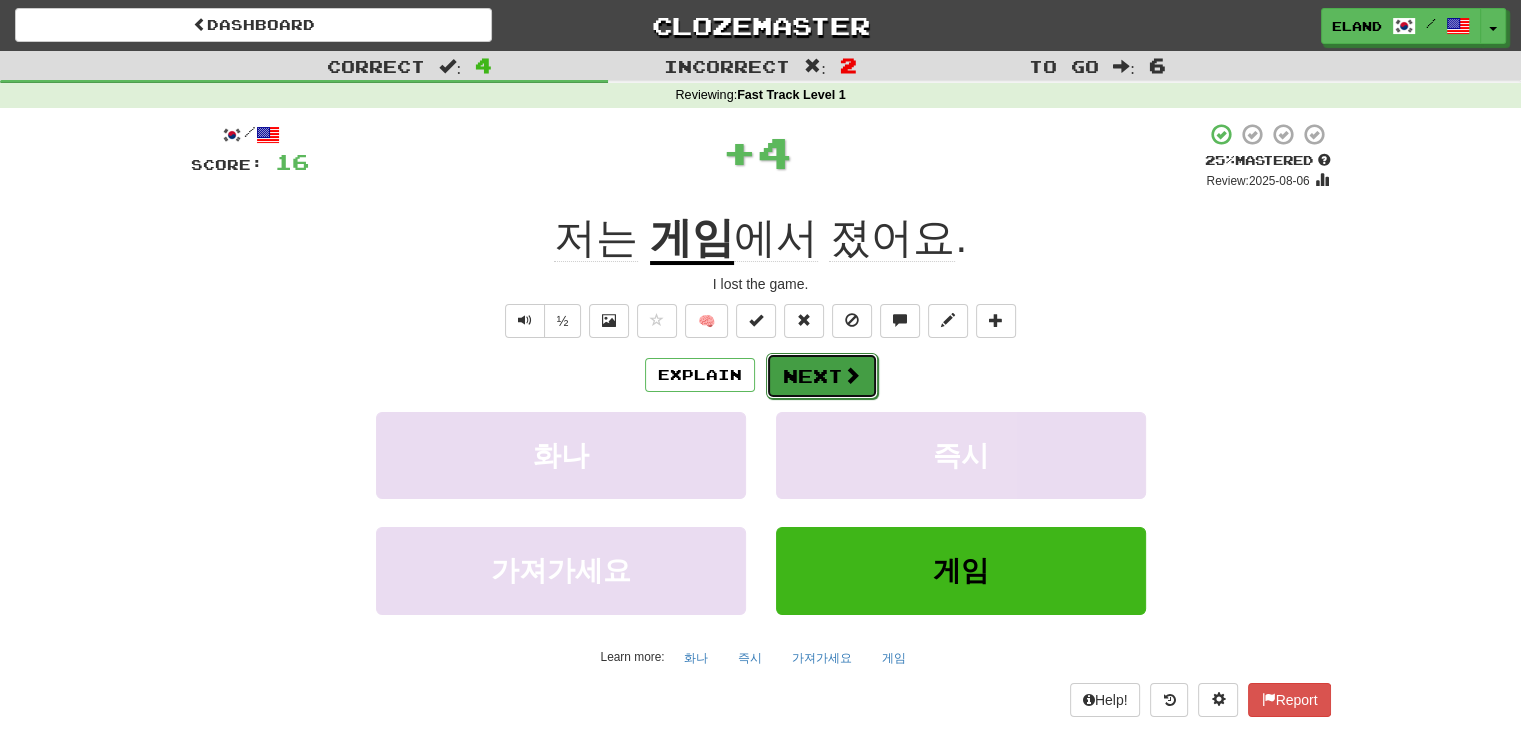 click on "Next" at bounding box center (822, 376) 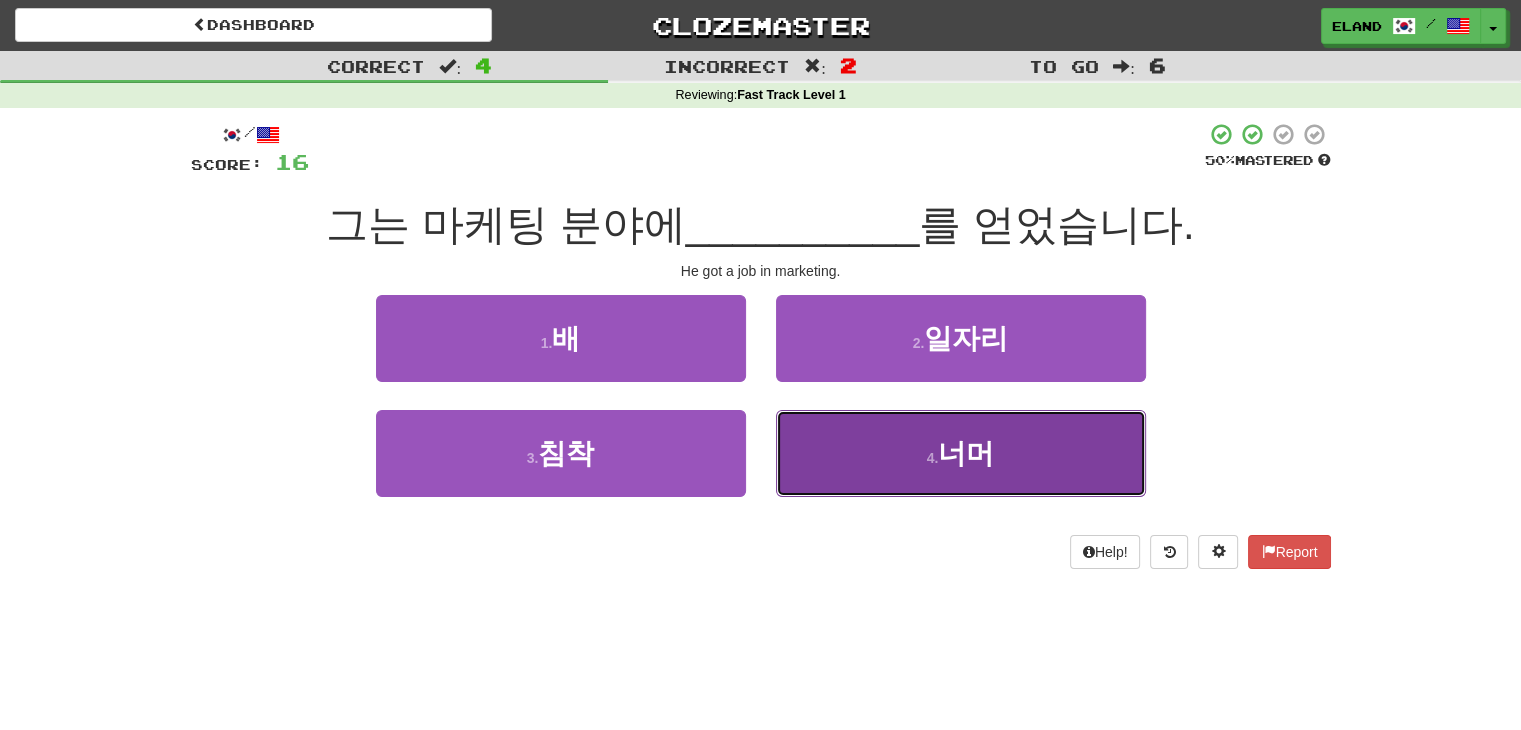click on "4 .  너머" at bounding box center [961, 453] 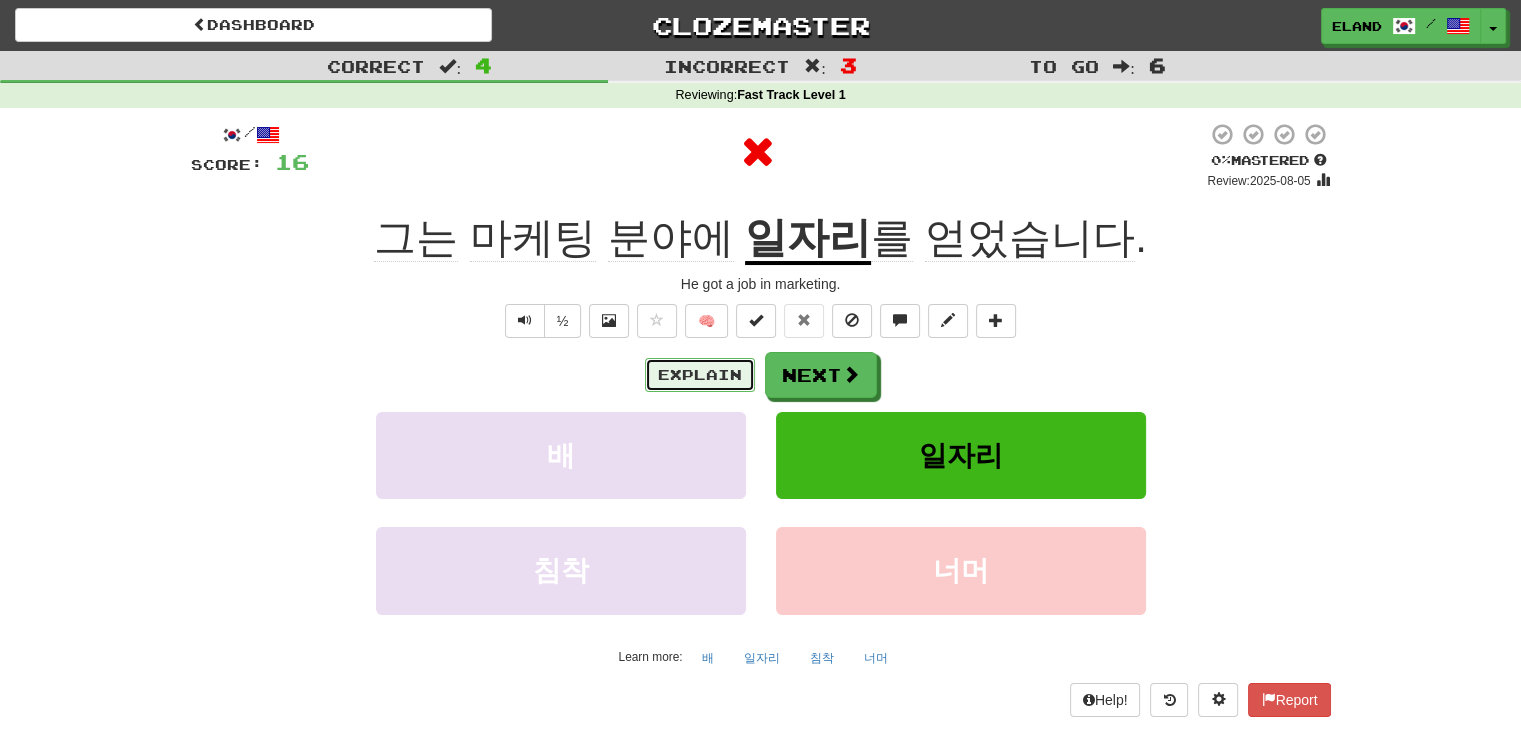 click on "Explain" at bounding box center [700, 375] 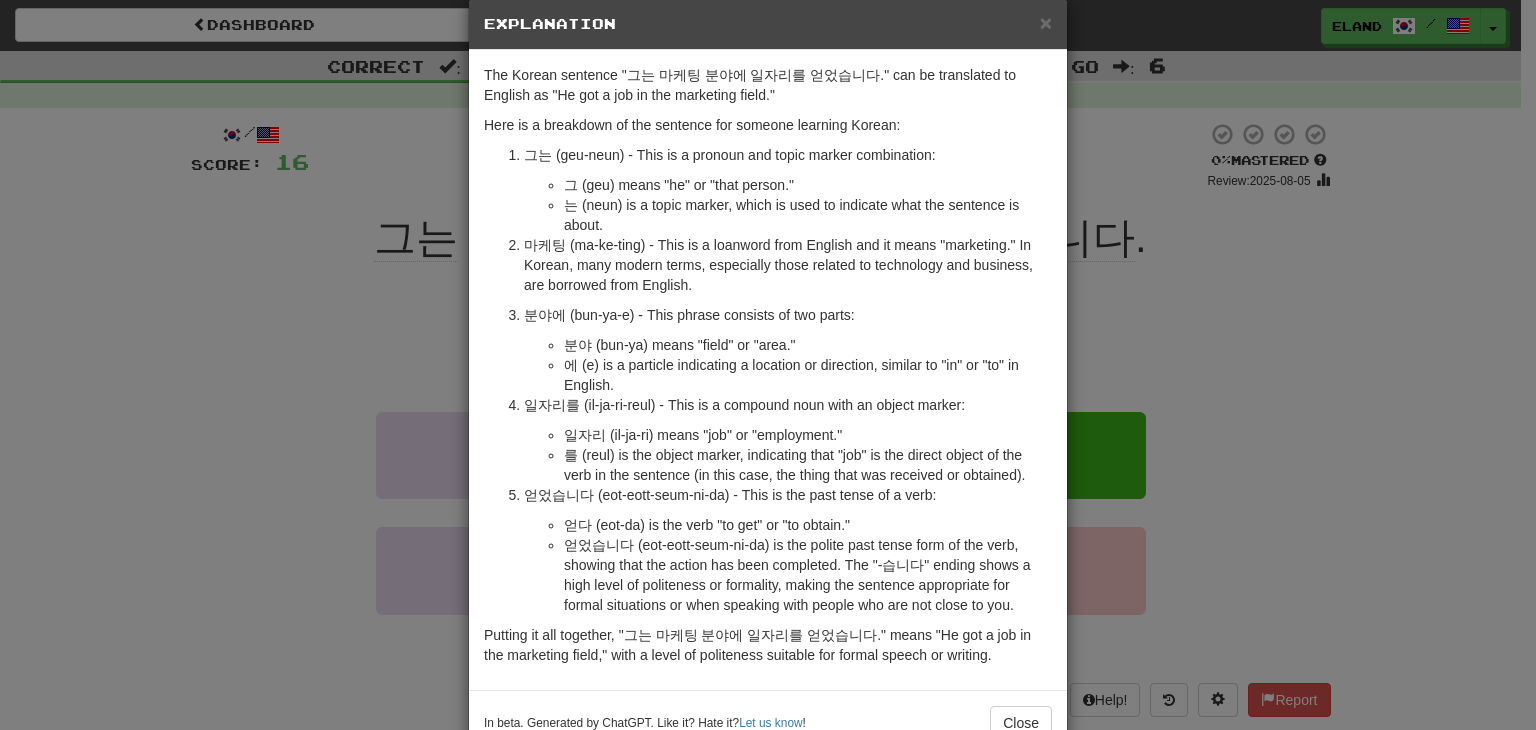 scroll, scrollTop: 87, scrollLeft: 0, axis: vertical 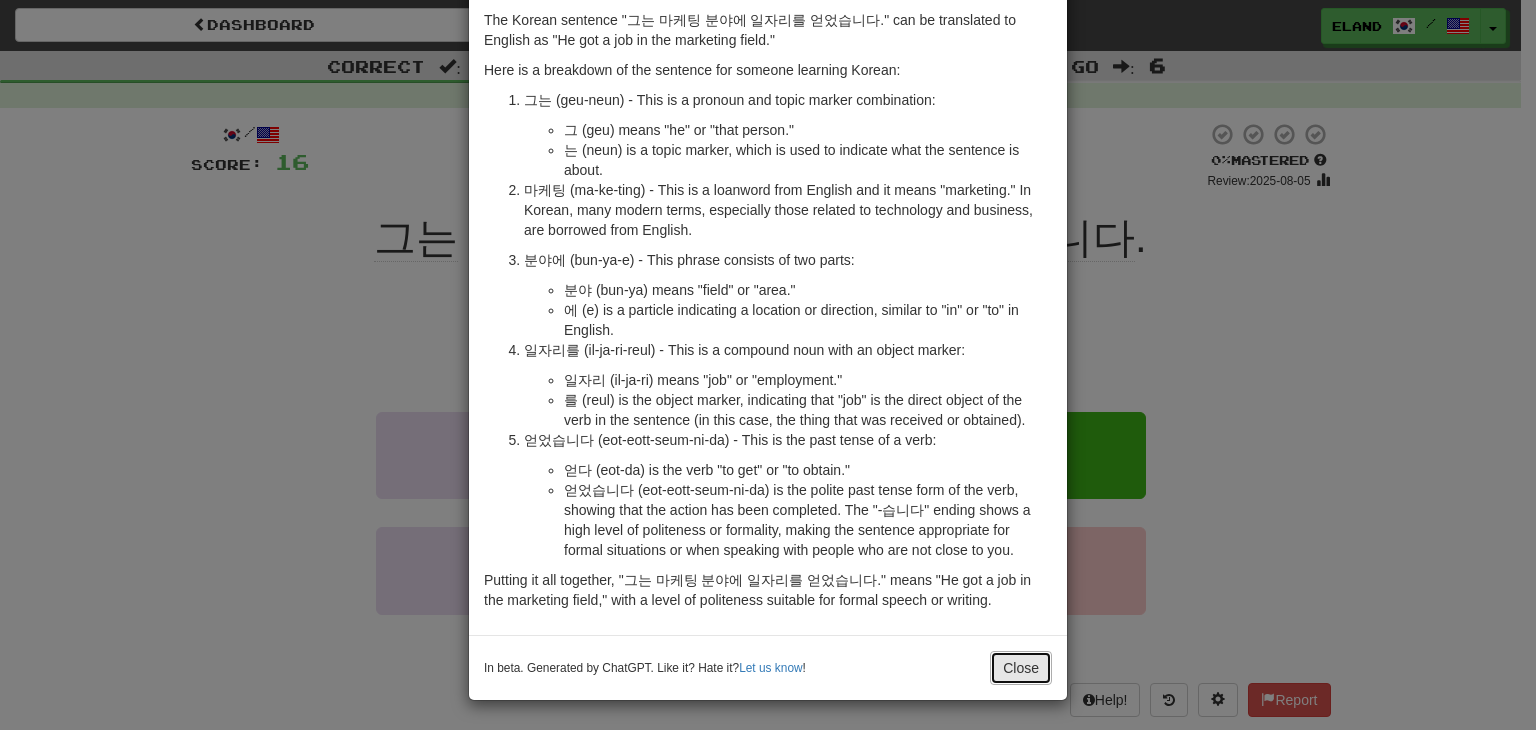 click on "Close" at bounding box center (1021, 668) 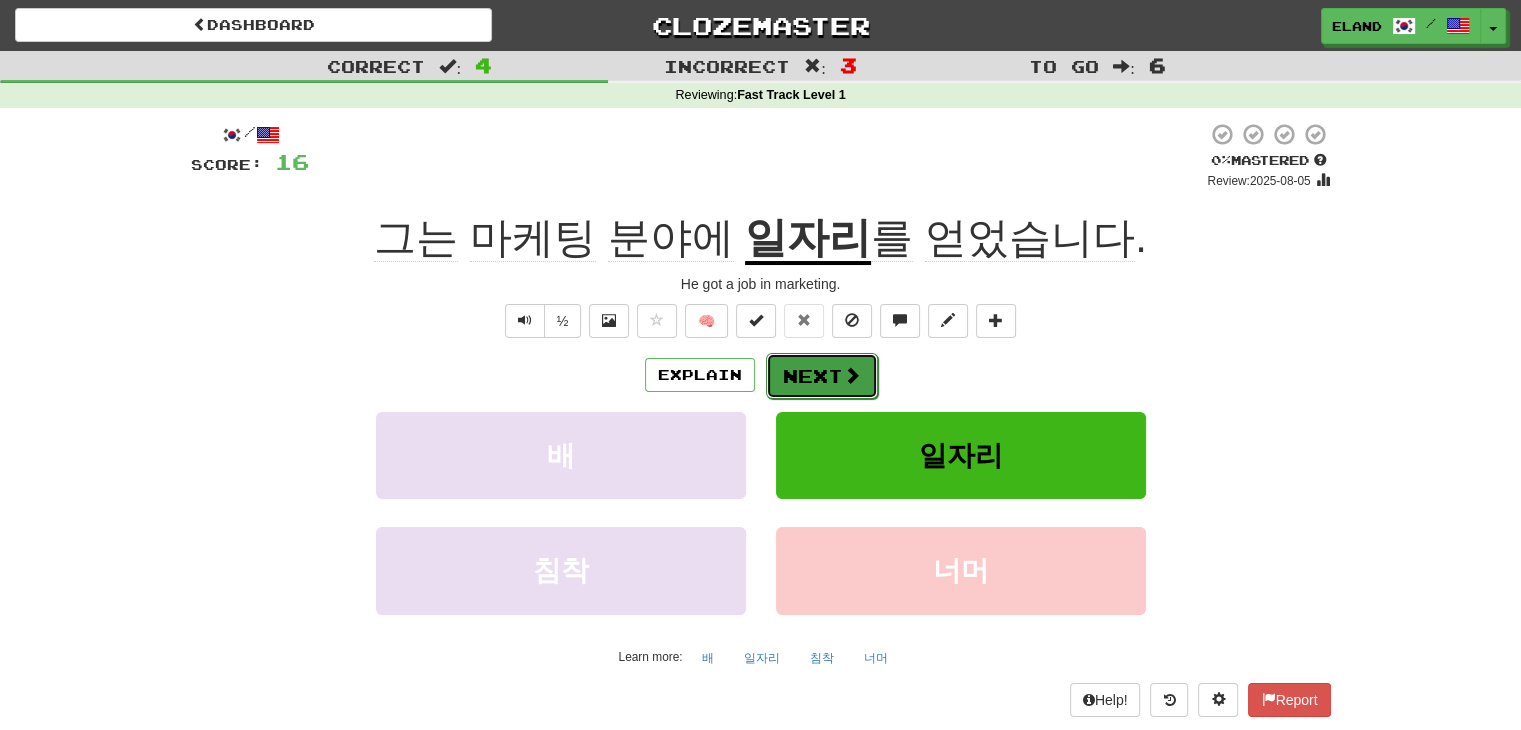 click on "Next" at bounding box center [822, 376] 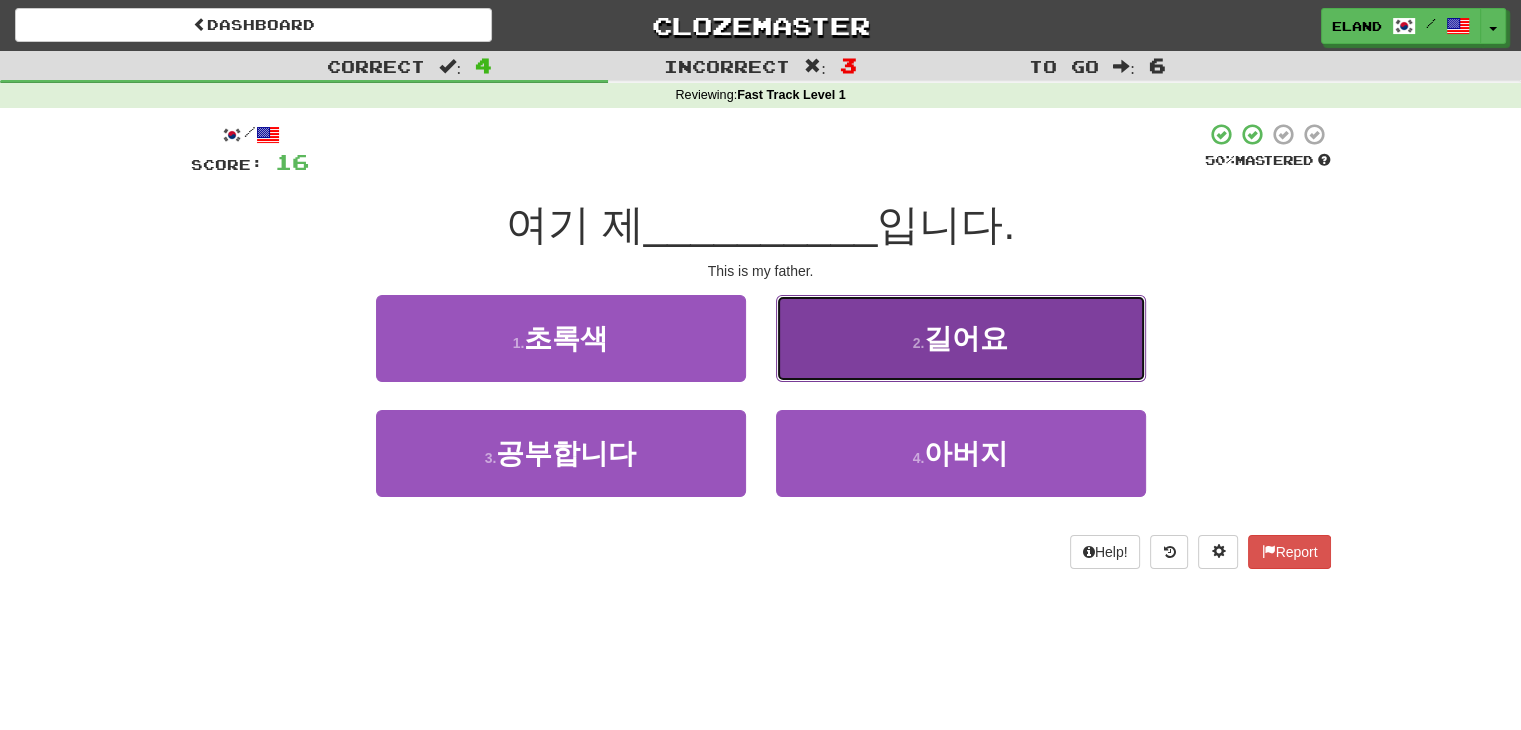 click on "2 .  길어요" at bounding box center [961, 338] 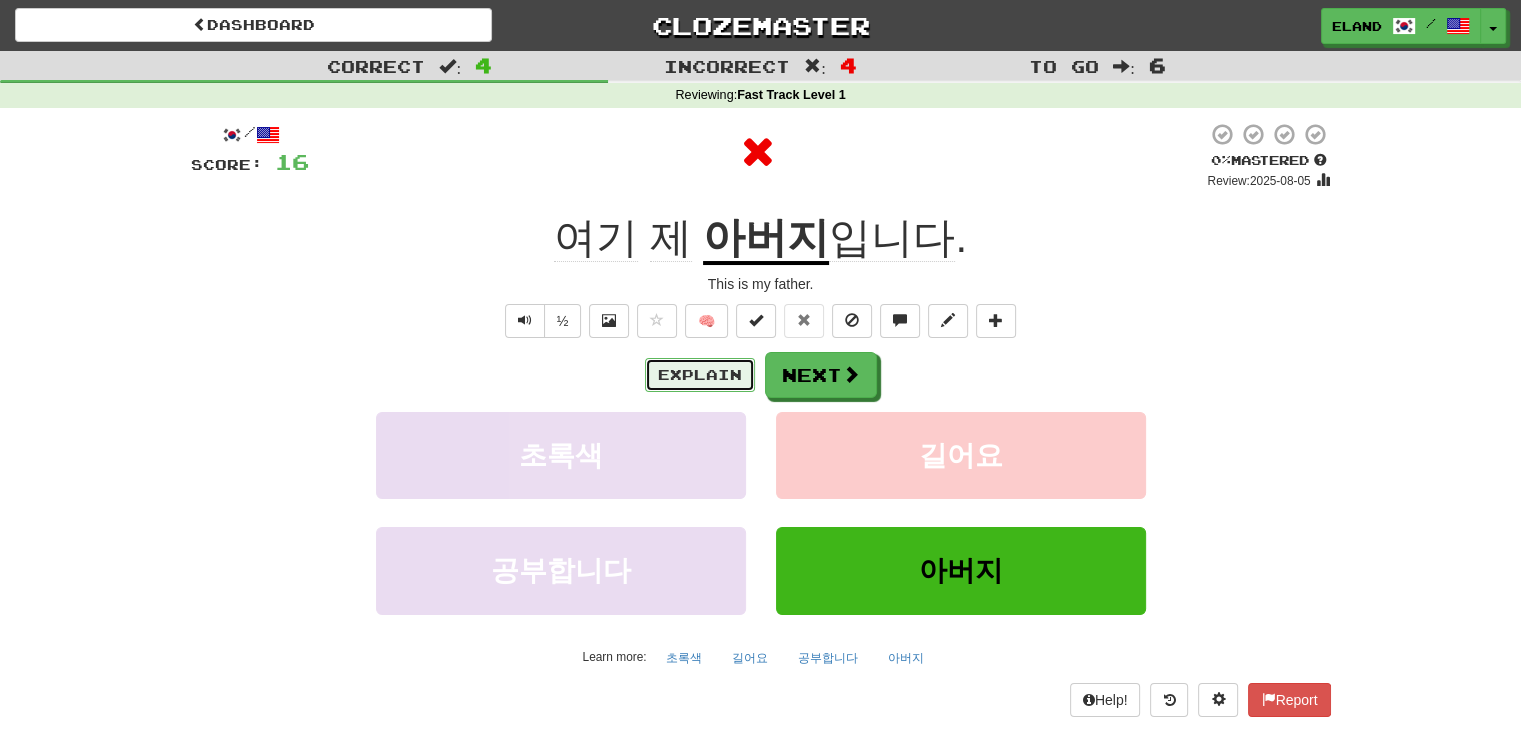 click on "Explain" at bounding box center [700, 375] 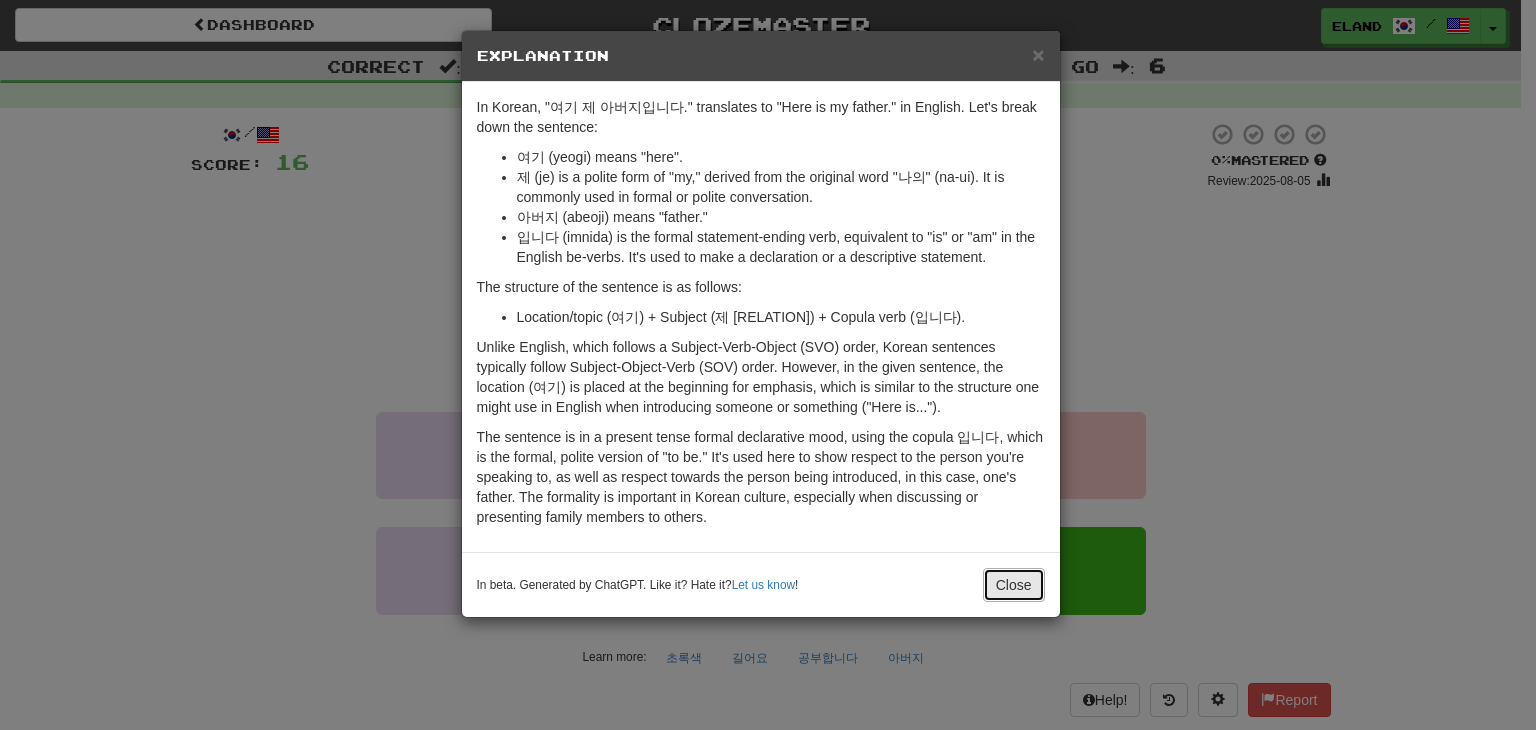 click on "Close" at bounding box center (1014, 585) 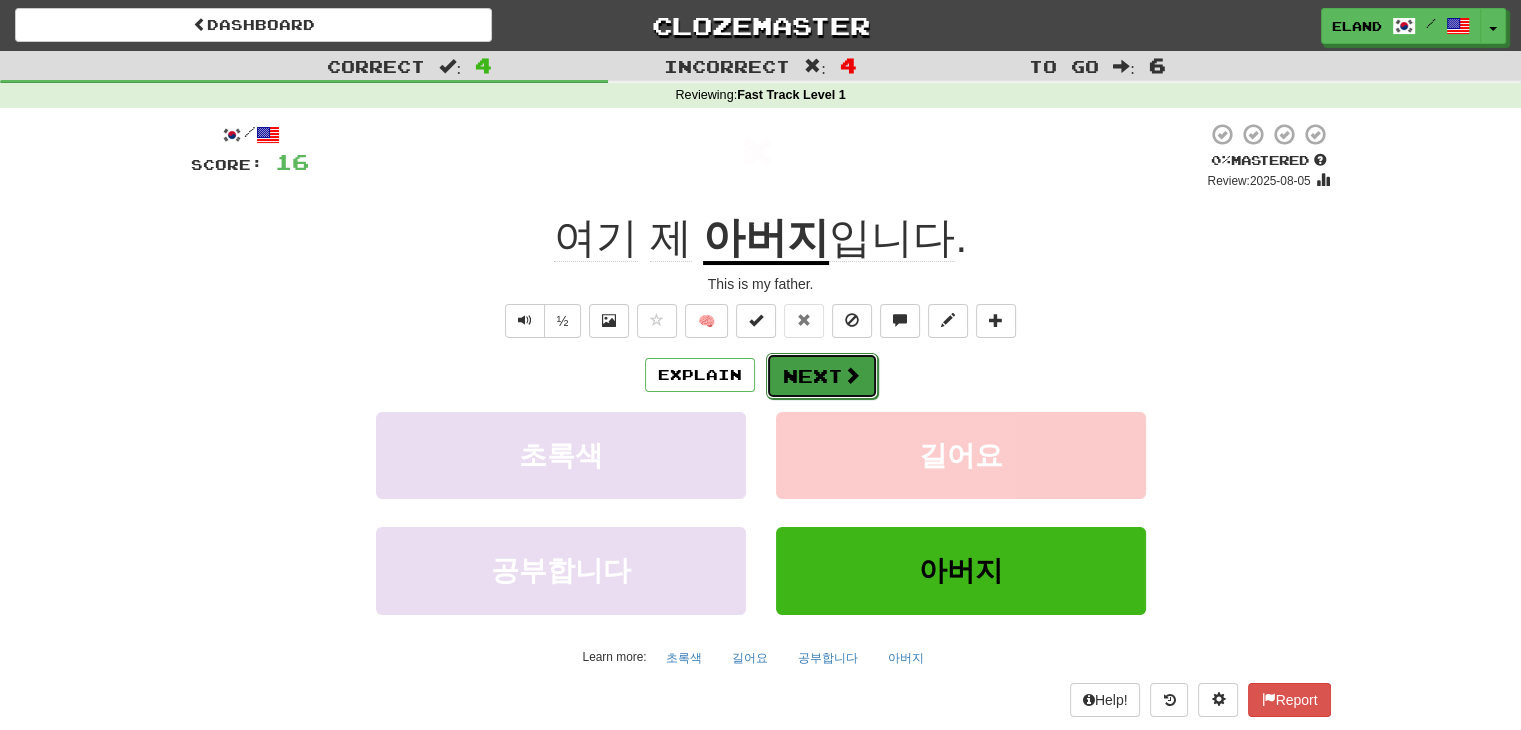 click at bounding box center (852, 375) 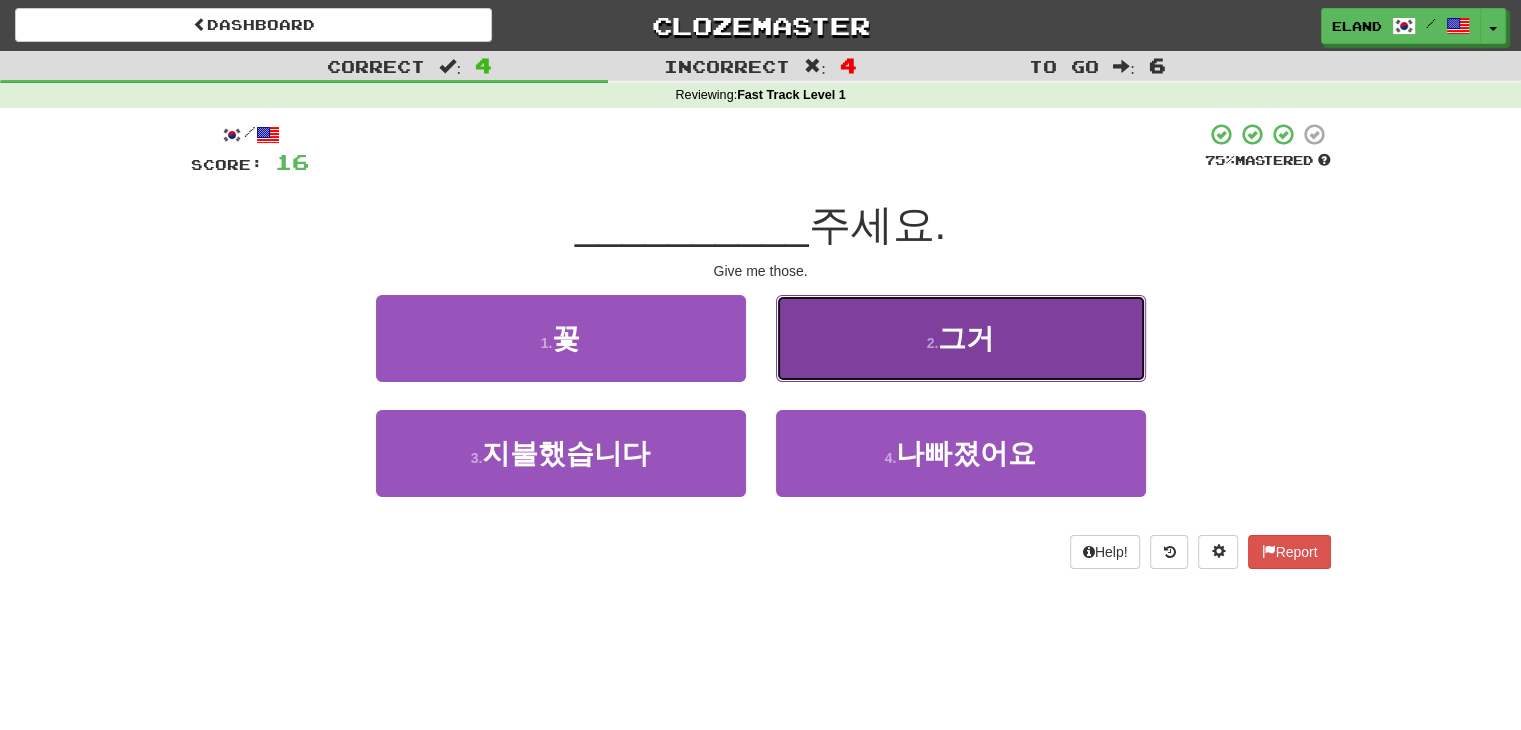 click on "2 .  그거" at bounding box center (961, 338) 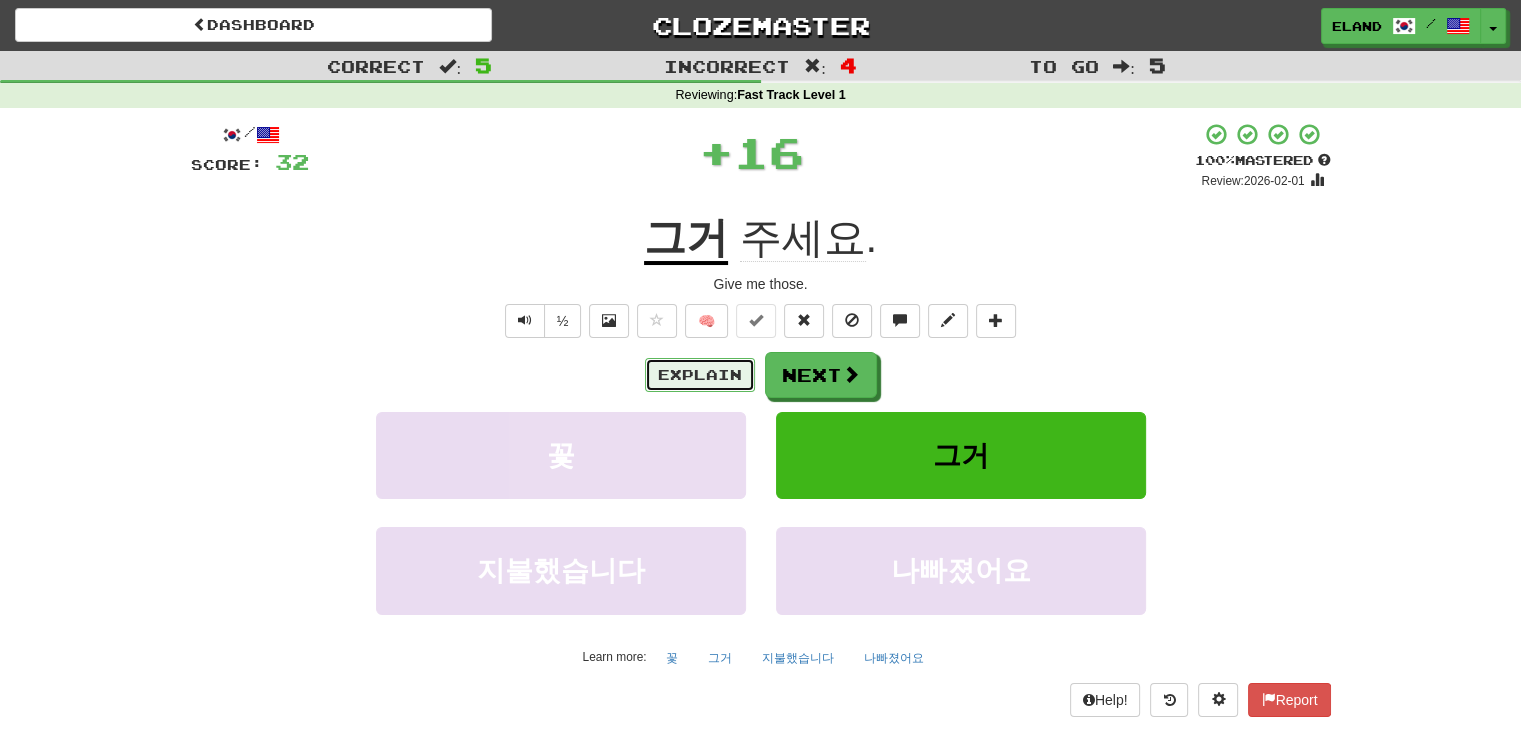 click on "Explain" at bounding box center [700, 375] 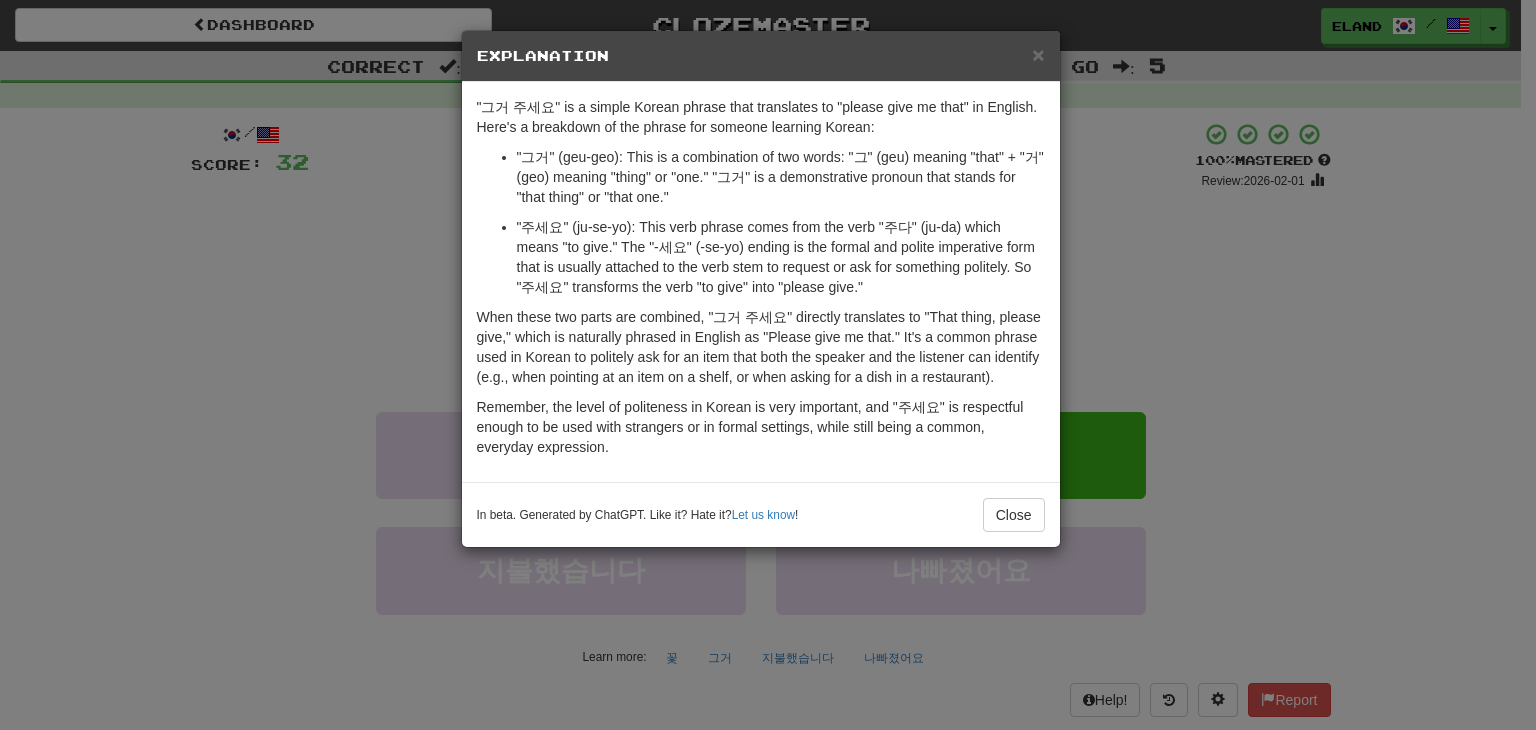 click on "× Explanation "그거 주세요" is a simple Korean phrase that translates to "please give me that" in English. Here's a breakdown of the phrase for someone learning Korean:
"그거" (geu-geo): This is a combination of two words: "그" (geu) meaning "that" + "거" (geo) meaning "thing" or "one." "그거" is a demonstrative pronoun that stands for "that thing" or "that one."
"주세요" (ju-se-yo): This verb phrase comes from the verb "주다" (ju-da) which means "to give." The "-세요" (-se-yo) ending is the formal and polite imperative form that is usually attached to the verb stem to request or ask for something politely. So "주세요" transforms the verb "to give" into "please give."
Remember, the level of politeness in Korean is very important, and "주세요" is respectful enough to be used with strangers or in formal settings, while still being a common, everyday expression. In beta. Generated by ChatGPT. Like it? Hate it?  Let us know ! Close" at bounding box center (768, 365) 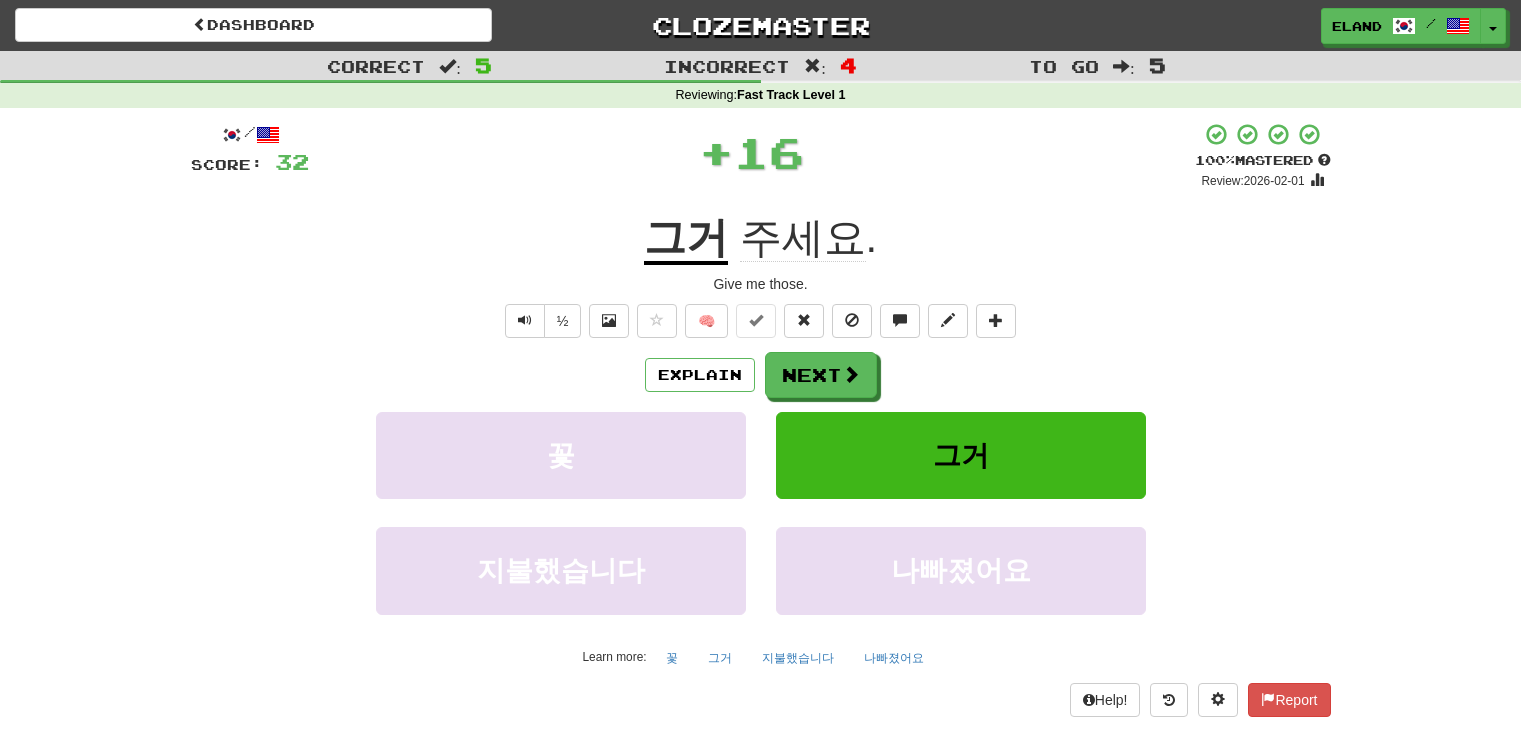 click at bounding box center (768, 365) 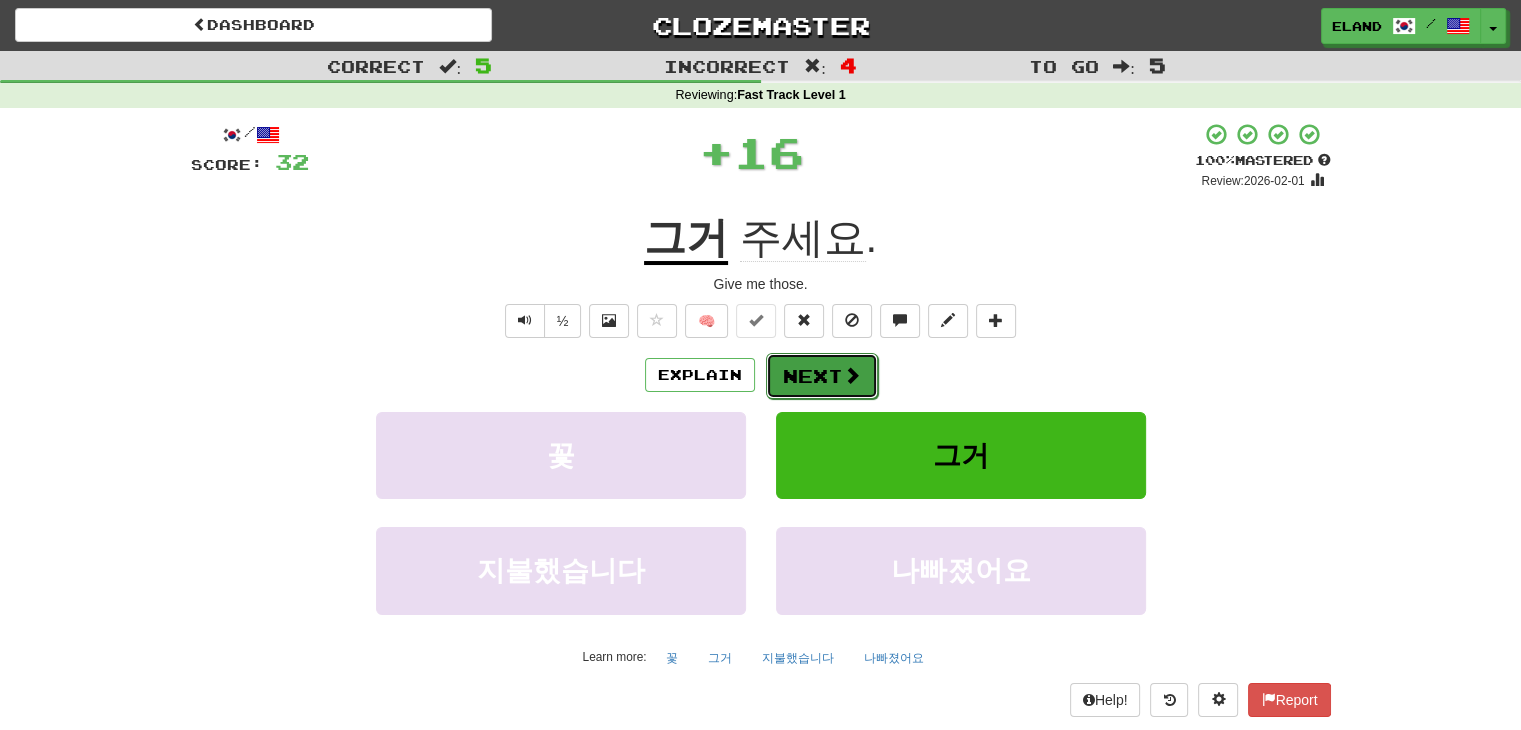click on "Next" at bounding box center (822, 376) 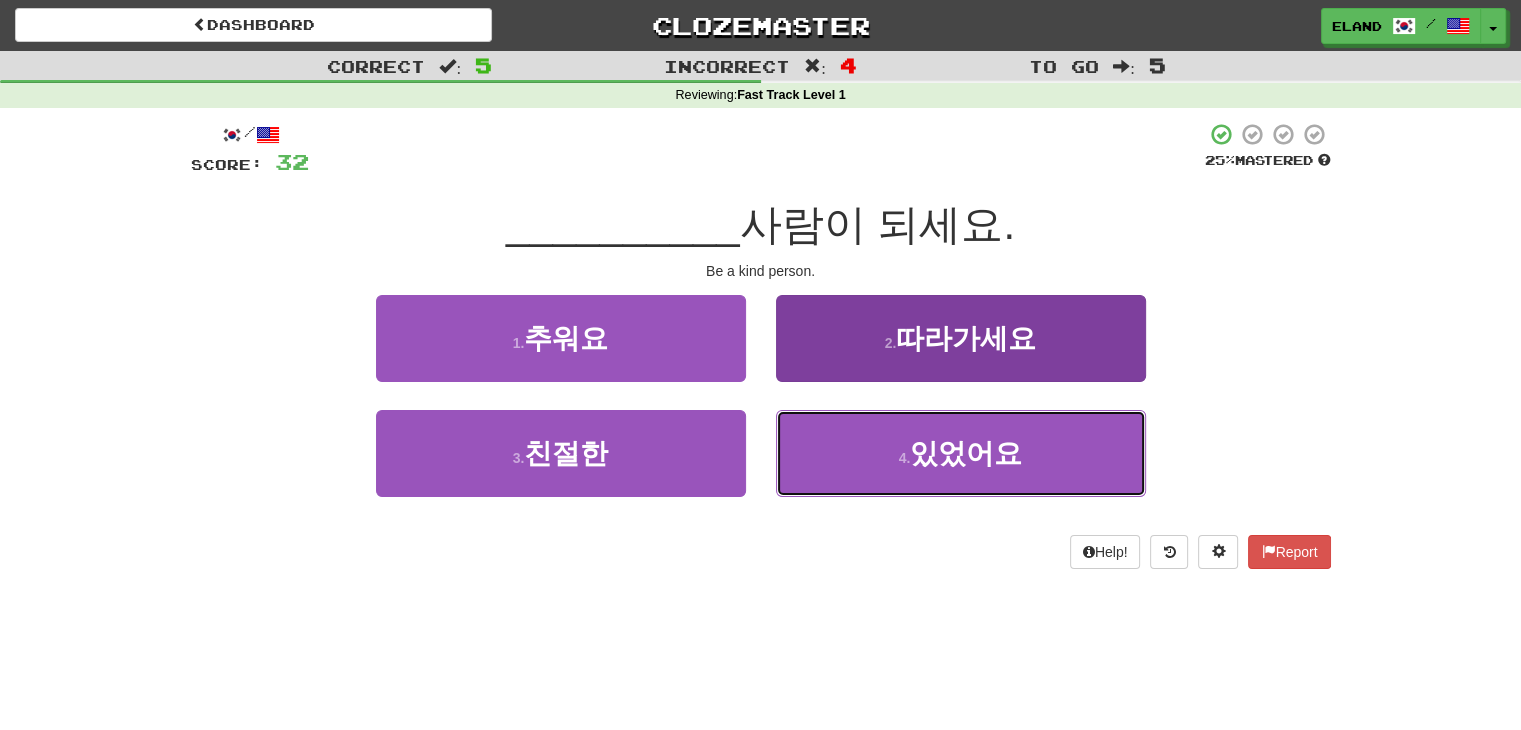 click on "4 .  있었어요" at bounding box center (961, 453) 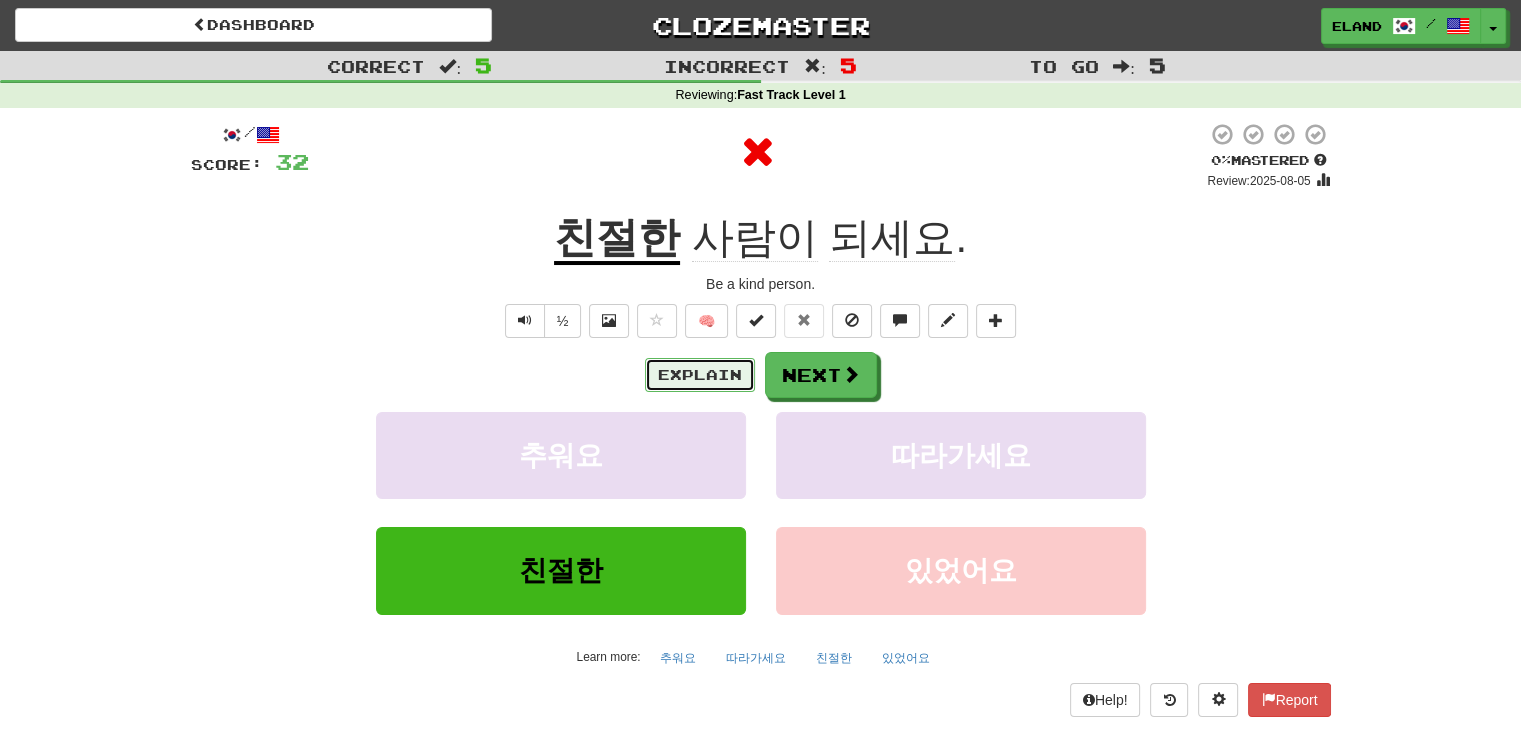 click on "Explain" at bounding box center (700, 375) 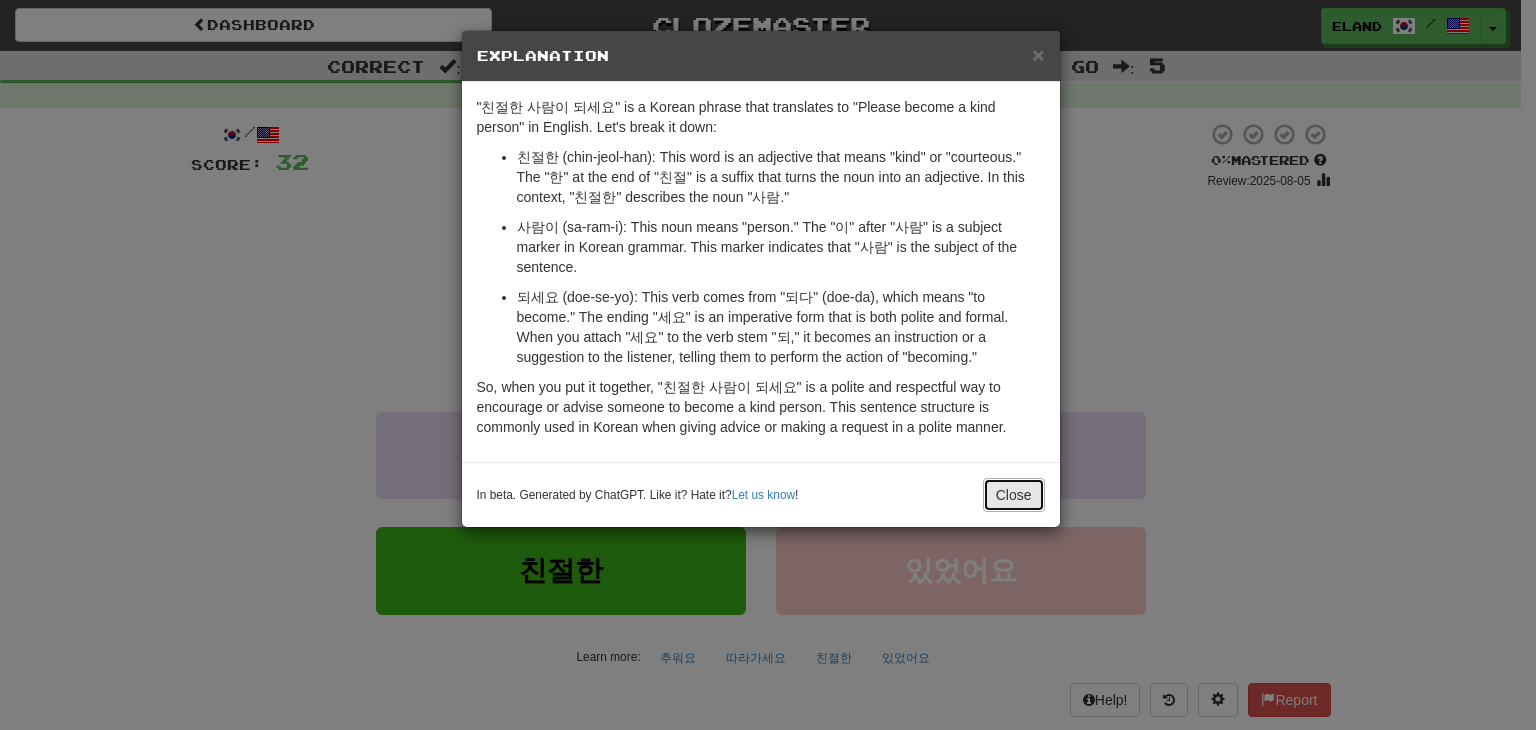 click on "Close" at bounding box center (1014, 495) 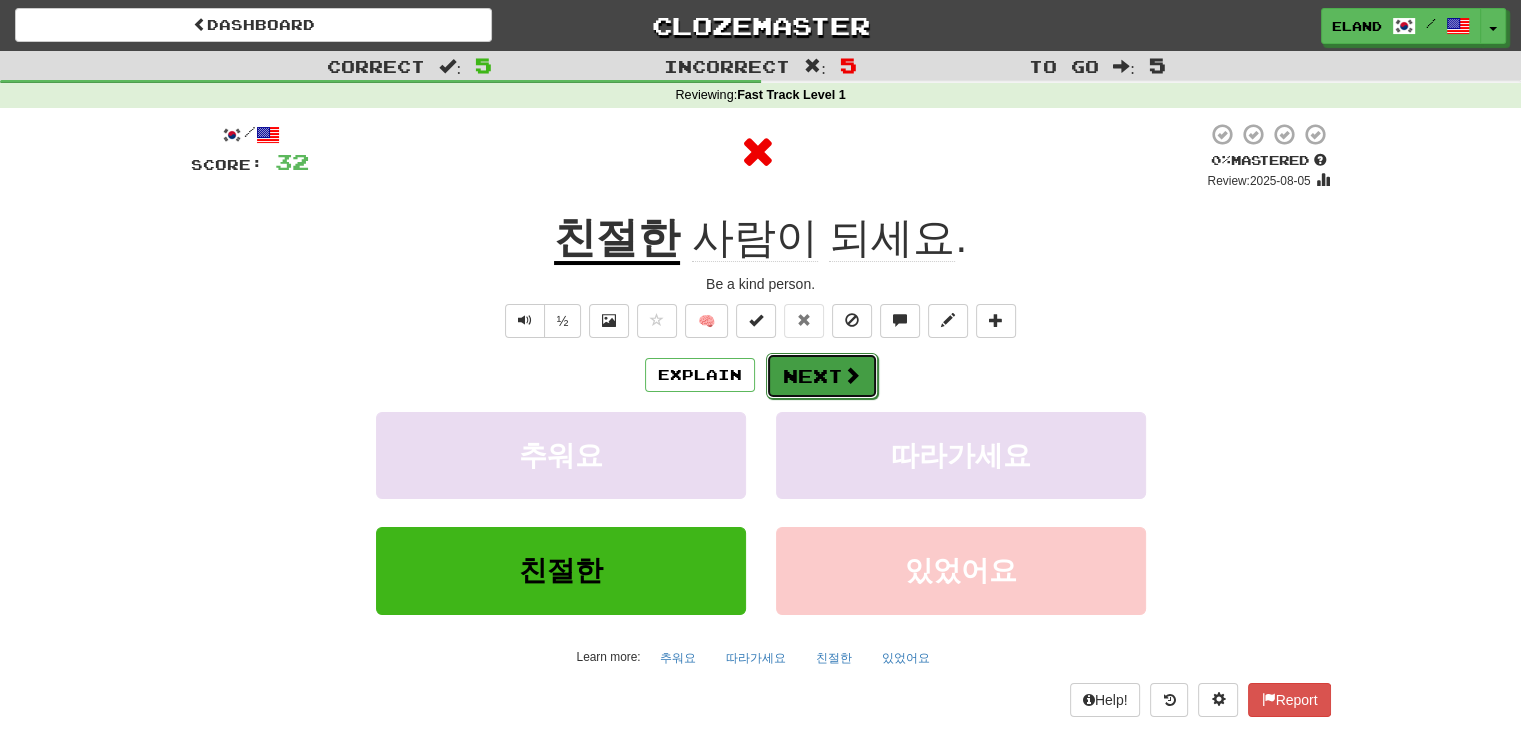 click on "Next" at bounding box center [822, 376] 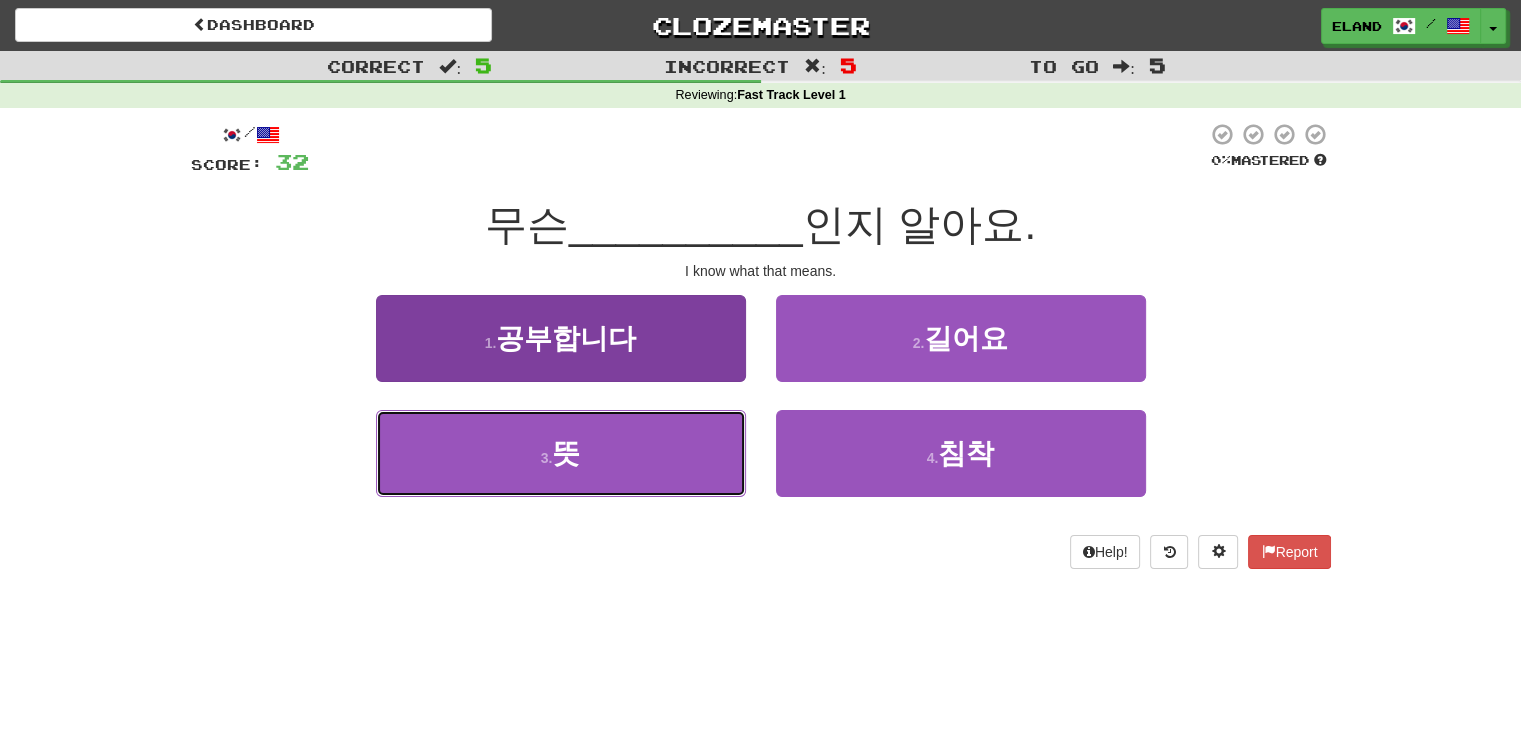 click on "3 .  뜻" at bounding box center (561, 453) 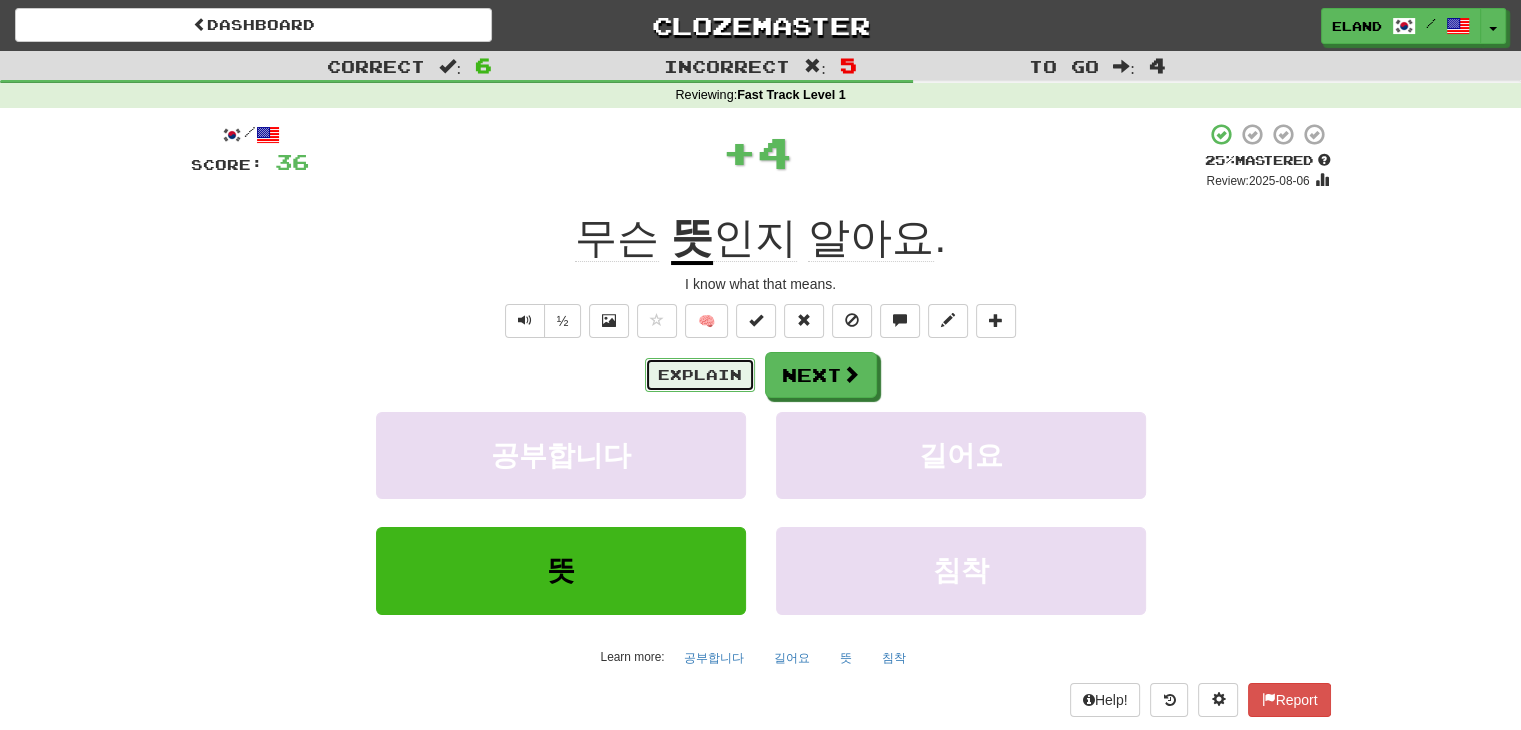 click on "Explain" at bounding box center [700, 375] 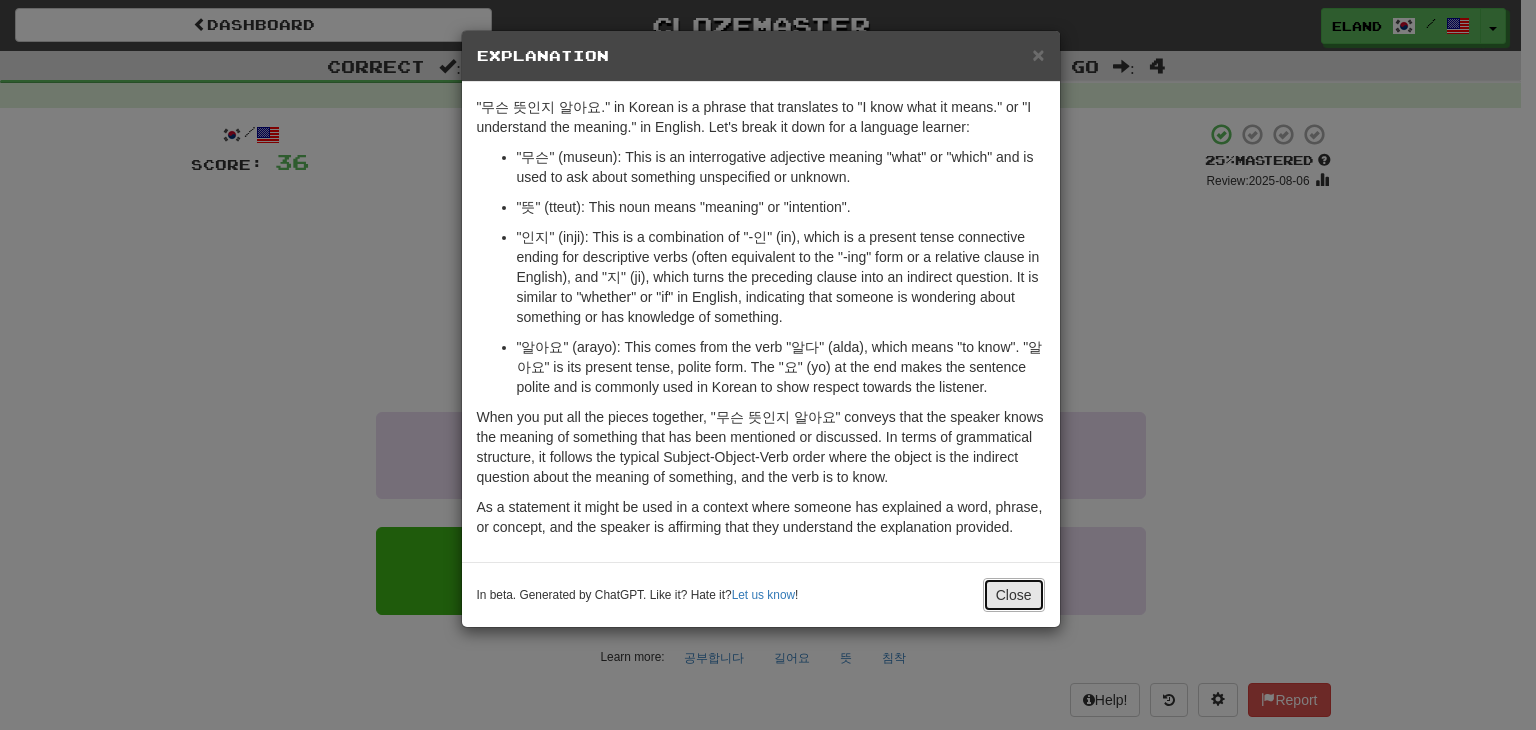 click on "Close" at bounding box center (1014, 595) 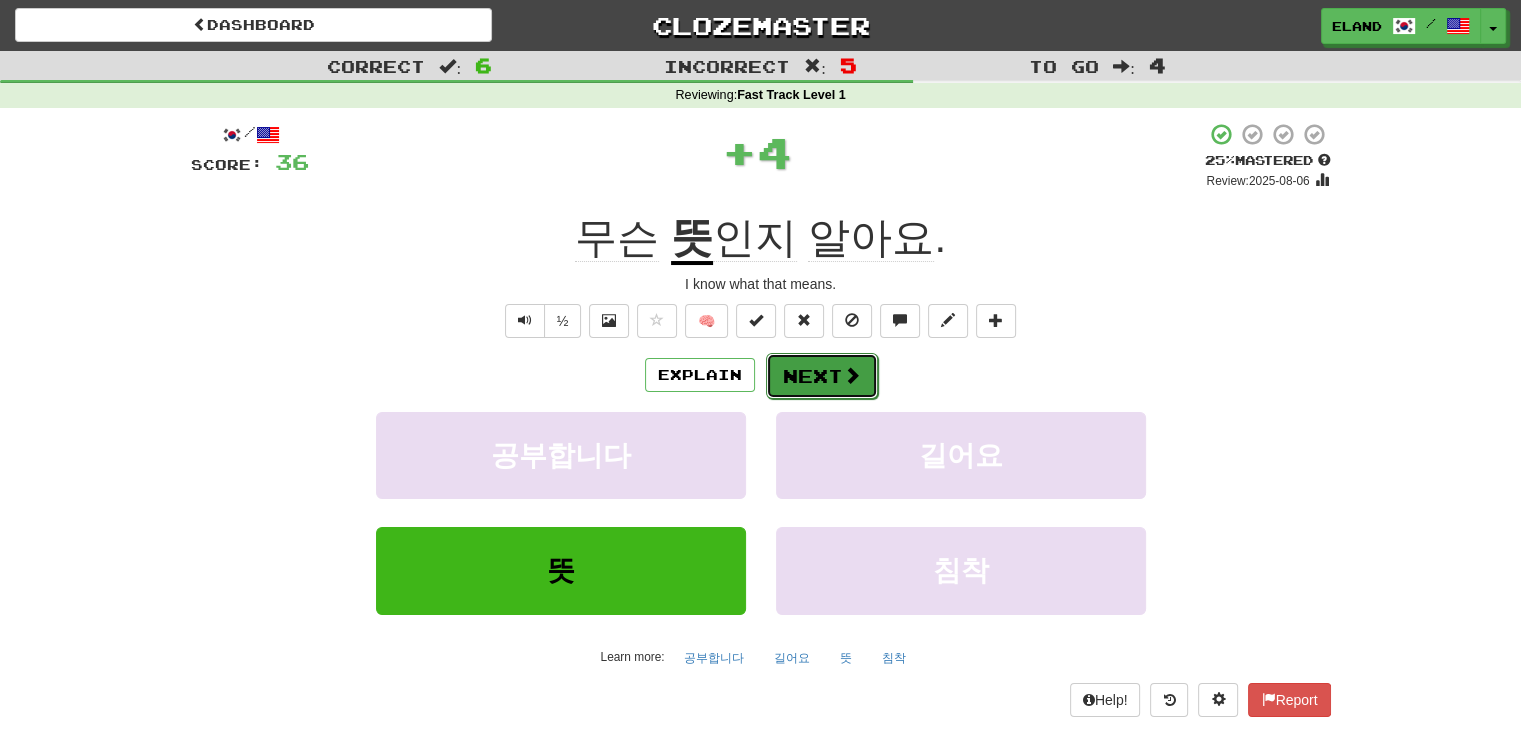 click on "Next" at bounding box center (822, 376) 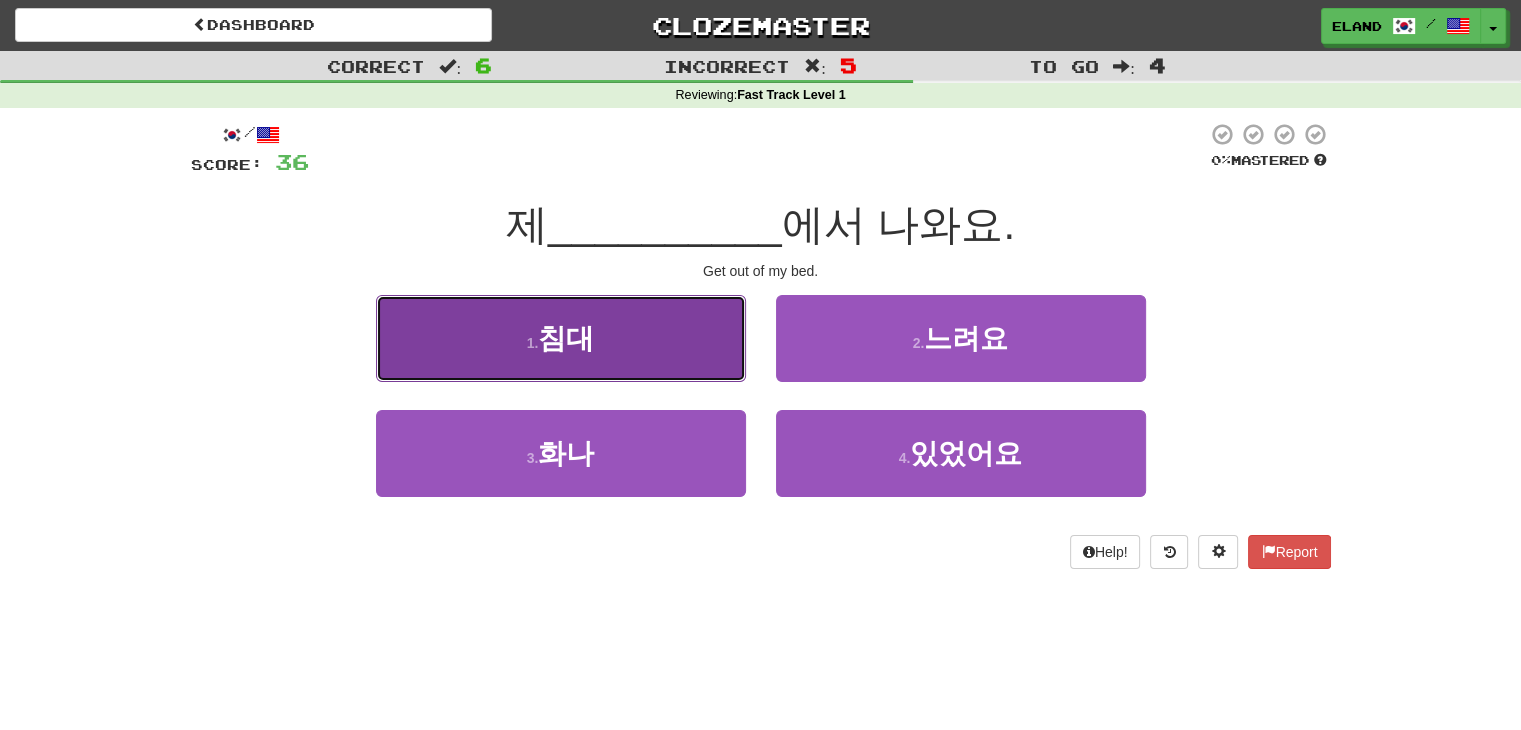 drag, startPoint x: 609, startPoint y: 317, endPoint x: 598, endPoint y: 321, distance: 11.7046995 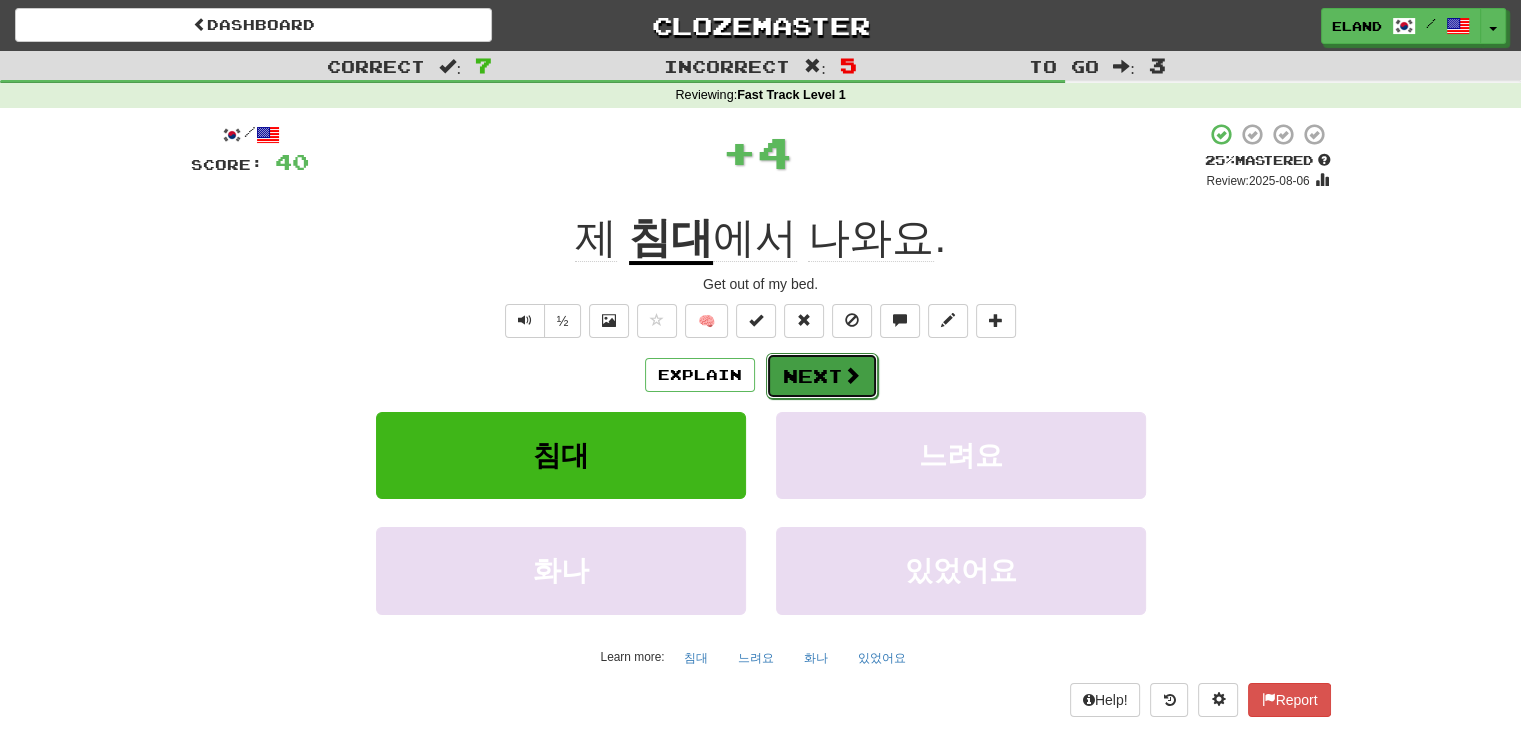 click on "Next" at bounding box center (822, 376) 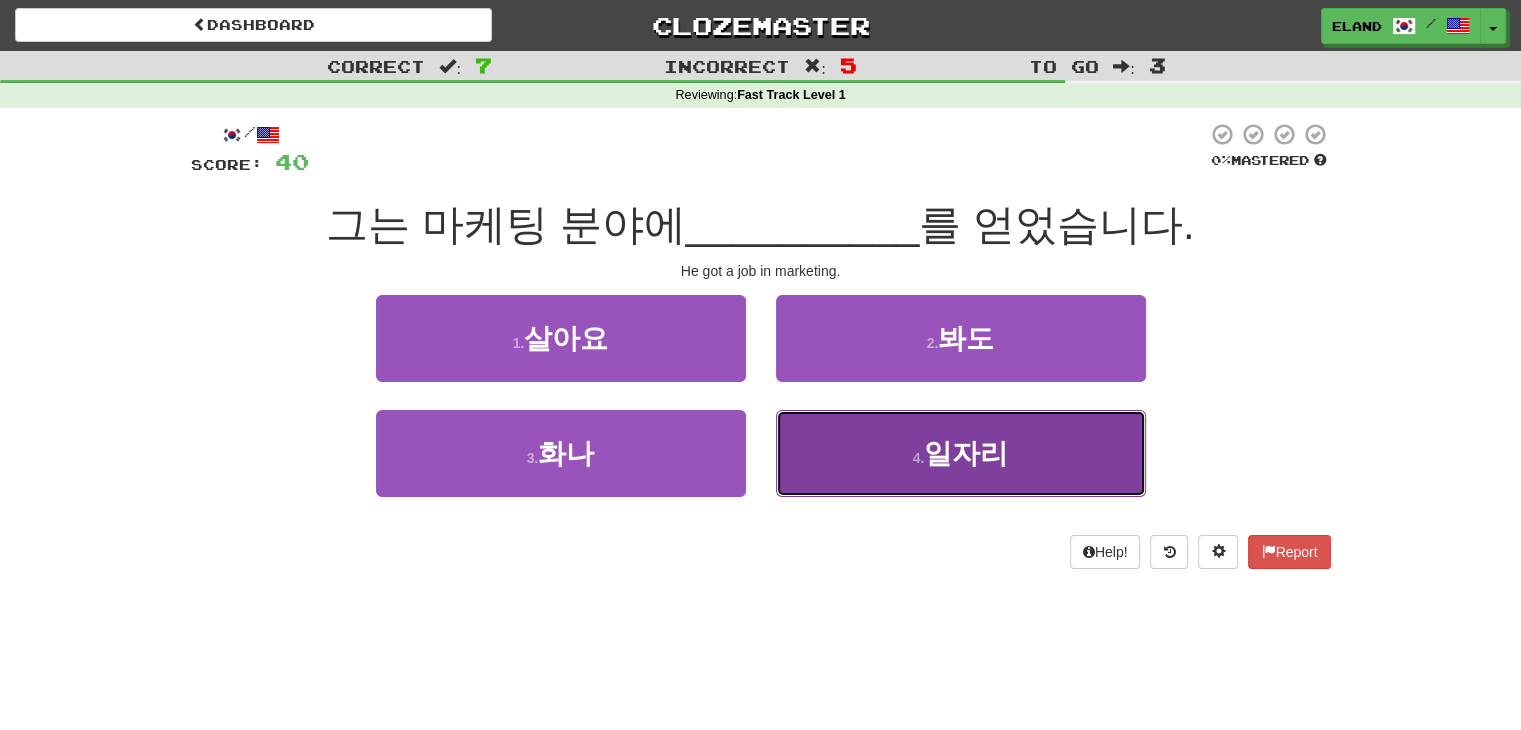click on "4 .  일자리" at bounding box center [961, 453] 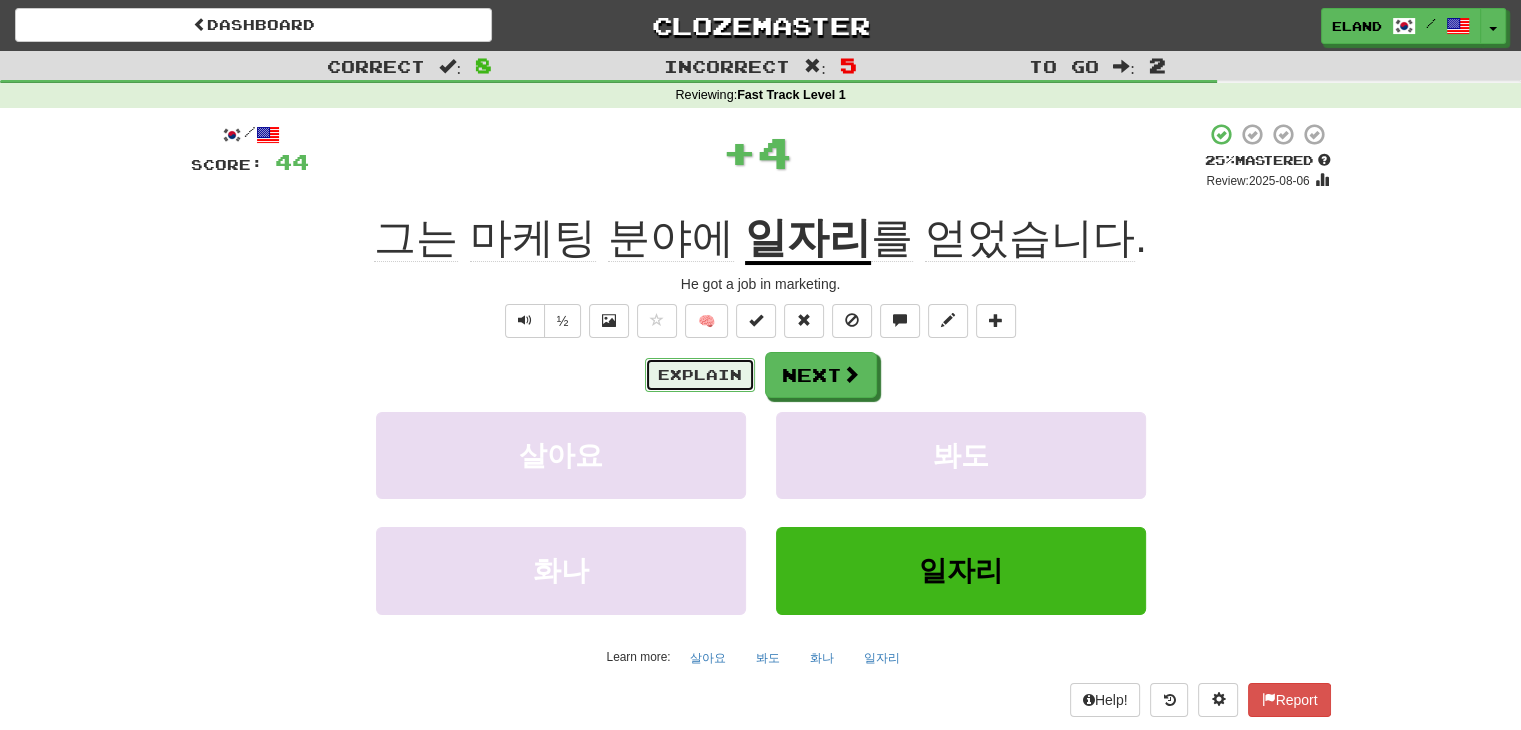 click on "Explain" at bounding box center (700, 375) 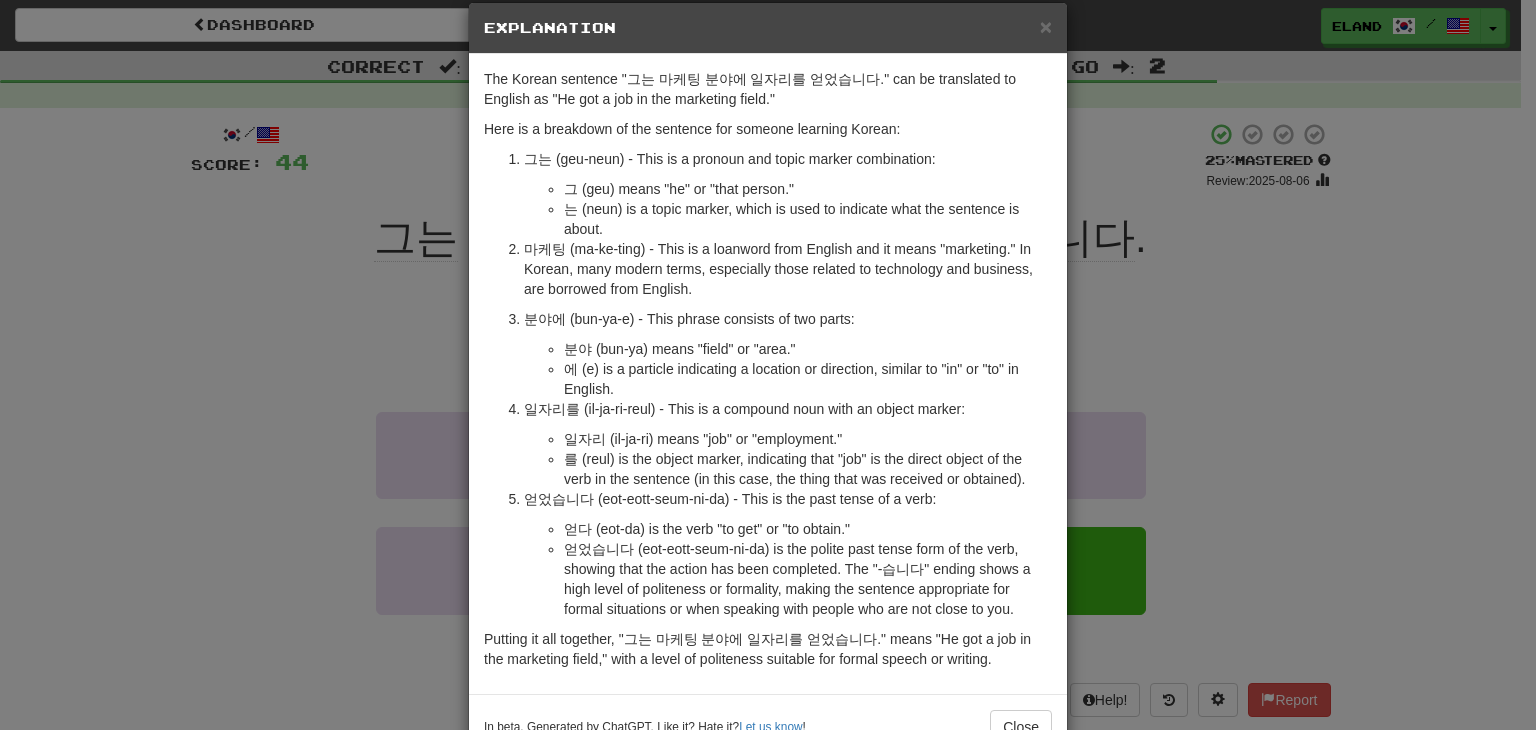 scroll, scrollTop: 87, scrollLeft: 0, axis: vertical 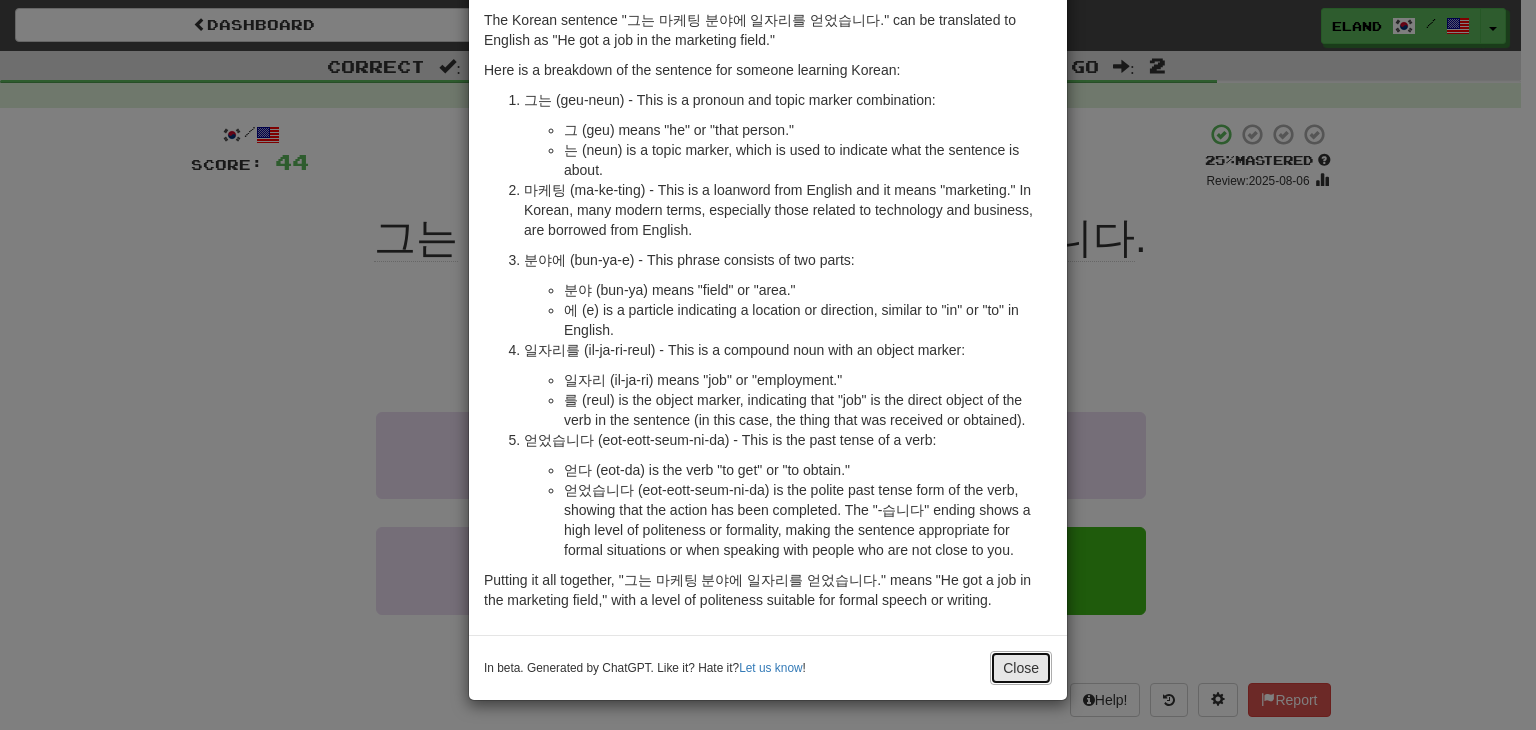 click on "Close" at bounding box center [1021, 668] 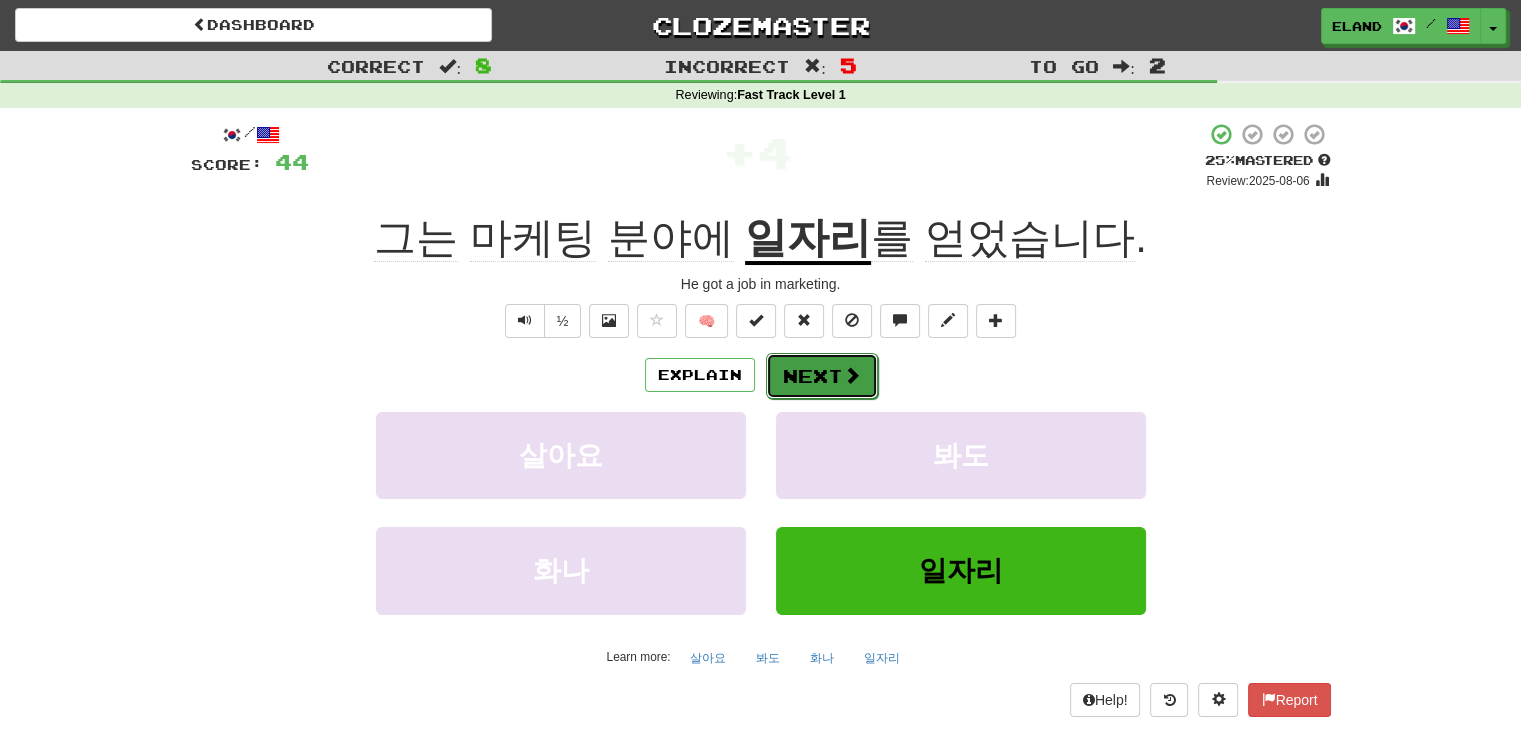 click on "Next" at bounding box center (822, 376) 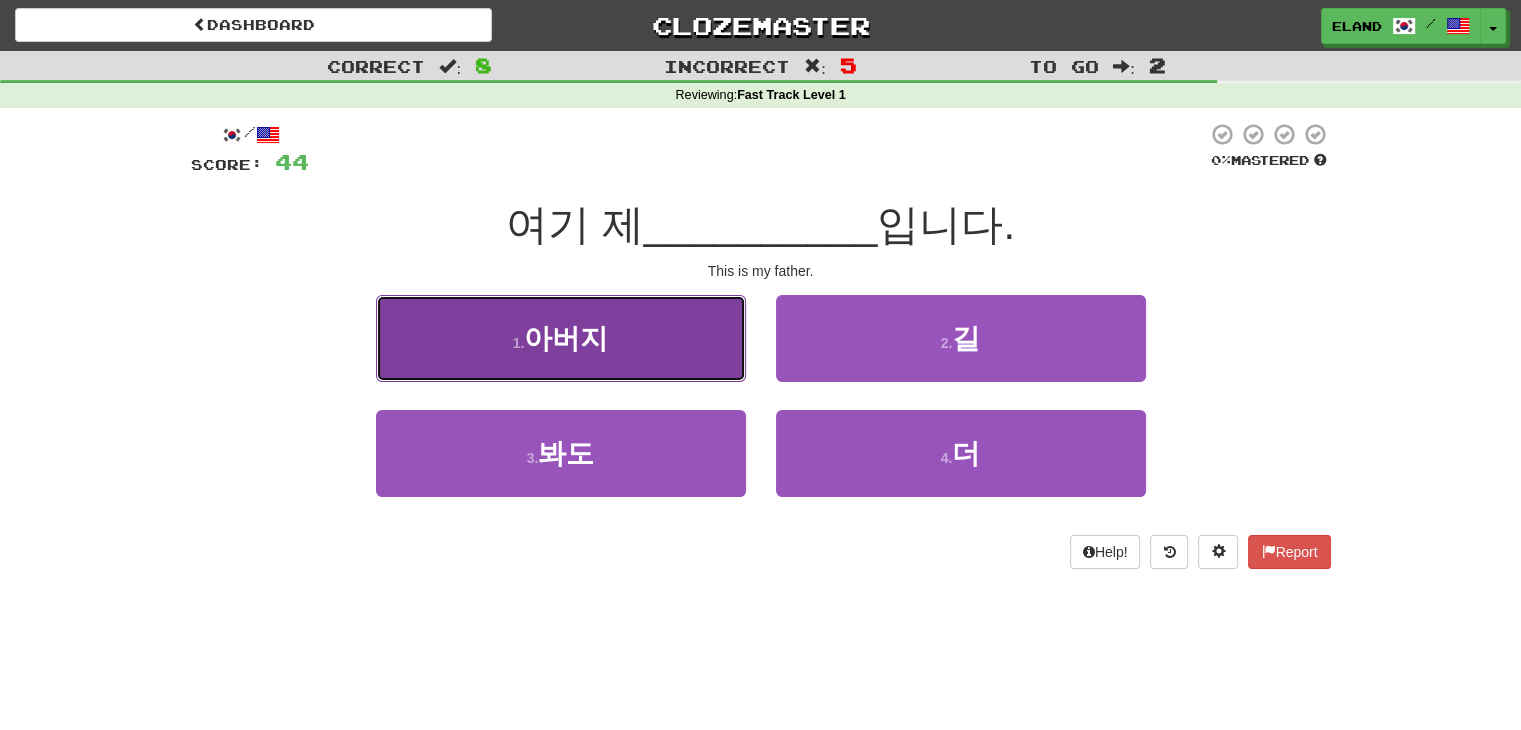 click on "1 .  아버지" at bounding box center [561, 338] 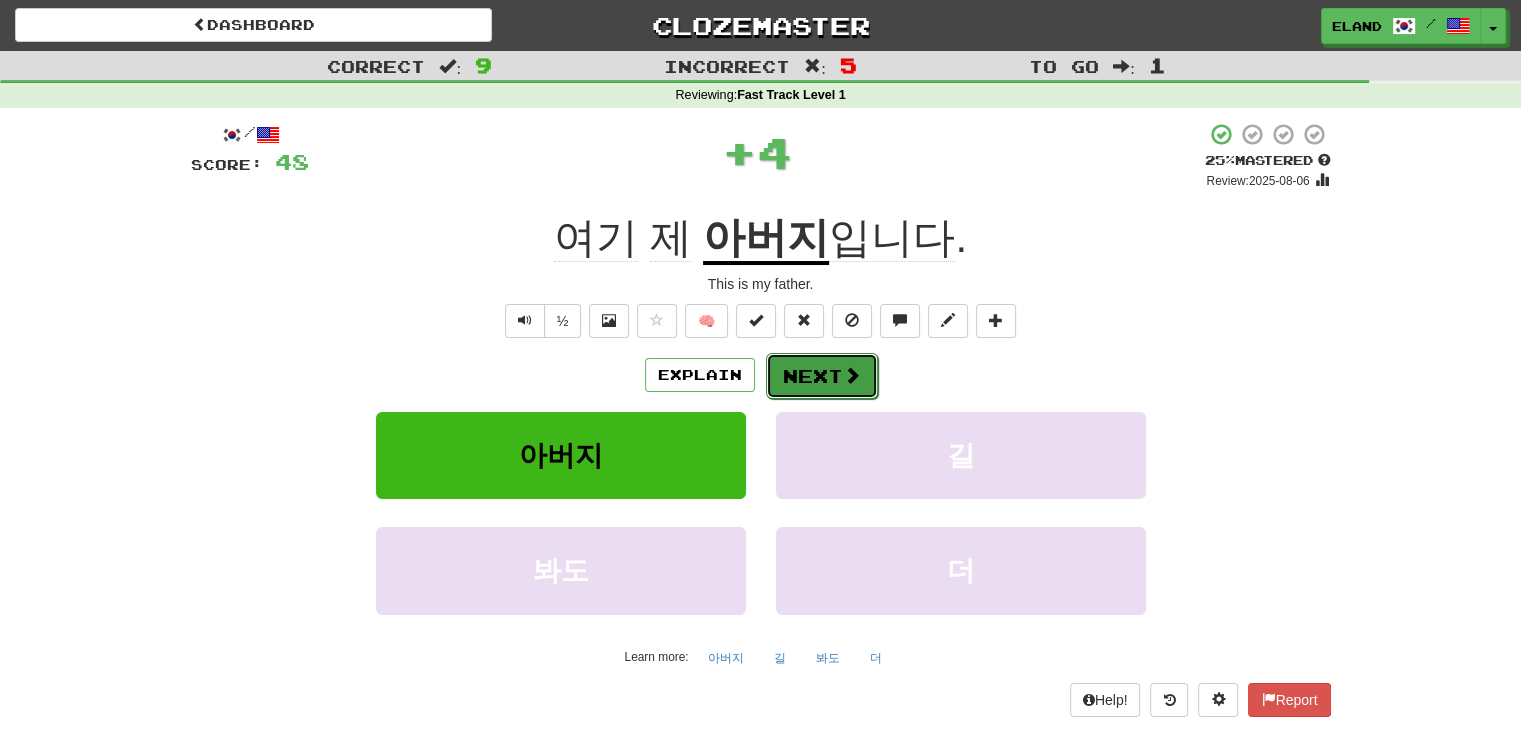click on "Next" at bounding box center [822, 376] 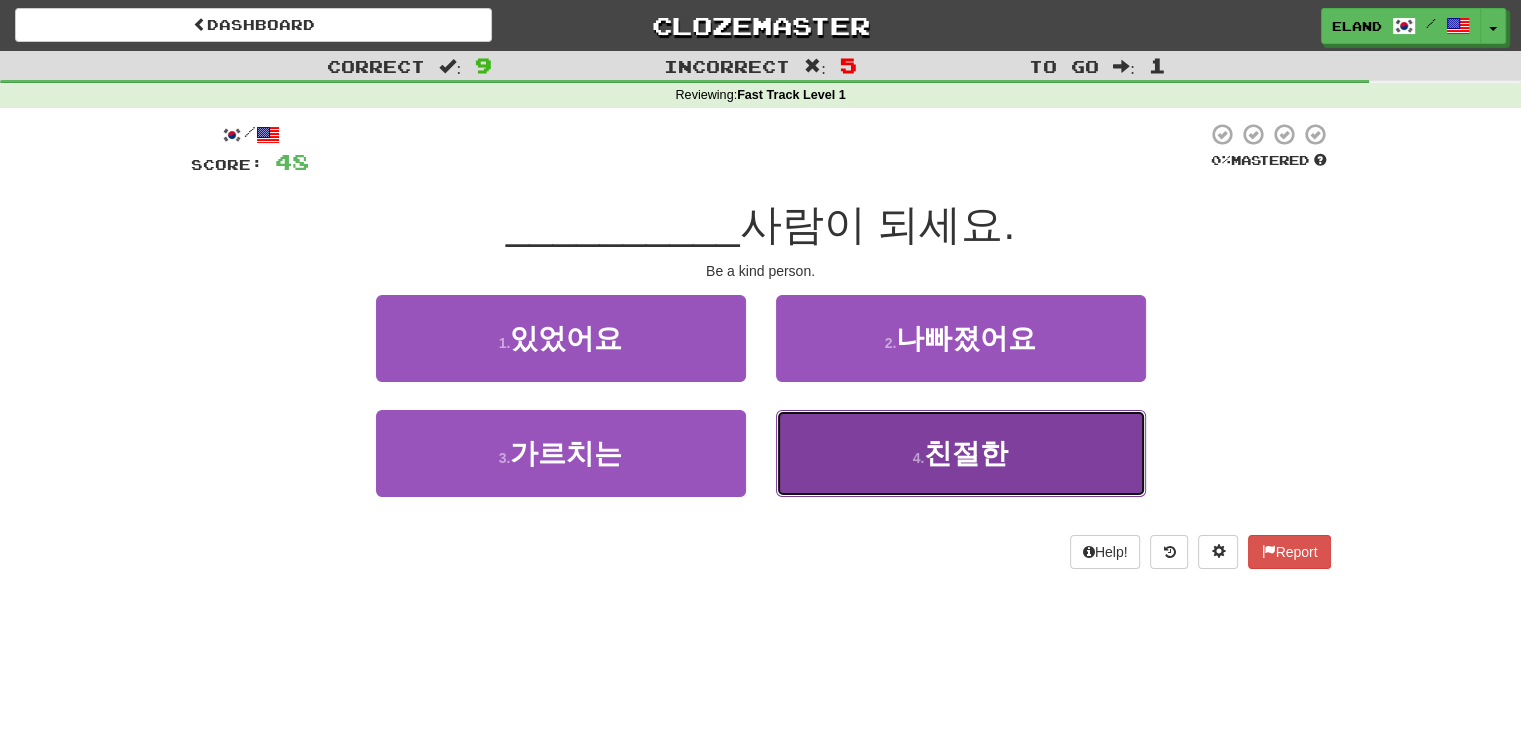 click on "4 .  친절한" at bounding box center [961, 453] 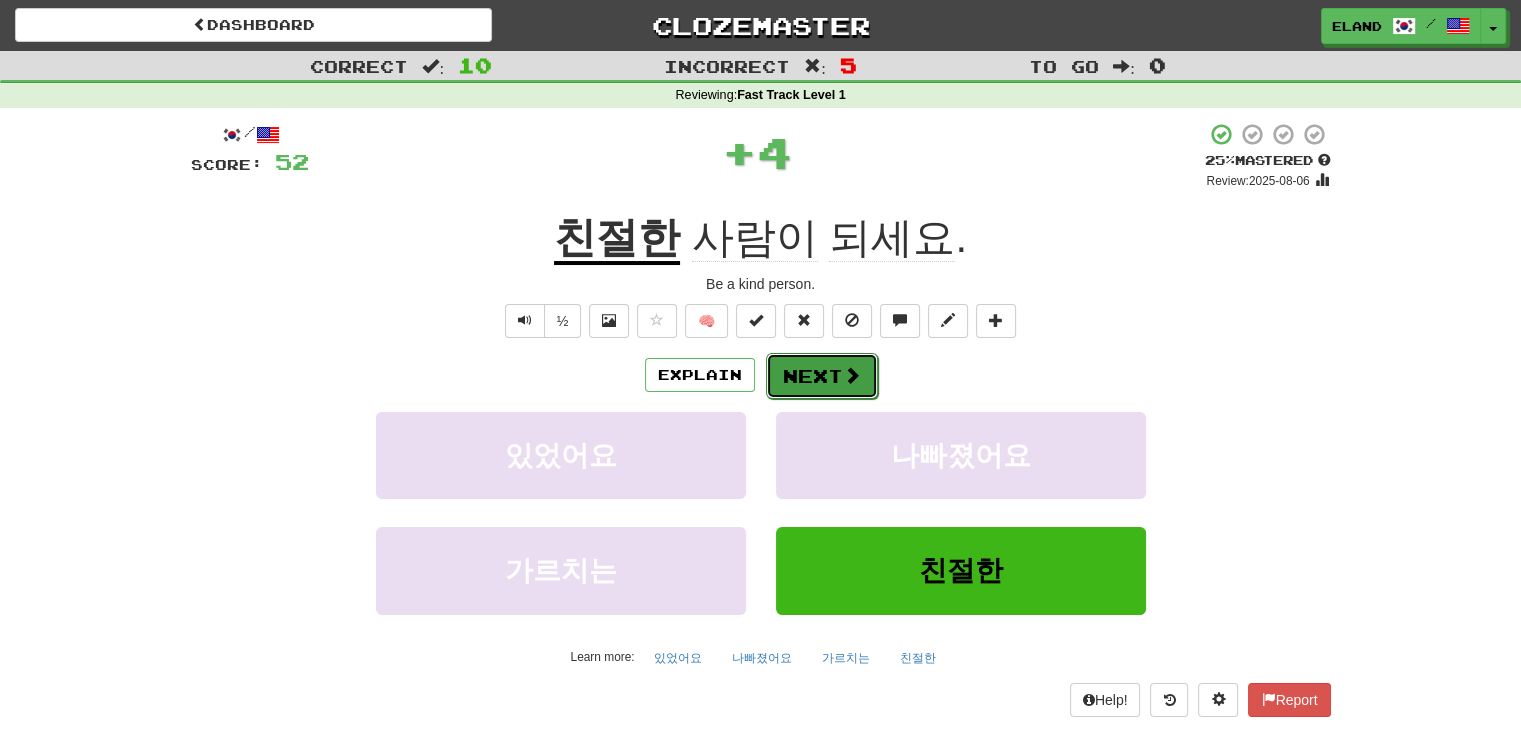 click on "Next" at bounding box center (822, 376) 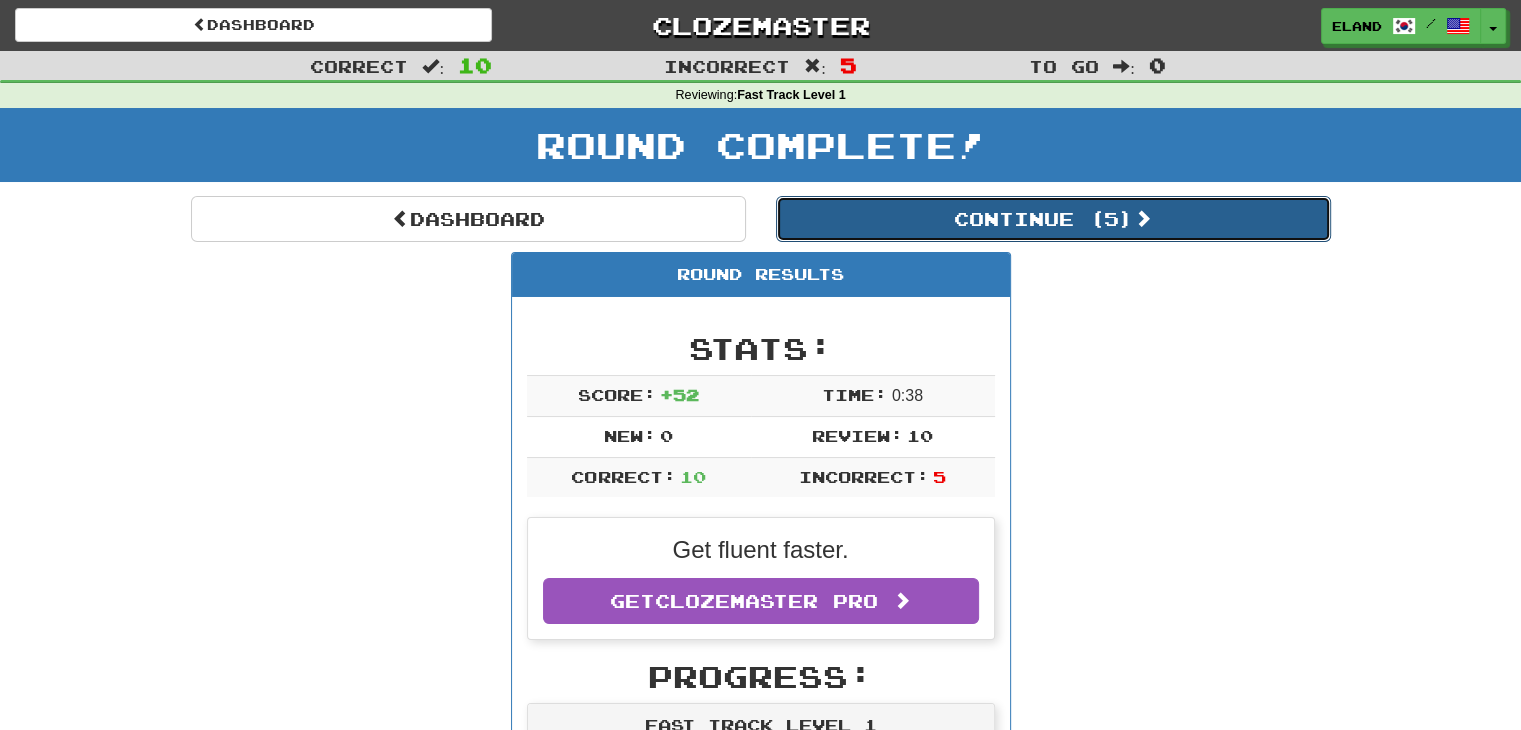 click on "Continue ( 5 )" at bounding box center [1053, 219] 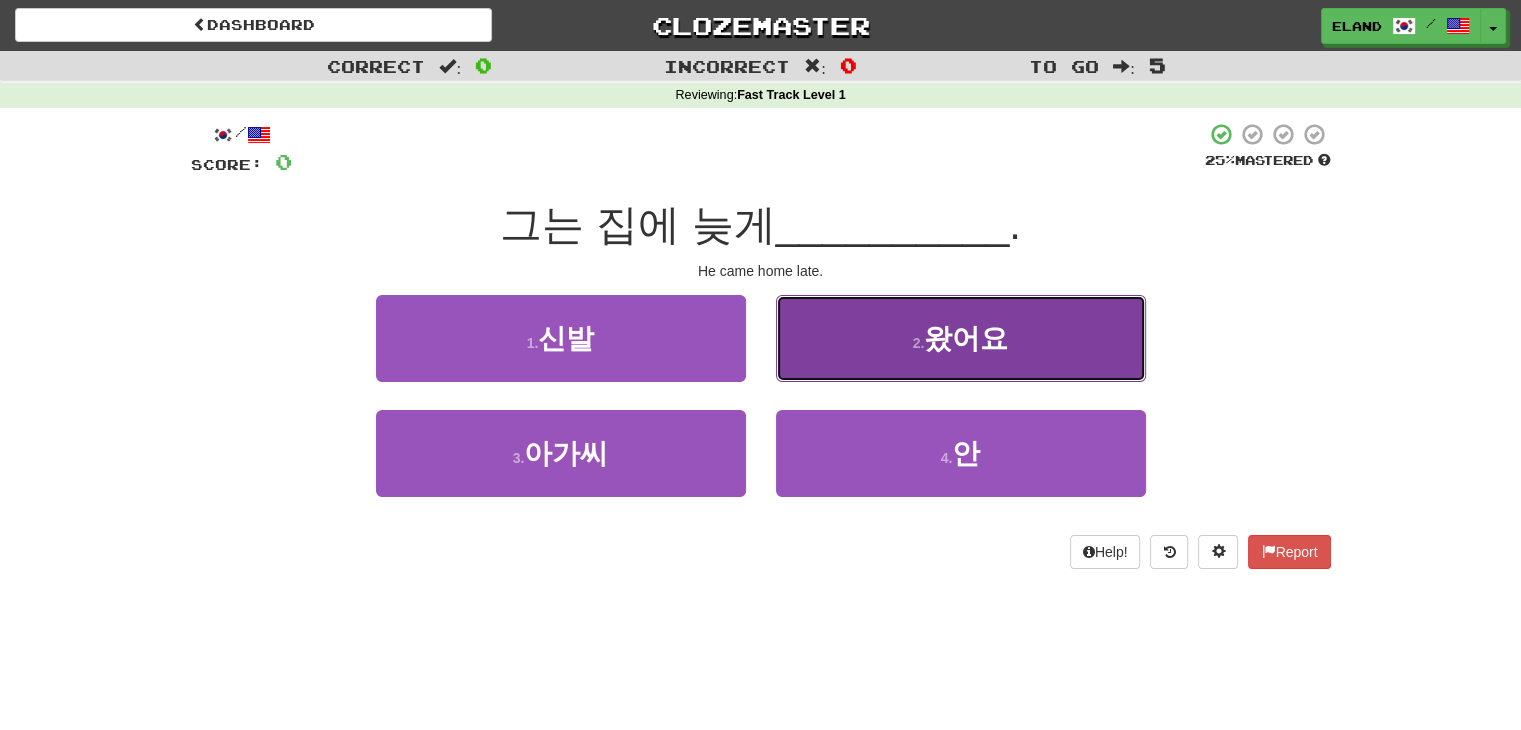 click on "2 .  왔어요" at bounding box center [961, 338] 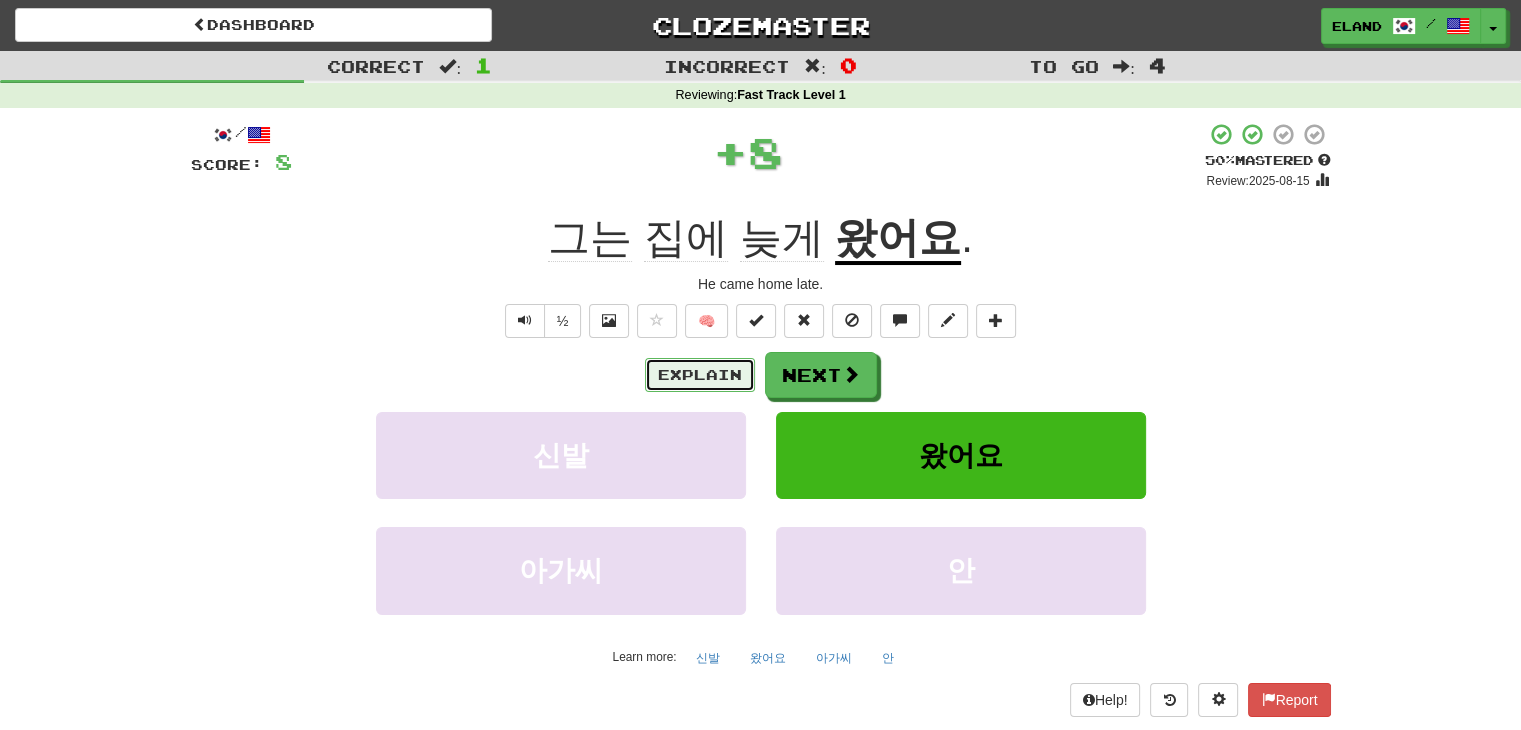 click on "Explain" at bounding box center [700, 375] 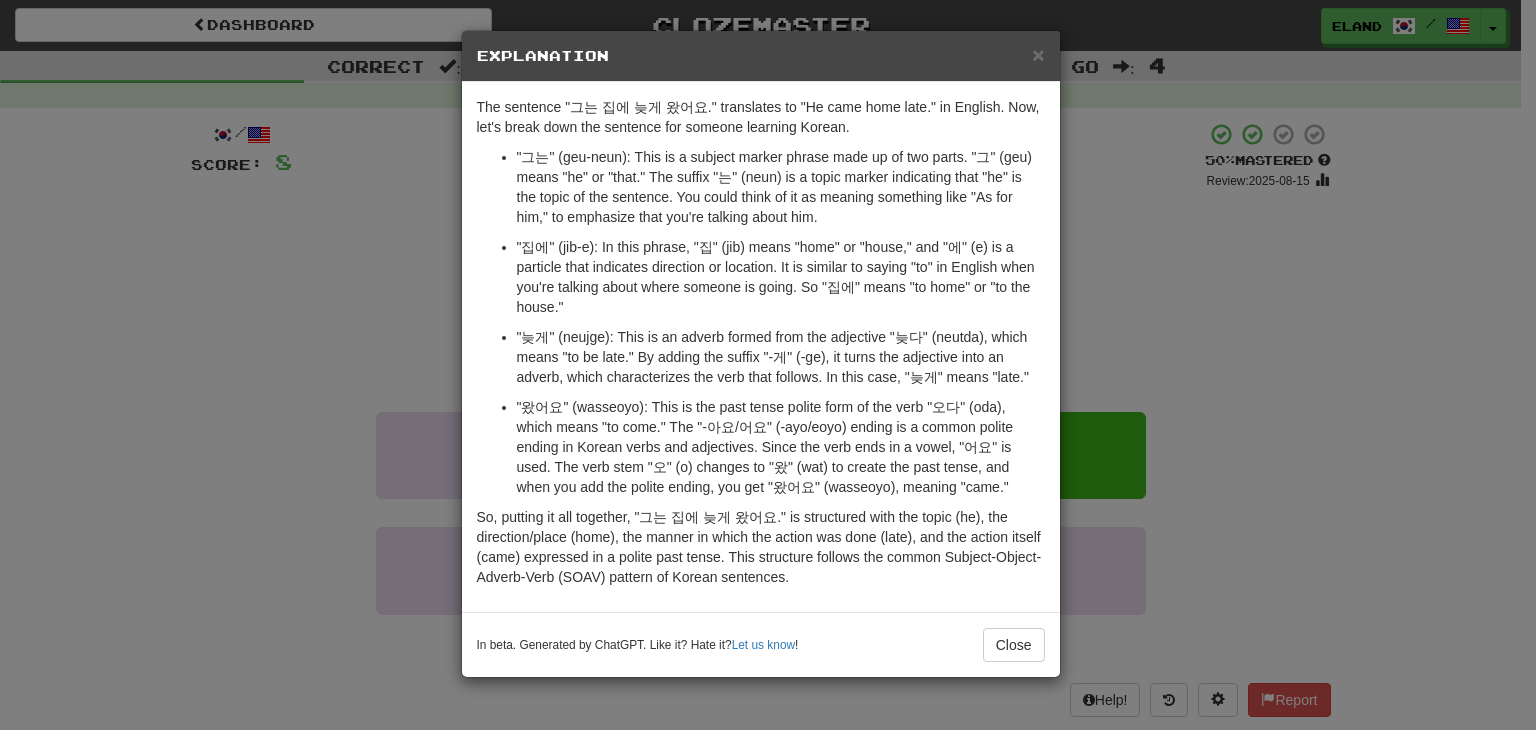 click on "In beta. Generated by ChatGPT. Like it? Hate it?  Let us know ! Close" at bounding box center [761, 644] 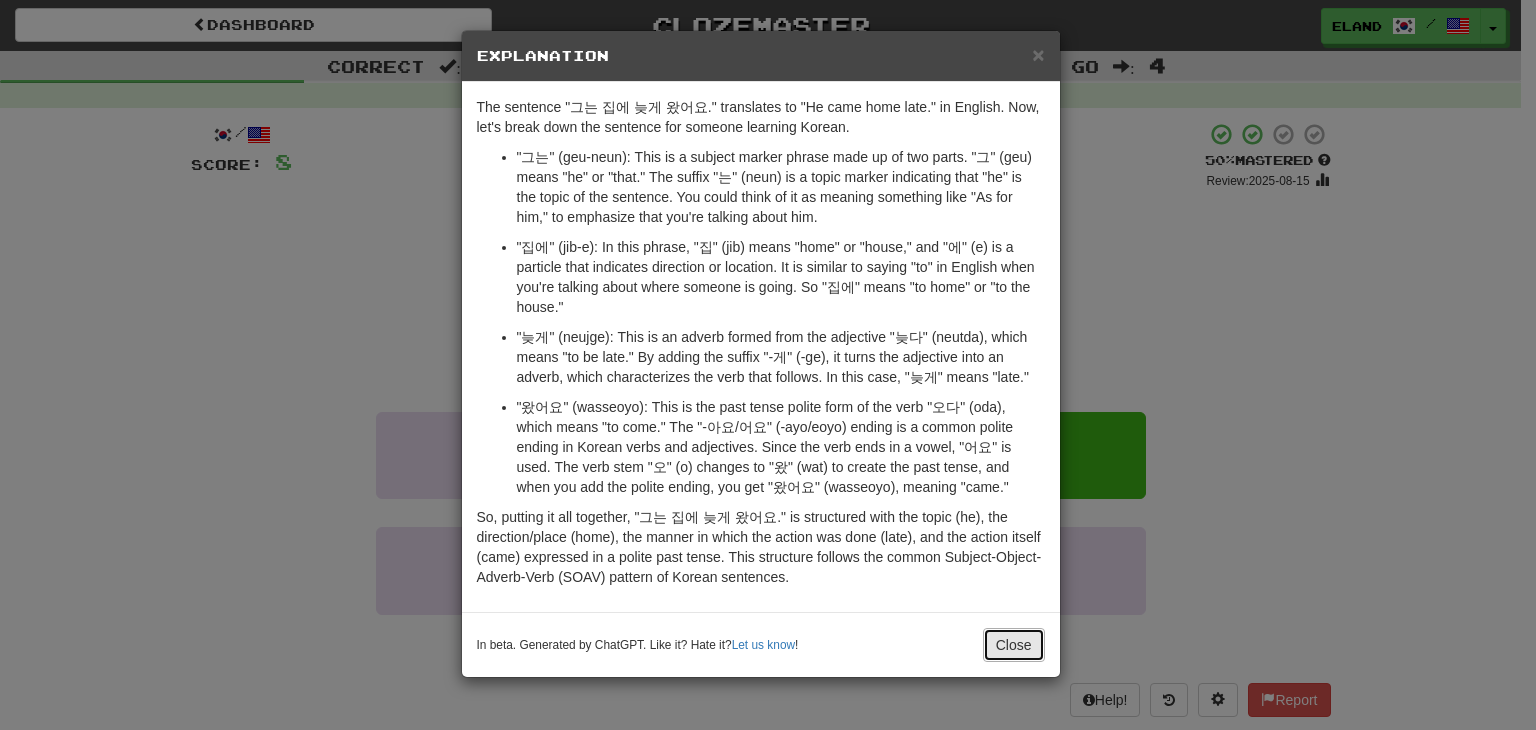 click on "Close" at bounding box center [1014, 645] 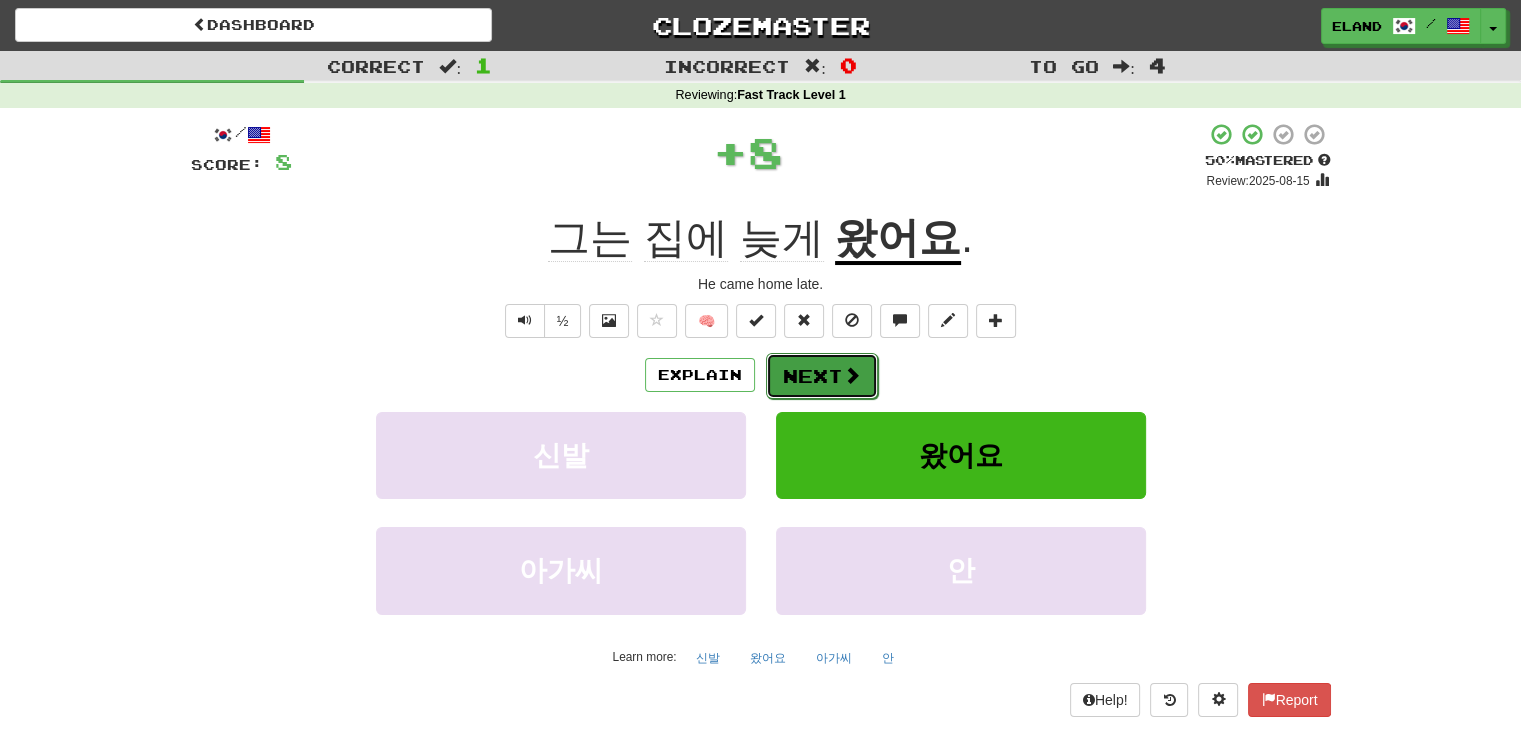 click on "Next" at bounding box center [822, 376] 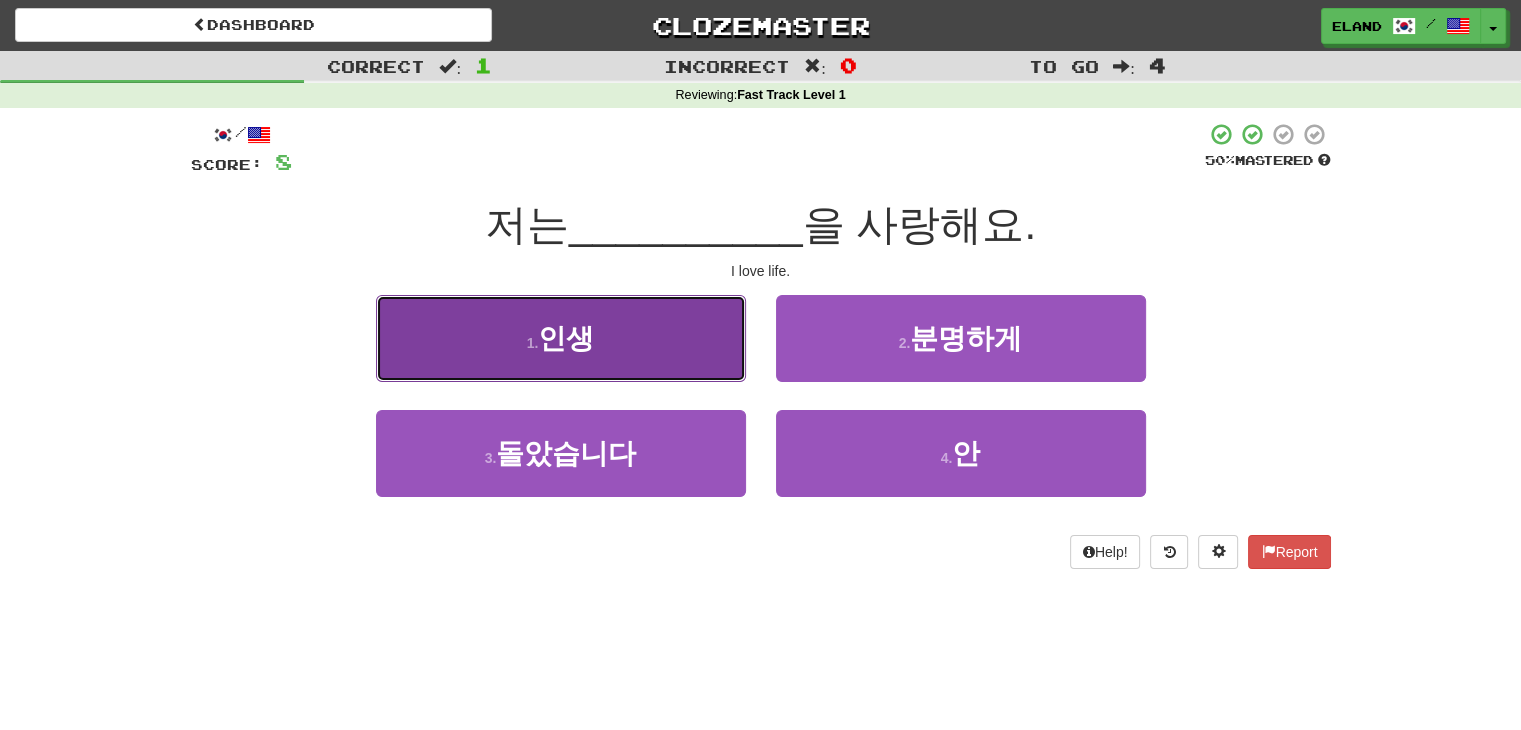 click on "1 .  인생" at bounding box center [561, 338] 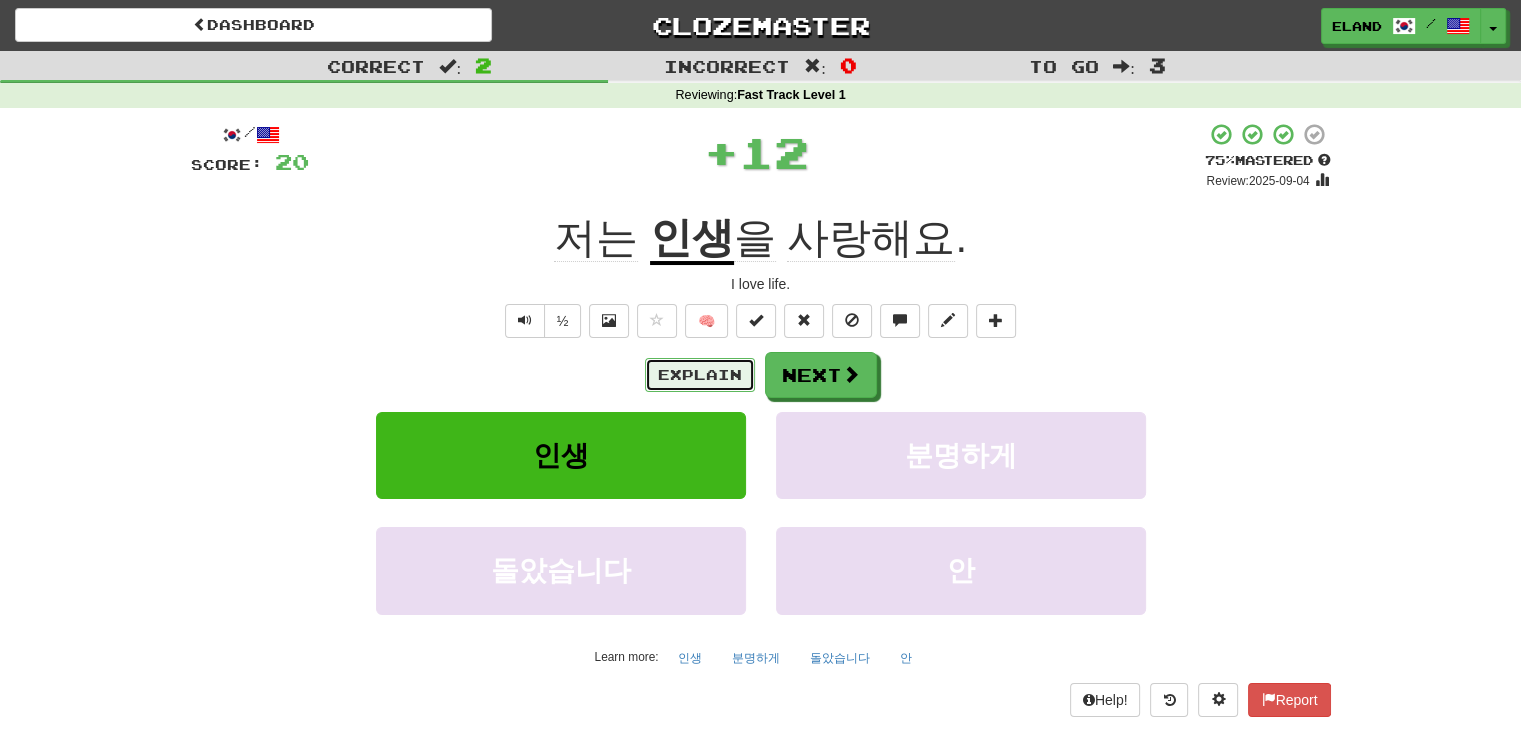click on "Explain" at bounding box center (700, 375) 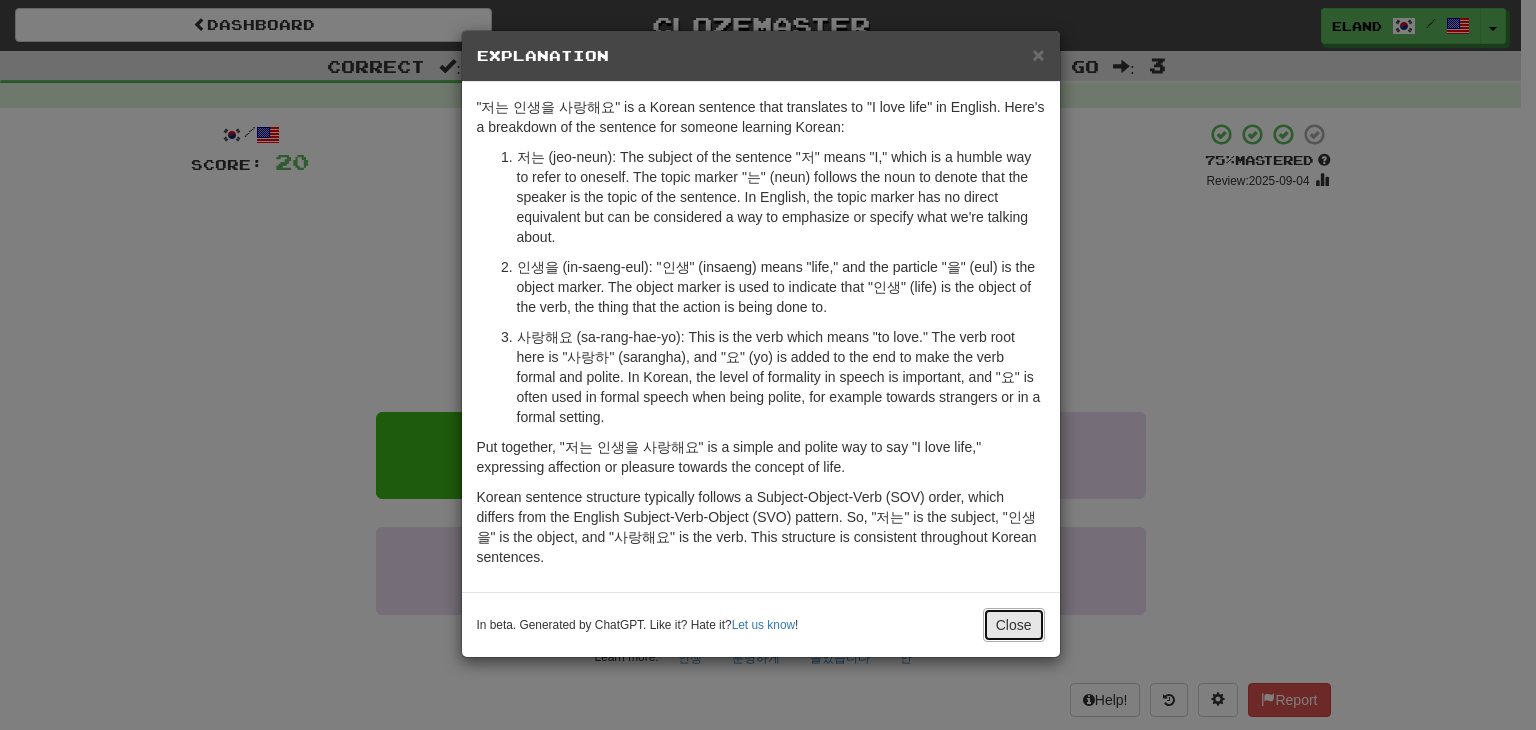 click on "Close" at bounding box center (1014, 625) 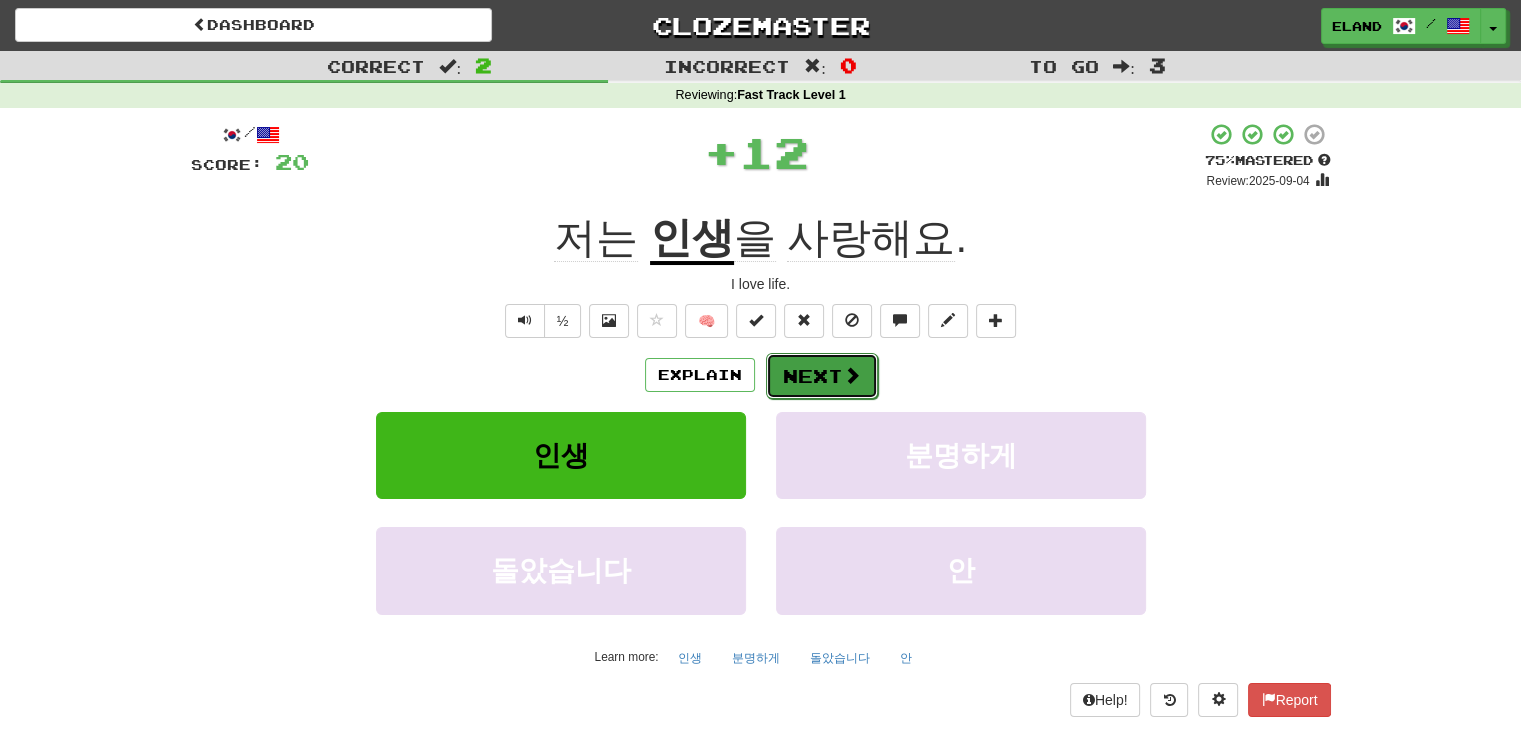 click on "Next" at bounding box center (822, 376) 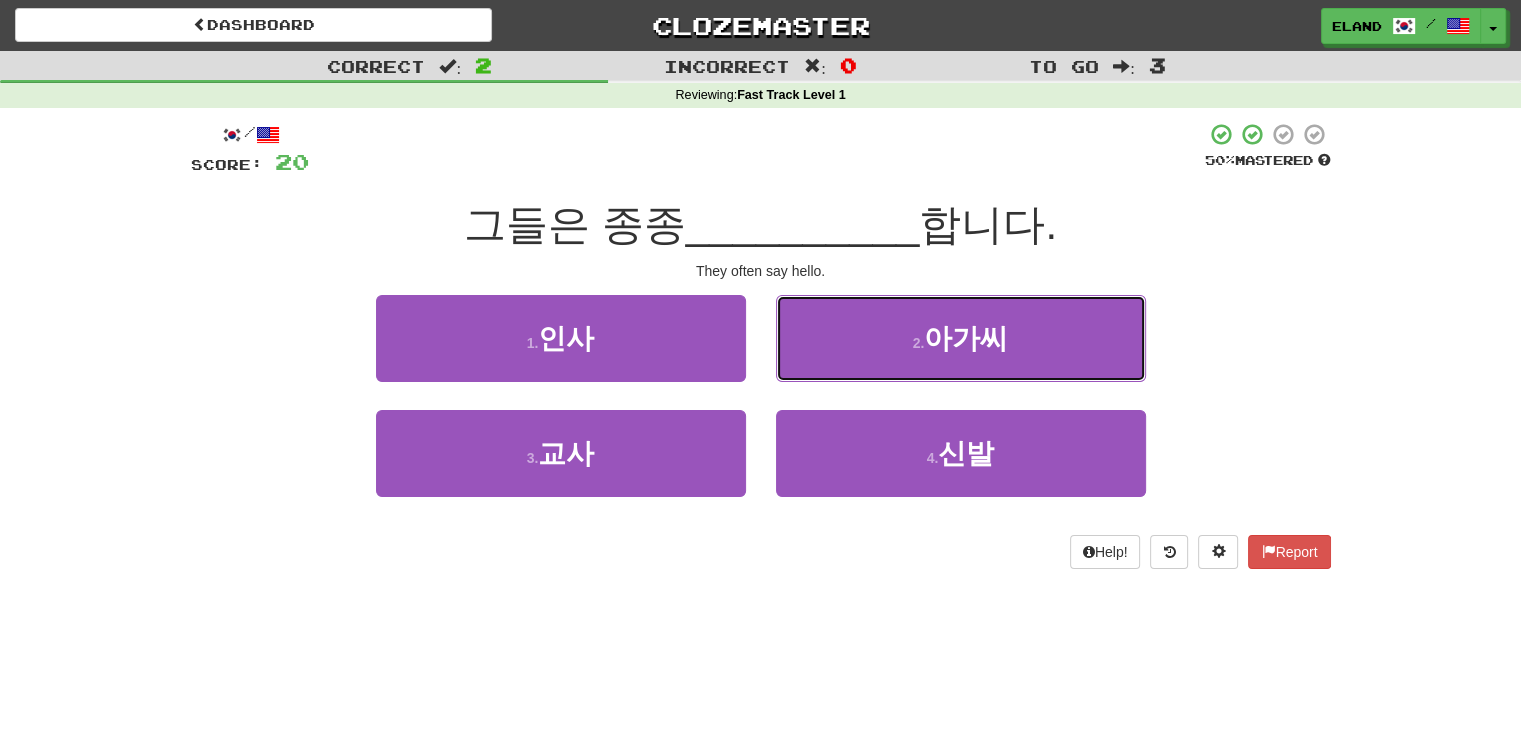 click on "2 .  아가씨" at bounding box center (961, 338) 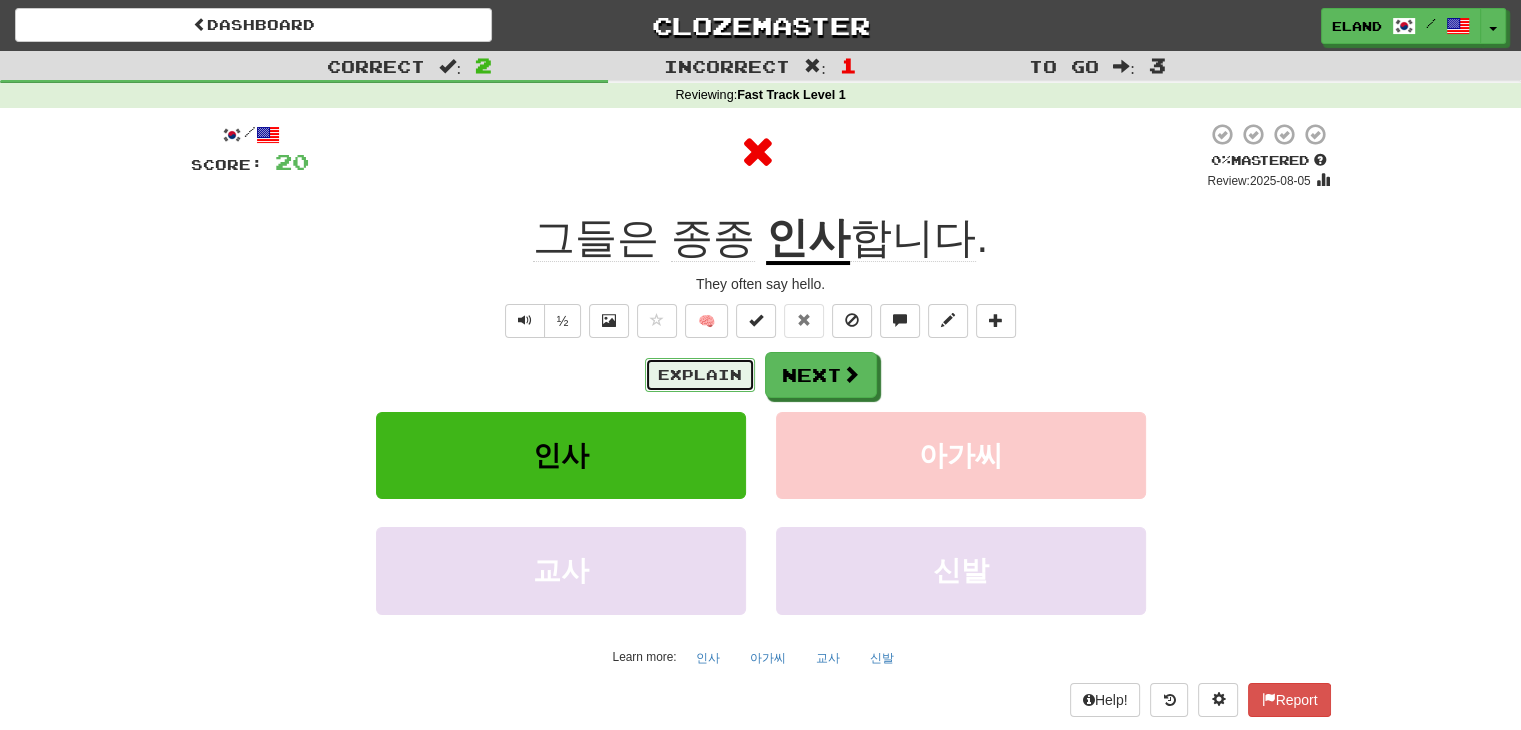 click on "Explain" at bounding box center [700, 375] 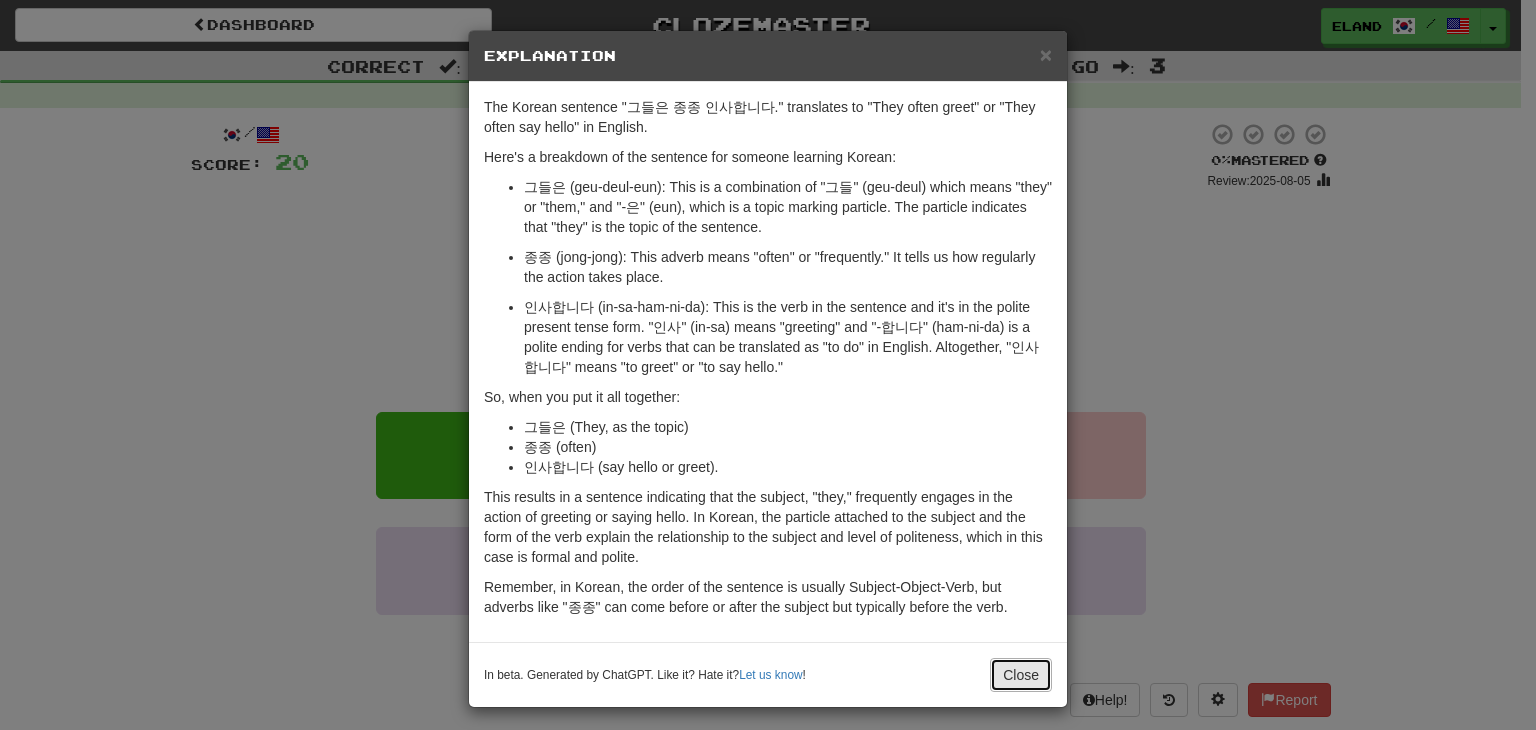 click on "Close" at bounding box center (1021, 675) 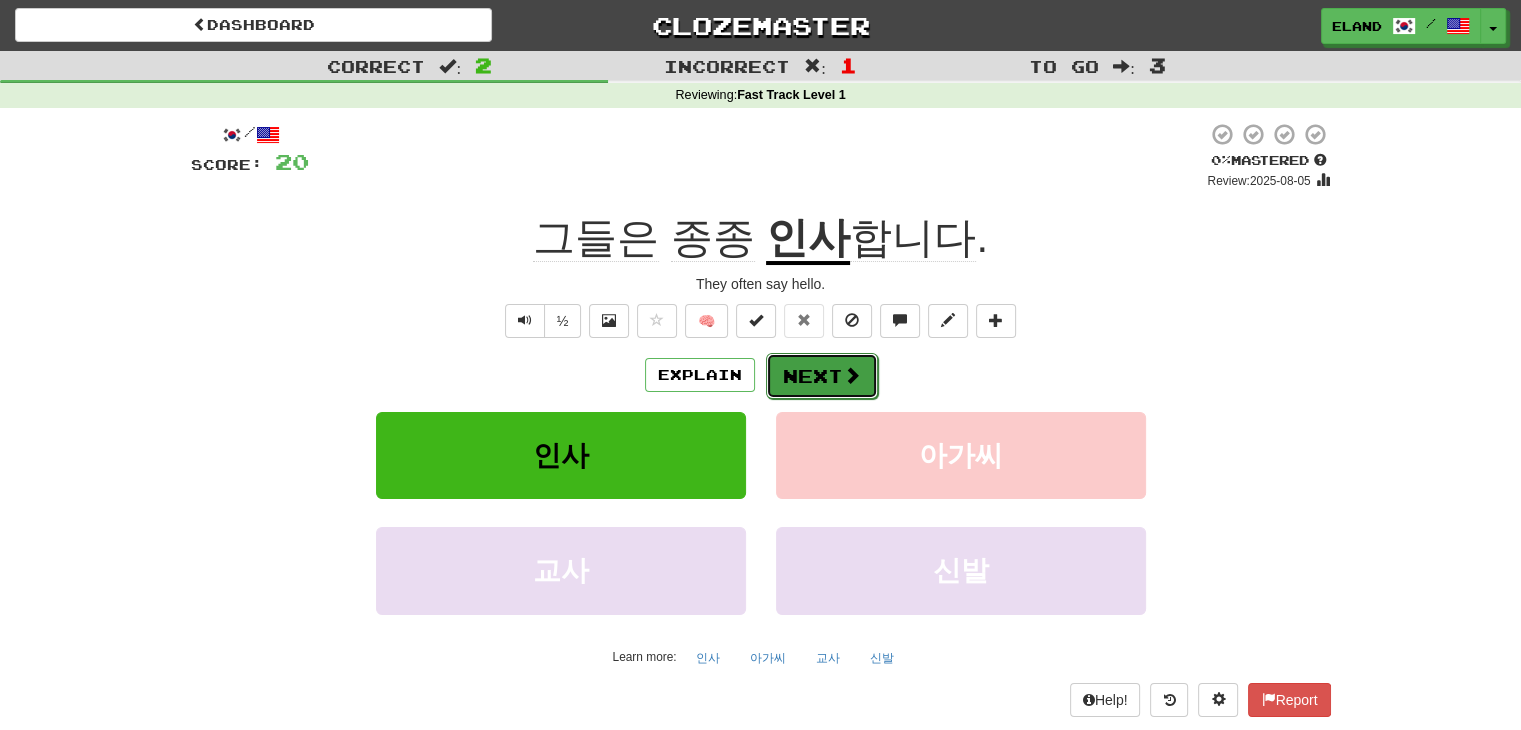 click on "Next" at bounding box center [822, 376] 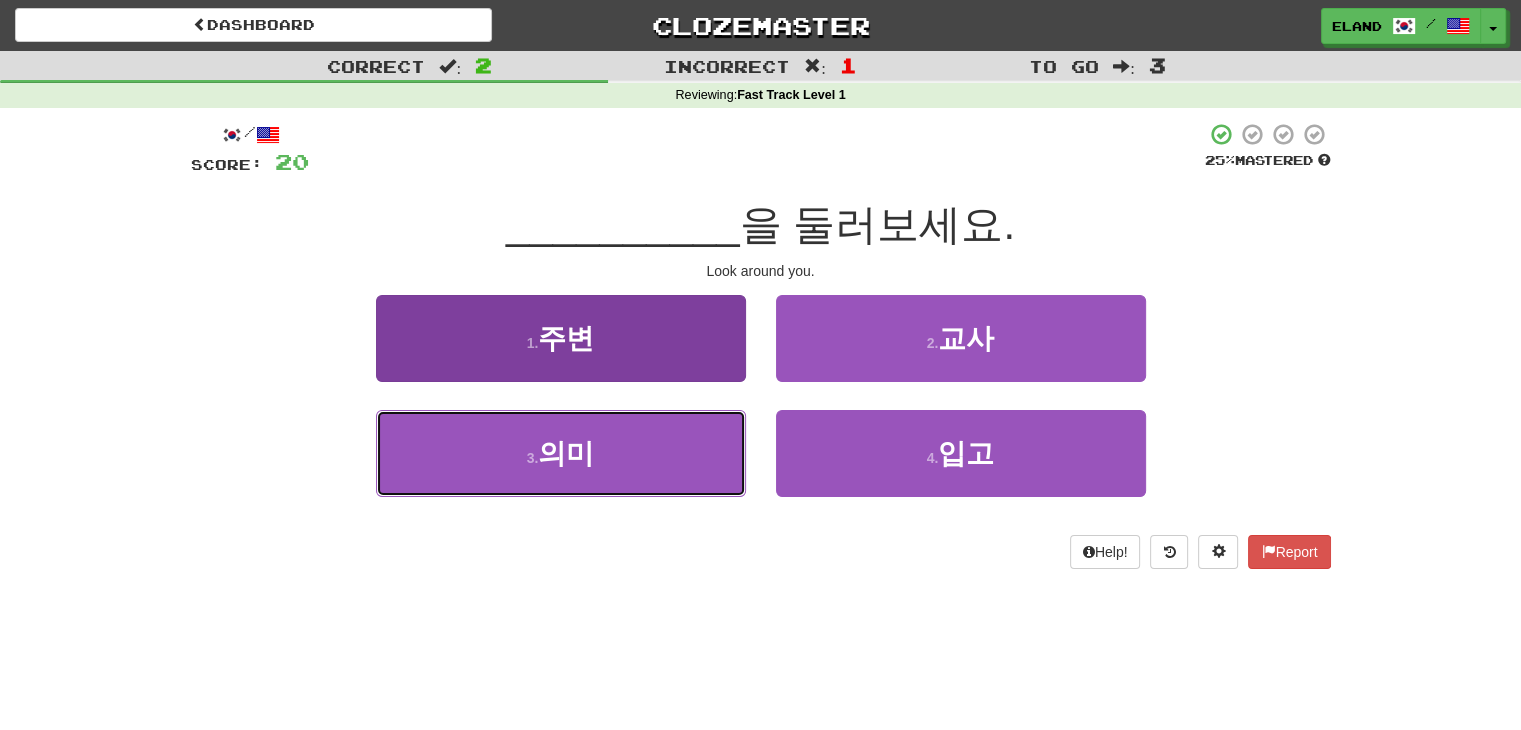 click on "3 .  의미" at bounding box center [561, 453] 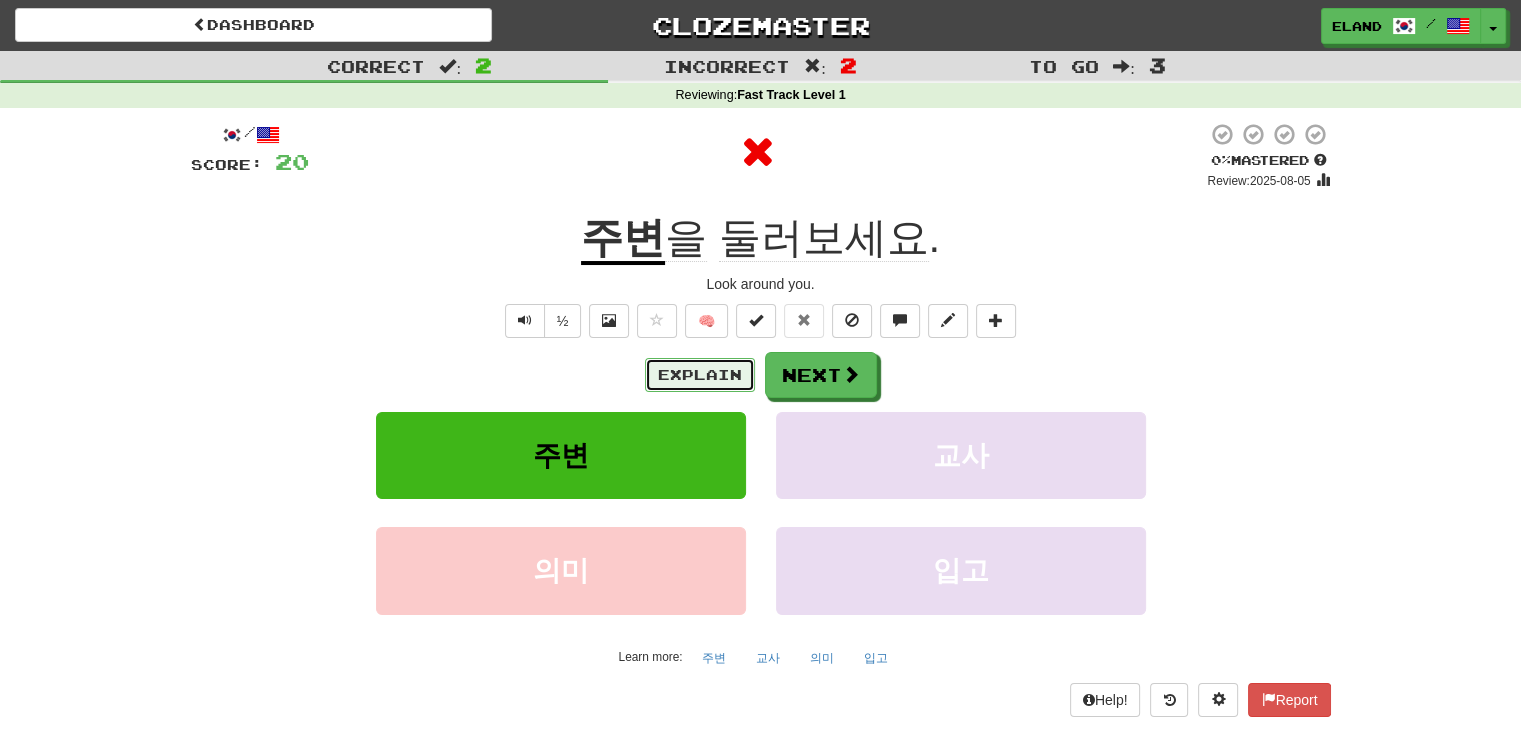 click on "Explain" at bounding box center (700, 375) 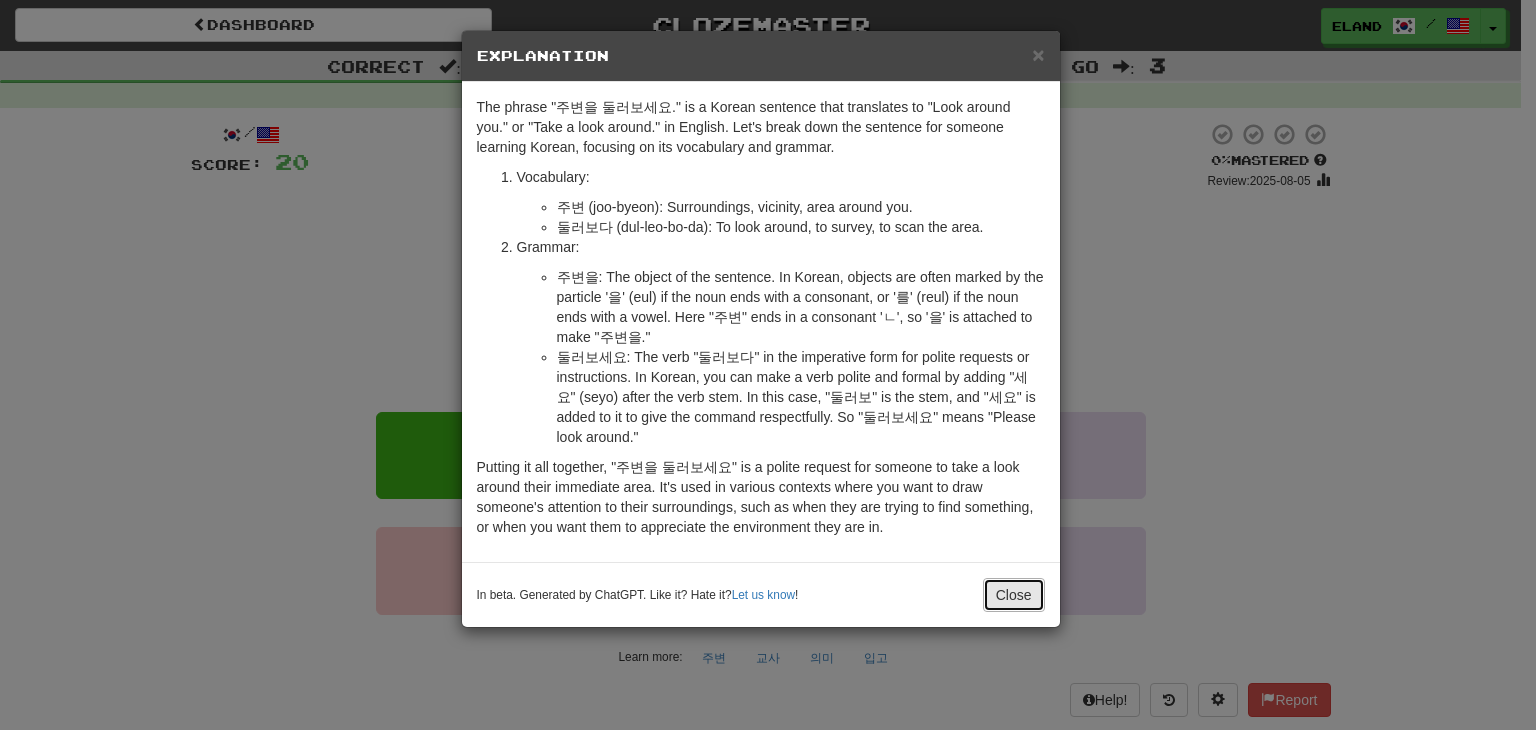 click on "Close" at bounding box center [1014, 595] 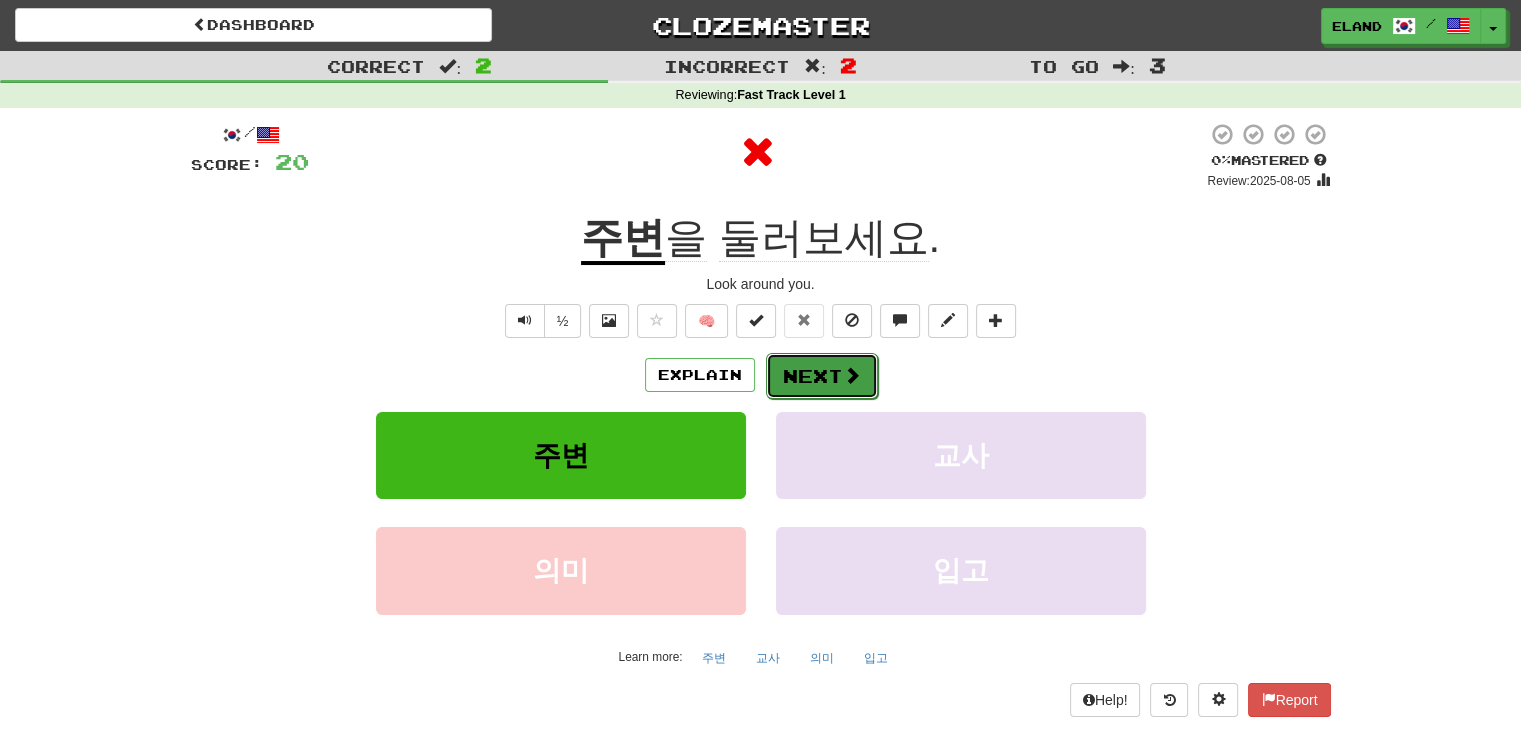 click on "Next" at bounding box center [822, 376] 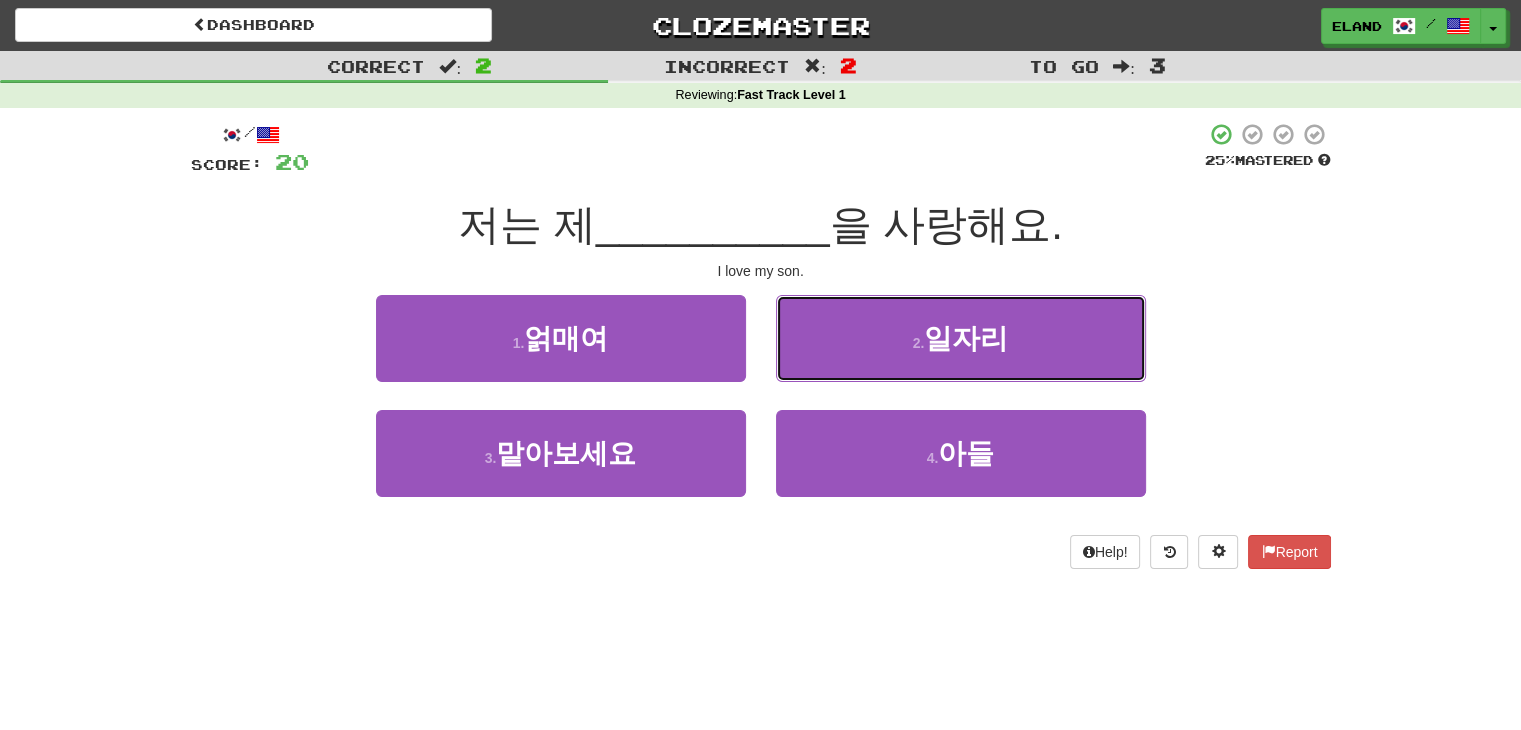 click on "2 .  일자리" at bounding box center (961, 338) 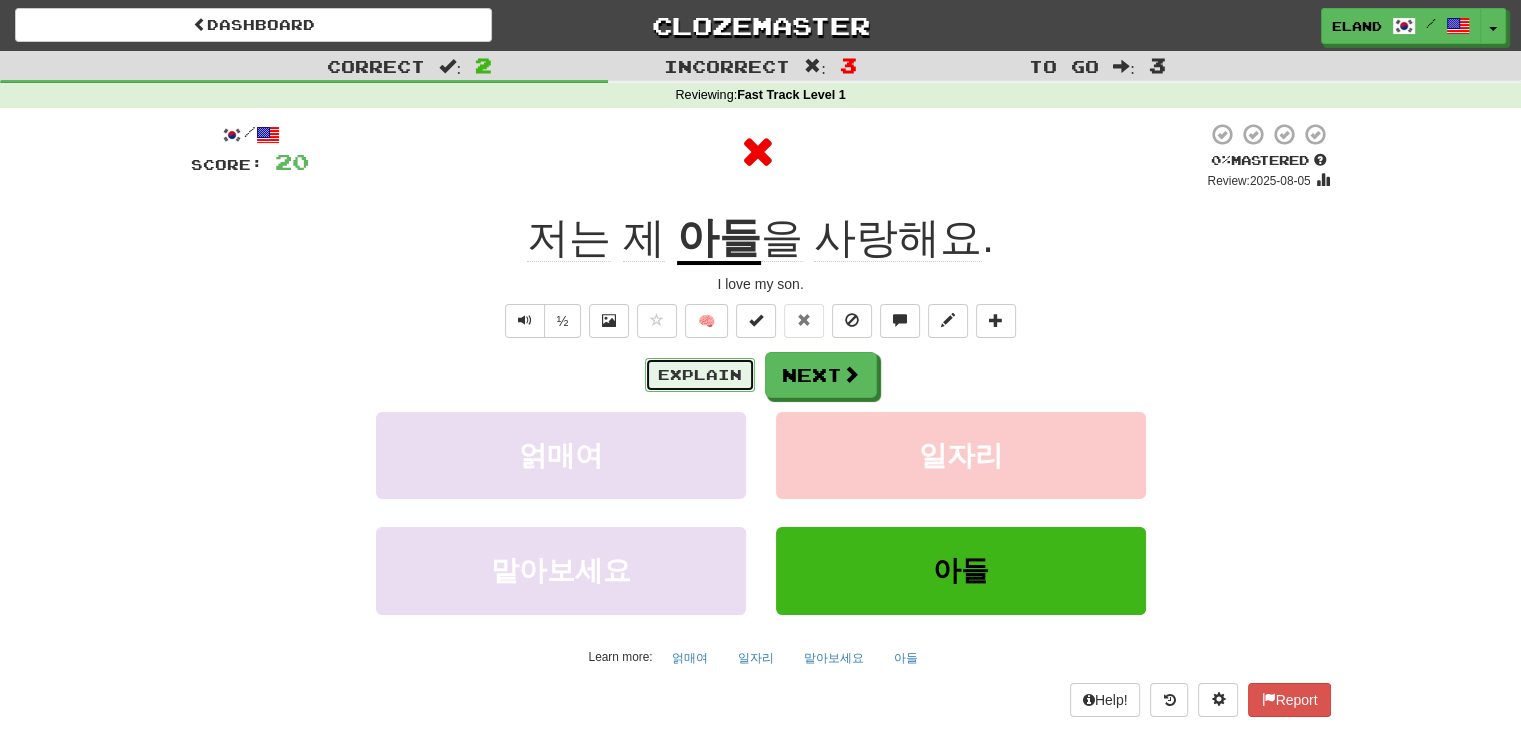 click on "Explain" at bounding box center [700, 375] 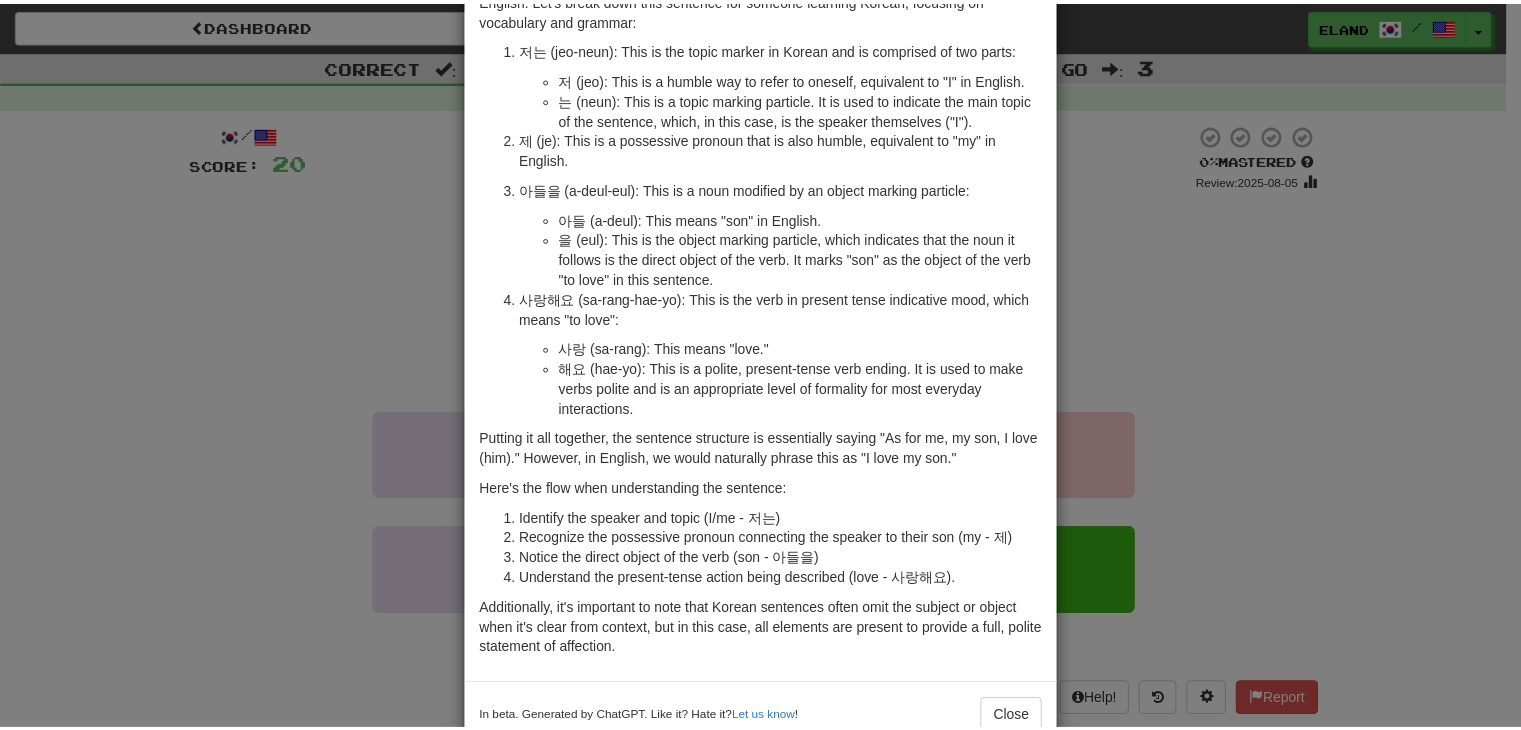scroll, scrollTop: 177, scrollLeft: 0, axis: vertical 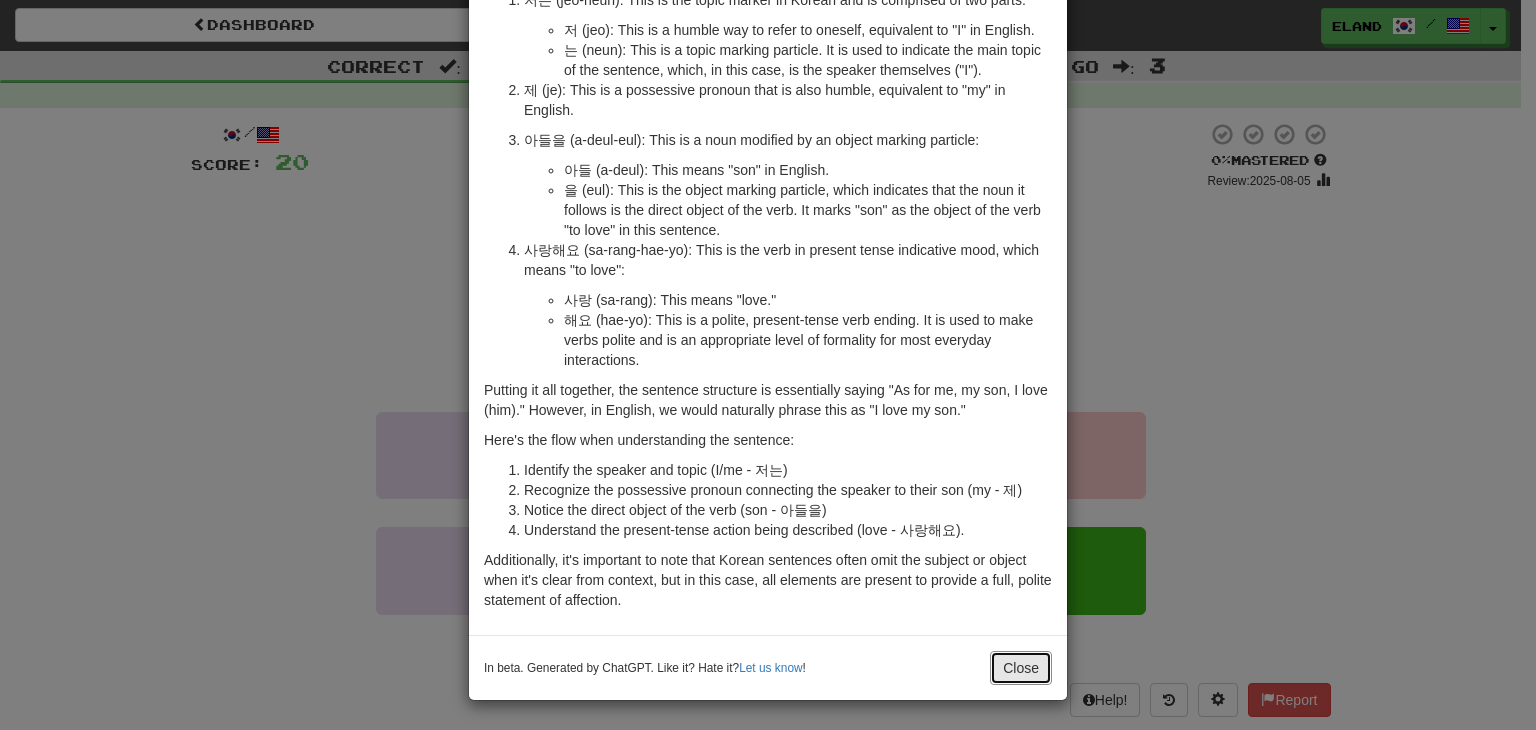 drag, startPoint x: 992, startPoint y: 666, endPoint x: 863, endPoint y: 404, distance: 292.03595 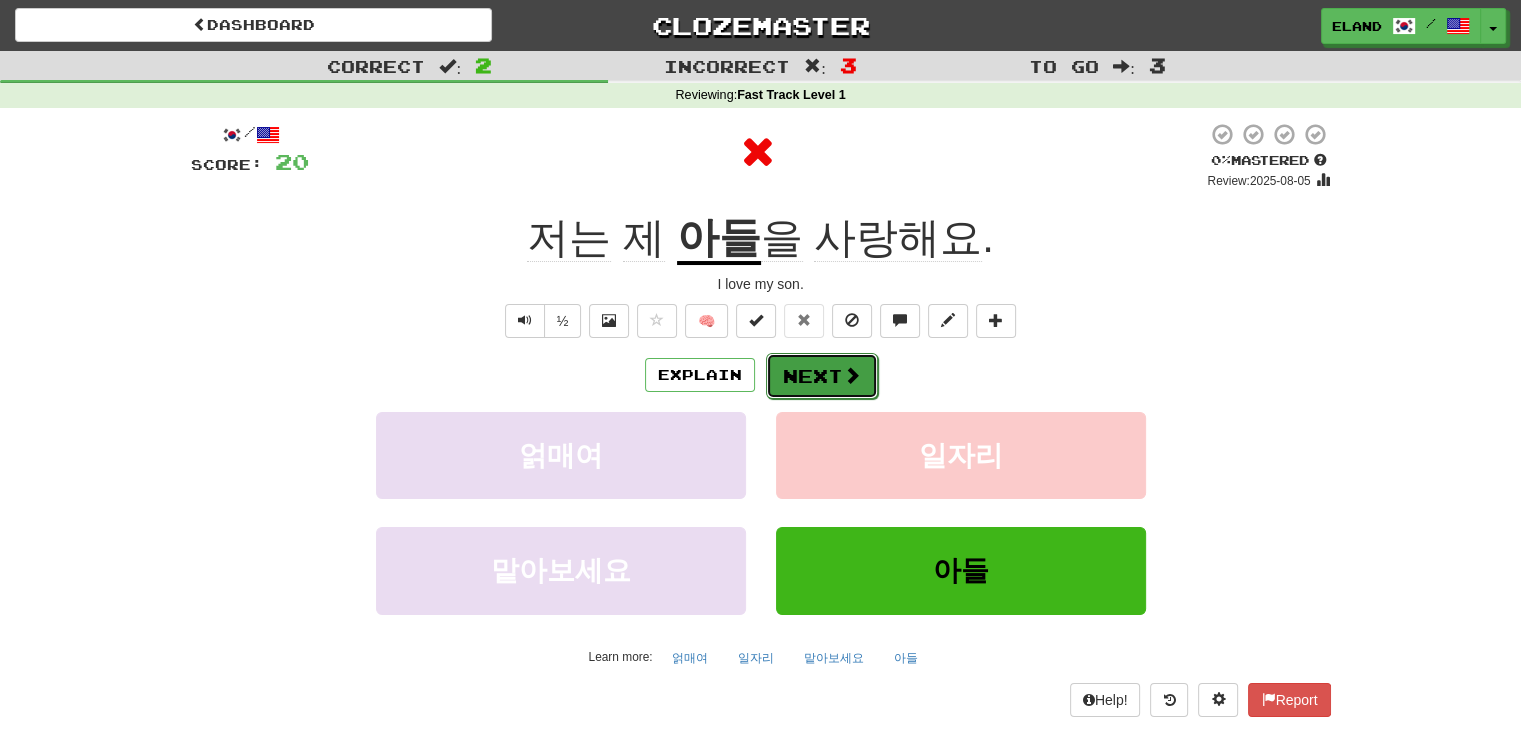 click on "Next" at bounding box center (822, 376) 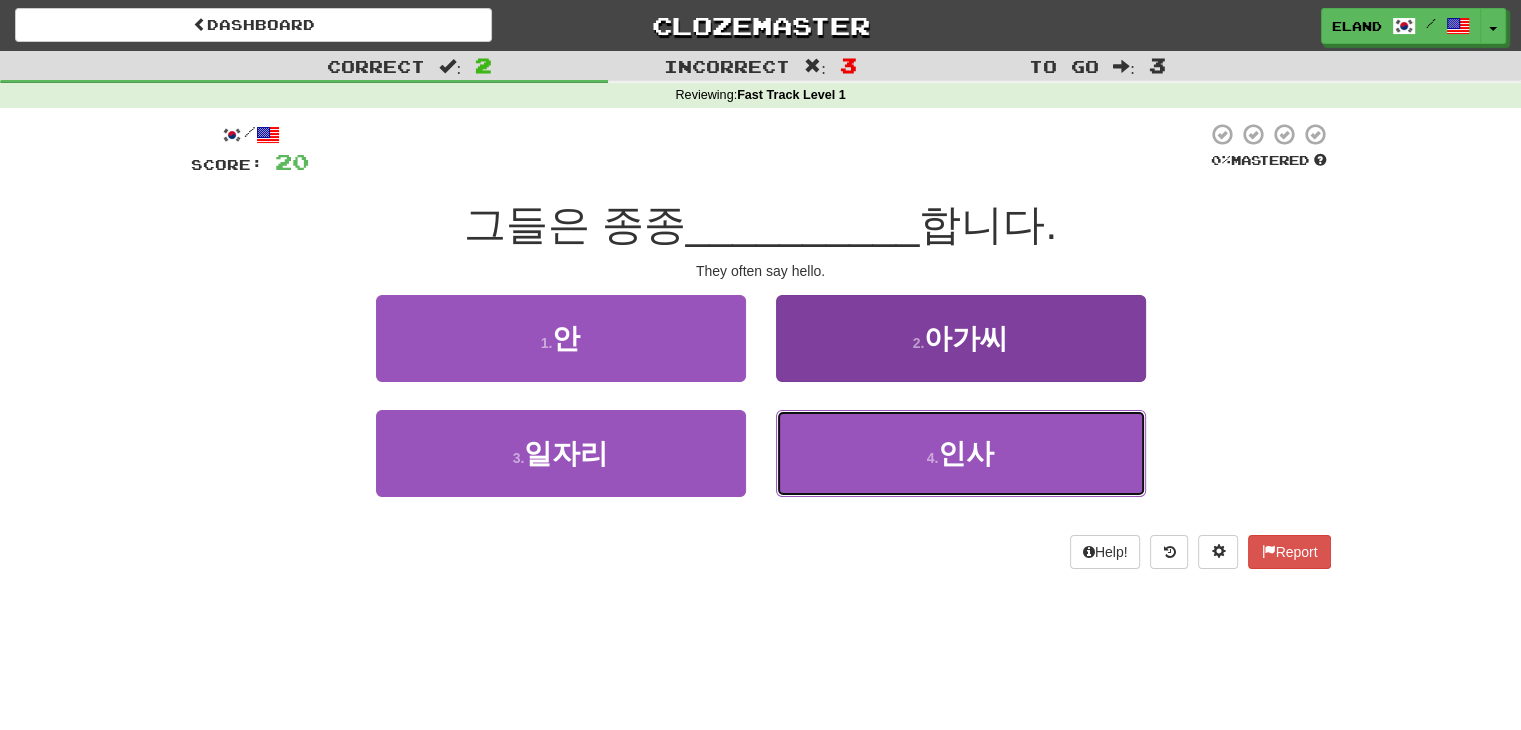 click on "4 .  인사" at bounding box center [961, 453] 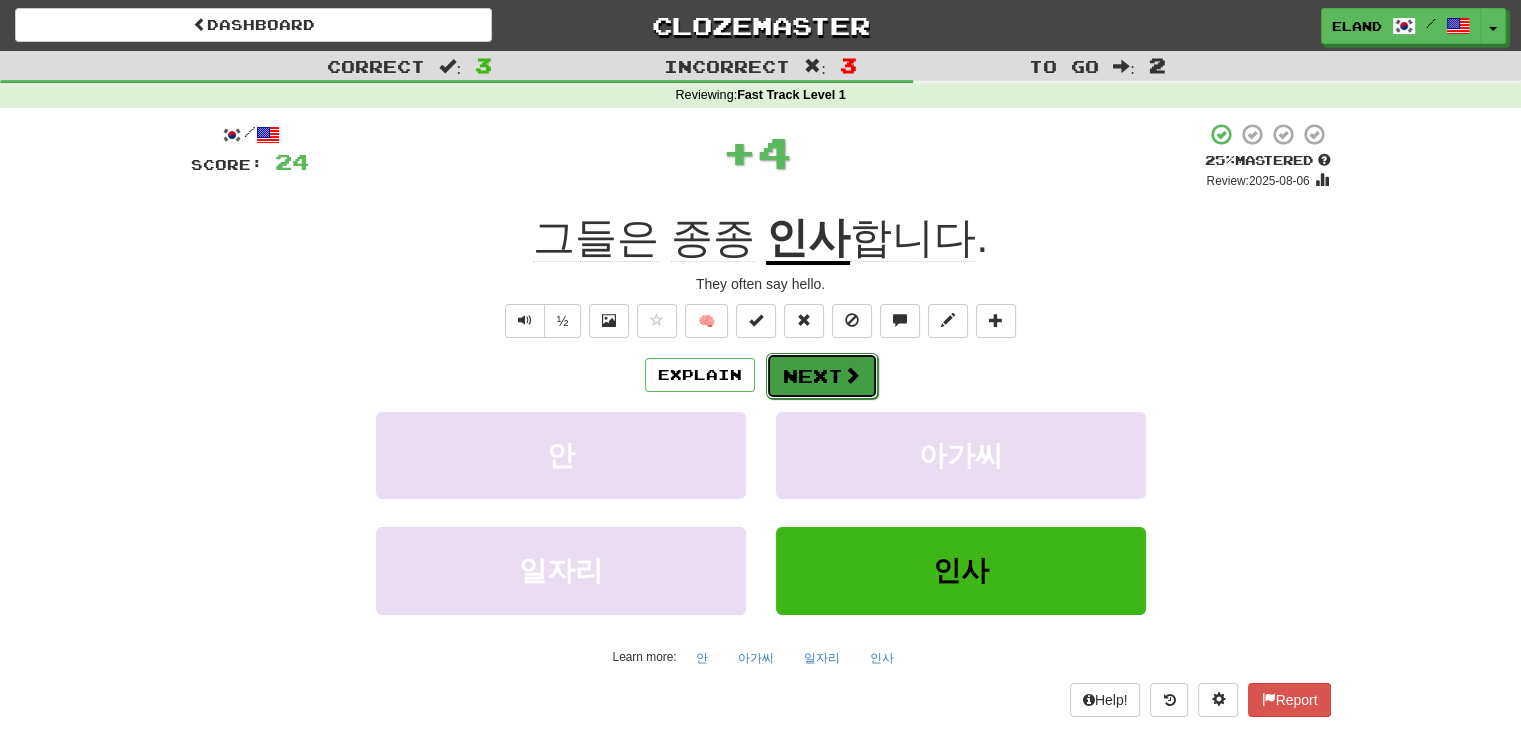 click on "Next" at bounding box center [822, 376] 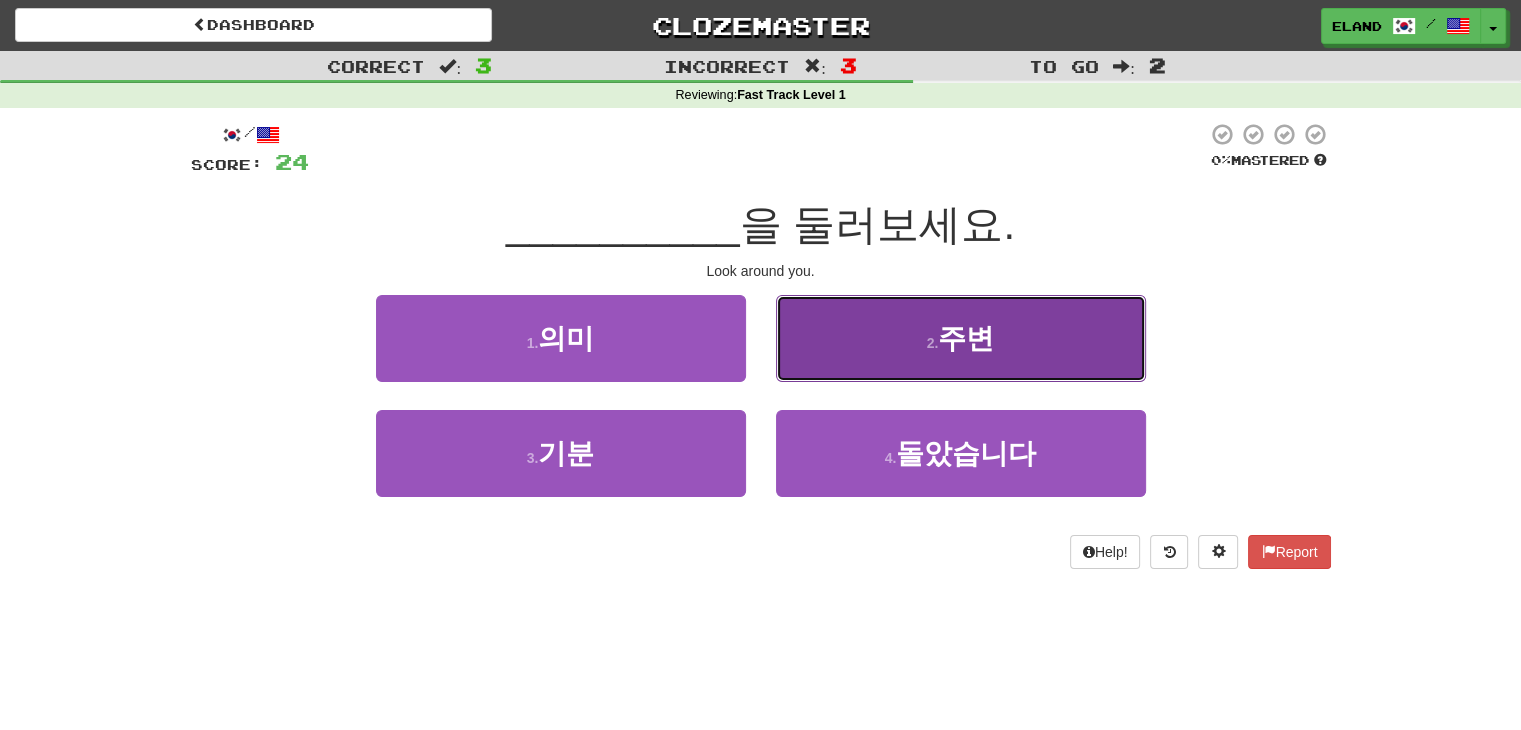click on "2 .  주변" at bounding box center (961, 338) 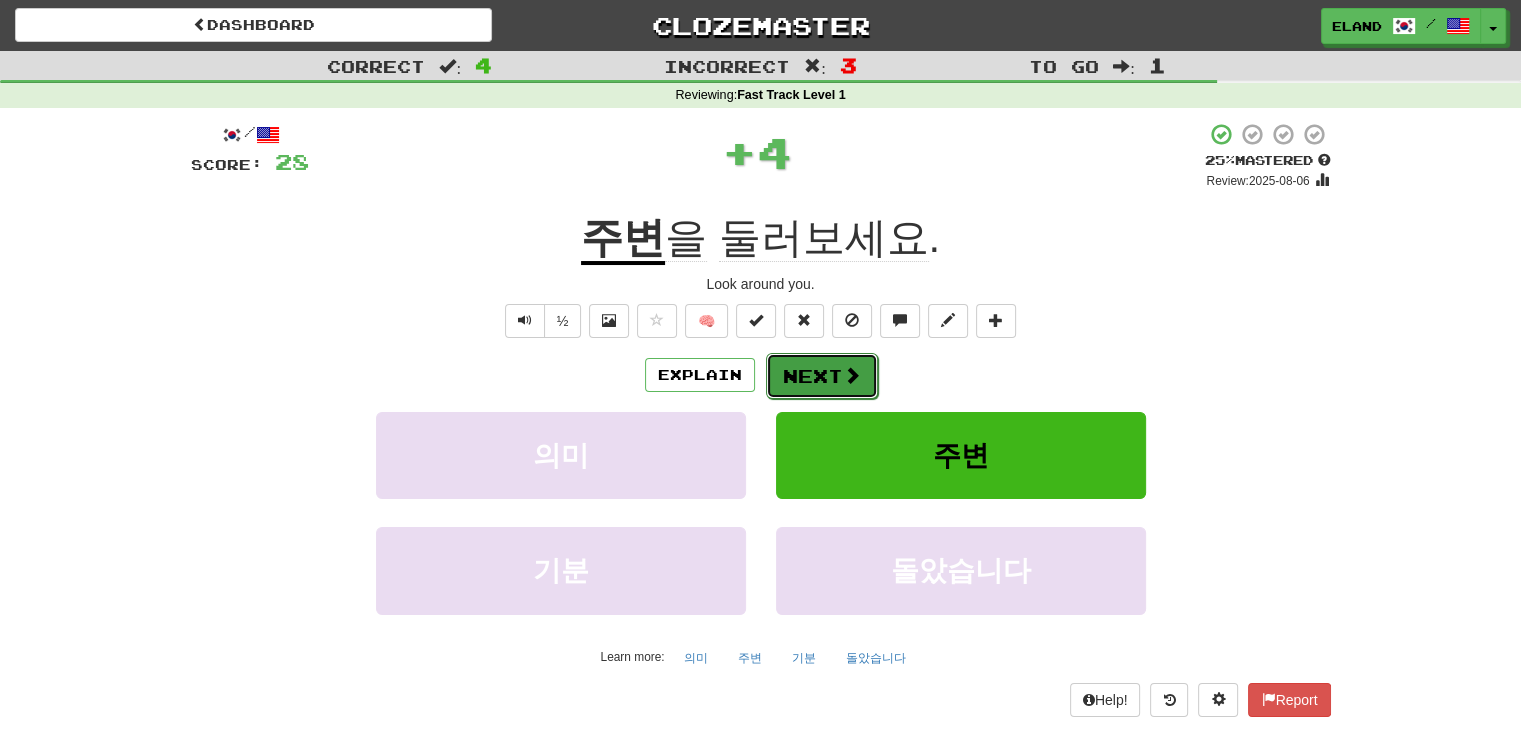 click on "Next" at bounding box center [822, 376] 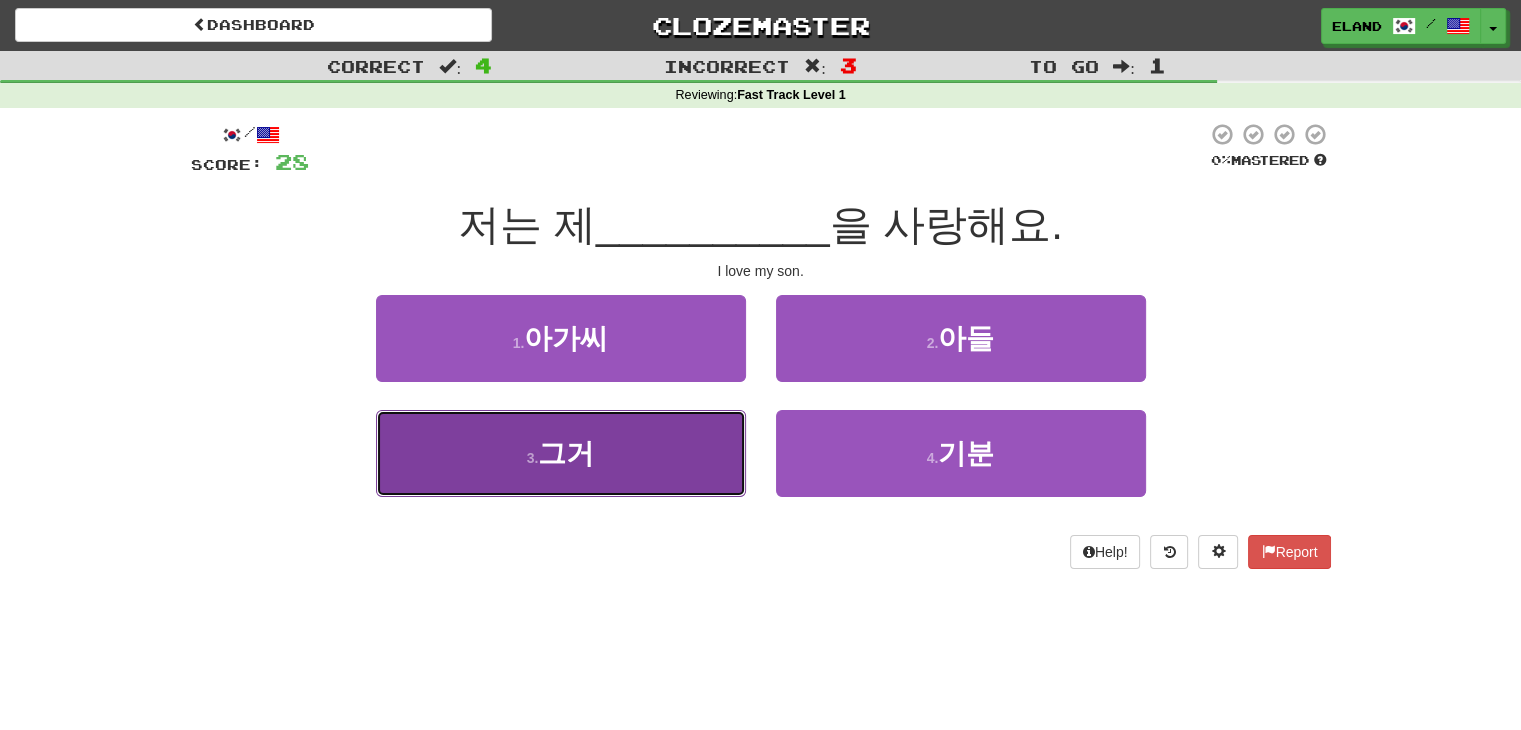 click on "3 .  그거" at bounding box center (561, 453) 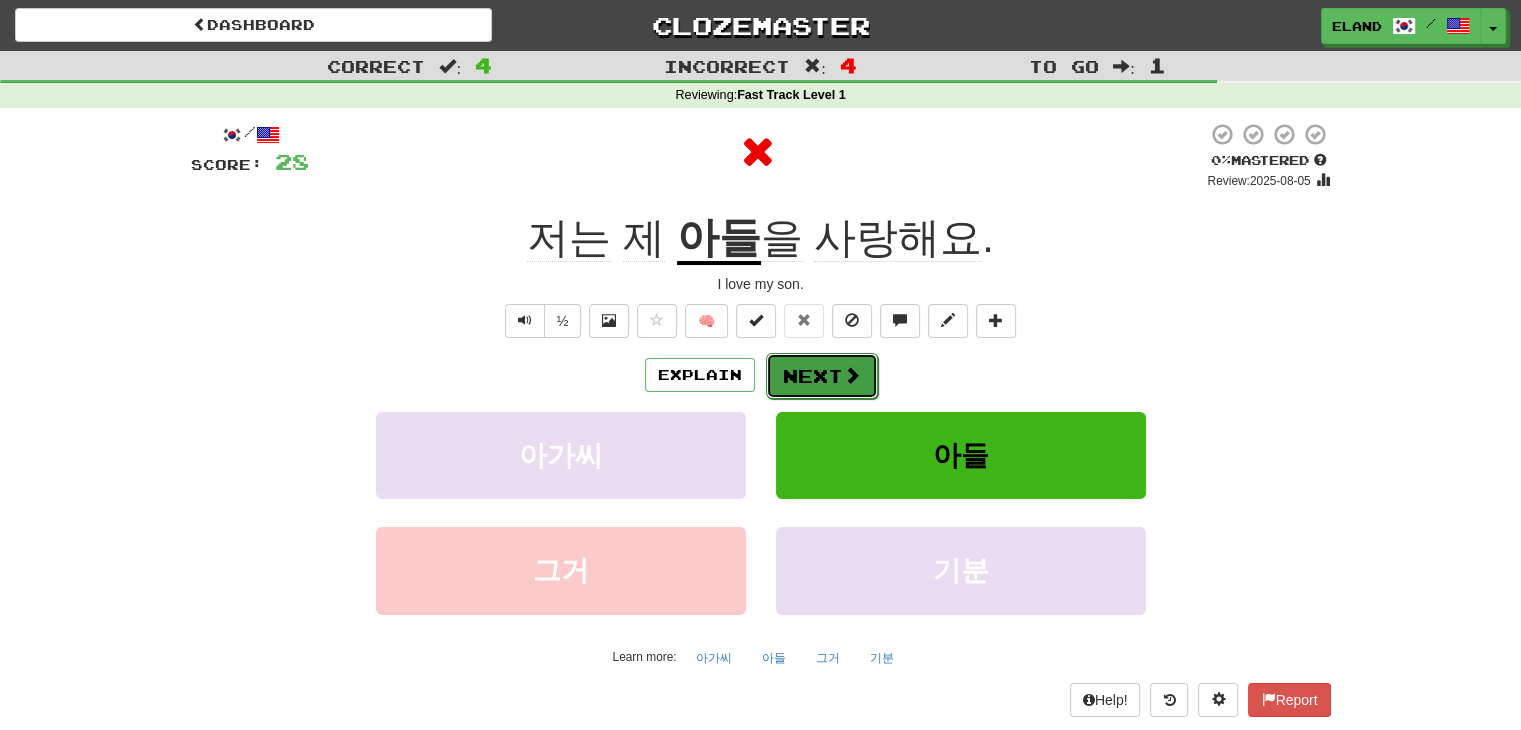 click on "Next" at bounding box center [822, 376] 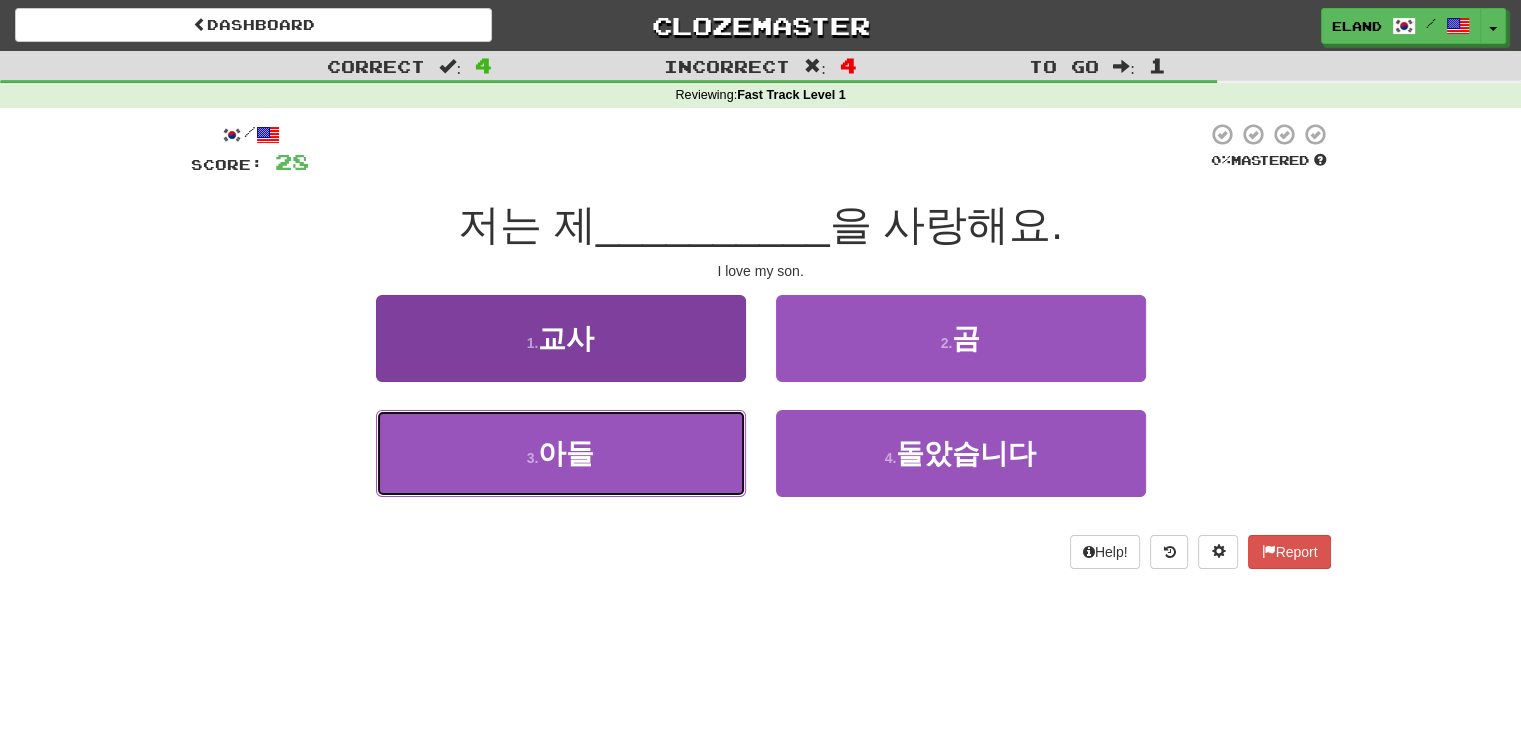 drag, startPoint x: 627, startPoint y: 425, endPoint x: 687, endPoint y: 411, distance: 61.611687 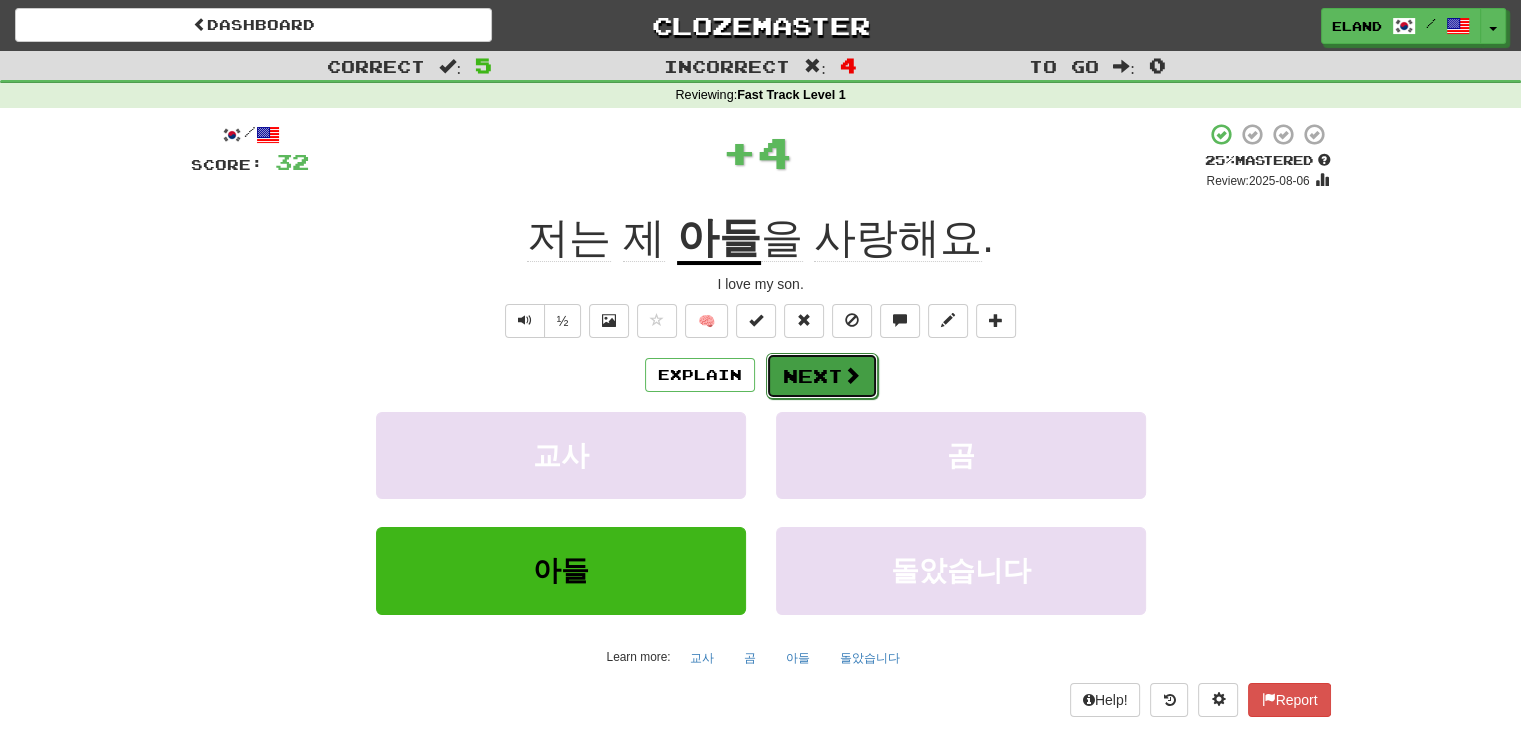 click on "Next" at bounding box center (822, 376) 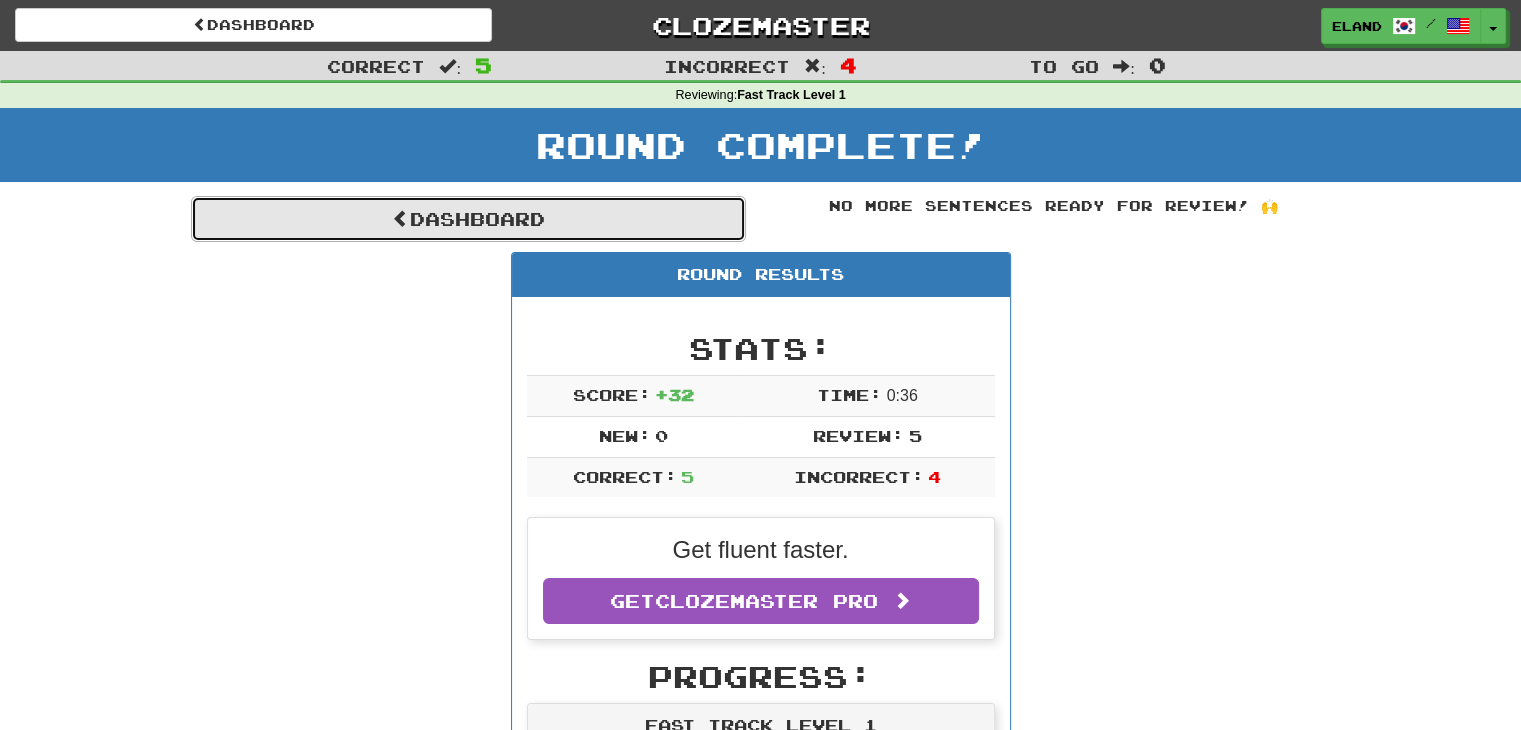click on "Dashboard" at bounding box center [468, 219] 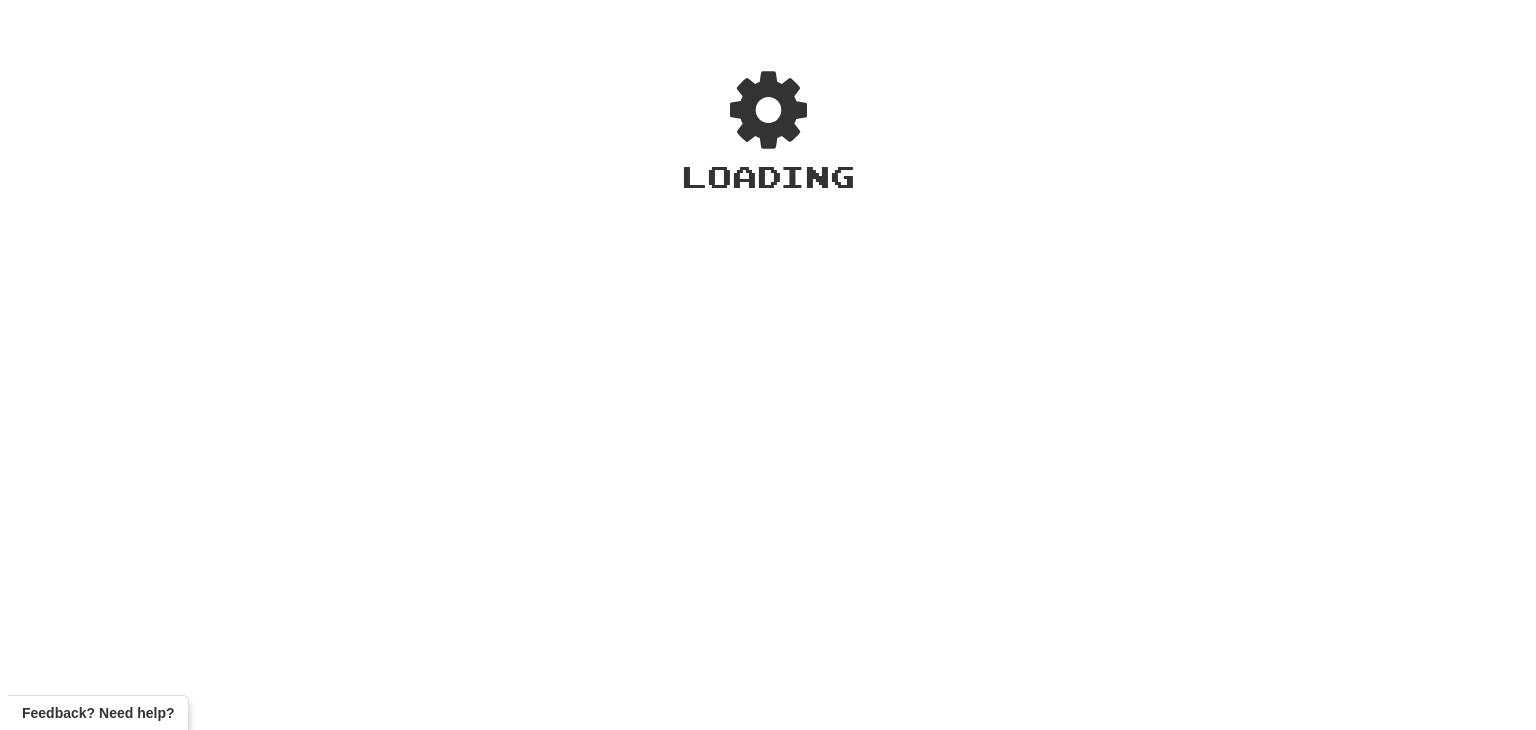 scroll, scrollTop: 0, scrollLeft: 0, axis: both 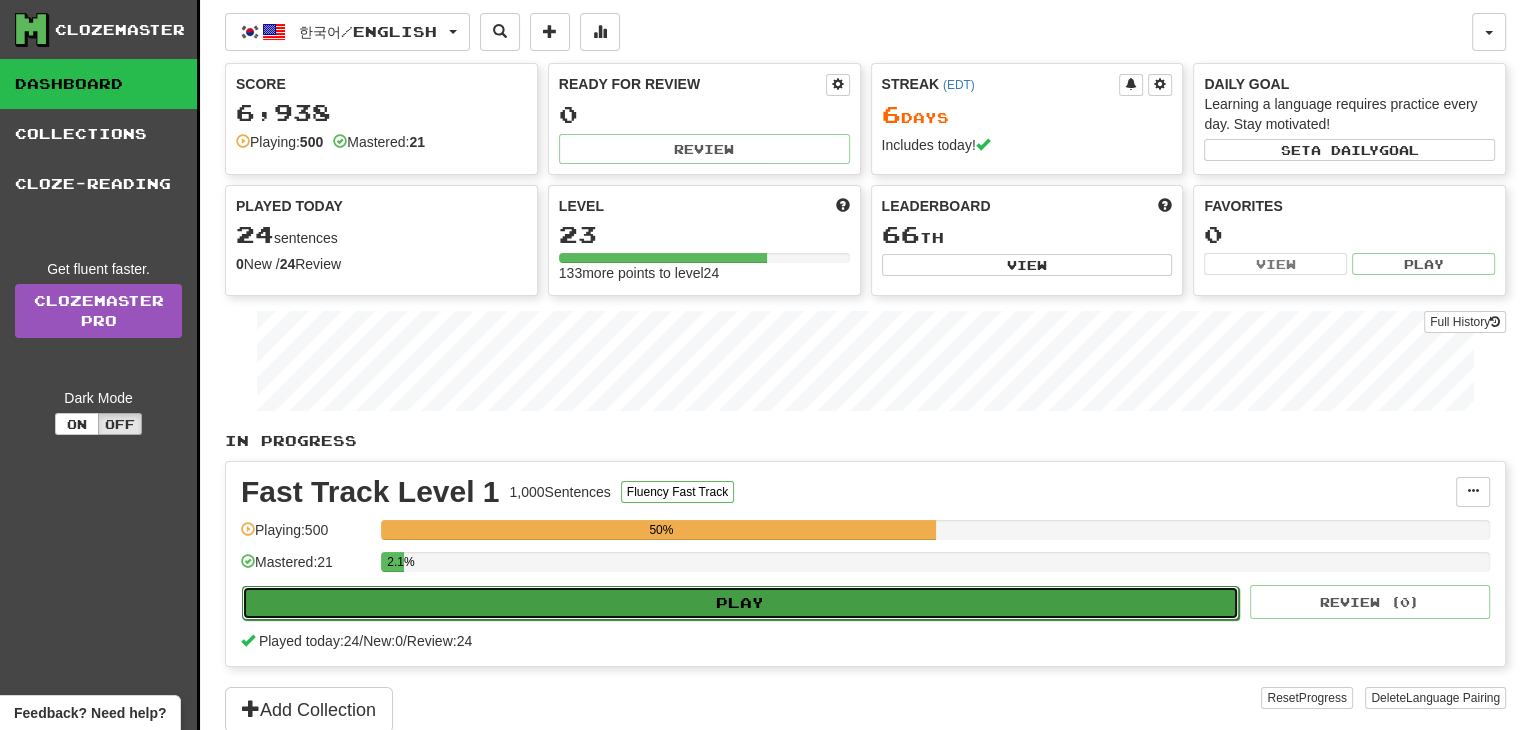 click on "Play" at bounding box center [740, 603] 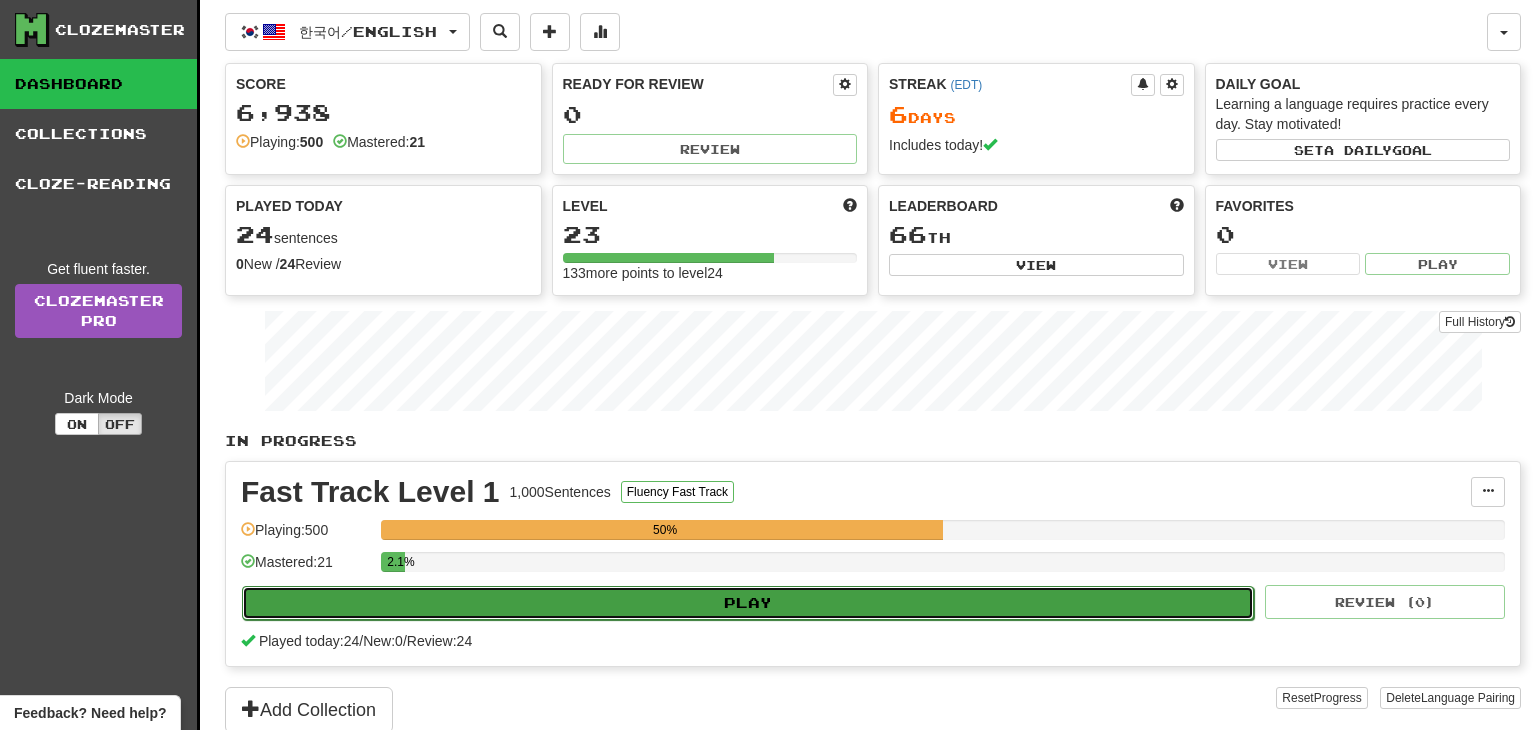 select on "**" 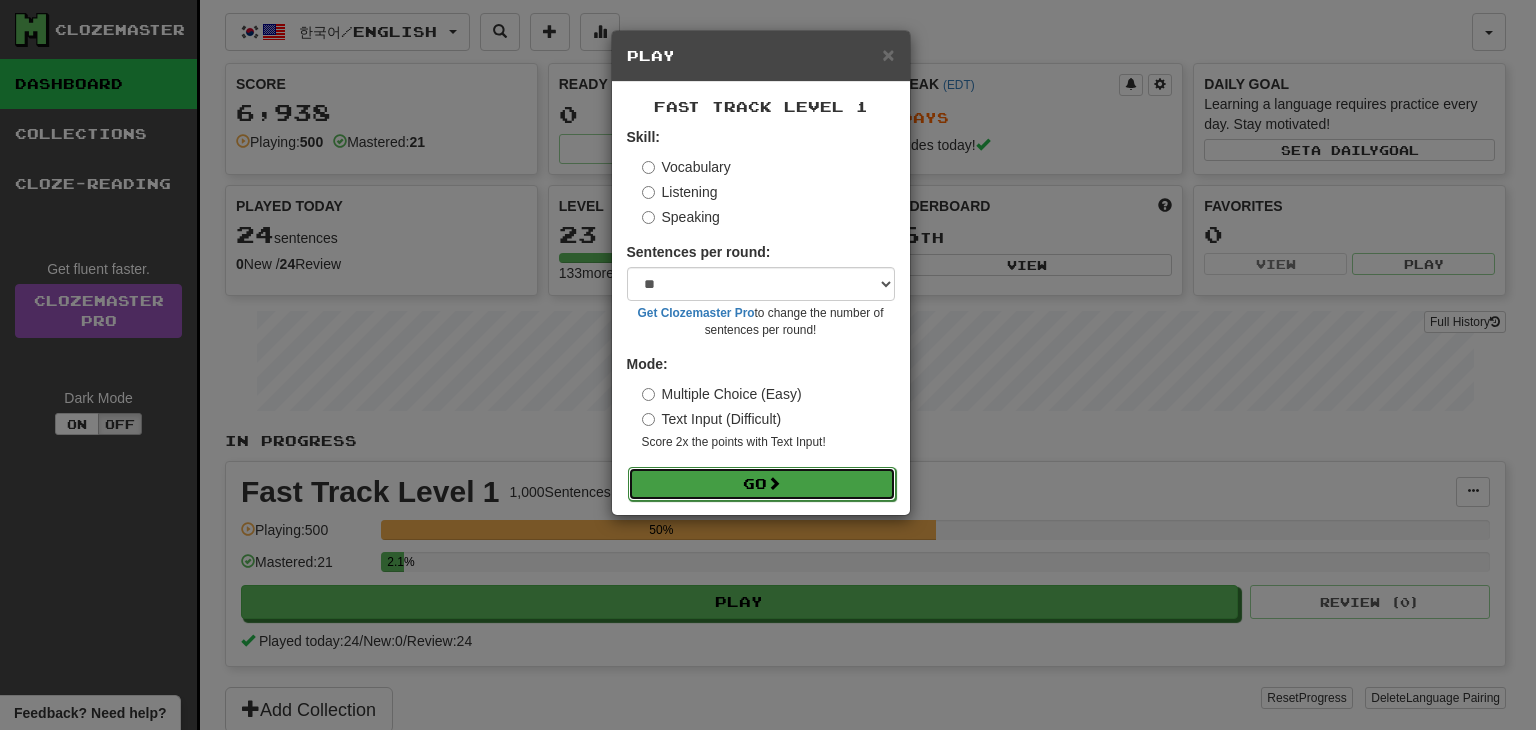 click on "Go" at bounding box center [762, 484] 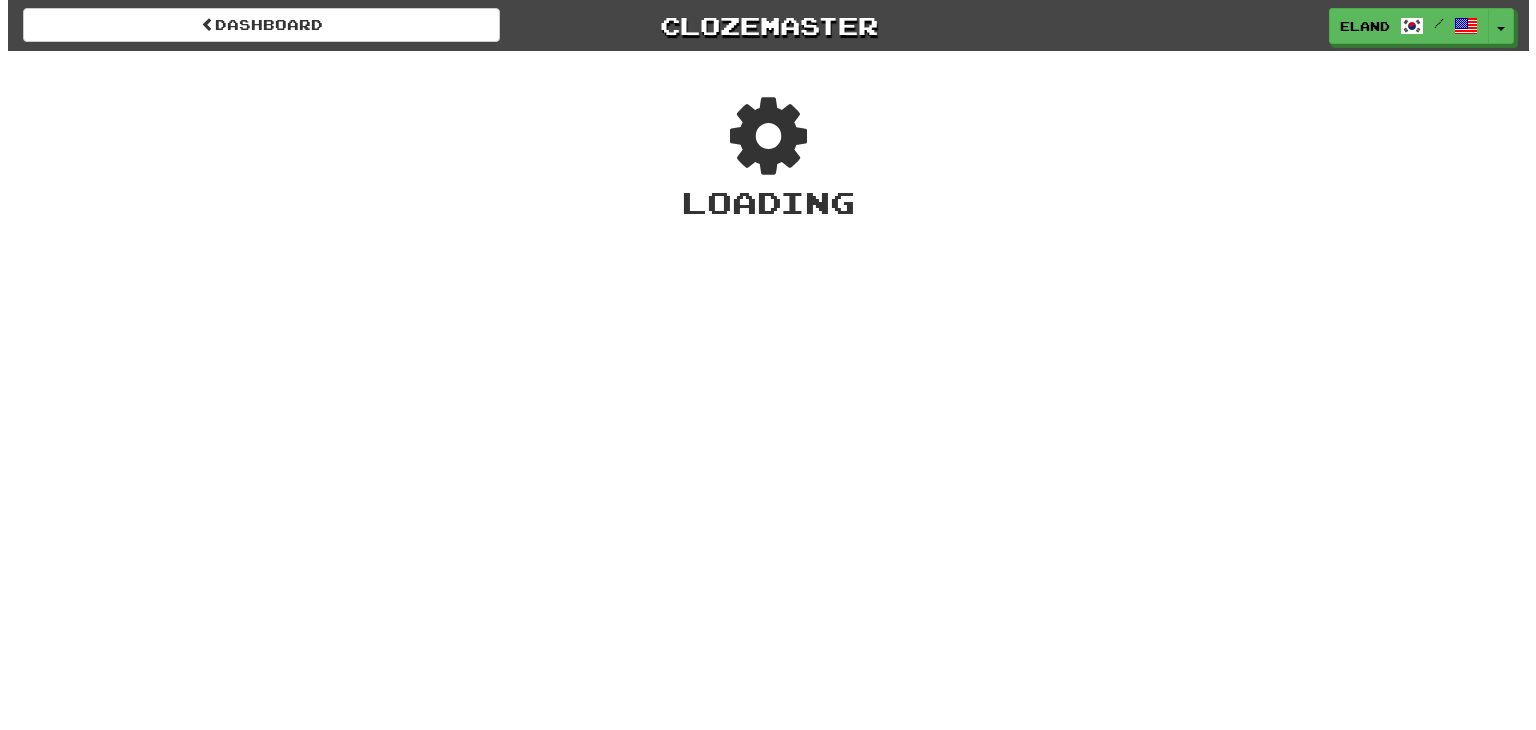scroll, scrollTop: 0, scrollLeft: 0, axis: both 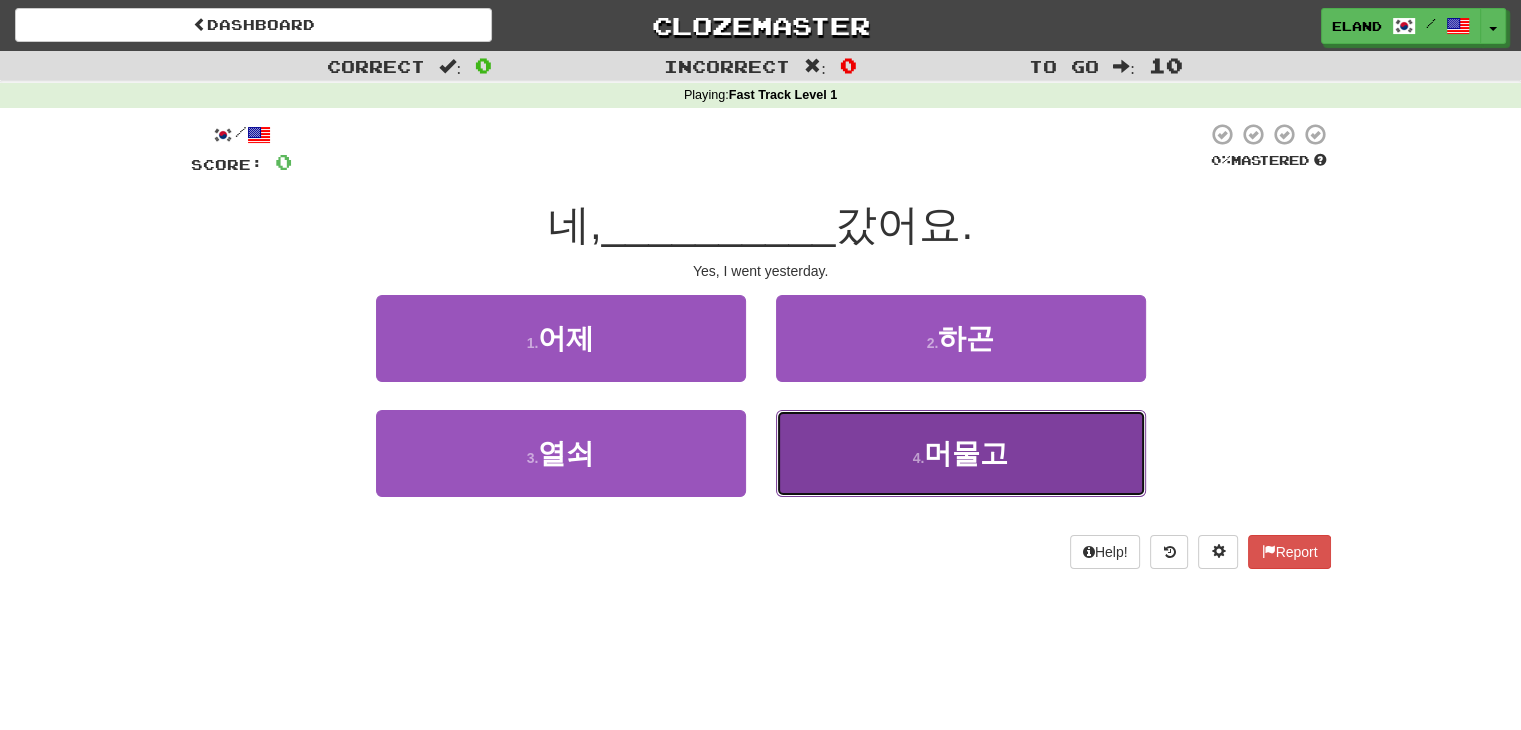 click on "4 .  머물고" at bounding box center (961, 453) 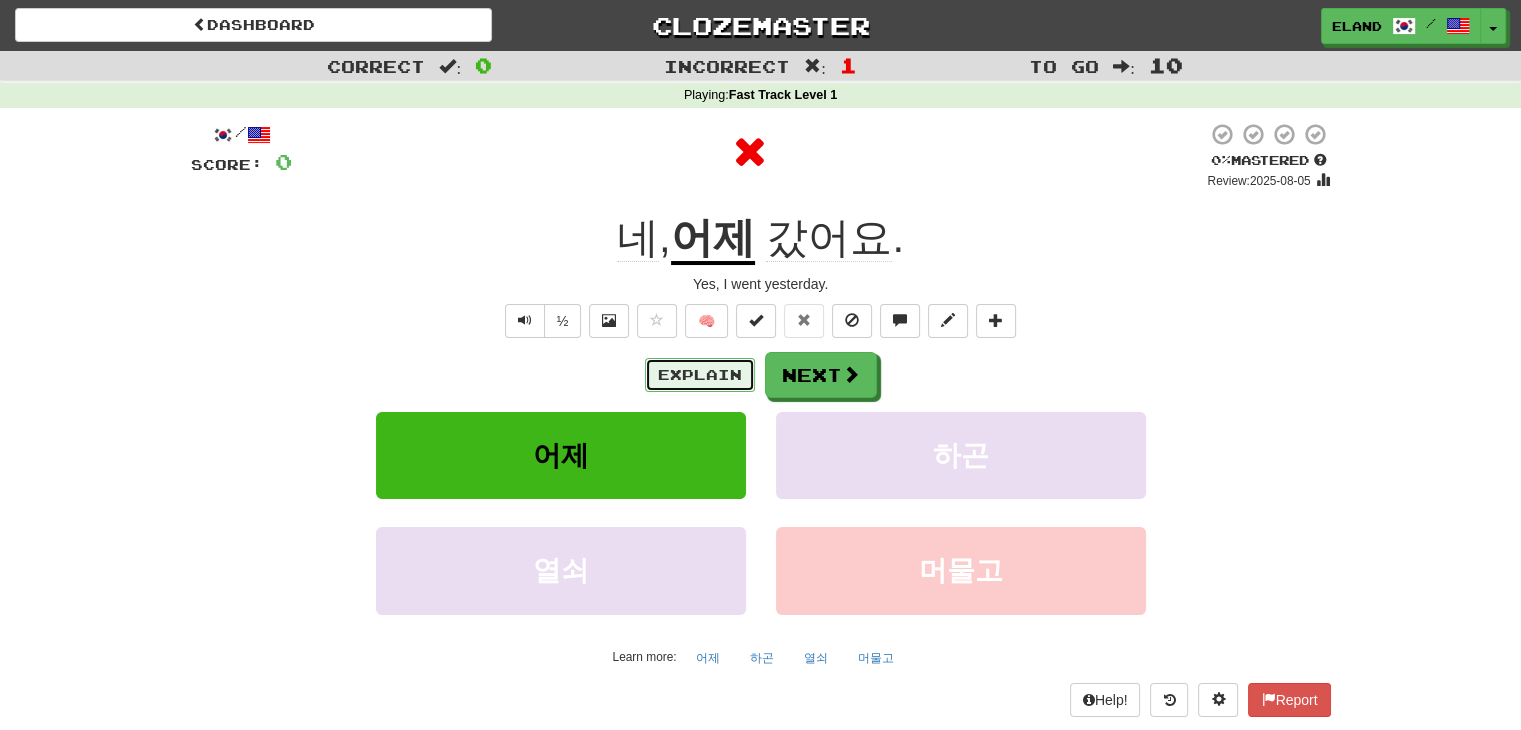 click on "Explain" at bounding box center (700, 375) 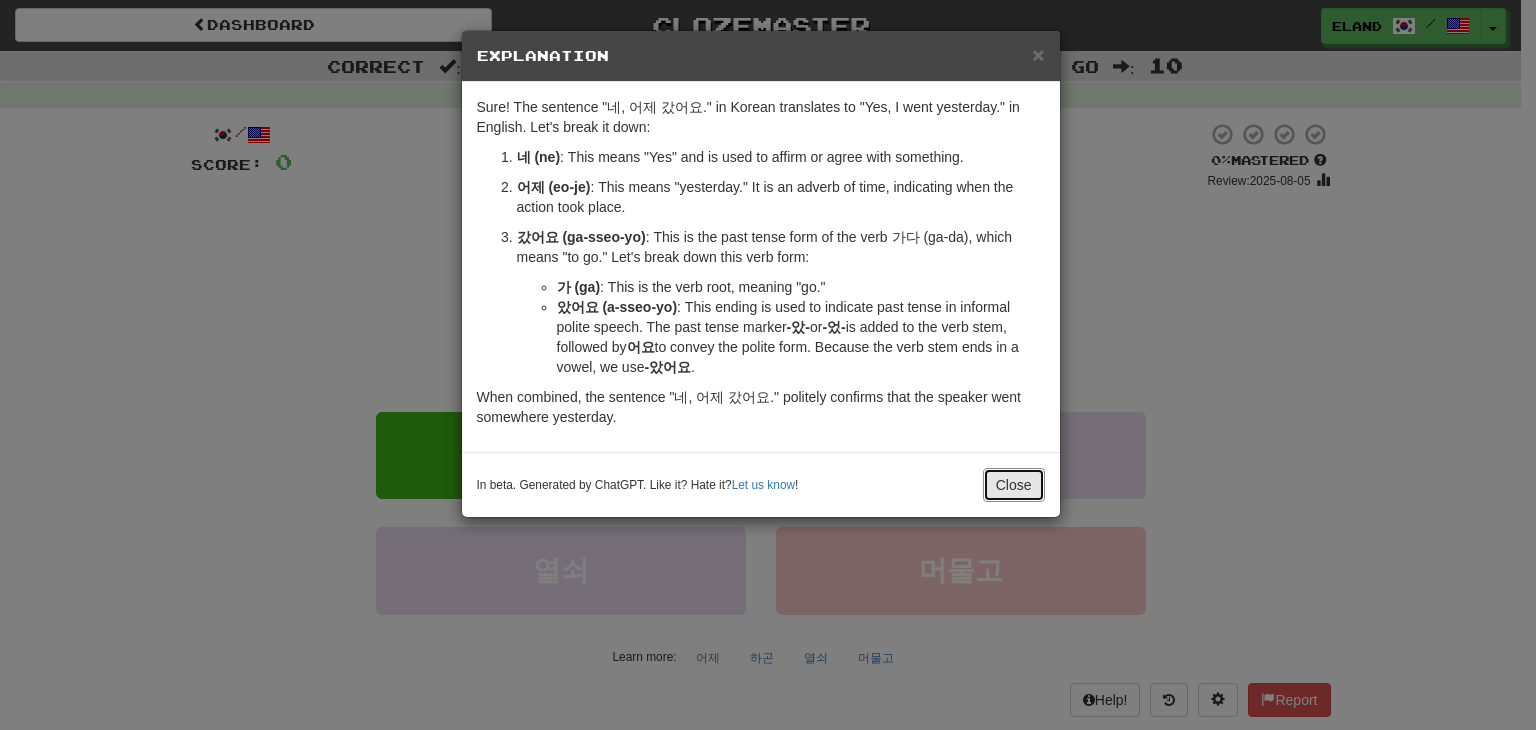 drag, startPoint x: 1009, startPoint y: 481, endPoint x: 860, endPoint y: 393, distance: 173.04623 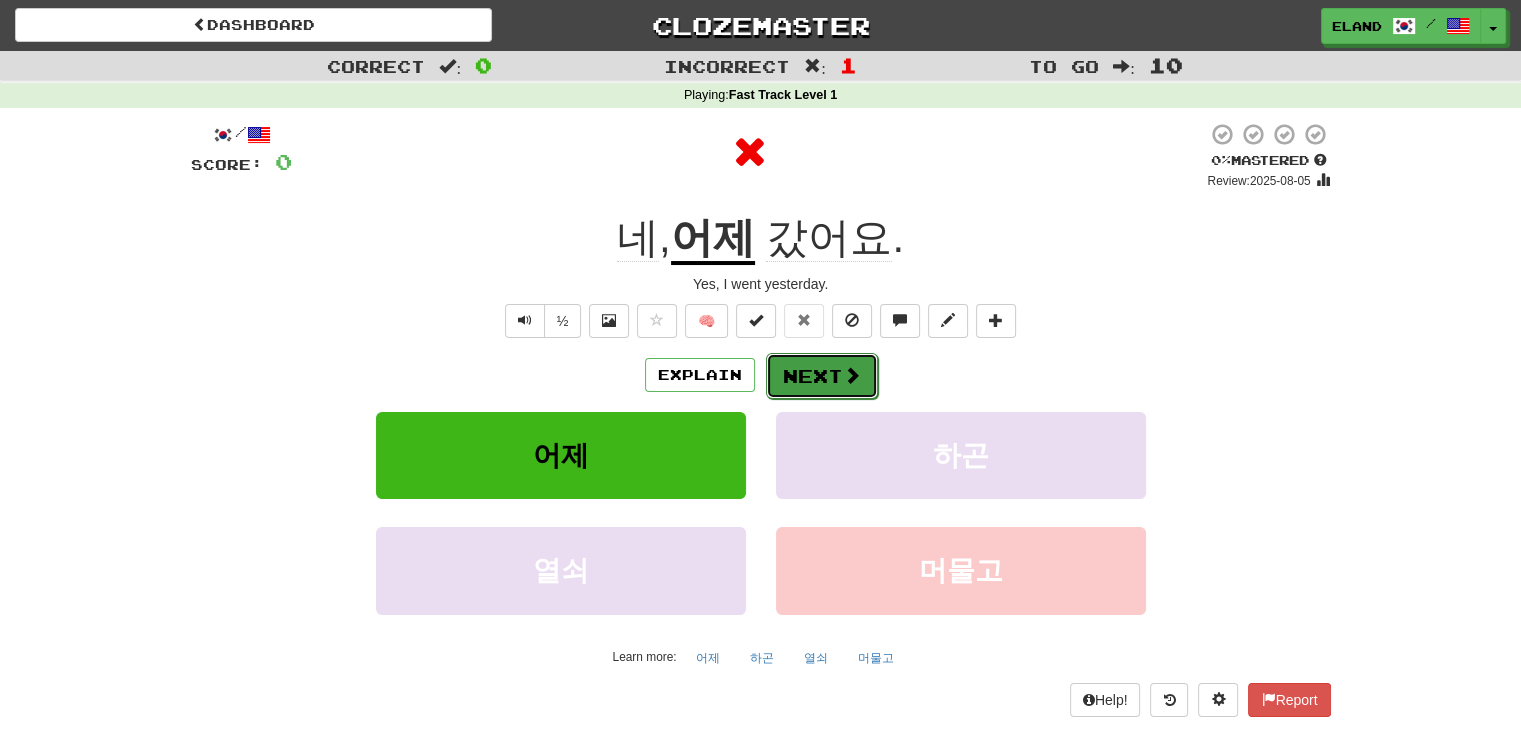 click on "Next" at bounding box center (822, 376) 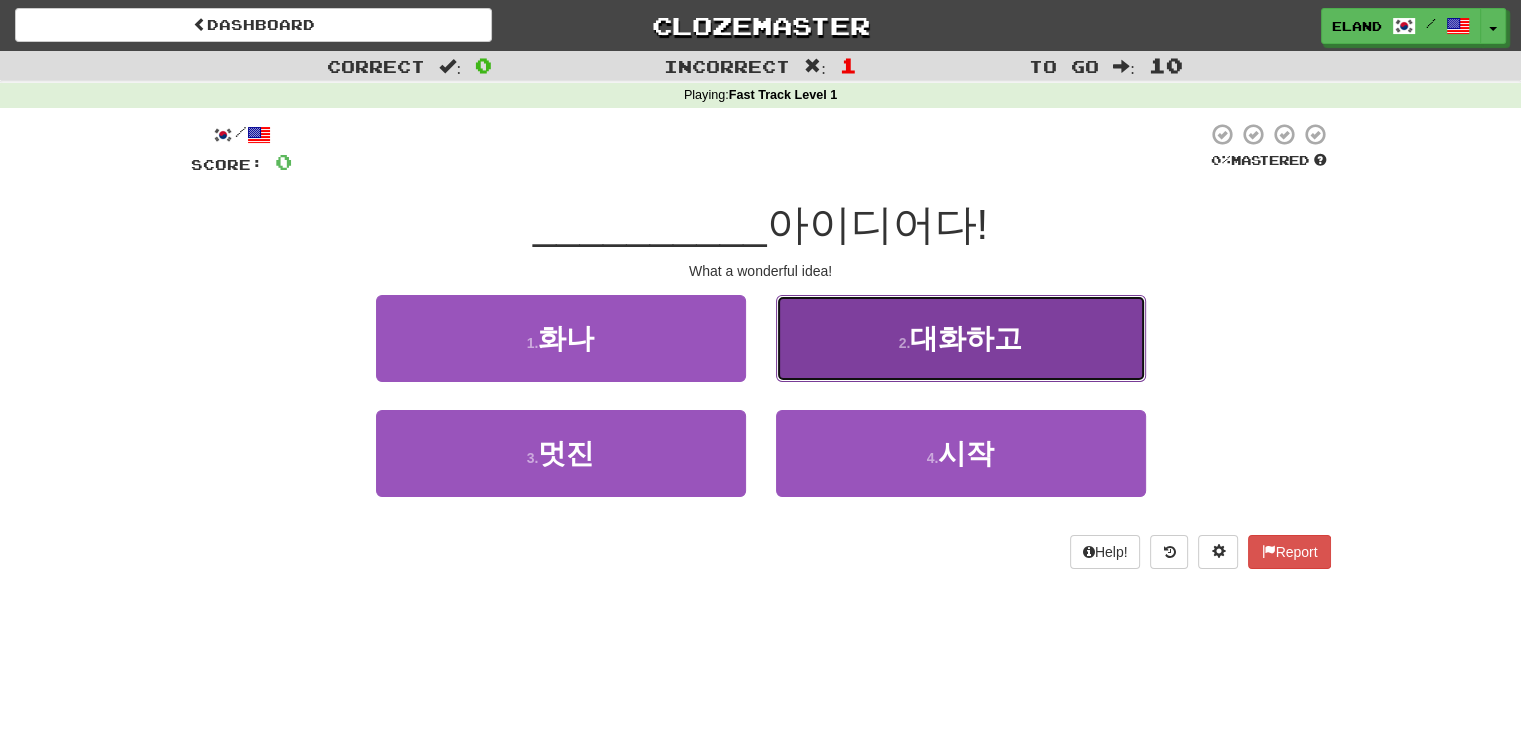 click on "2 .  대화하고" at bounding box center (961, 338) 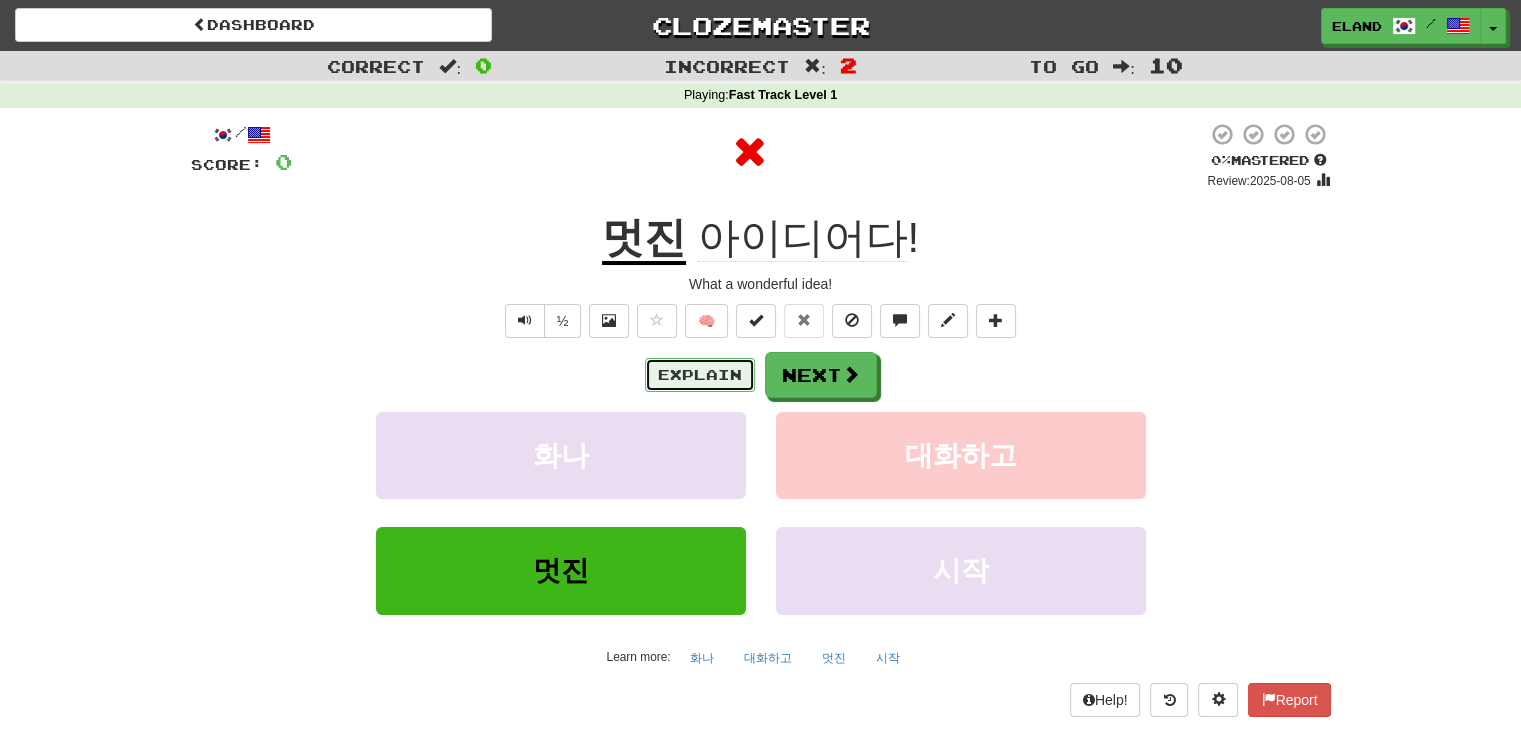 click on "Explain" at bounding box center (700, 375) 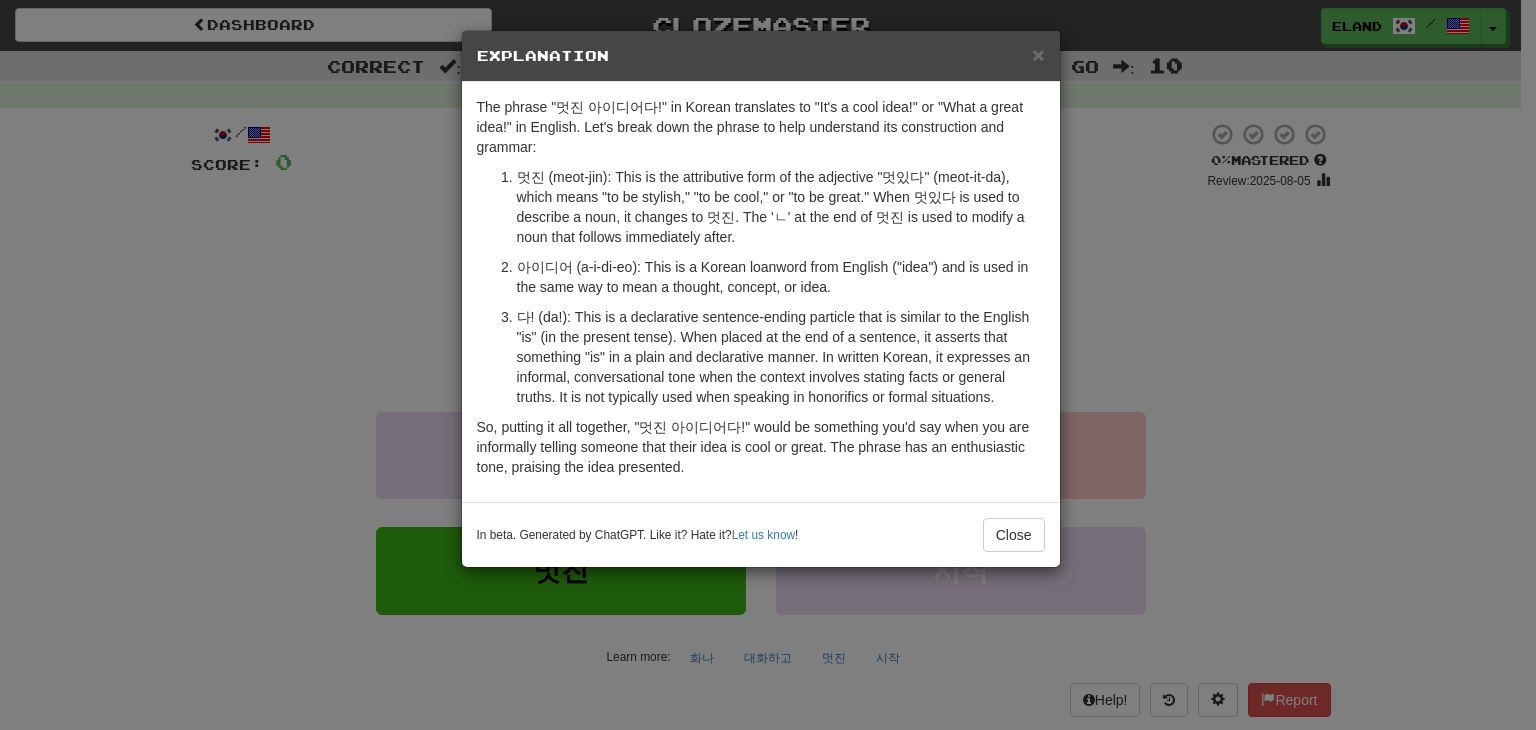 click on "In beta. Generated by ChatGPT. Like it? Hate it?  Let us know ! Close" at bounding box center (761, 534) 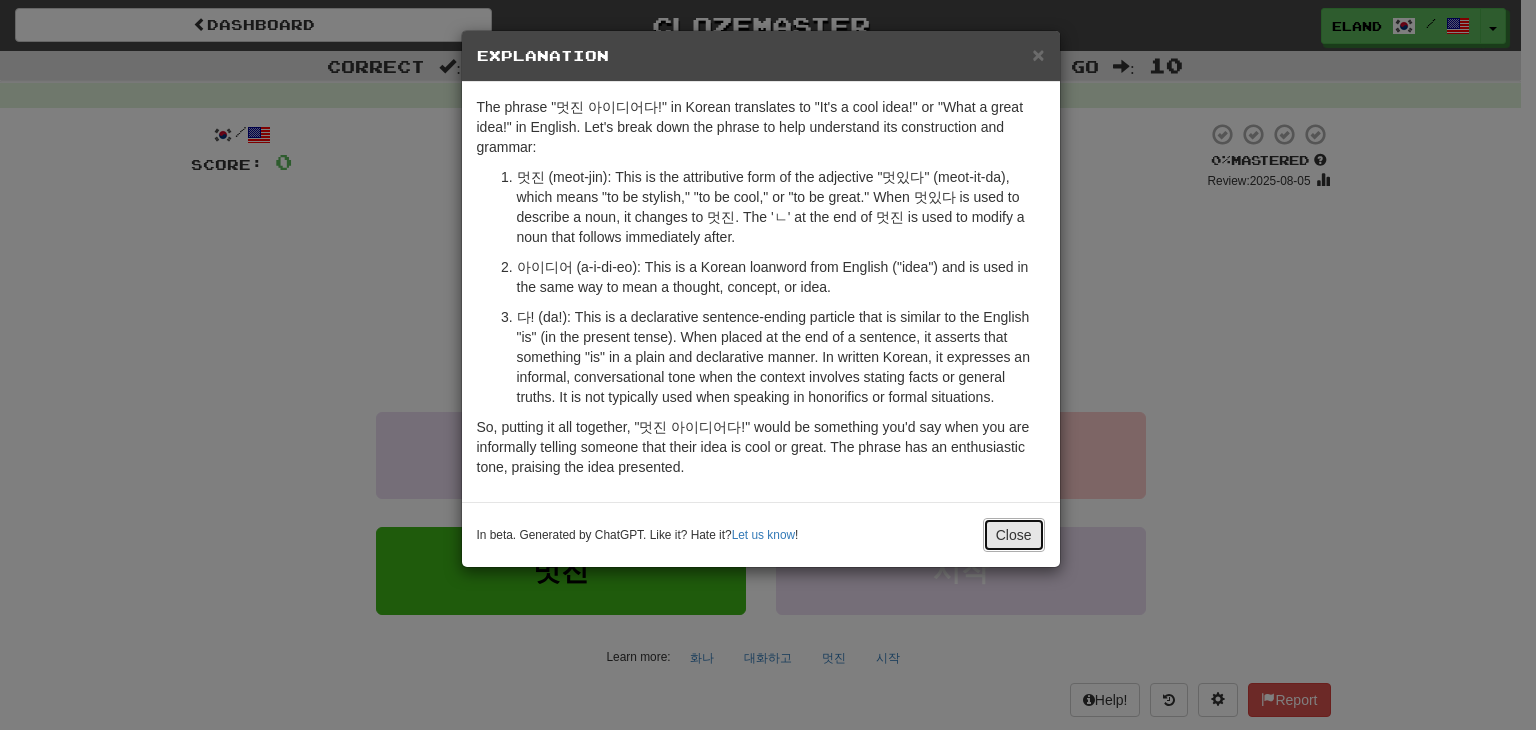 click on "Close" at bounding box center (1014, 535) 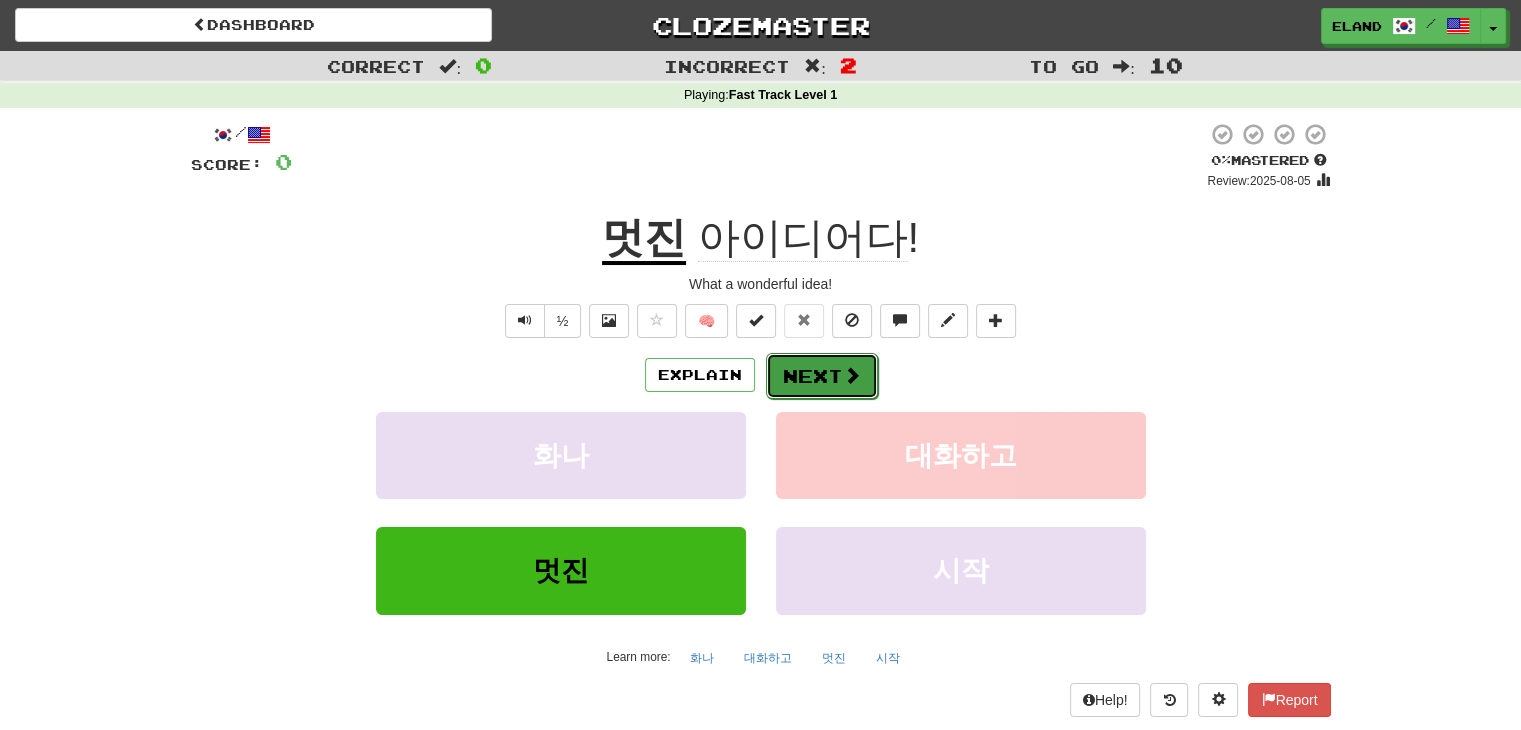 click on "Next" at bounding box center (822, 376) 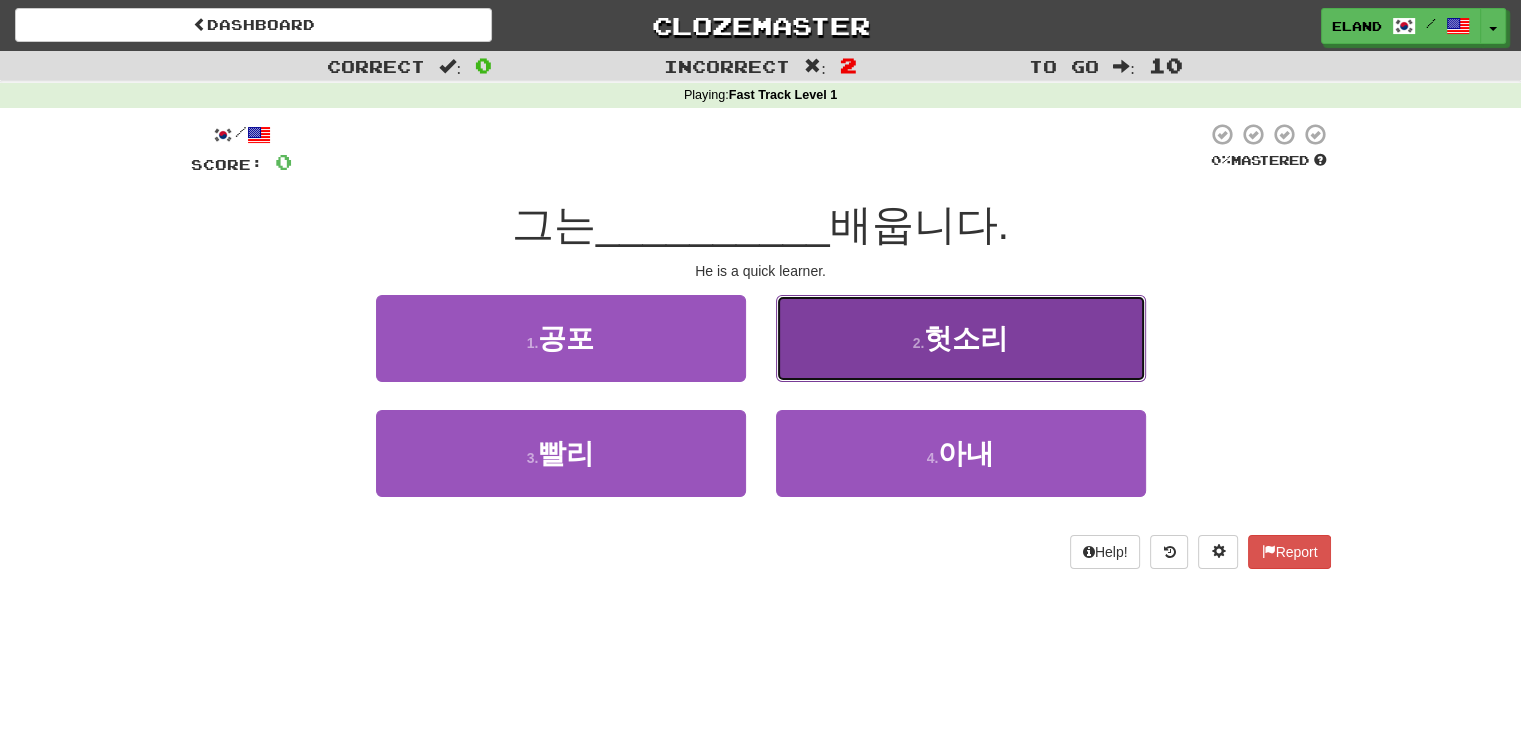 click on "2 .  헛소리" at bounding box center [961, 338] 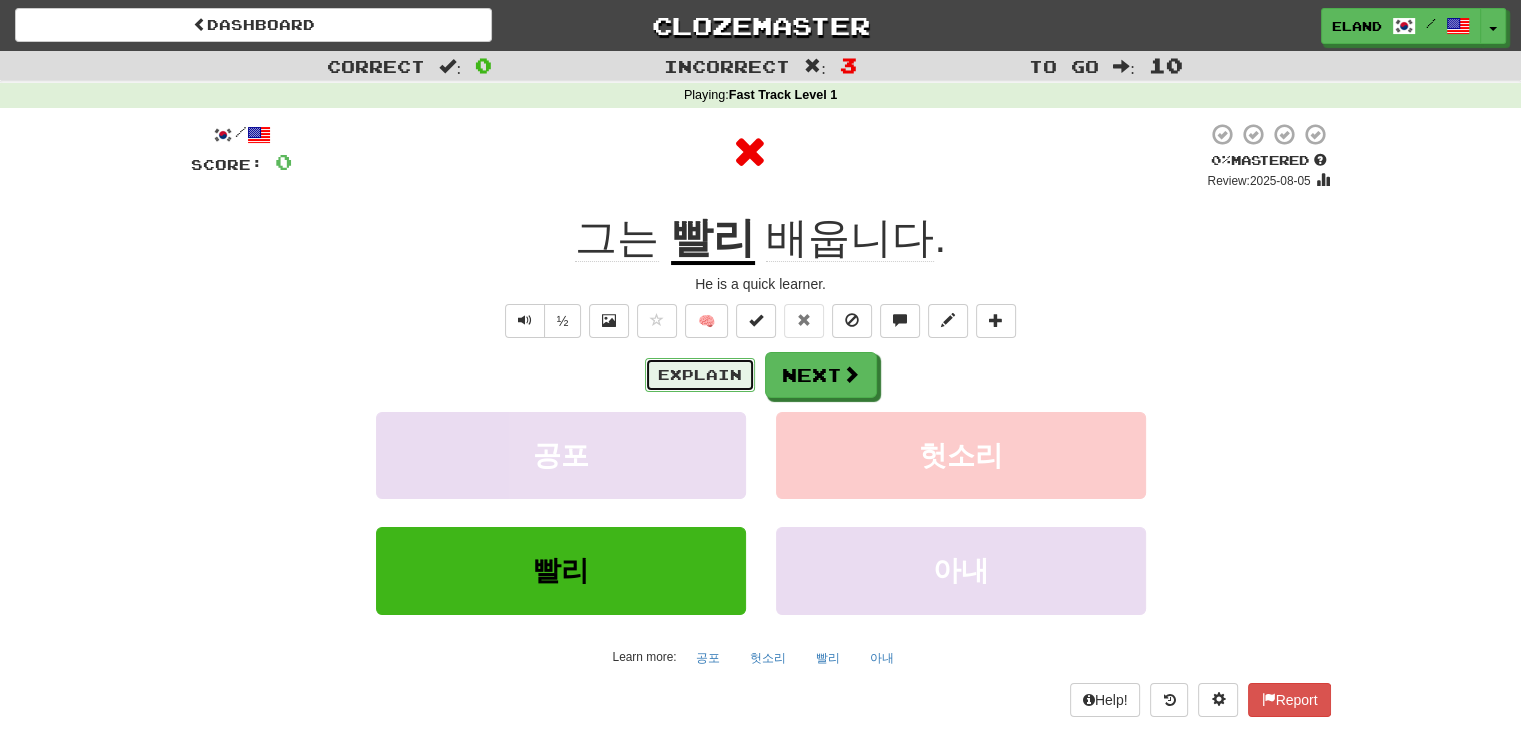 click on "Explain" at bounding box center [700, 375] 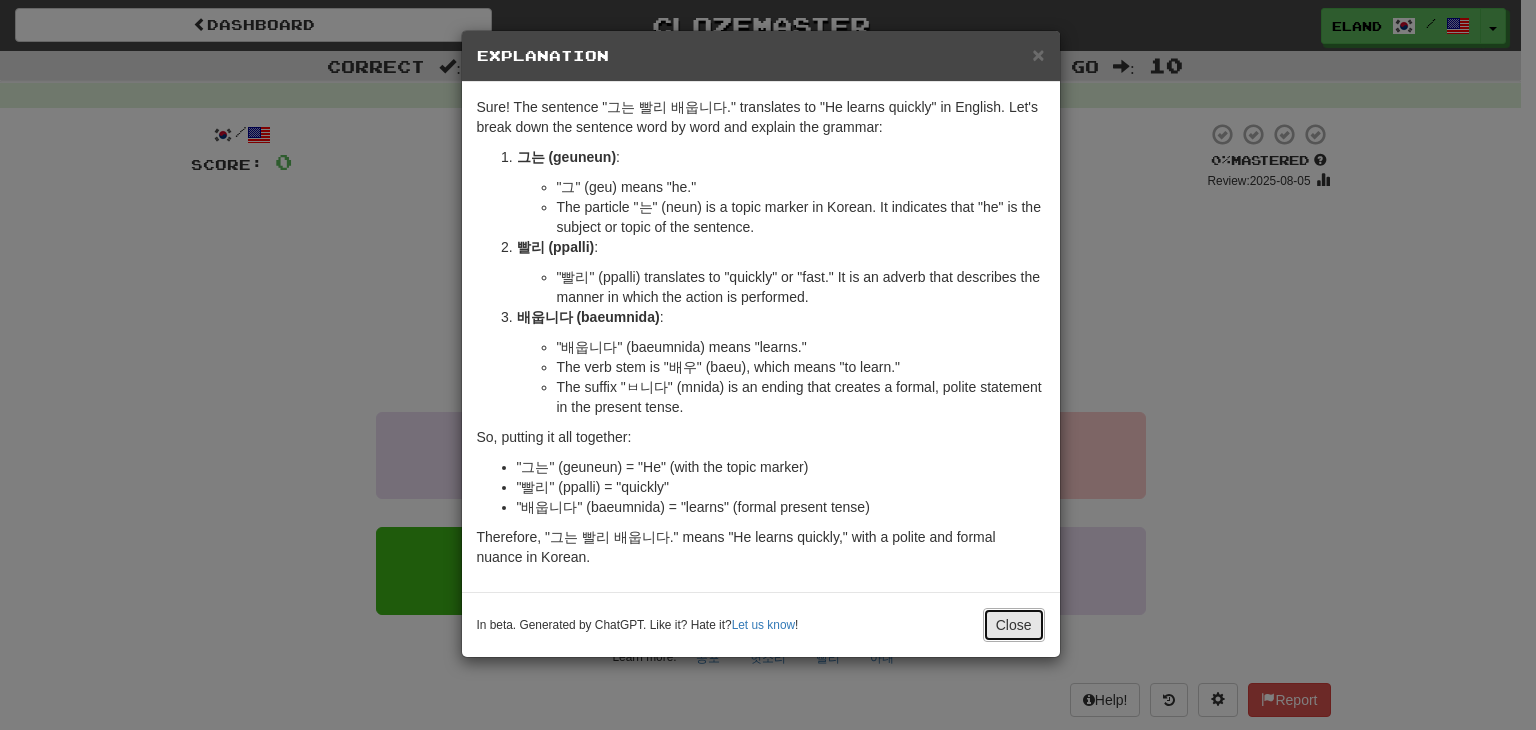 click on "Close" at bounding box center [1014, 625] 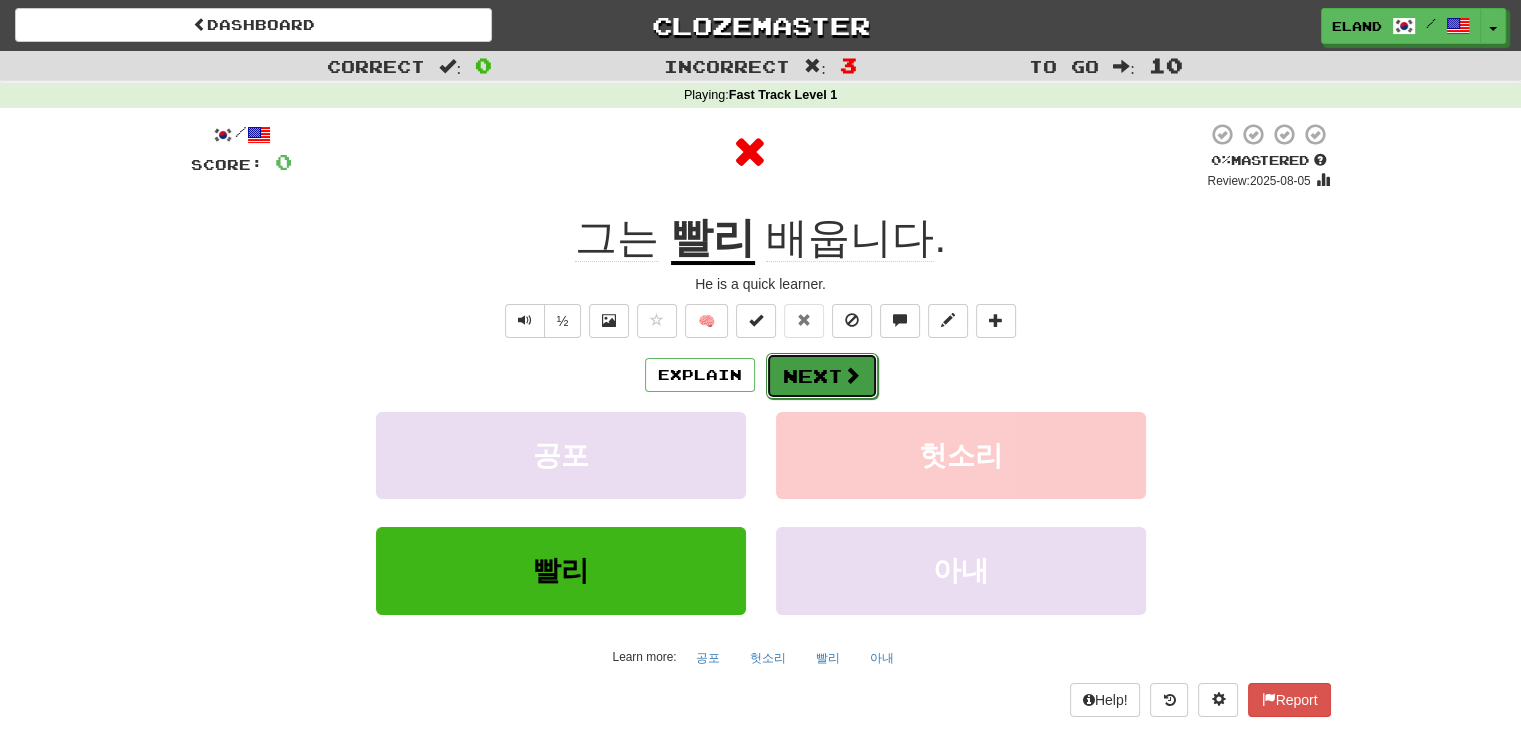 click on "Next" at bounding box center (822, 376) 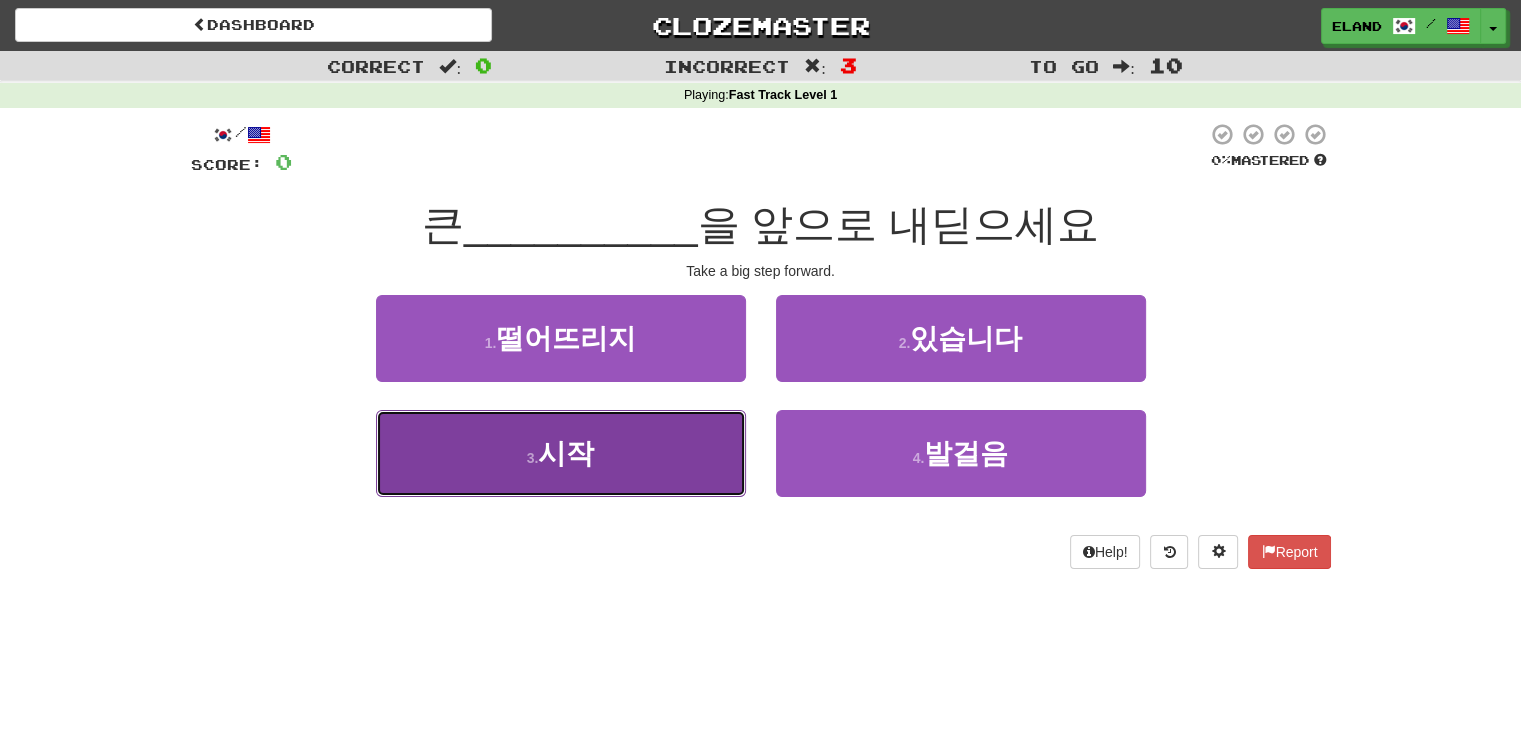click on "3 .  시작" at bounding box center [561, 453] 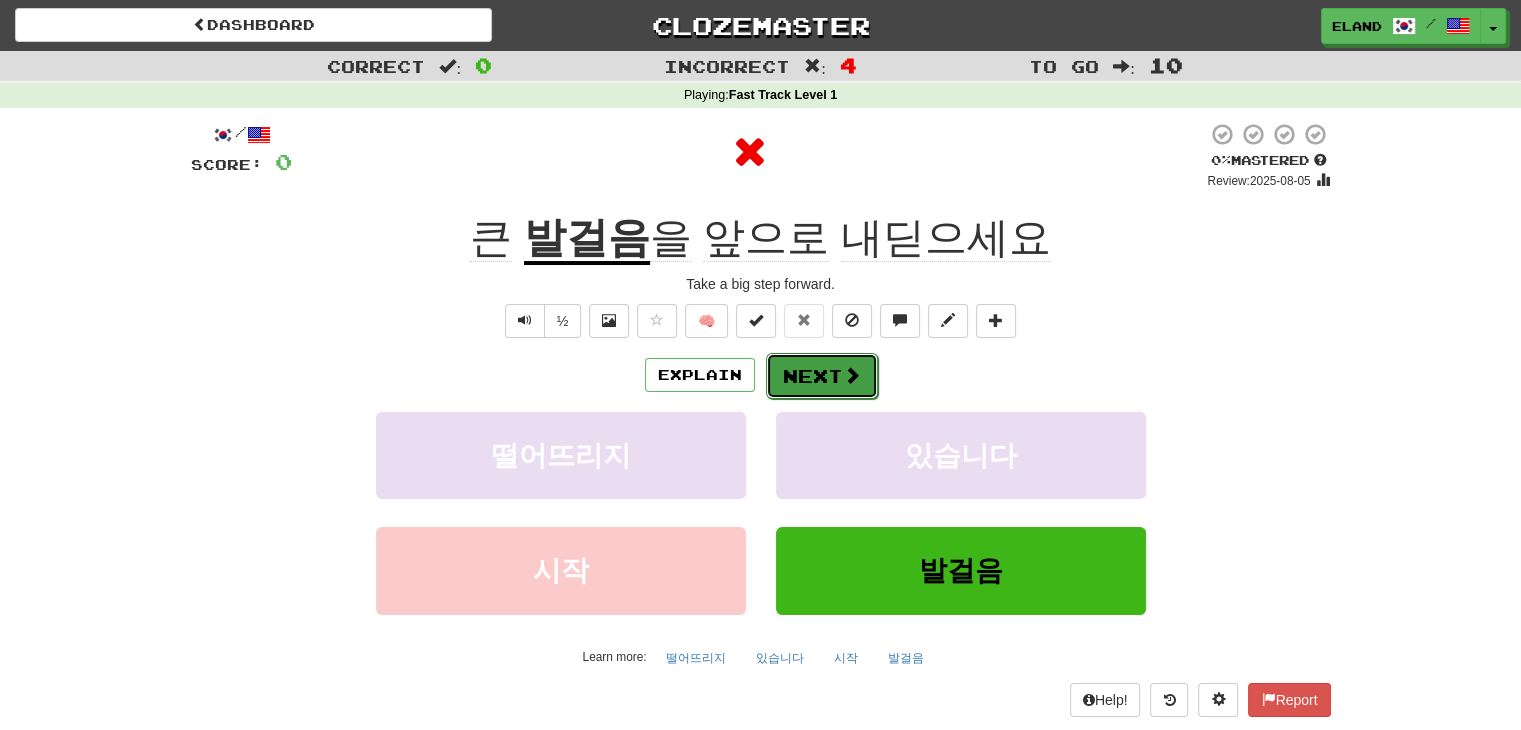 click on "Next" at bounding box center [822, 376] 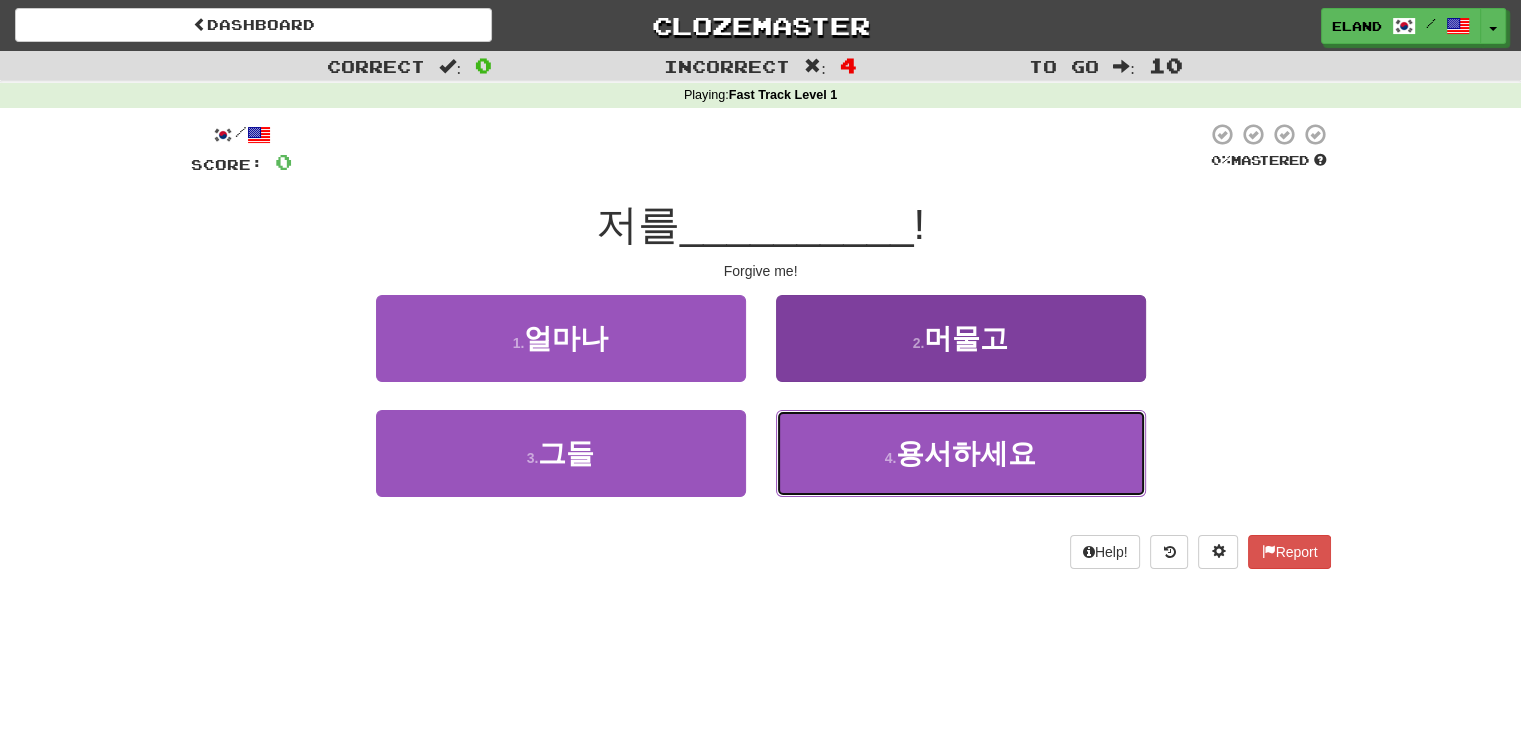 click on "용서하세요" at bounding box center (966, 453) 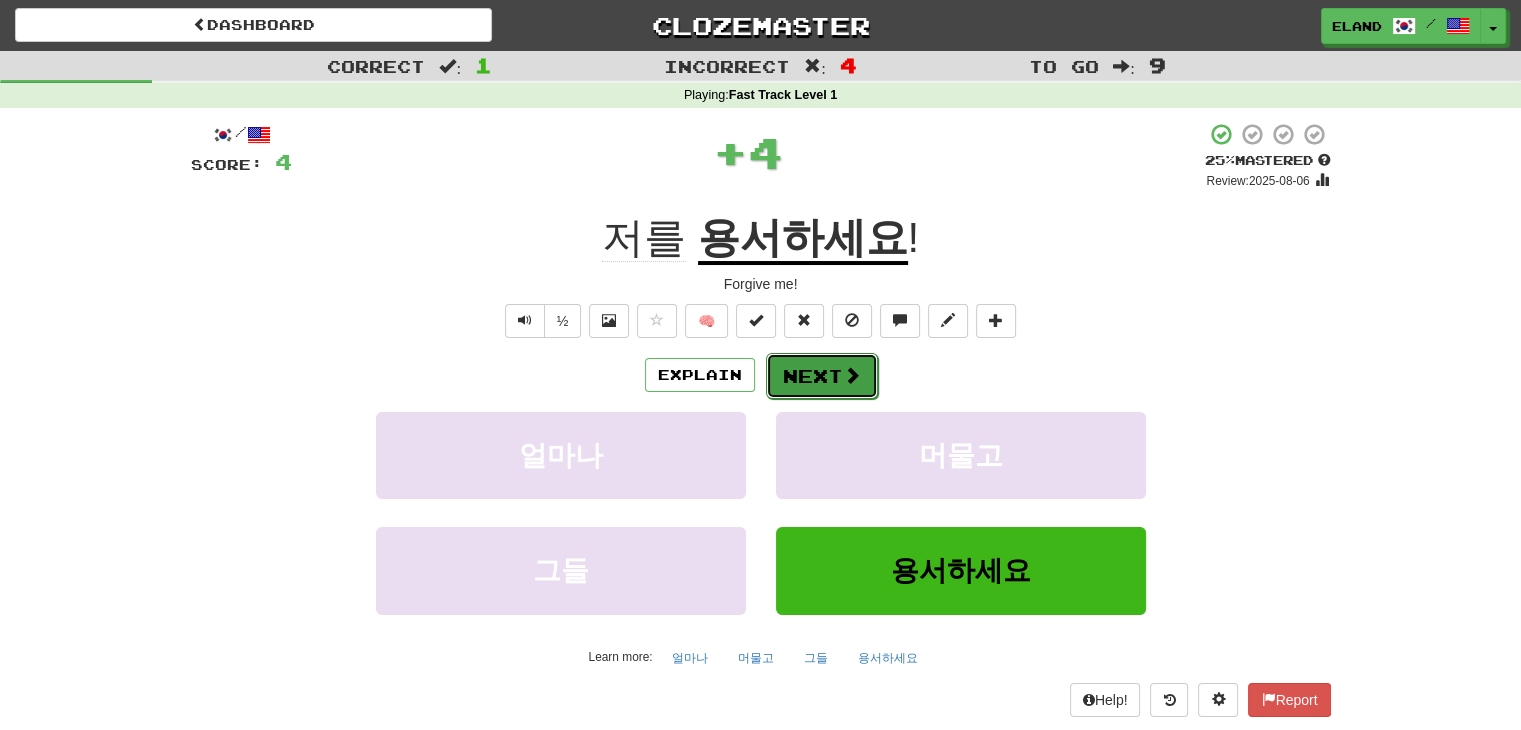 click on "Next" at bounding box center [822, 376] 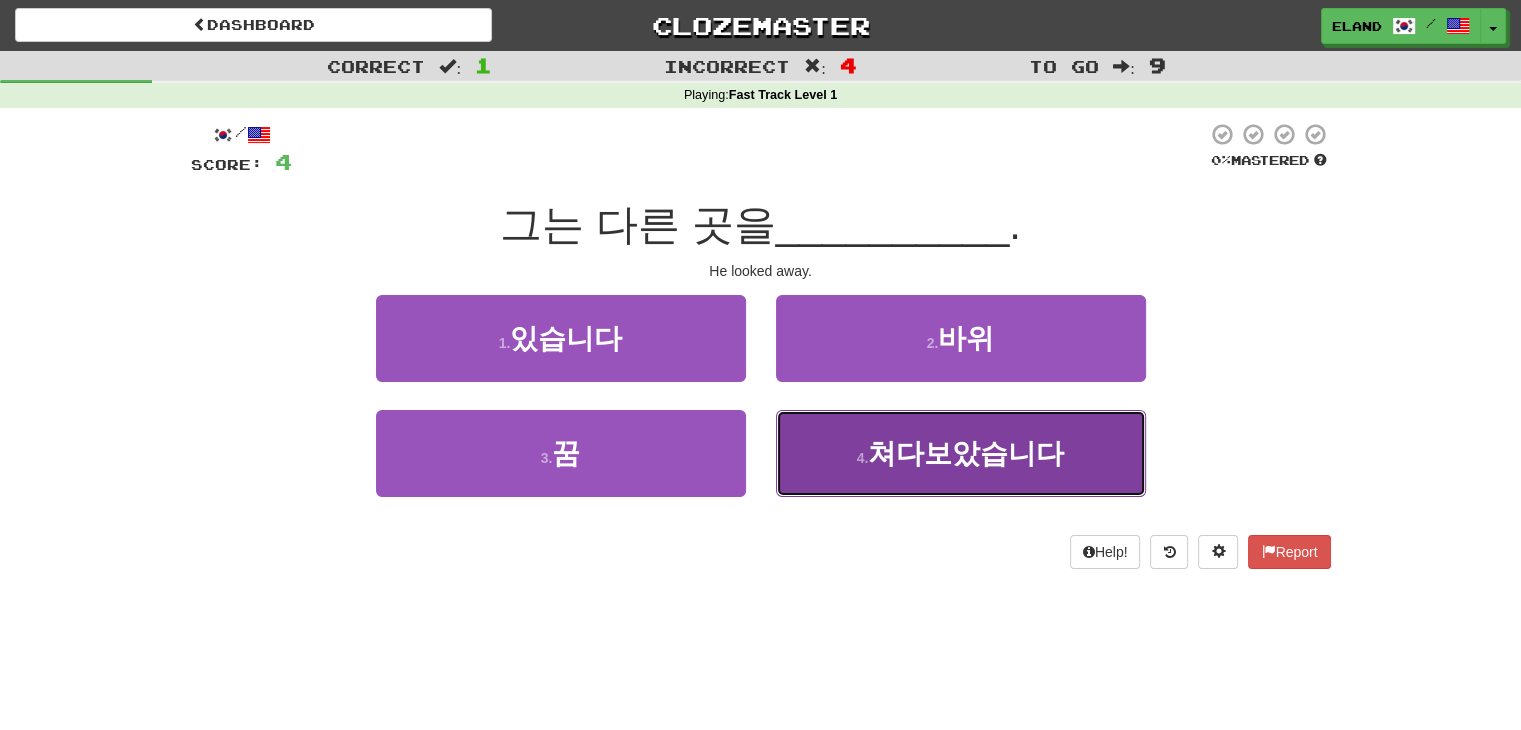 click on "4 ." at bounding box center [863, 458] 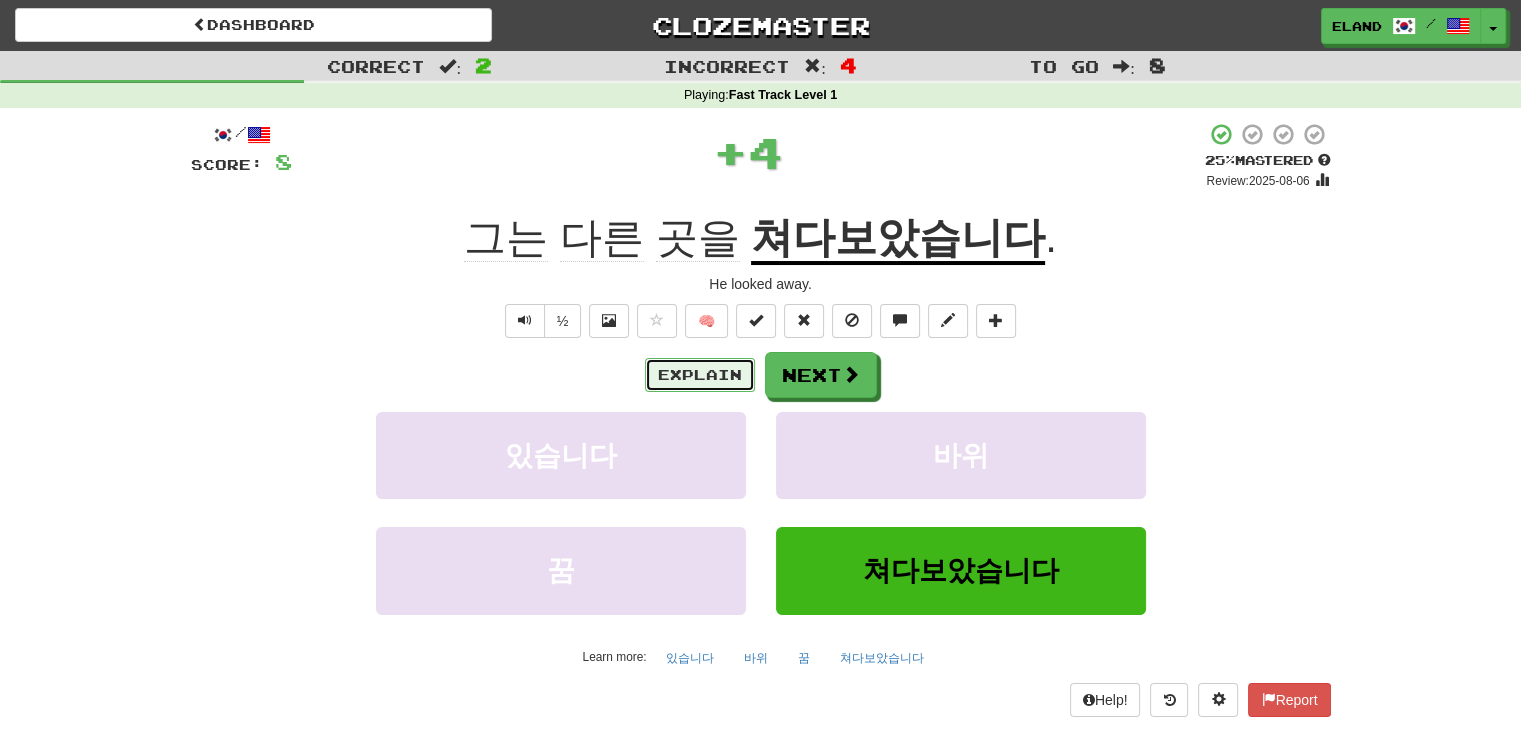 click on "Explain" at bounding box center (700, 375) 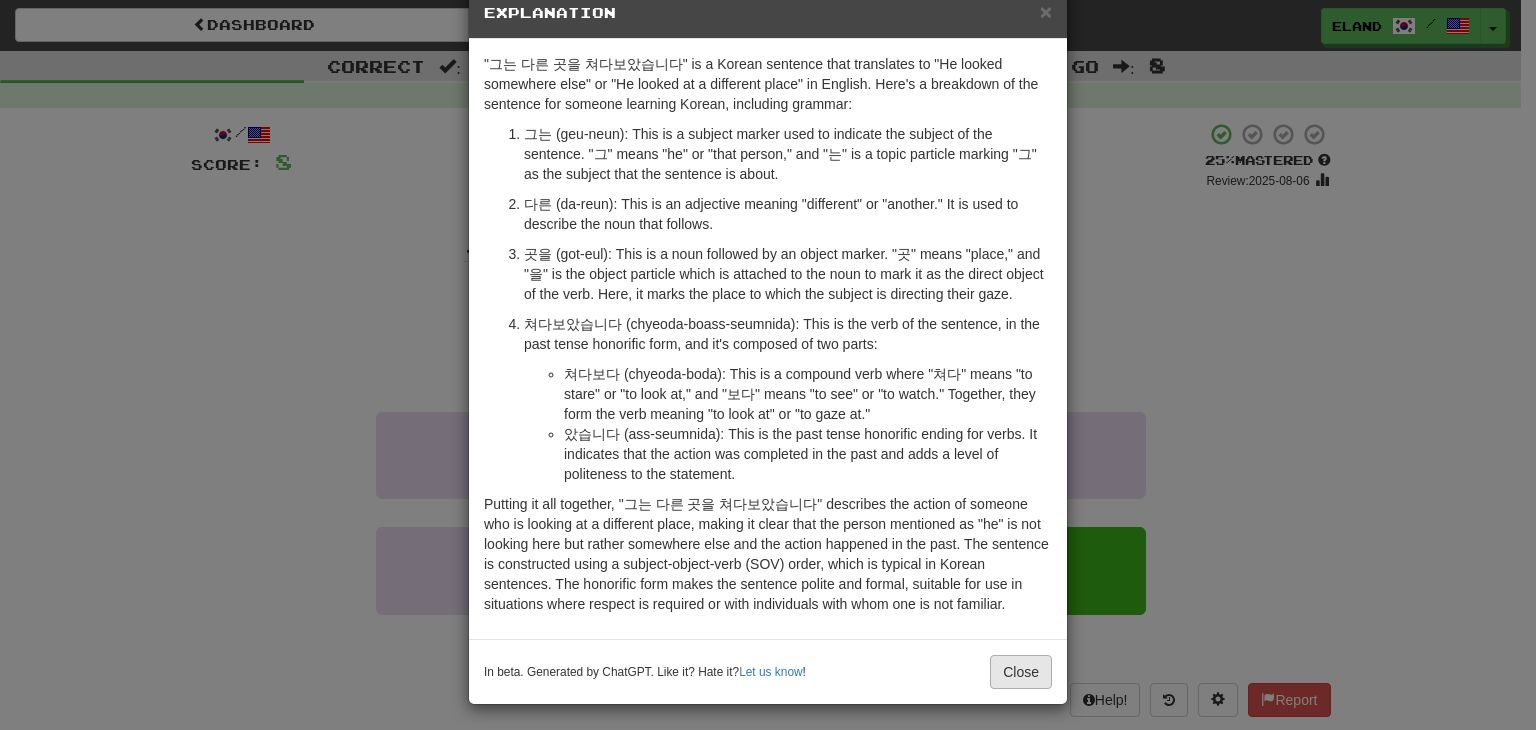 scroll, scrollTop: 47, scrollLeft: 0, axis: vertical 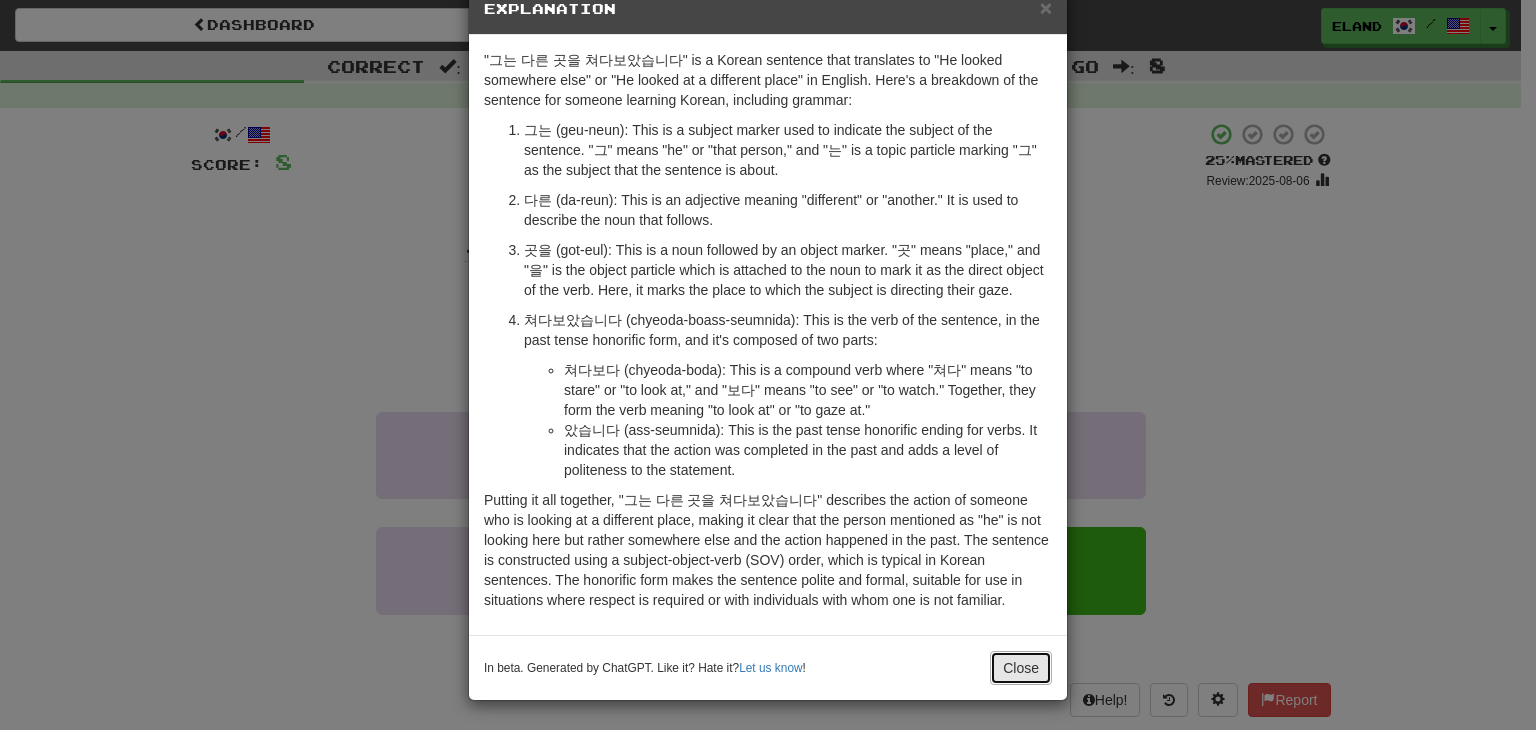 click on "Close" at bounding box center (1021, 668) 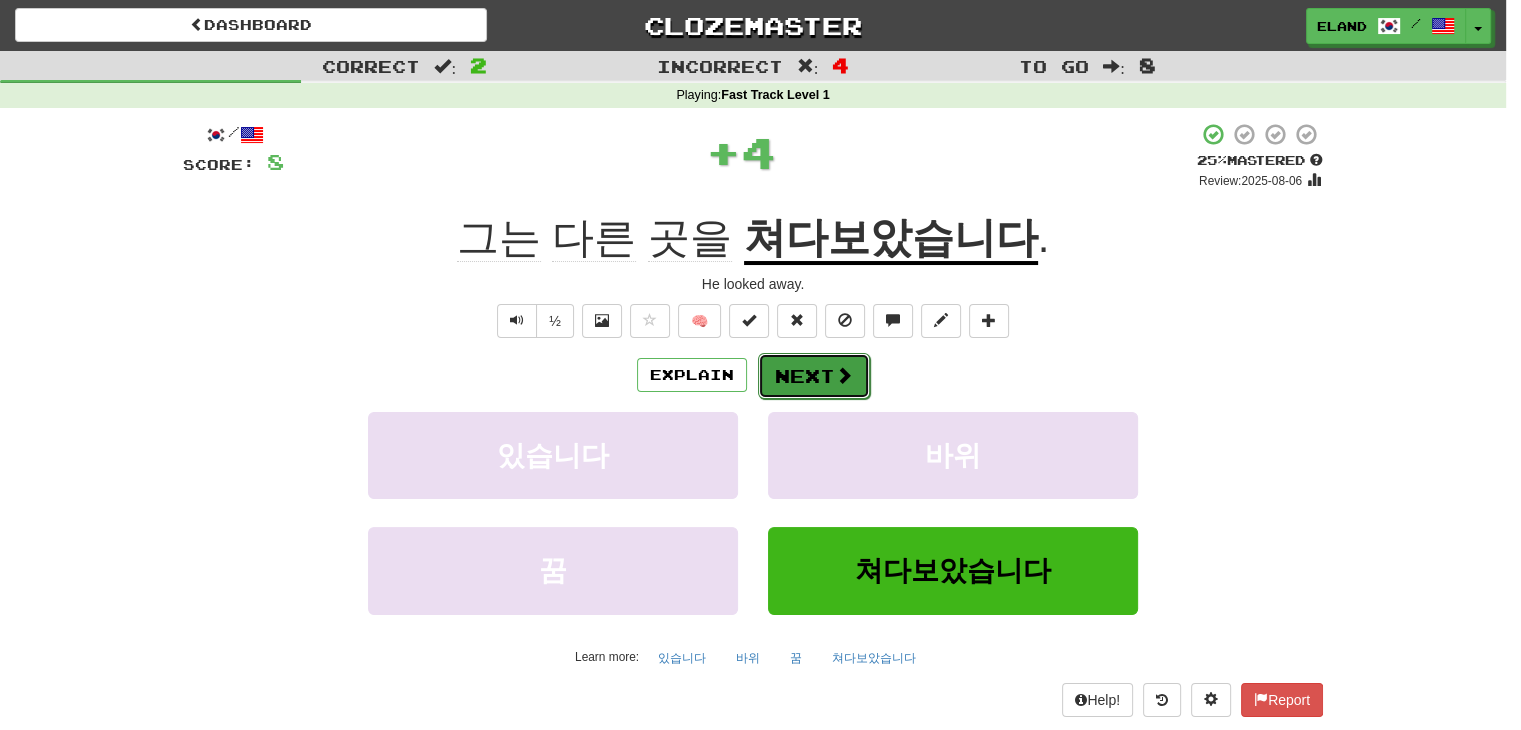 click on "Next" at bounding box center (814, 376) 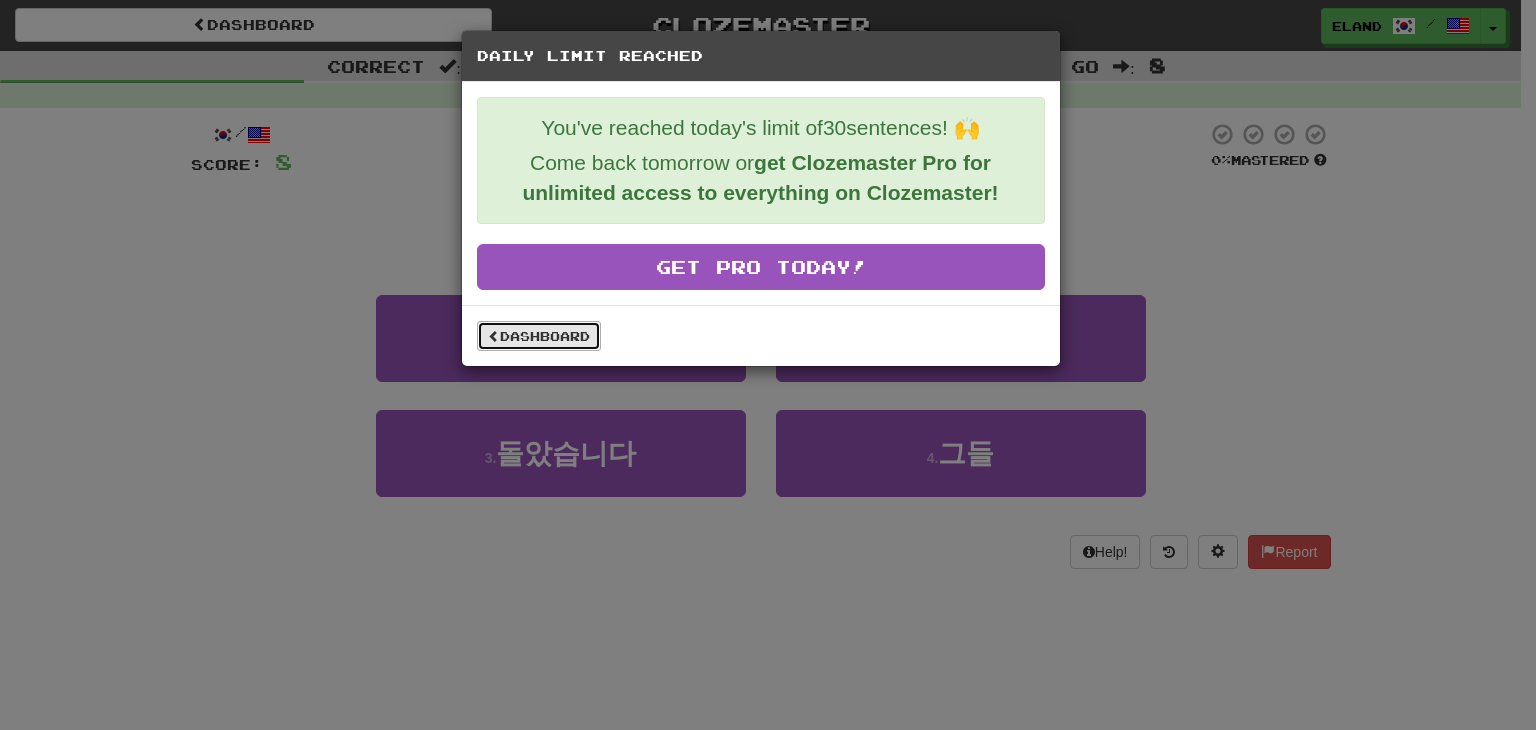 click at bounding box center [494, 336] 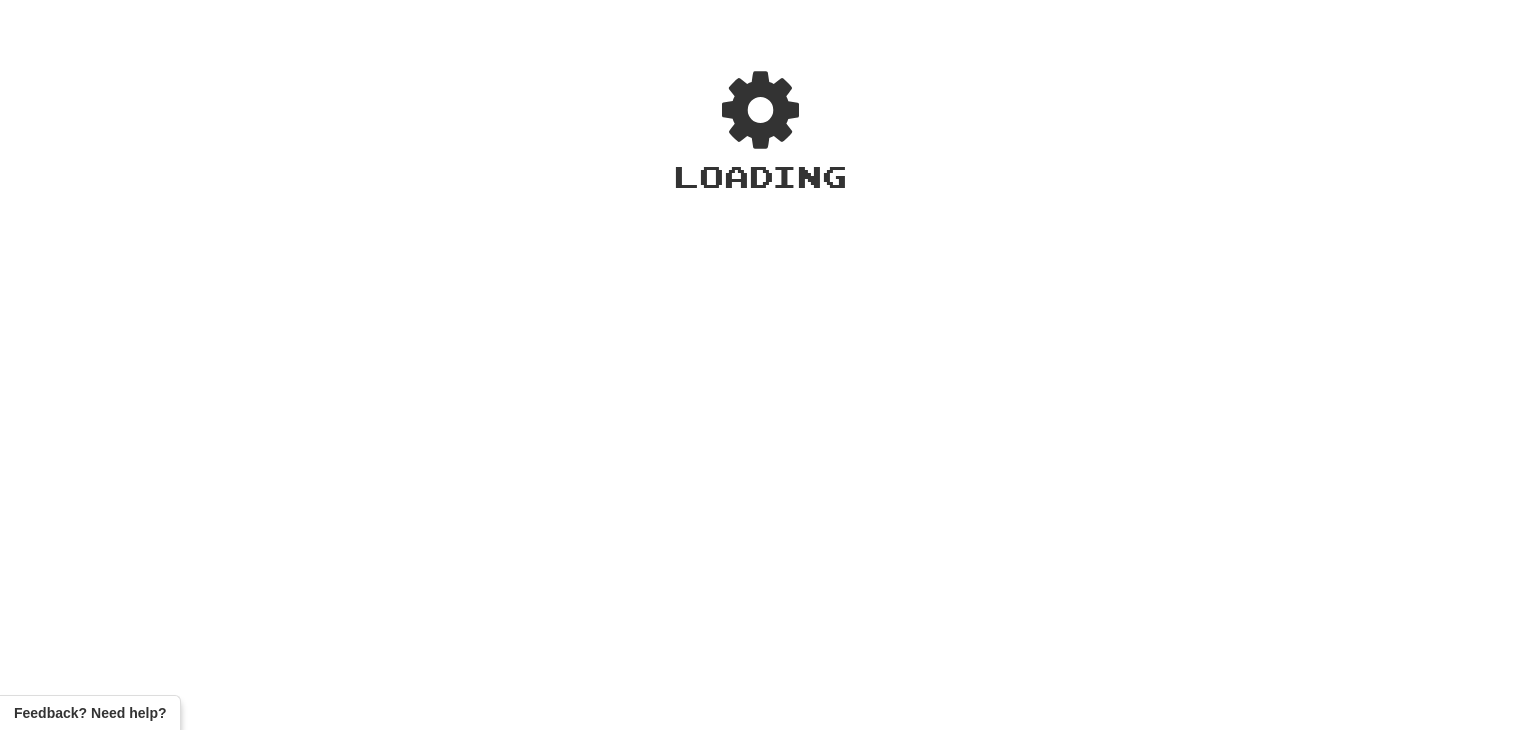scroll, scrollTop: 0, scrollLeft: 0, axis: both 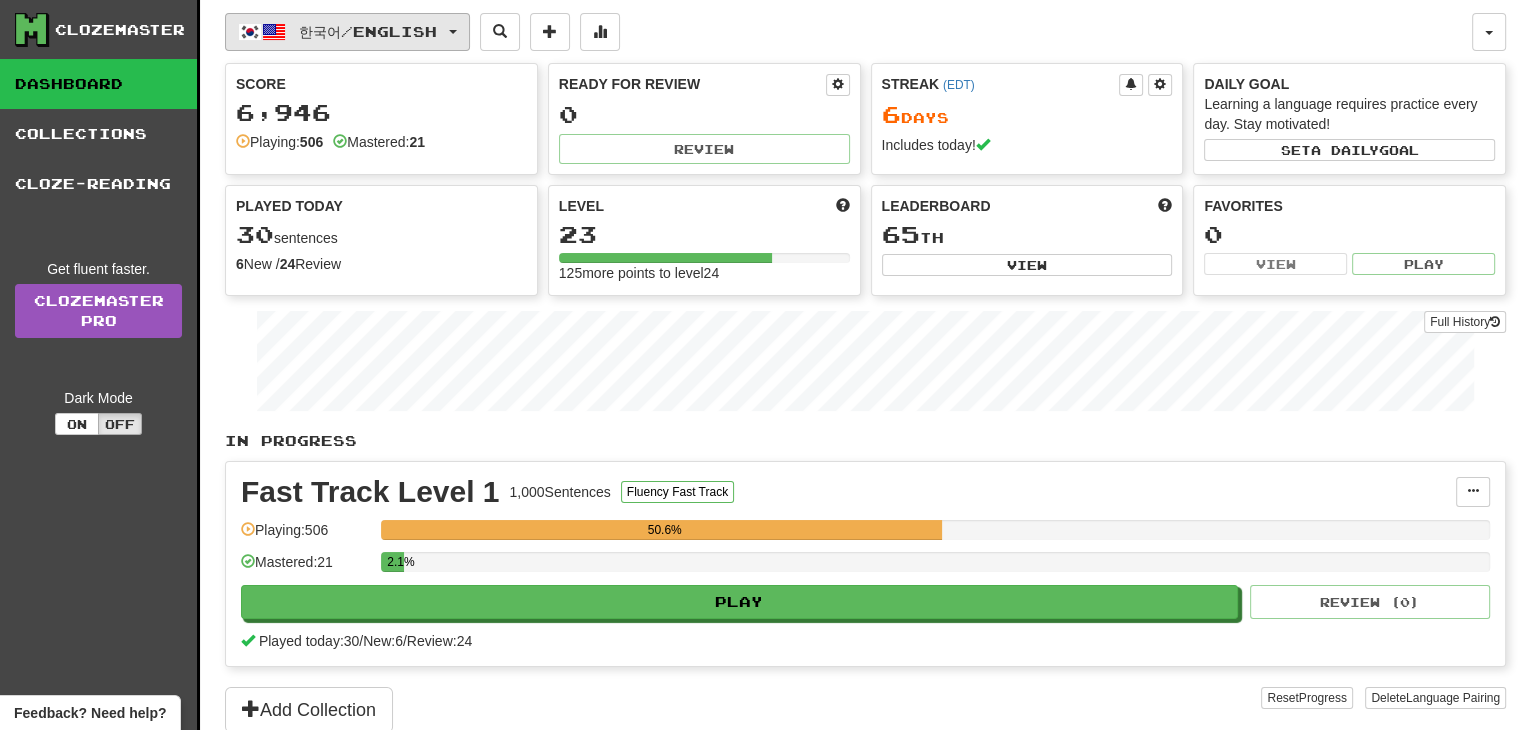 click on "한국어  /  English" at bounding box center (368, 31) 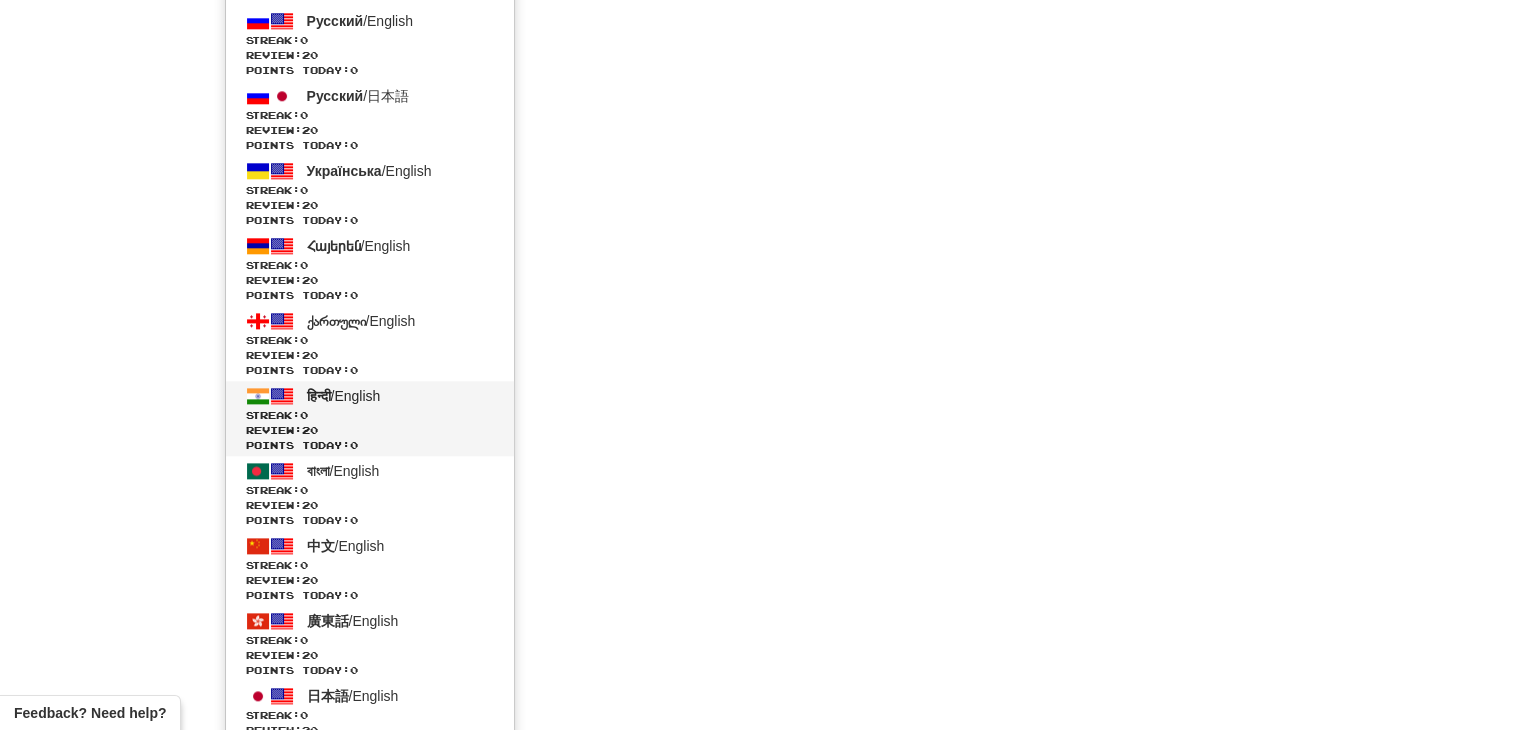 scroll, scrollTop: 2156, scrollLeft: 0, axis: vertical 